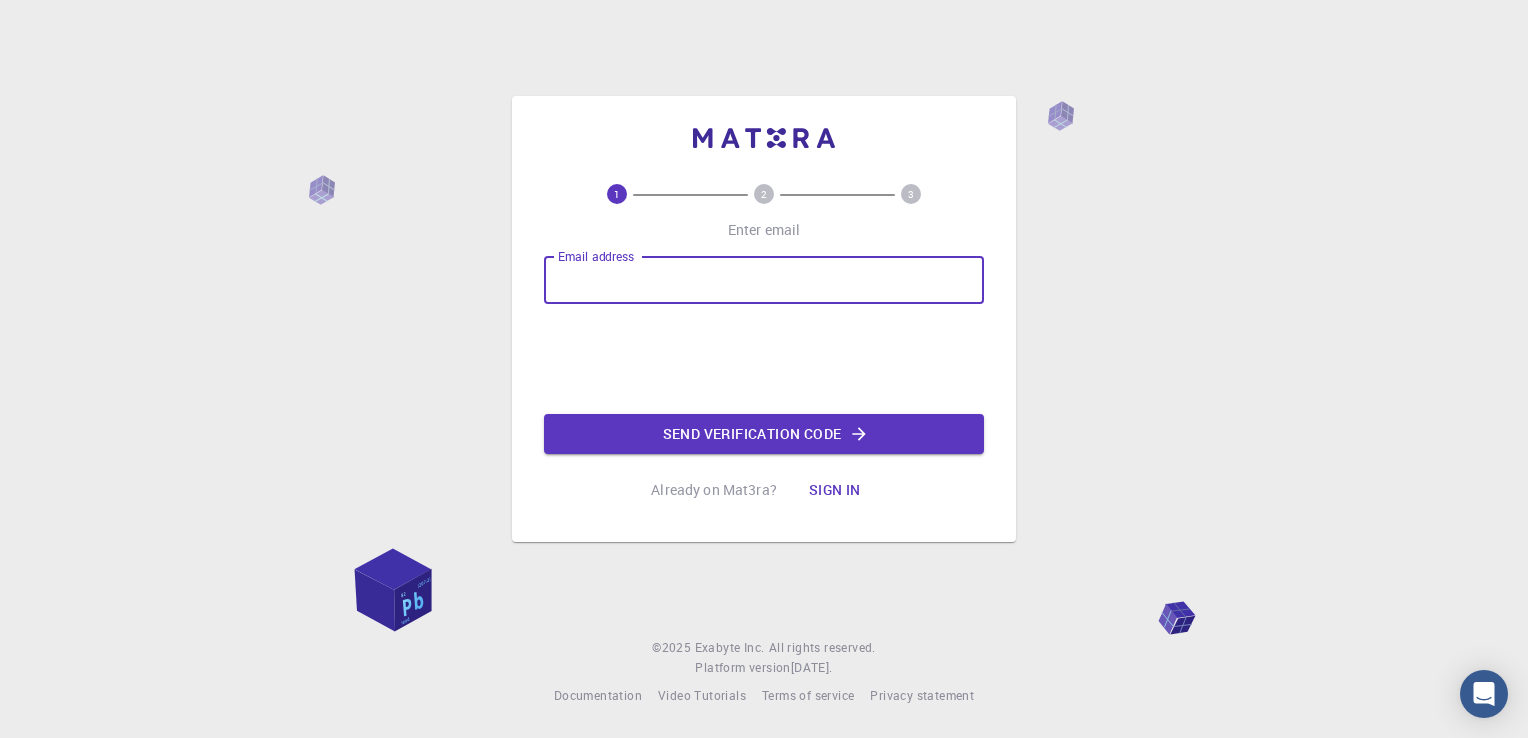 scroll, scrollTop: 0, scrollLeft: 0, axis: both 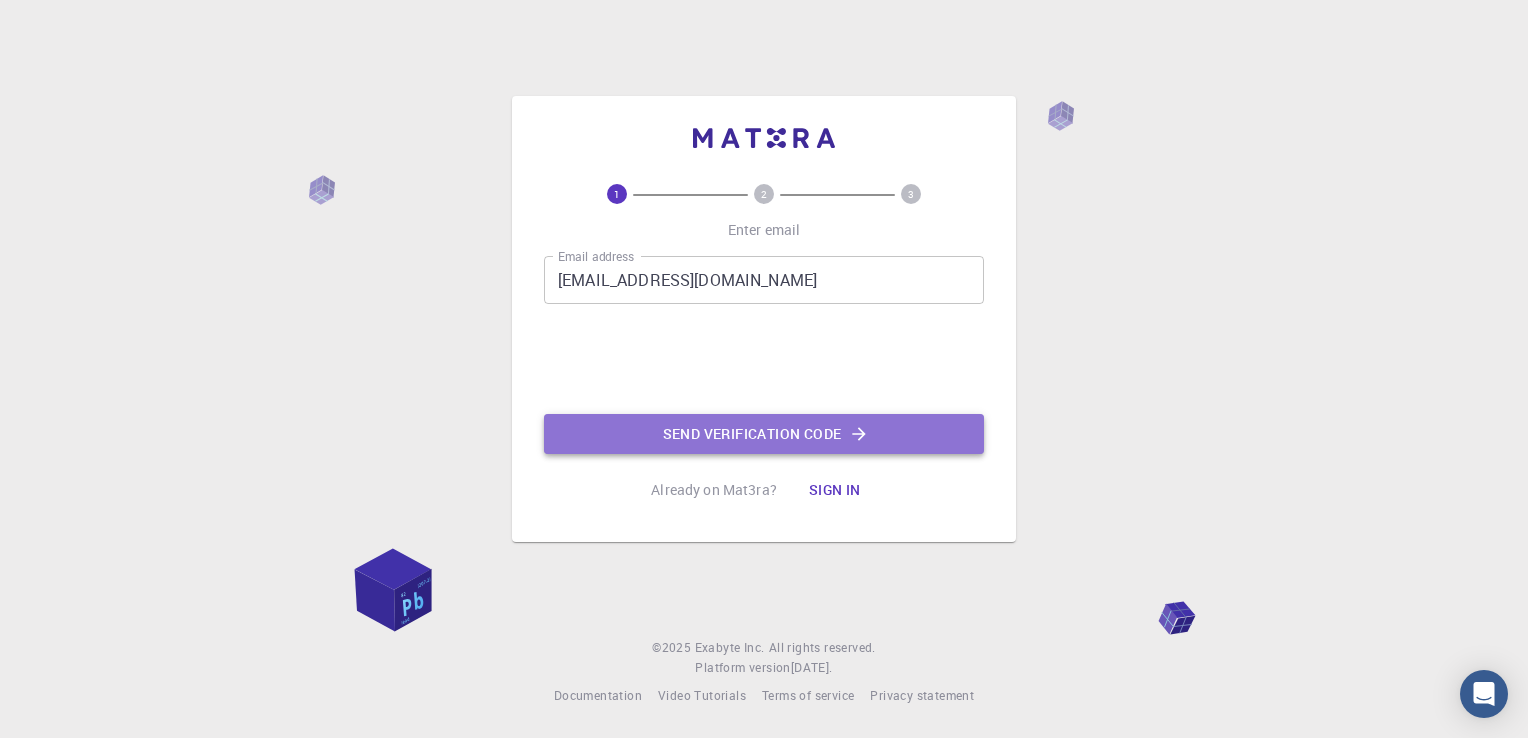 click on "Send verification code" 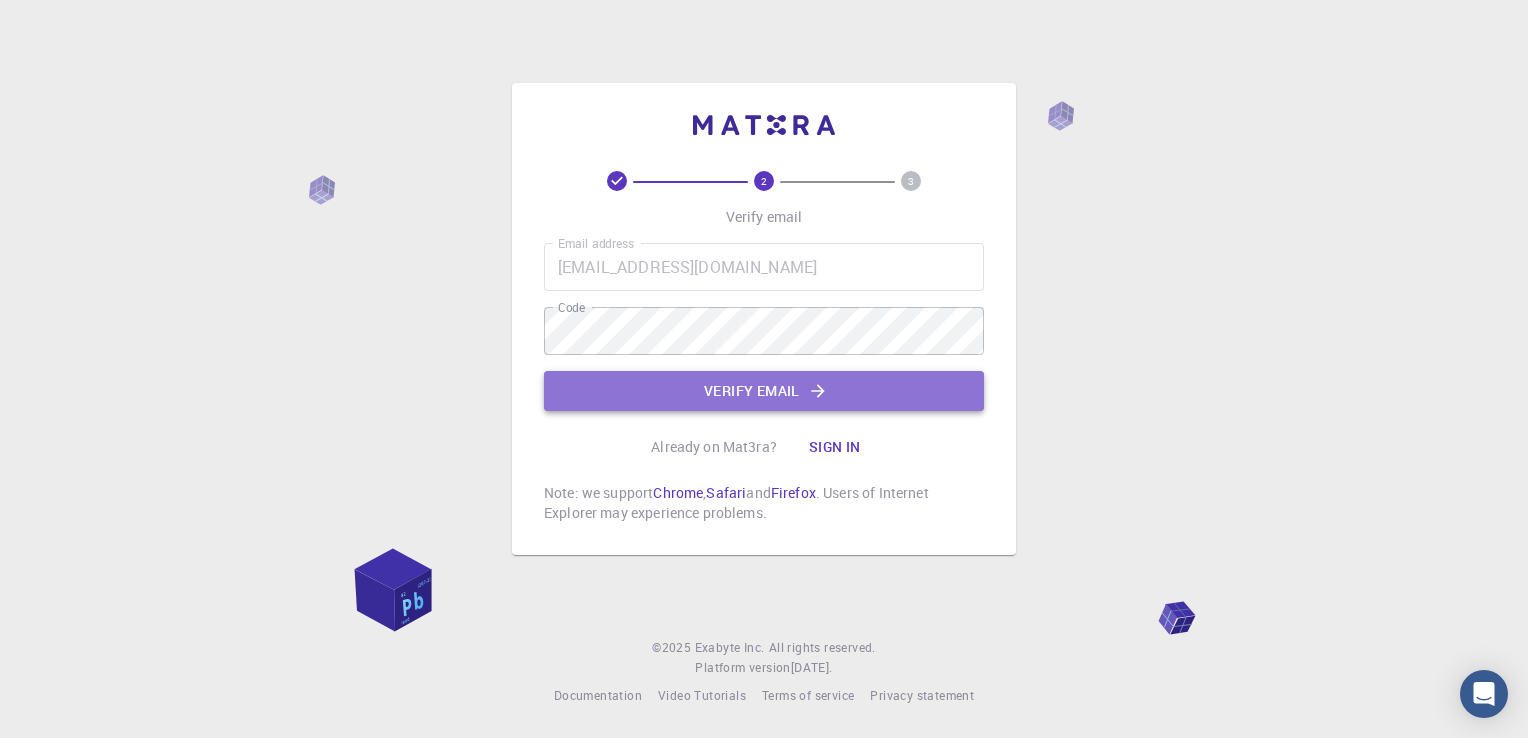 click 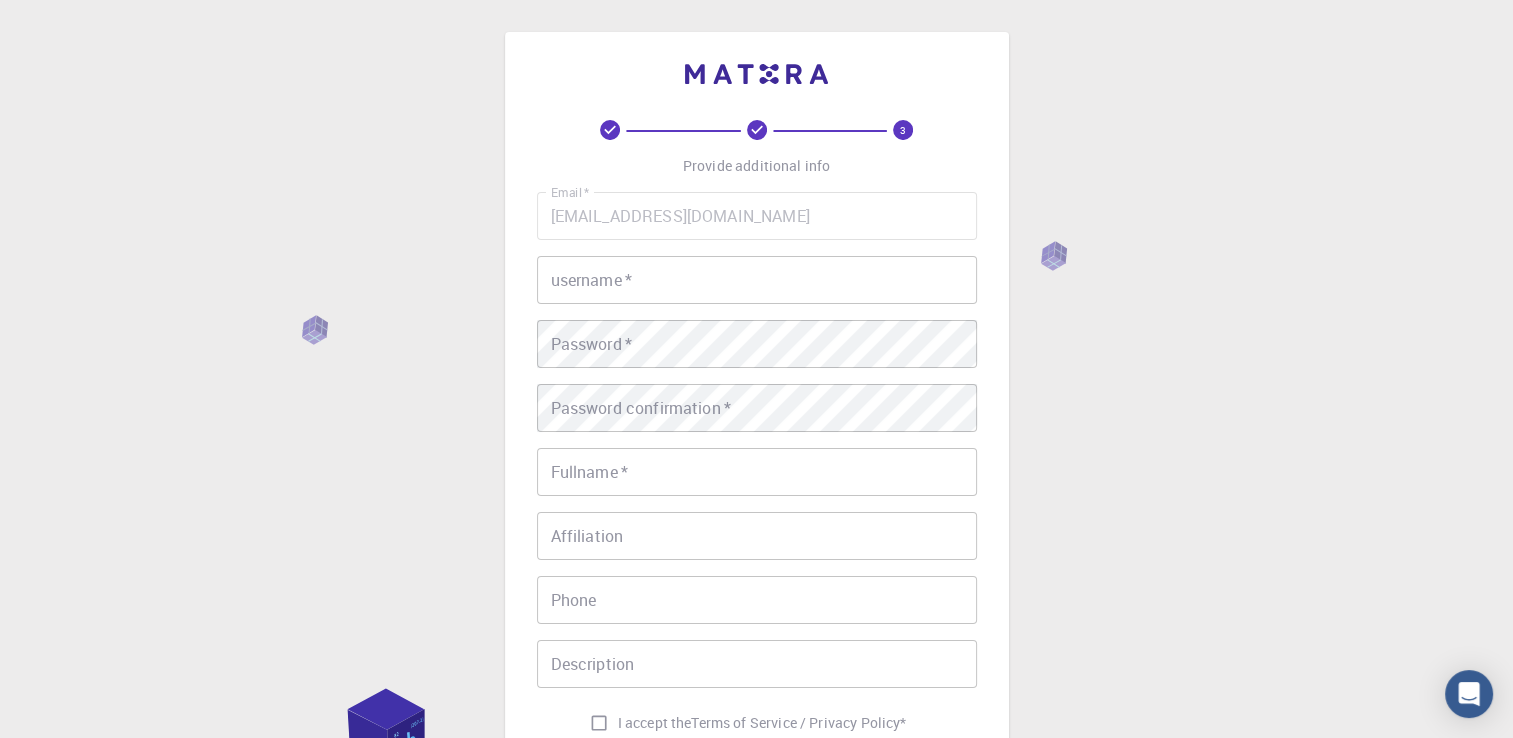 click on "username   *" at bounding box center [757, 280] 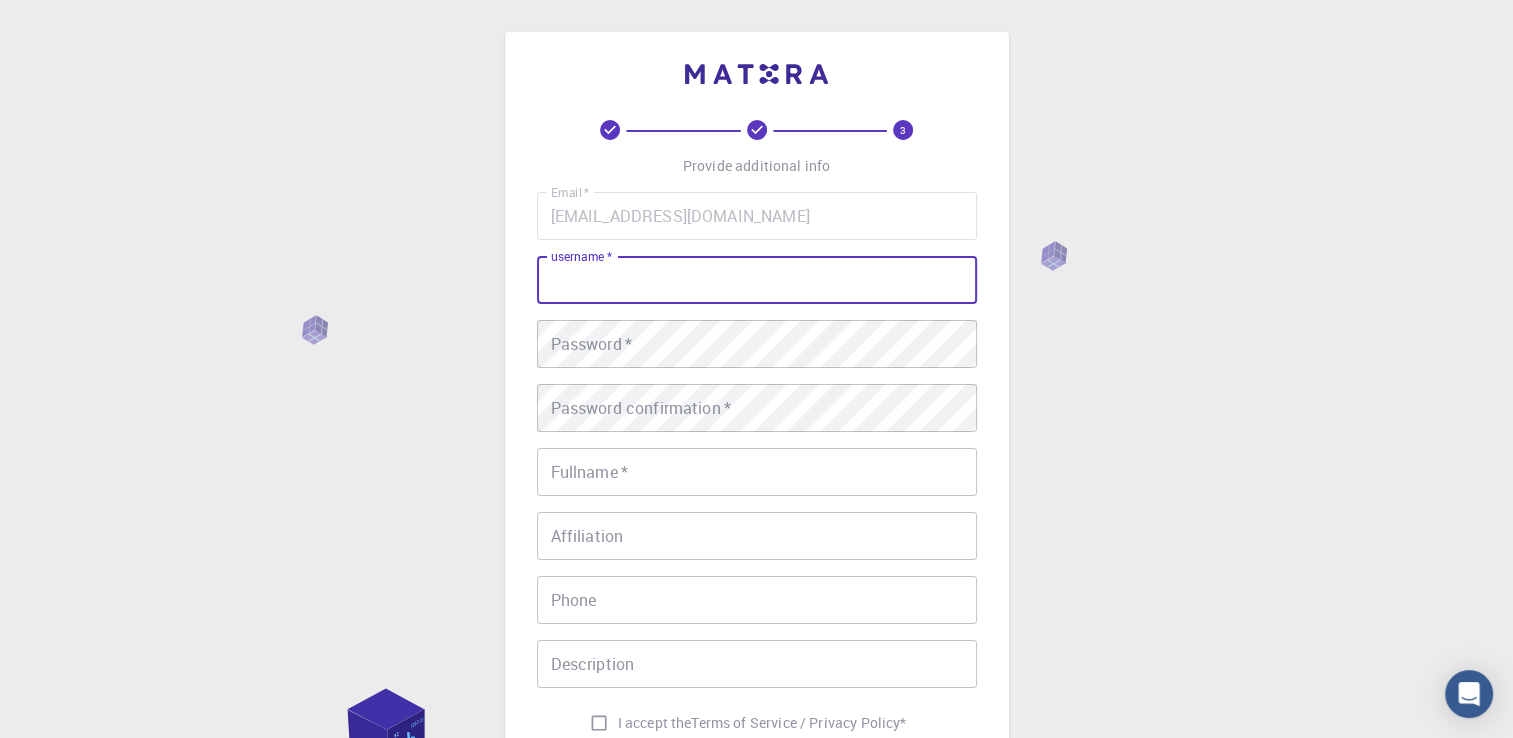 type on "Brahim" 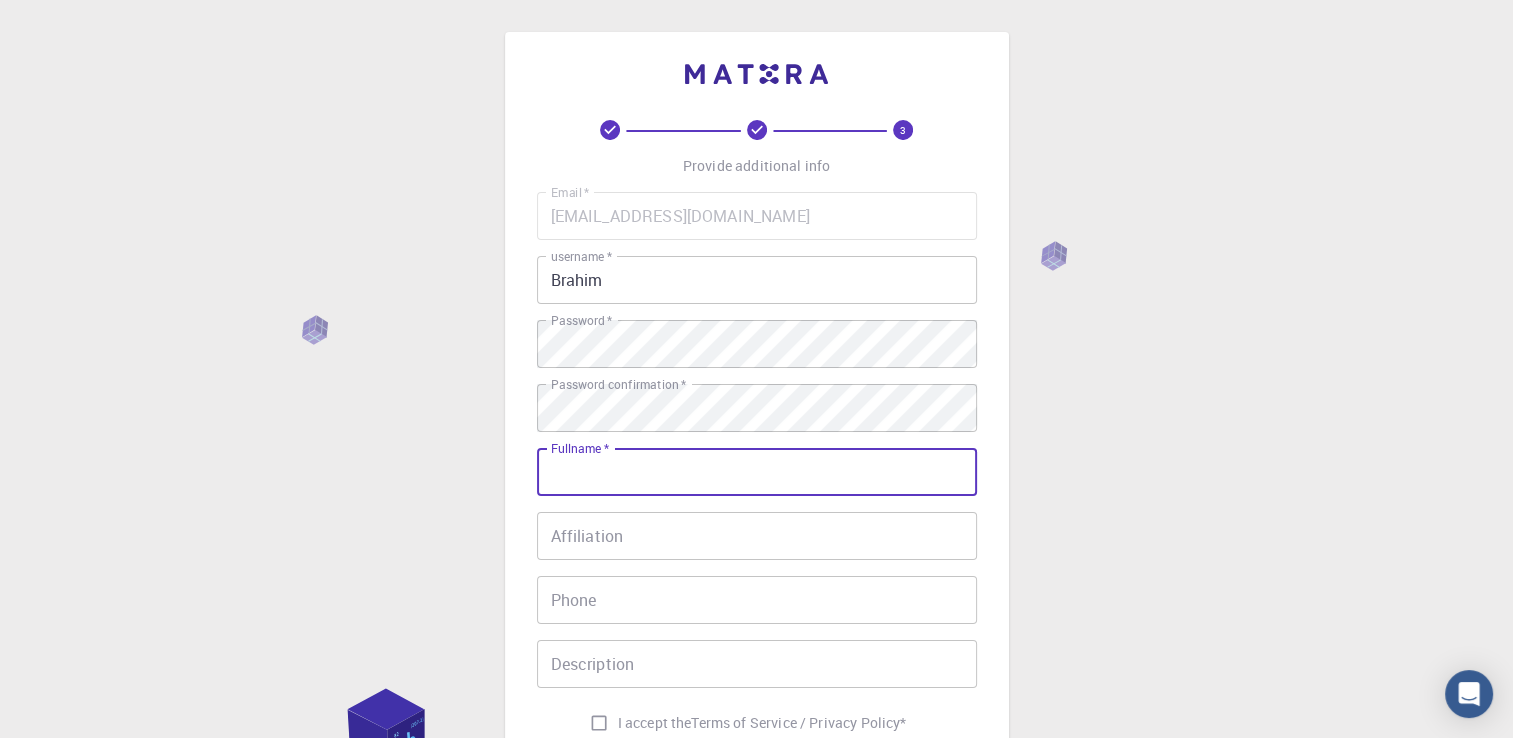 click on "Fullname   *" at bounding box center [757, 472] 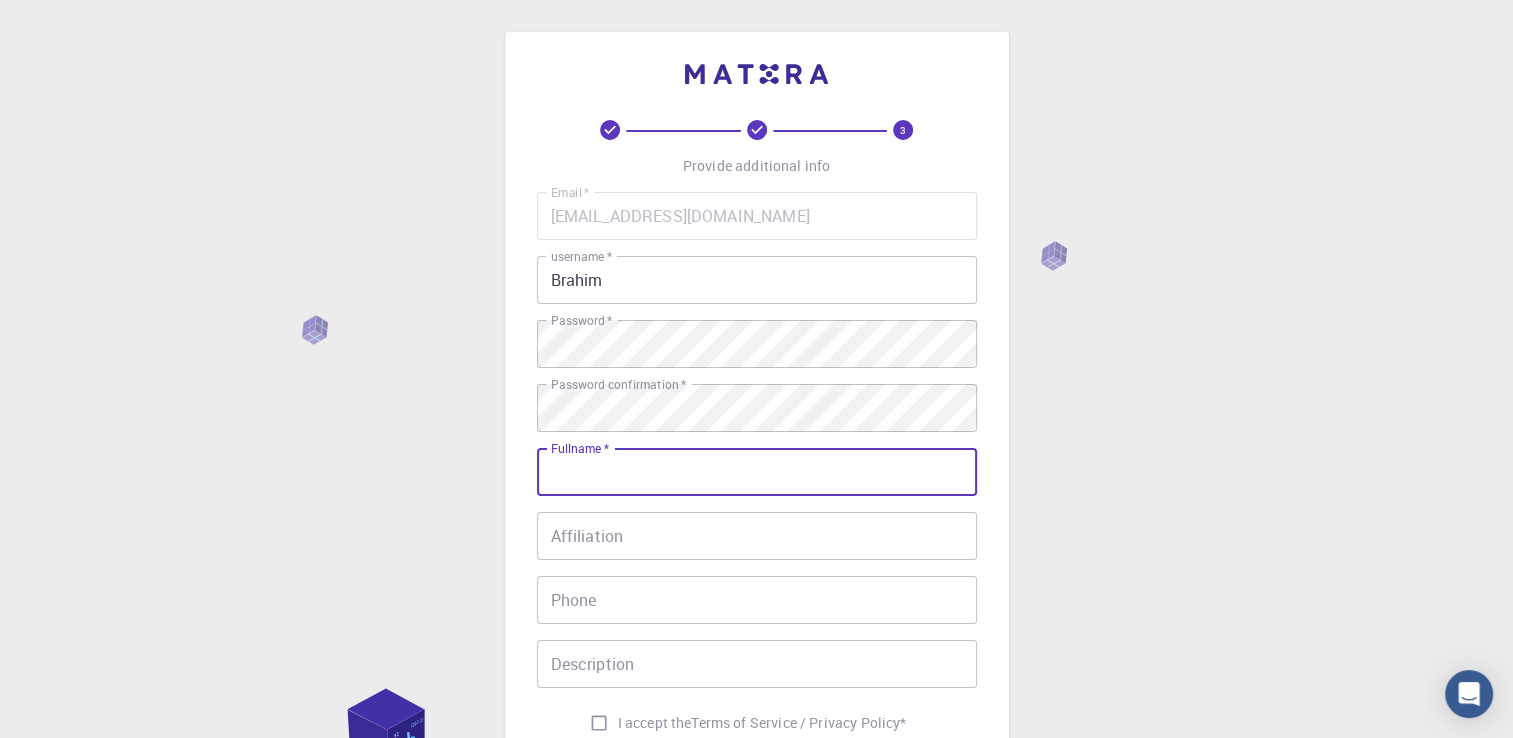 type on "[PERSON_NAME]" 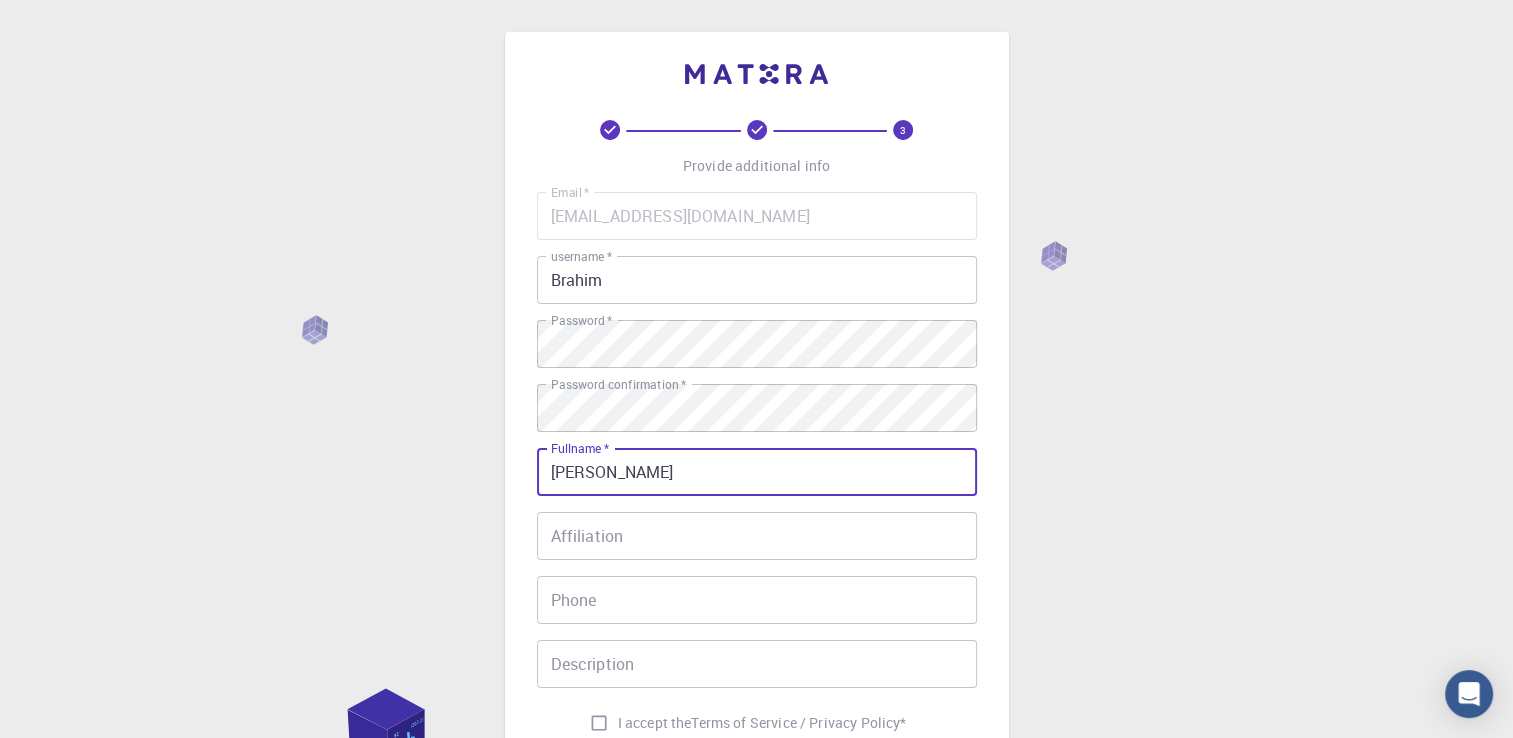 type on "+212662100328" 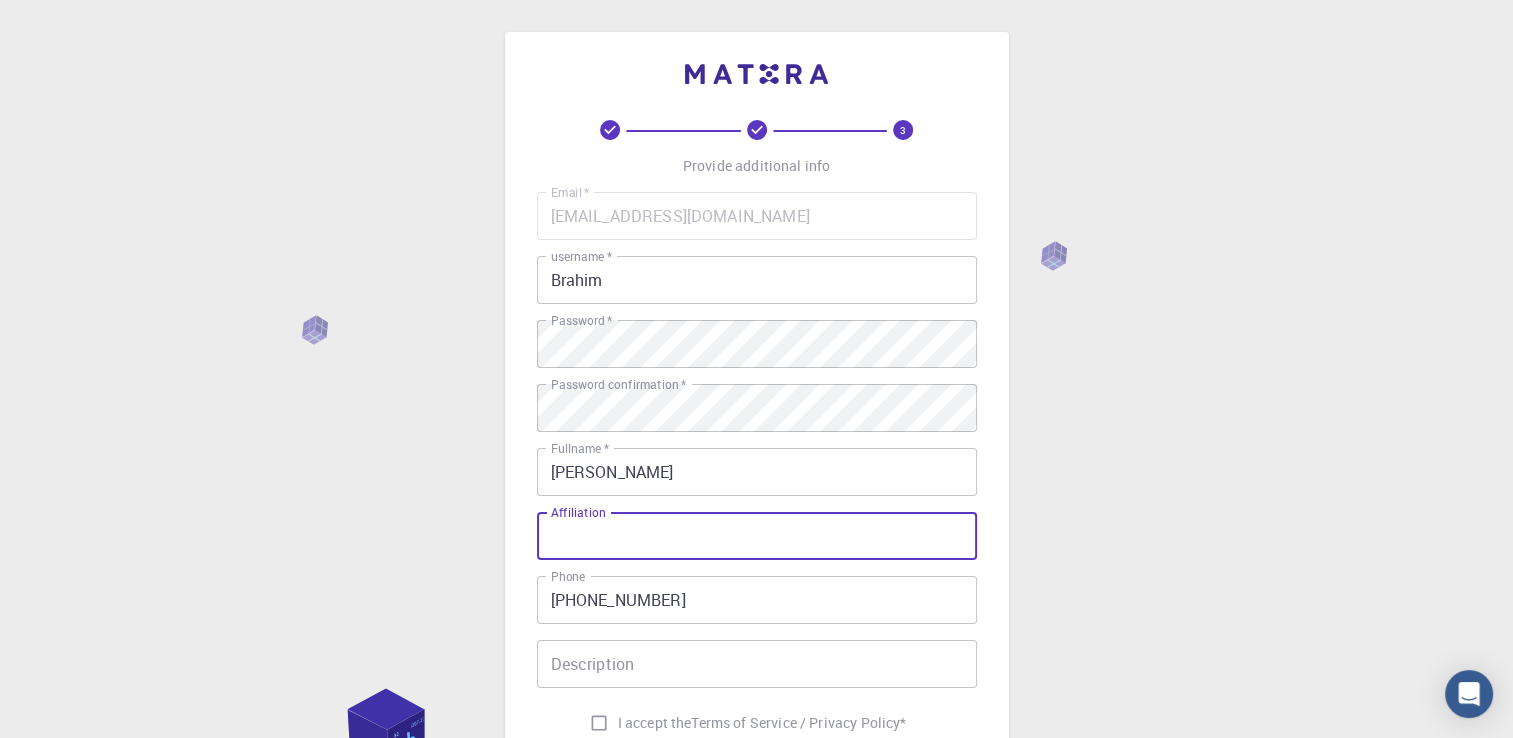 click on "Affiliation" at bounding box center [757, 536] 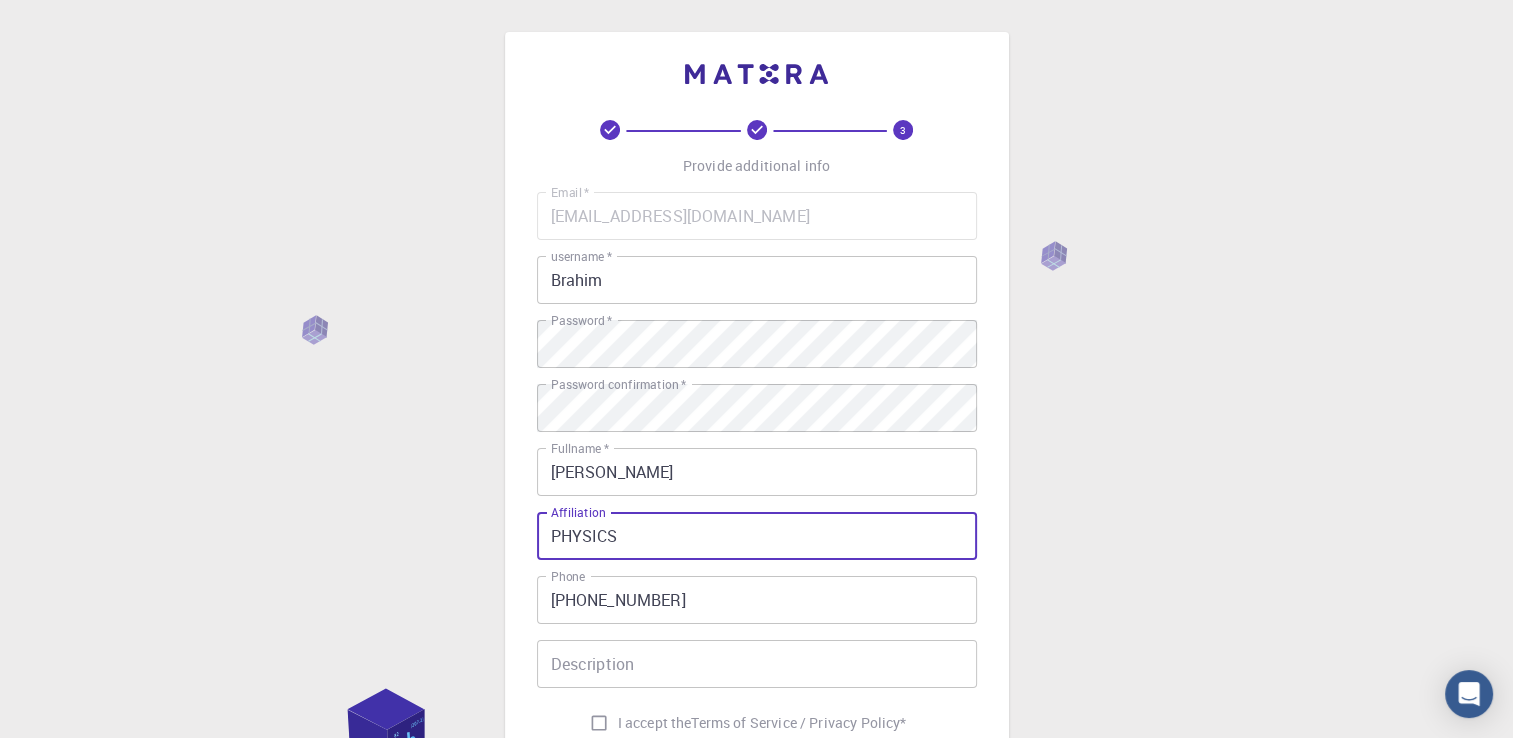 type on "PHYSICS" 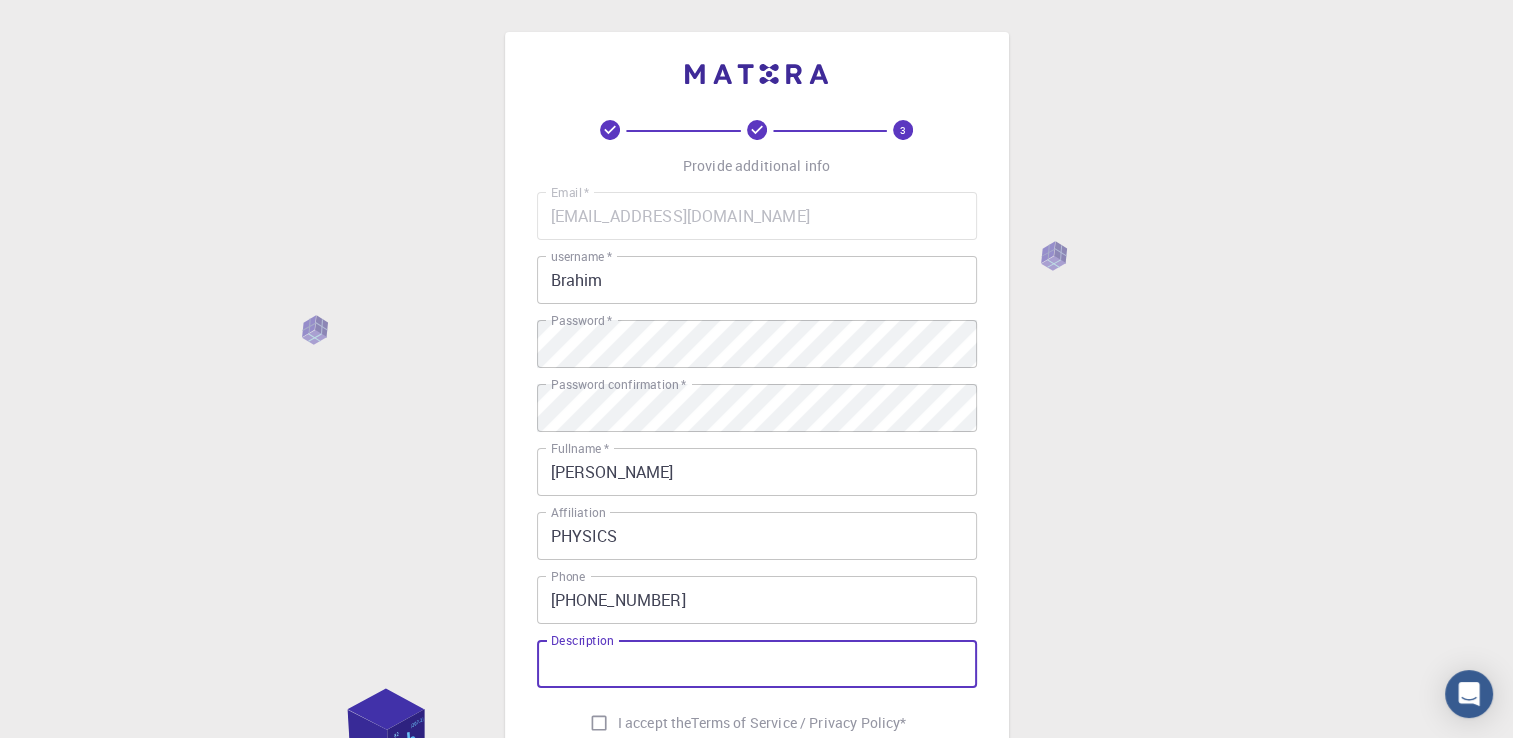 click on "Description" at bounding box center [757, 664] 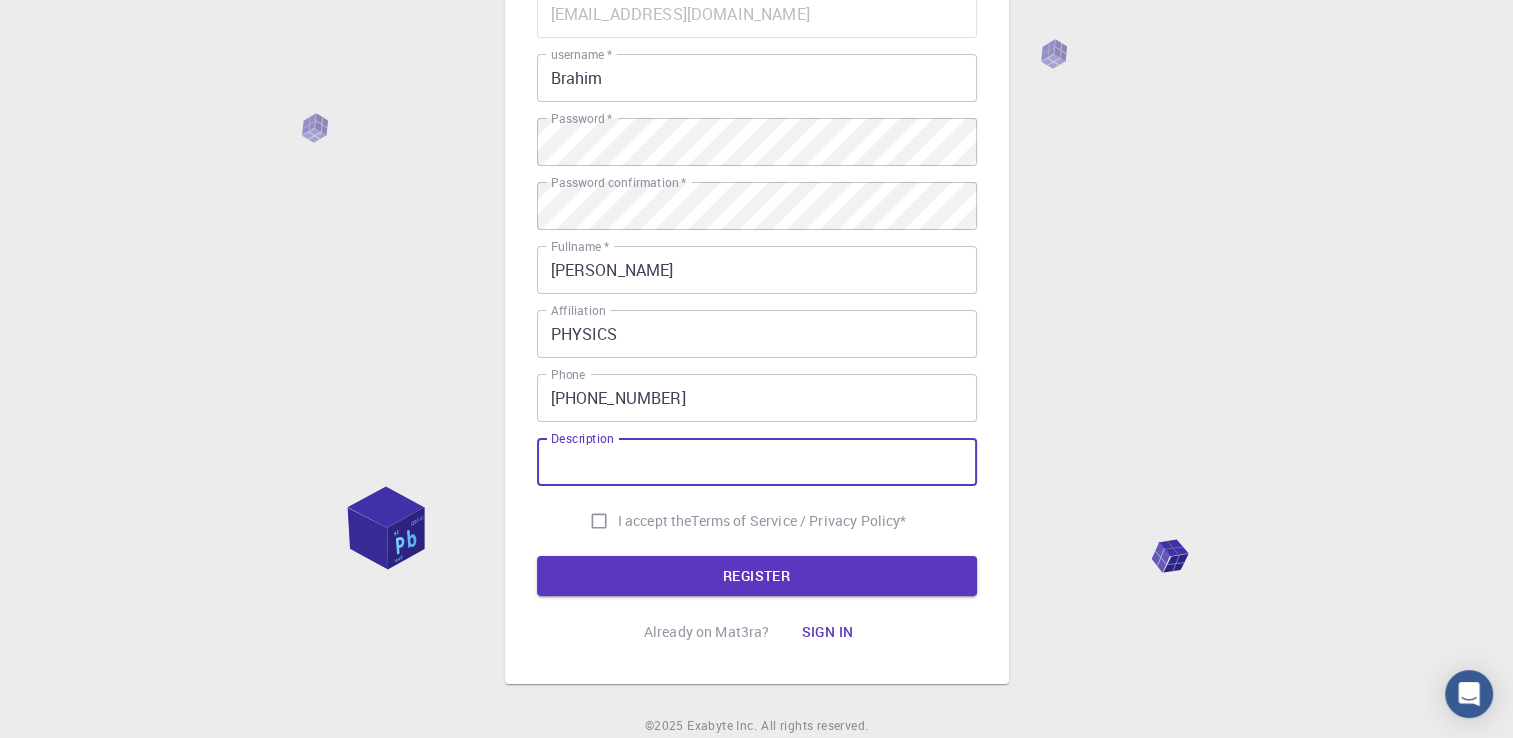 scroll, scrollTop: 203, scrollLeft: 0, axis: vertical 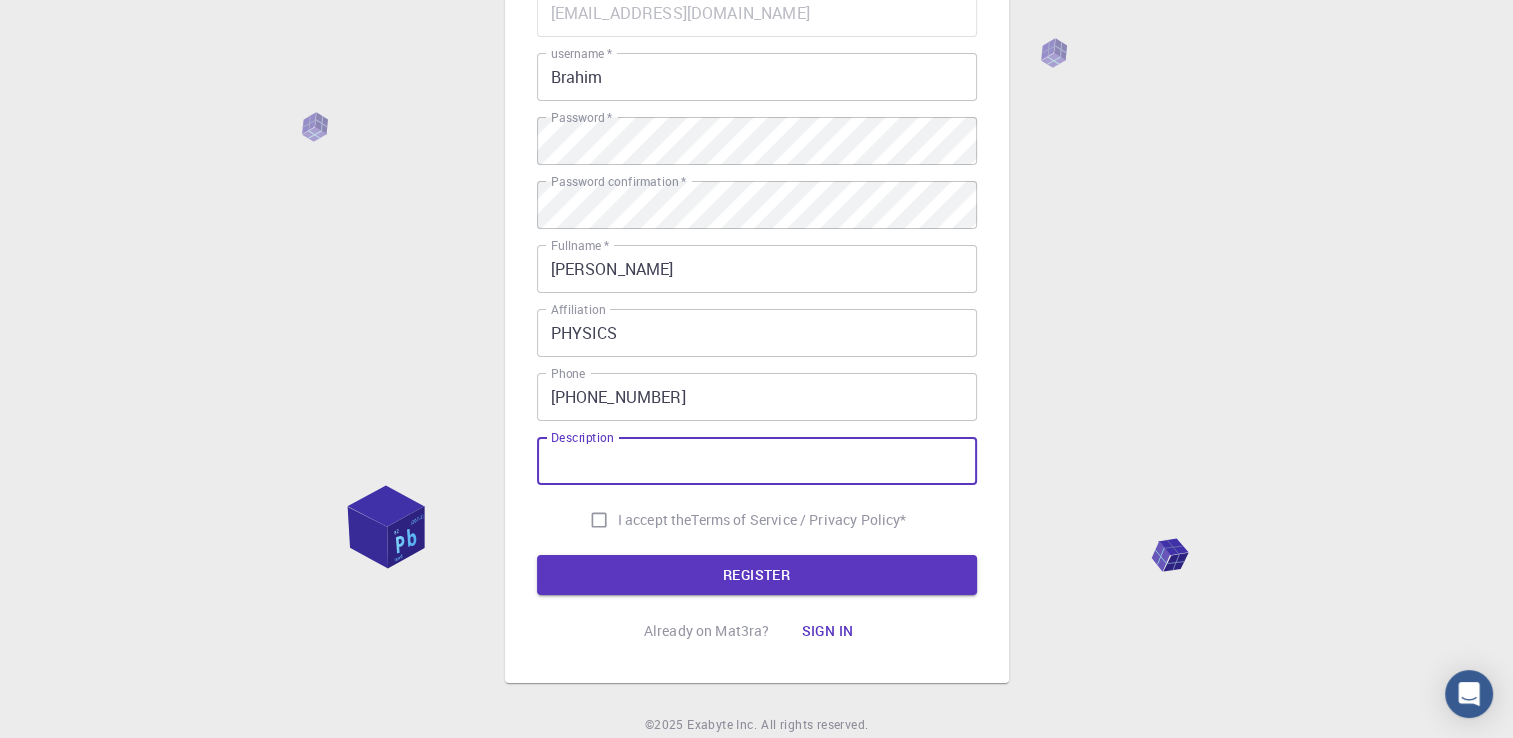 click on "Description" at bounding box center [757, 461] 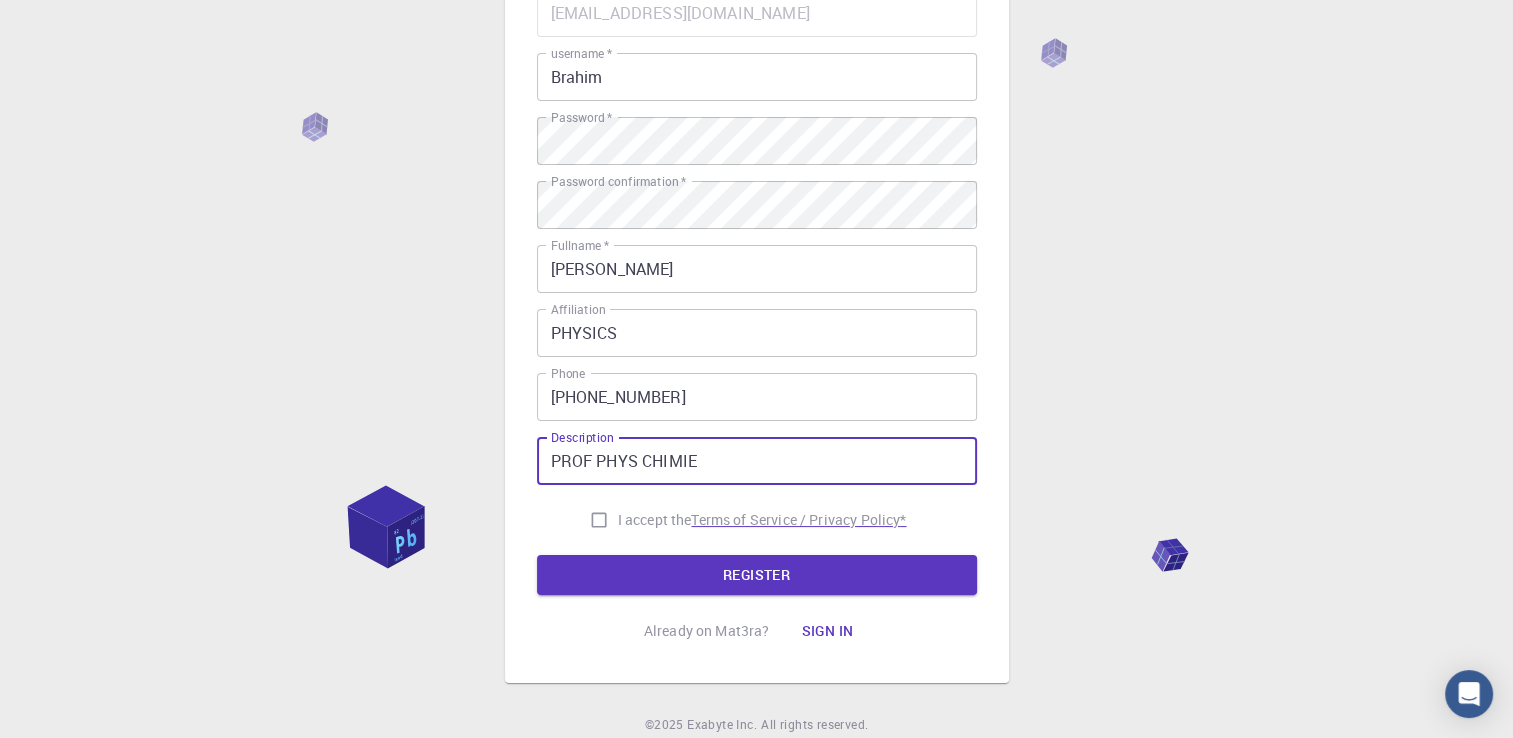 type on "PROF PHYS CHIMIE" 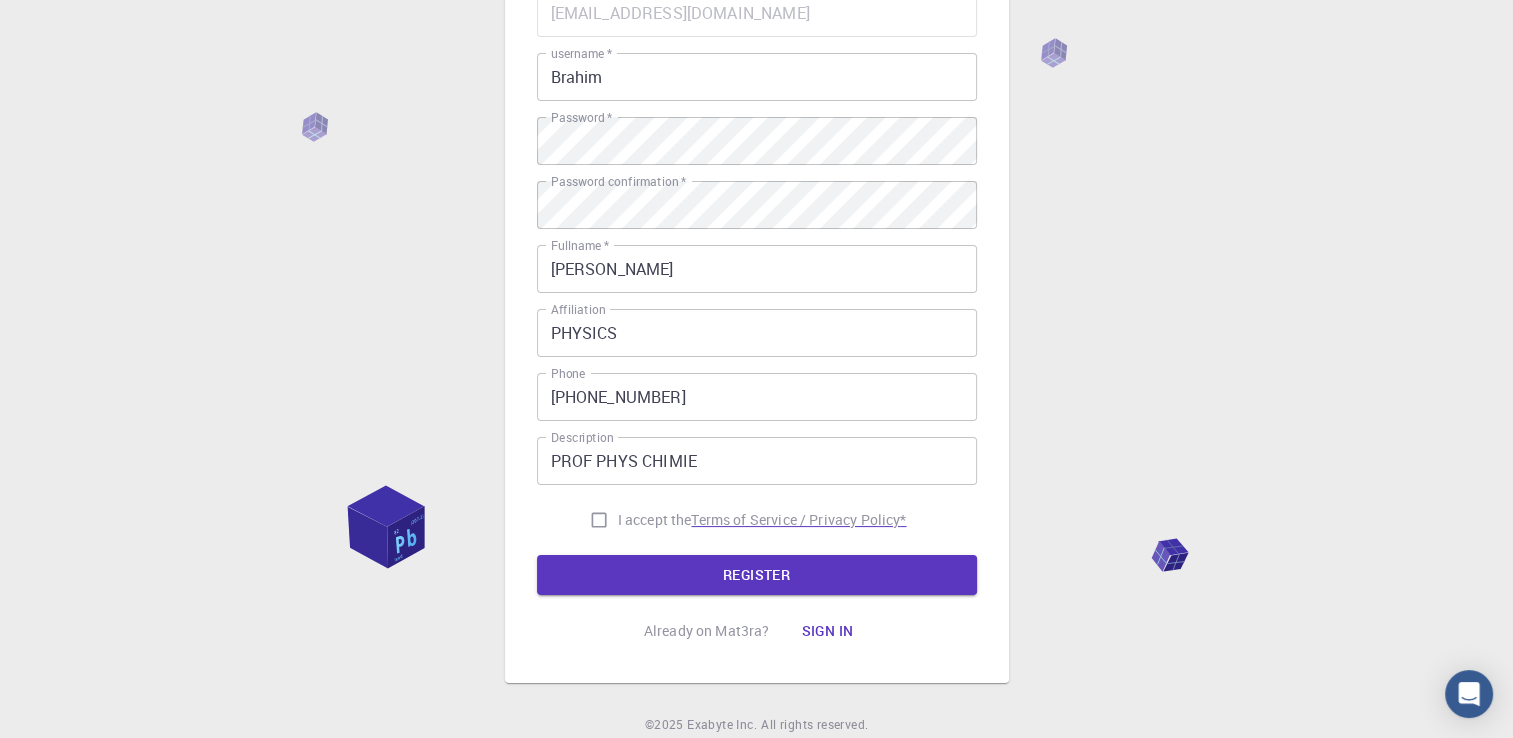click on "Terms of Service / Privacy Policy  *" at bounding box center [798, 520] 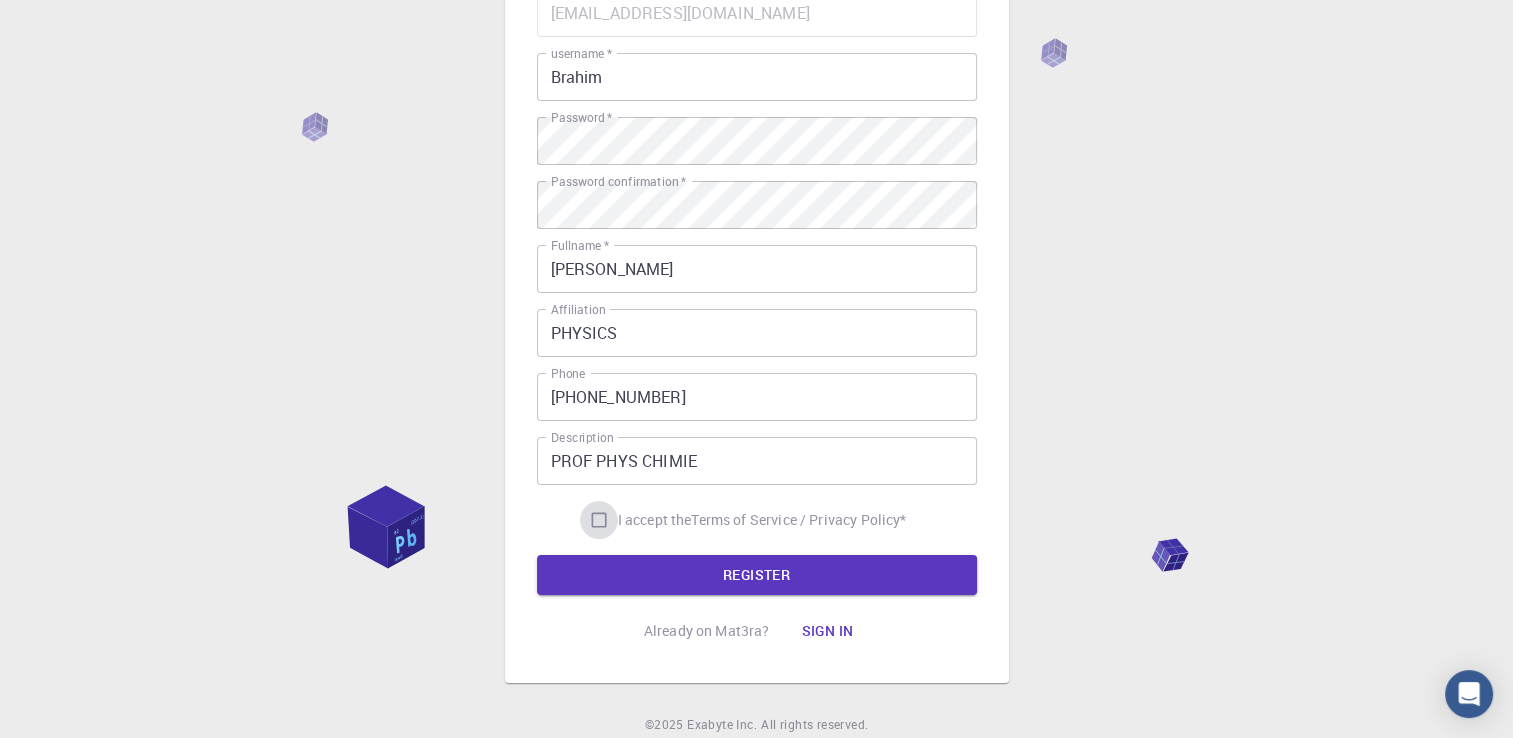 click on "I accept the  Terms of Service / Privacy Policy  *" at bounding box center [599, 520] 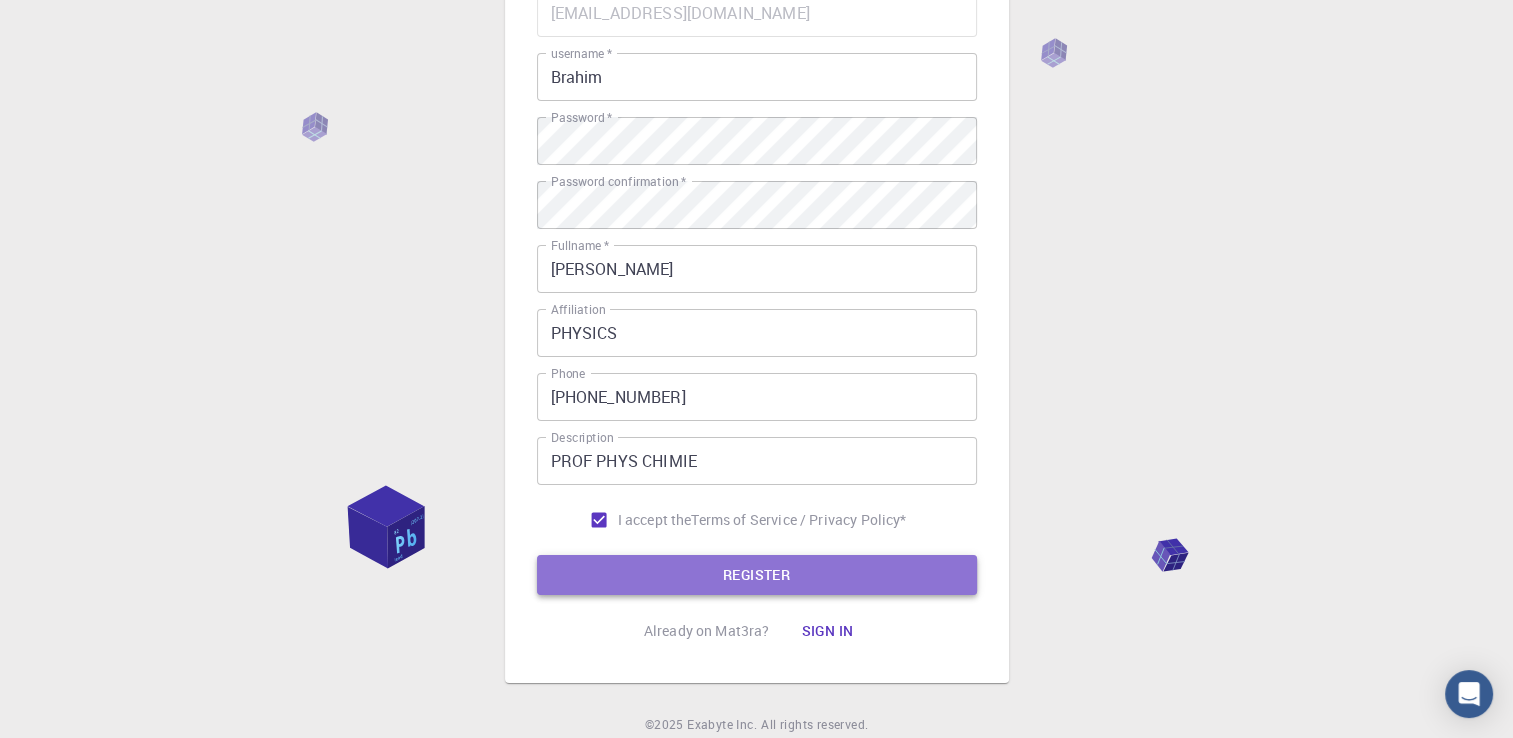 click on "REGISTER" at bounding box center (757, 575) 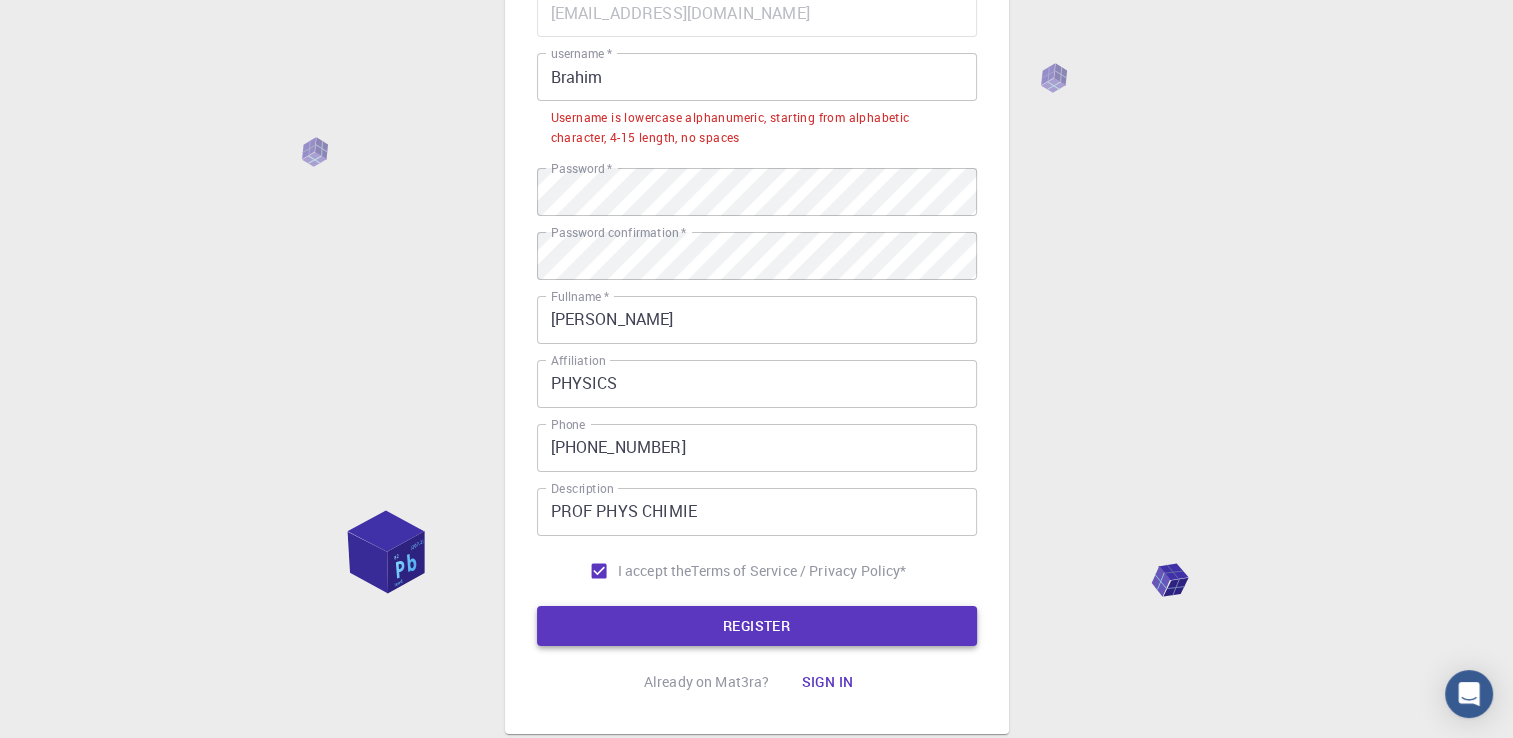 click on "REGISTER" at bounding box center (757, 626) 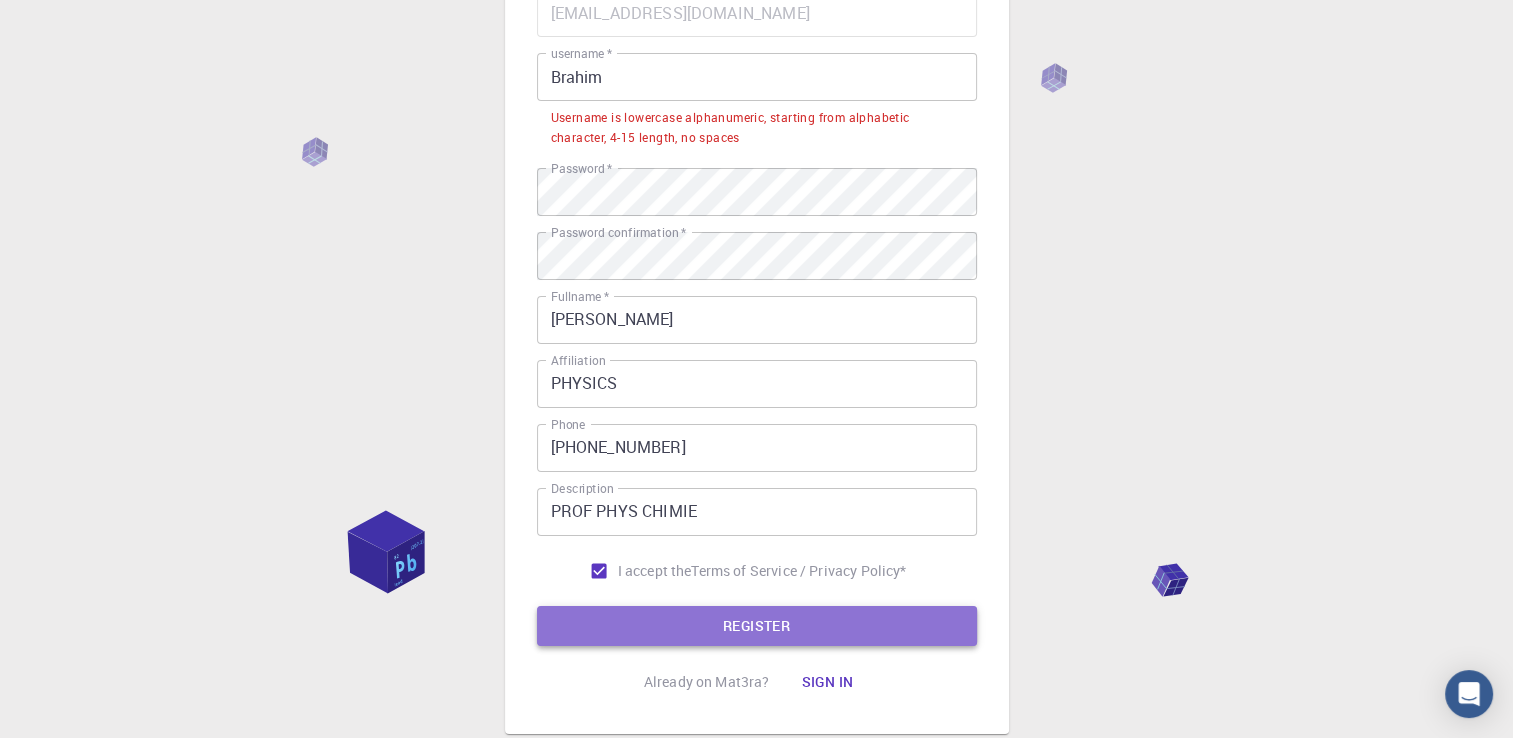 click on "REGISTER" at bounding box center [757, 626] 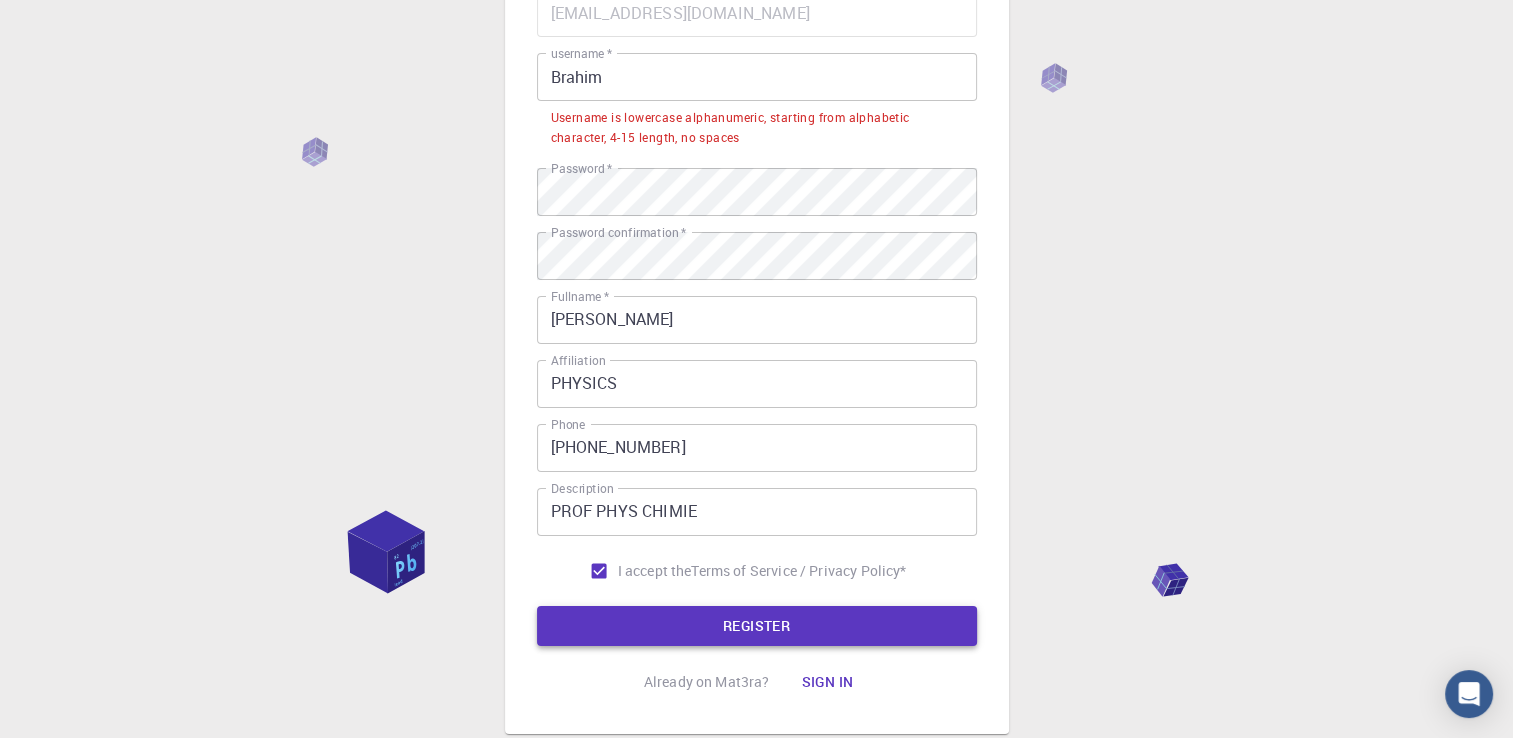 click on "REGISTER" at bounding box center [757, 626] 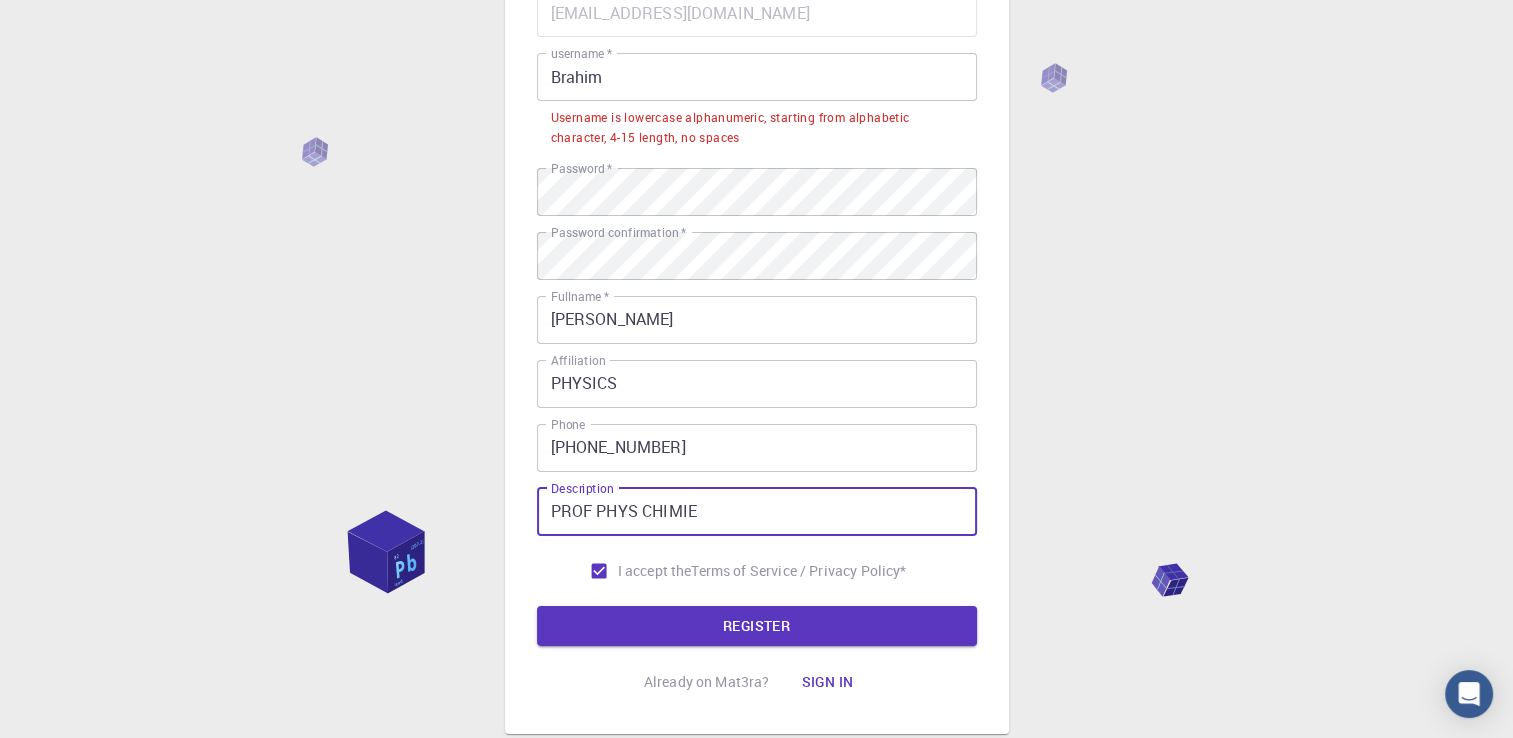 drag, startPoint x: 707, startPoint y: 492, endPoint x: 683, endPoint y: 425, distance: 71.168816 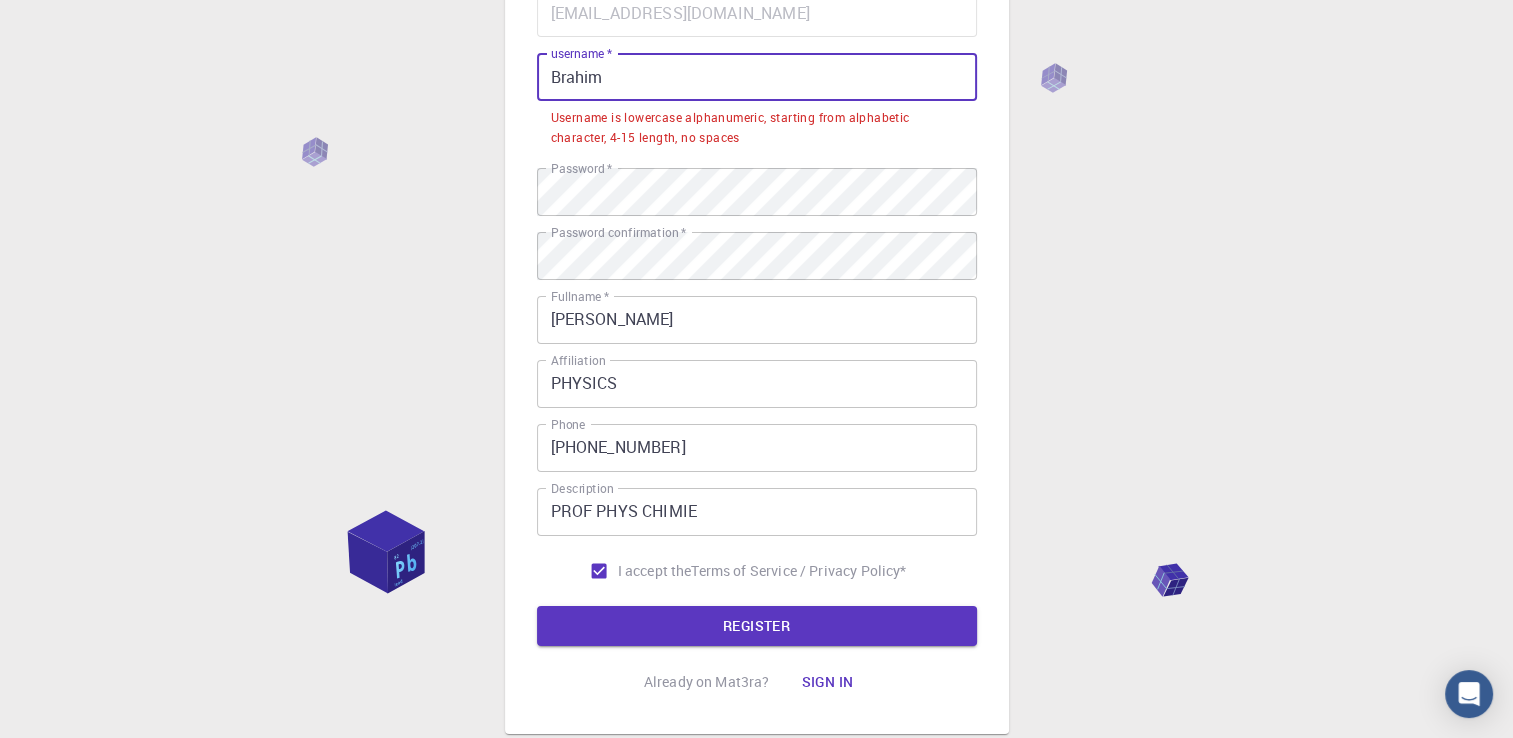 click on "Brahim" at bounding box center (757, 77) 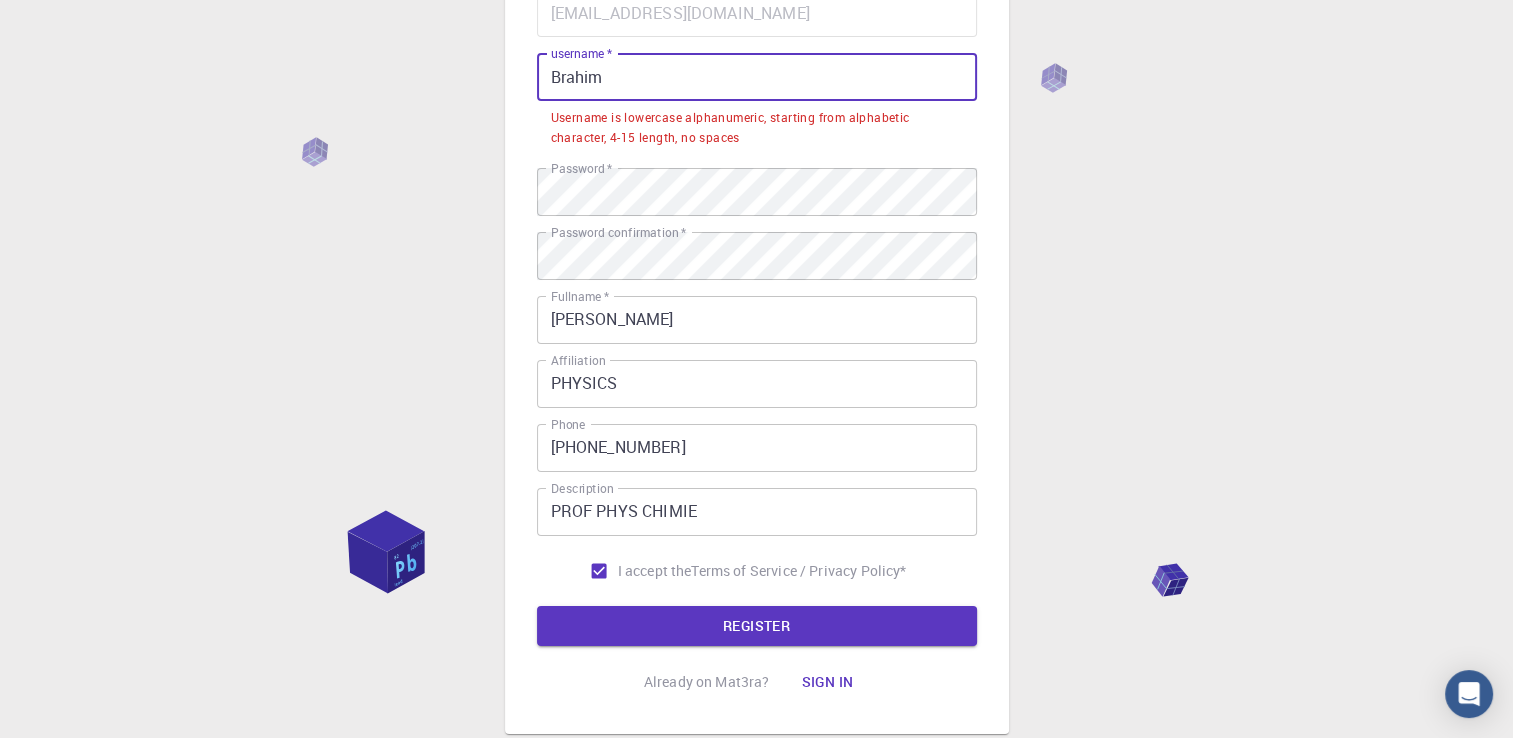 click on "Brahim" at bounding box center (757, 77) 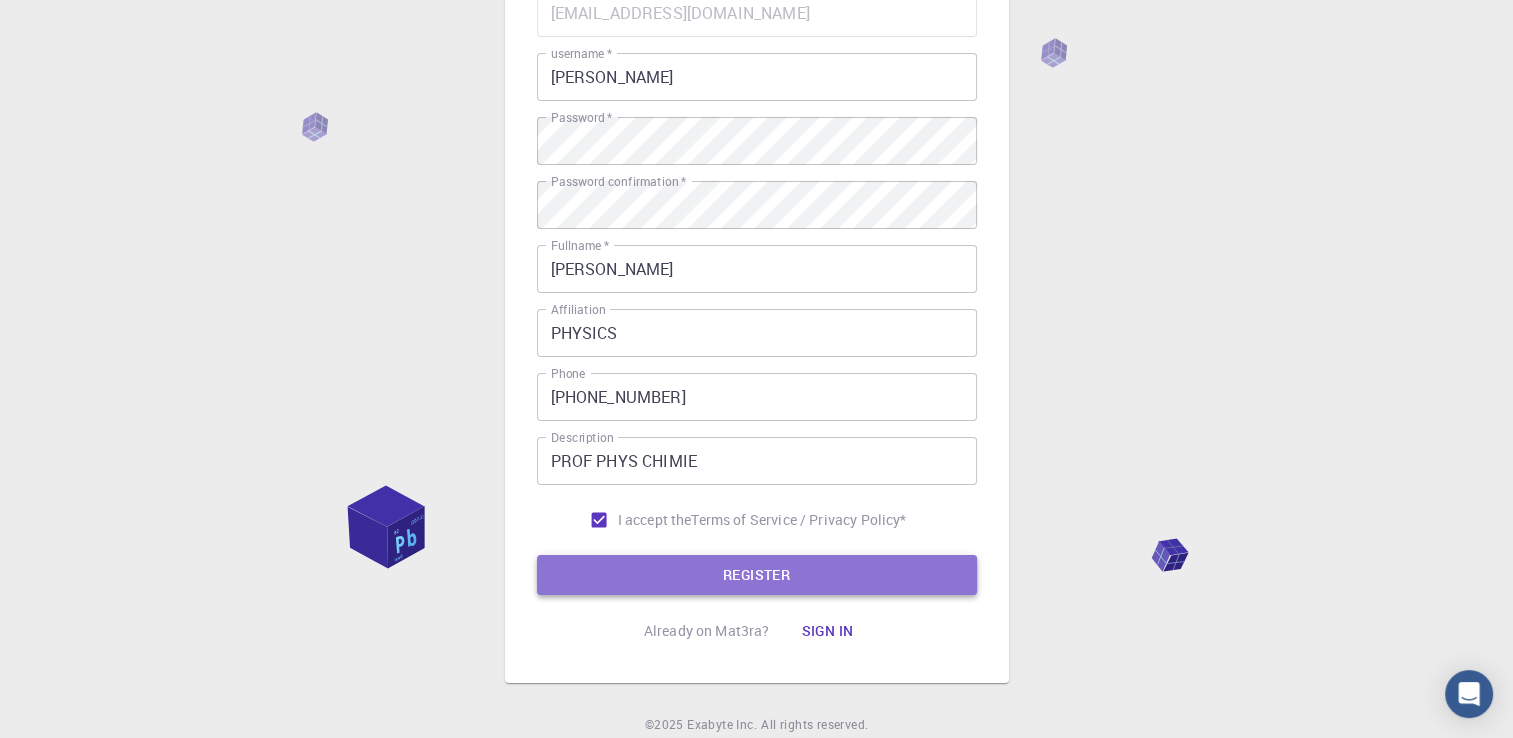 click on "REGISTER" at bounding box center [757, 575] 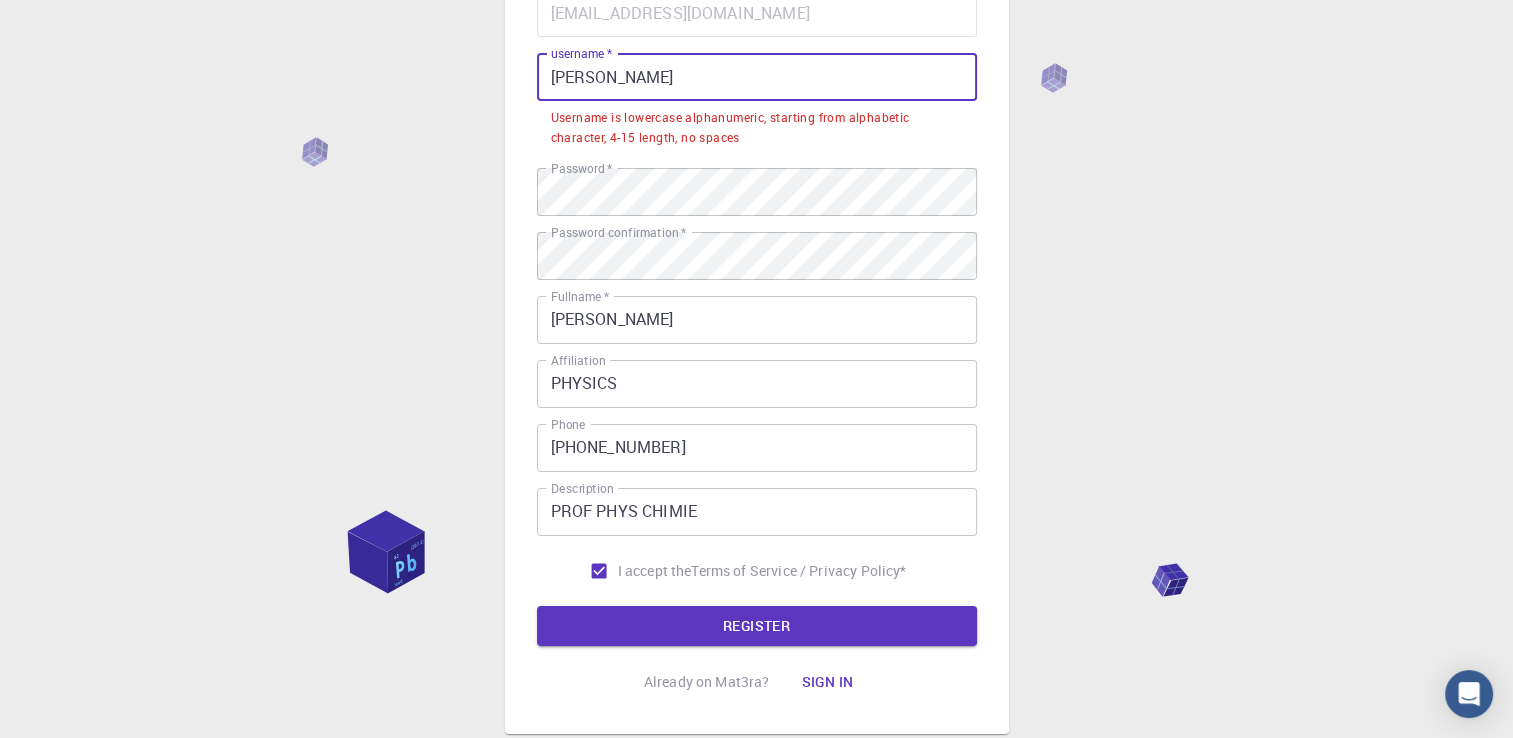 click on "Brahim ENNAI" at bounding box center [757, 77] 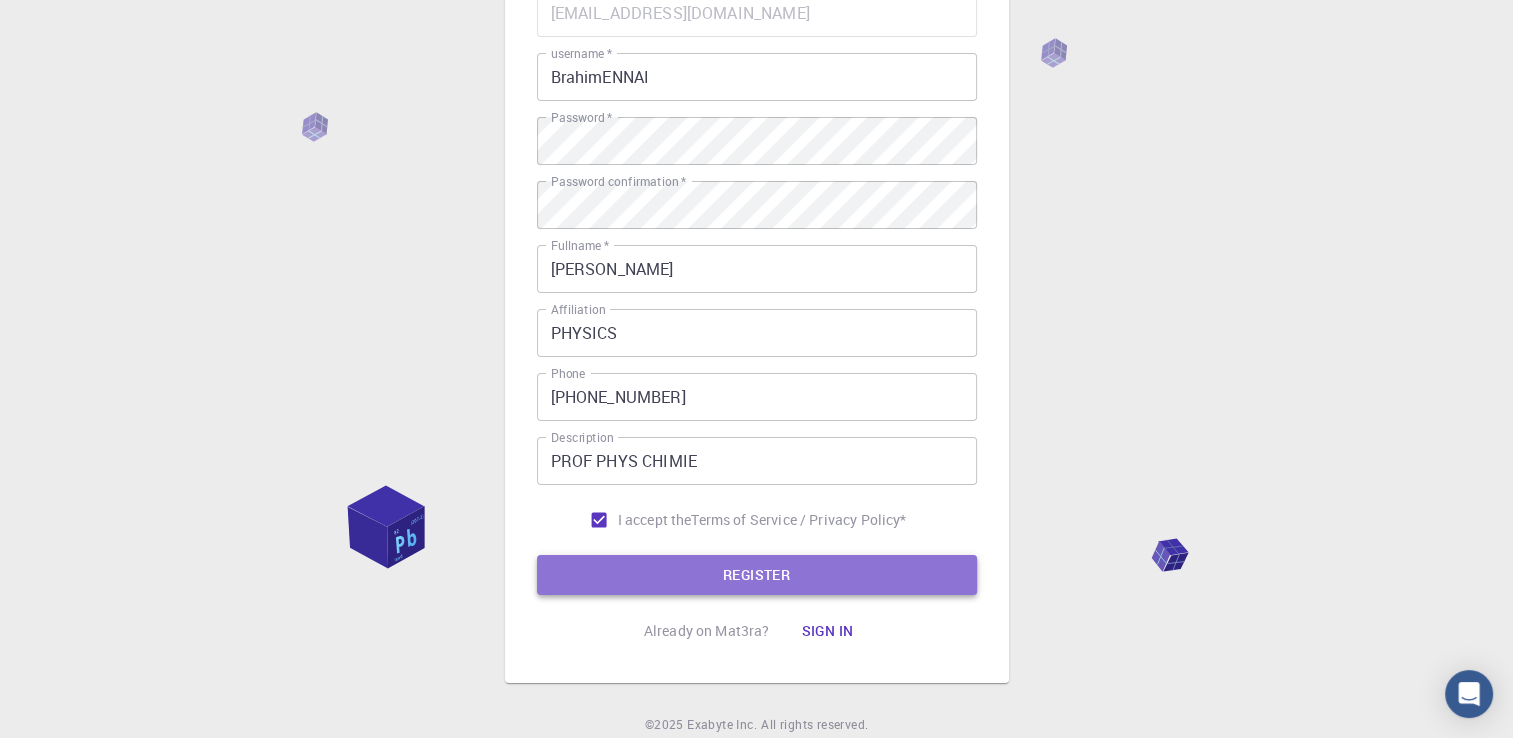 click on "REGISTER" at bounding box center (757, 575) 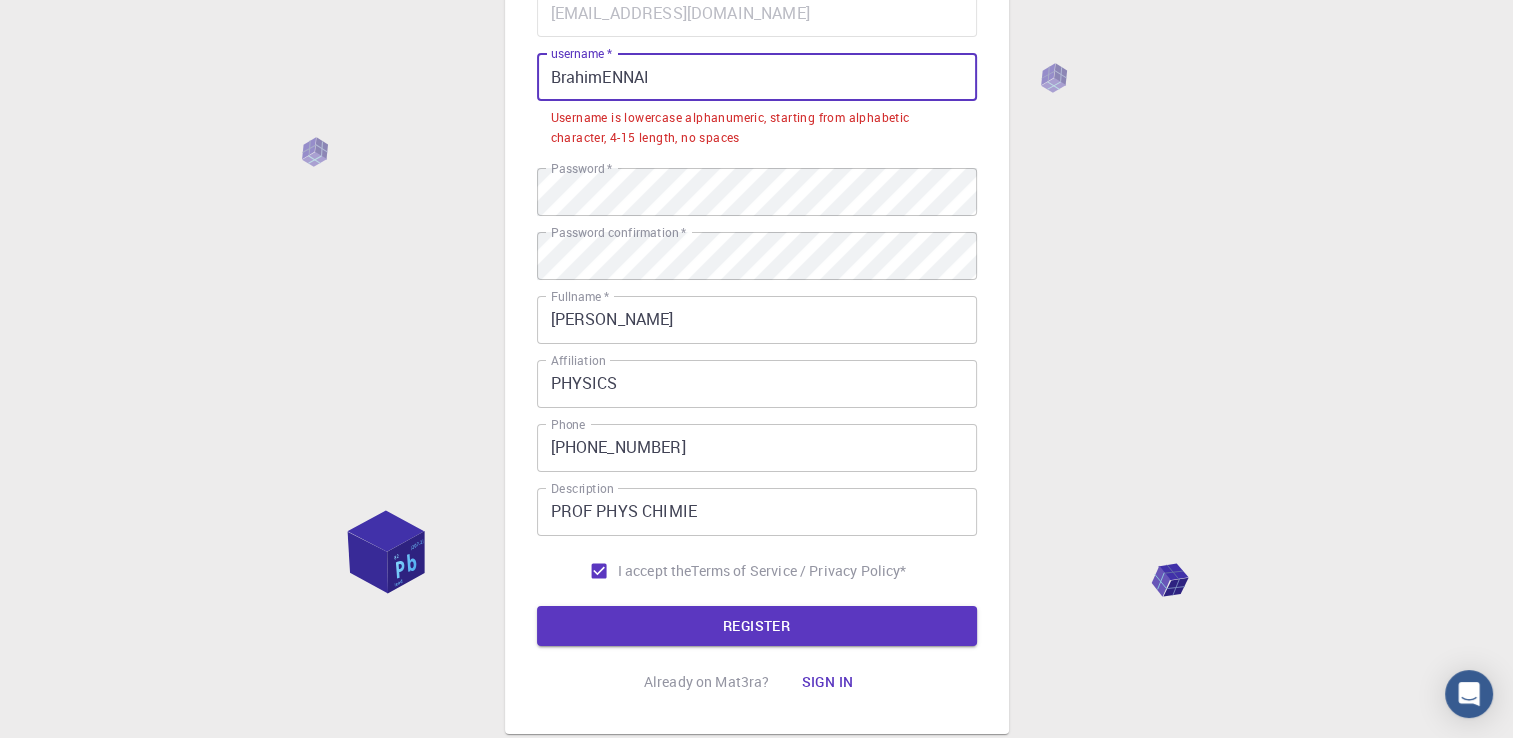 click on "BrahimENNAI" at bounding box center [757, 77] 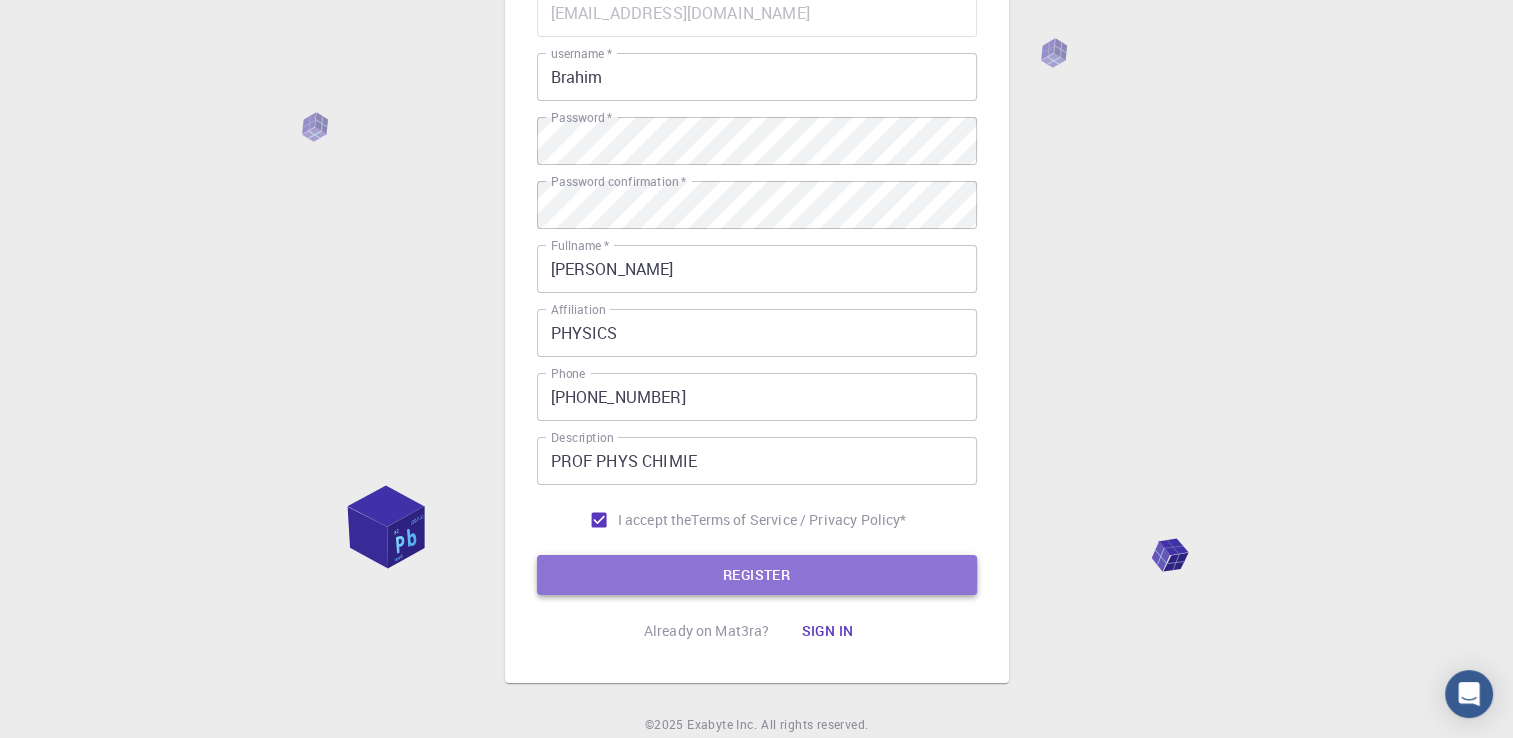 click on "REGISTER" at bounding box center [757, 575] 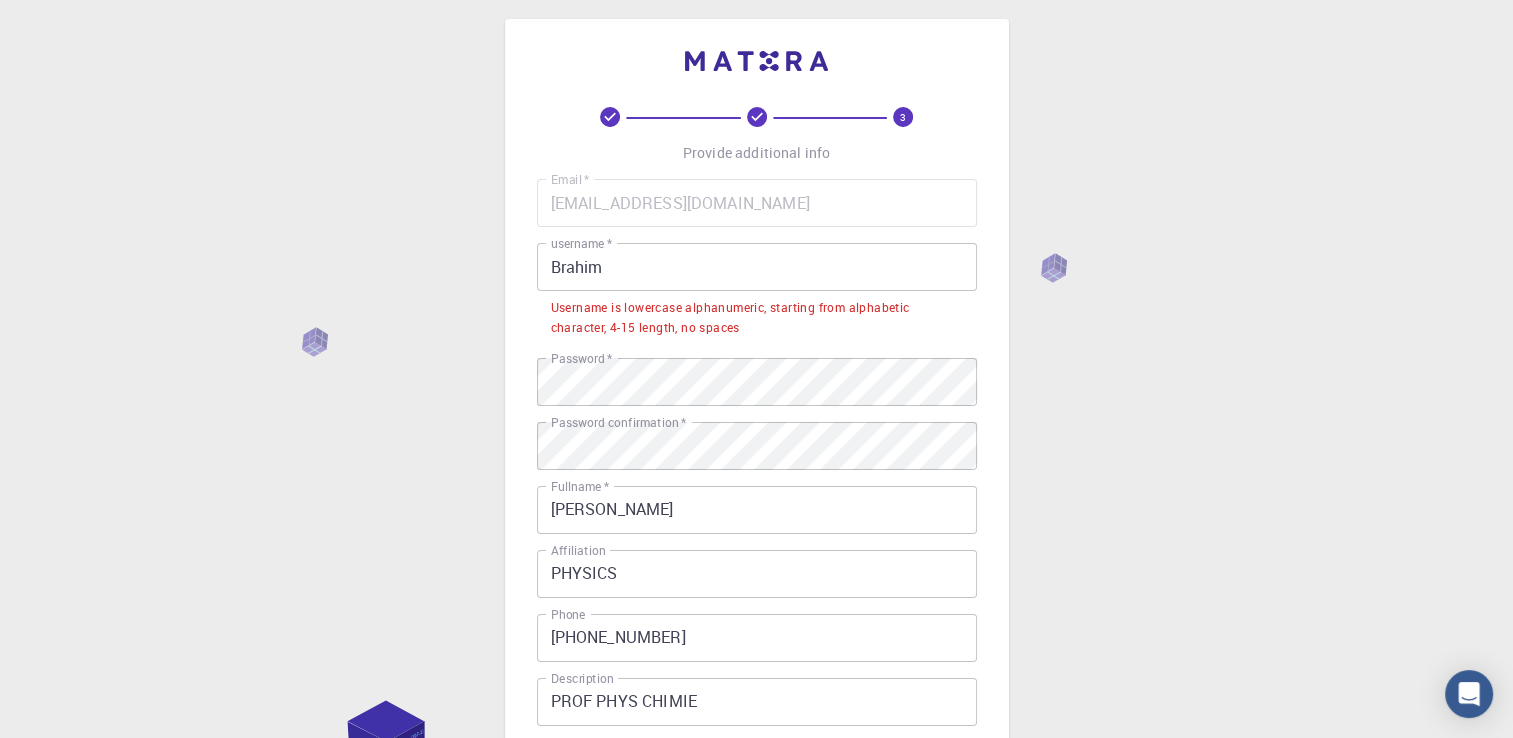scroll, scrollTop: 19, scrollLeft: 0, axis: vertical 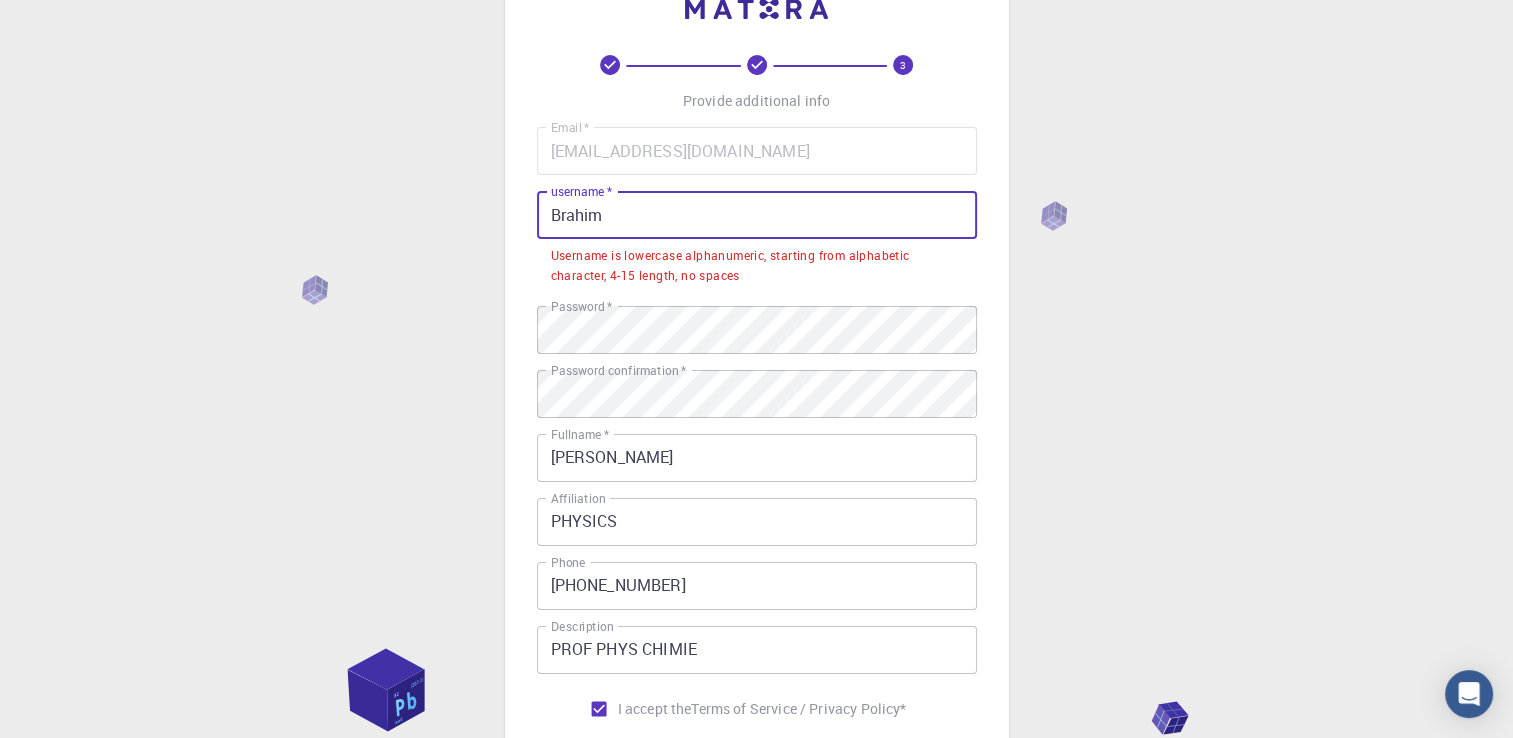 click on "Brahim" at bounding box center [757, 215] 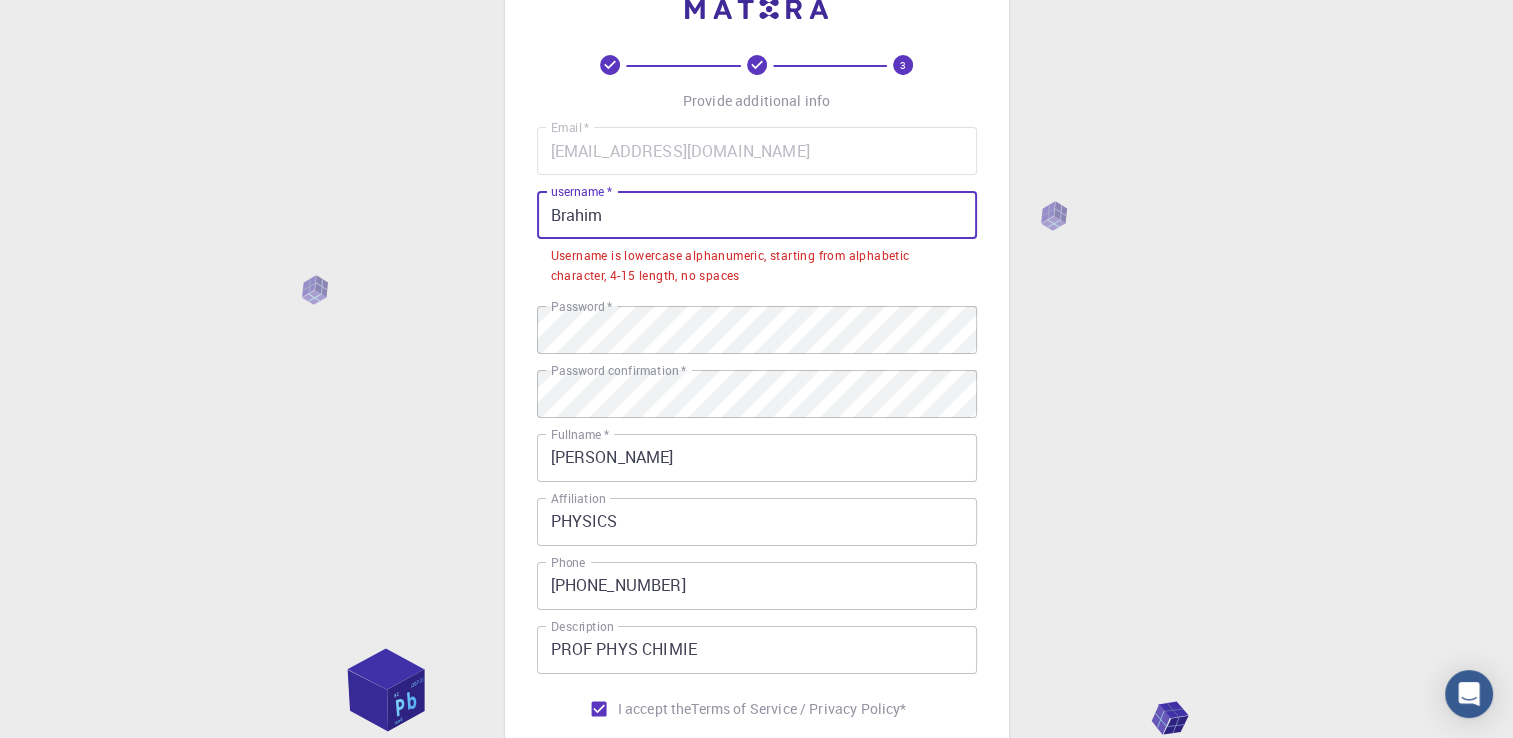 click on "Brahim" at bounding box center (757, 215) 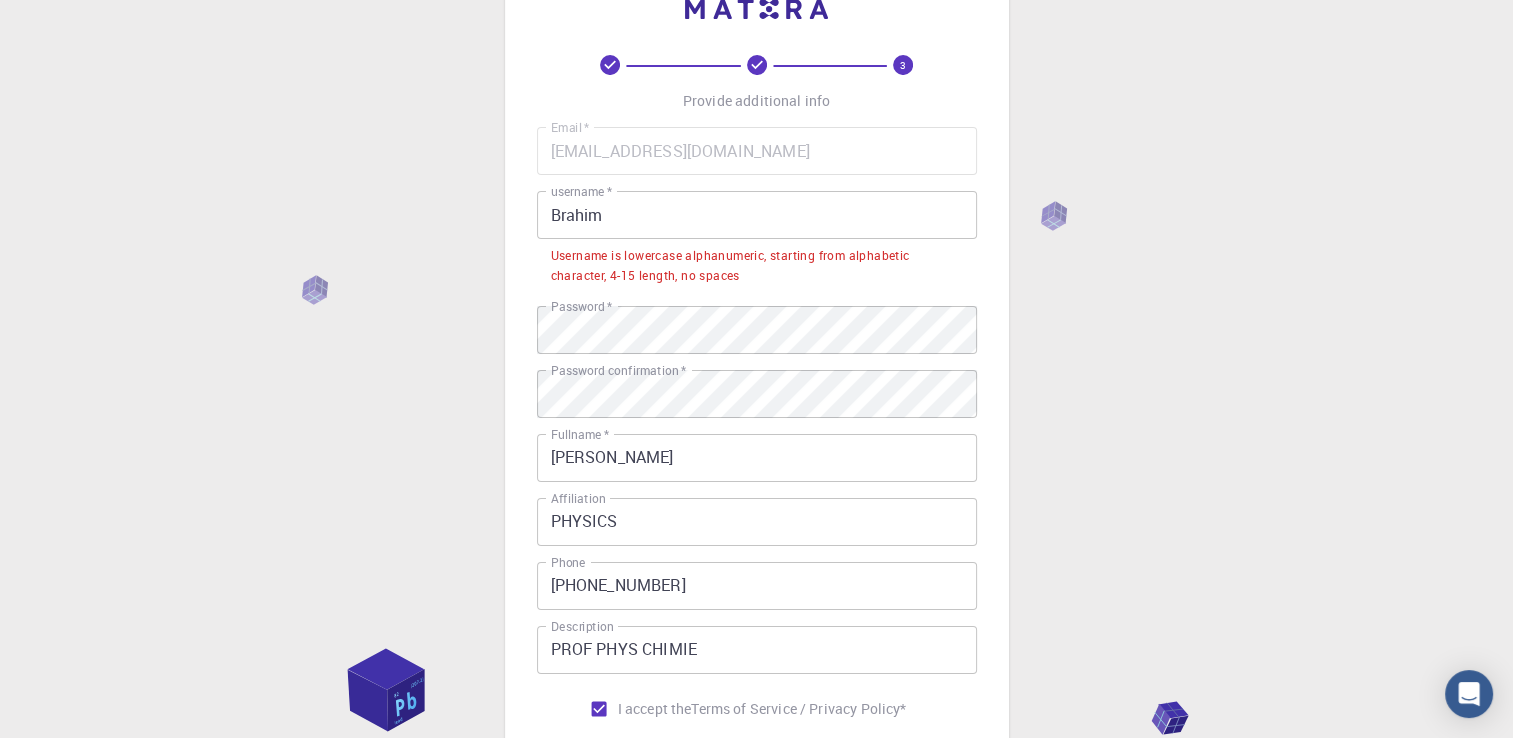 click on "3 Provide additional info Email   * nncho2022@gmail.com Email   * username   * Brahim username   * Username is lowercase alphanumeric, starting from alphabetic character, 4-15 length, no spaces Password   * Password   * Password confirmation   * Password confirmation   * Fullname   * Brahim ENNAIM Fullname   * Affiliation PHYSICS Affiliation Phone +212662100328 Phone Description PROF PHYS CHIMIE Description I accept the  Terms of Service / Privacy Policy  * REGISTER Already on Mat3ra? Sign in" at bounding box center (757, 419) 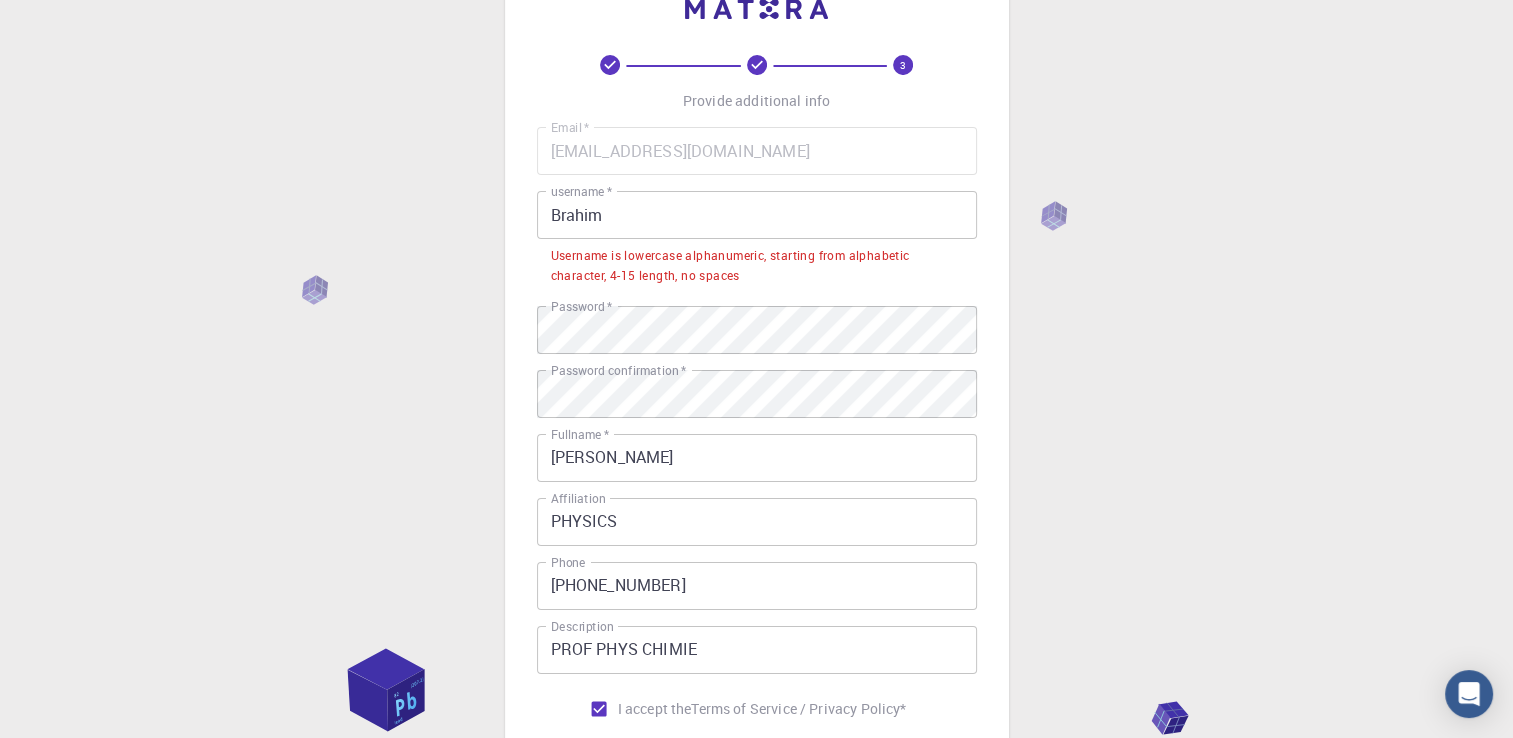 click on "Brahim" at bounding box center [757, 215] 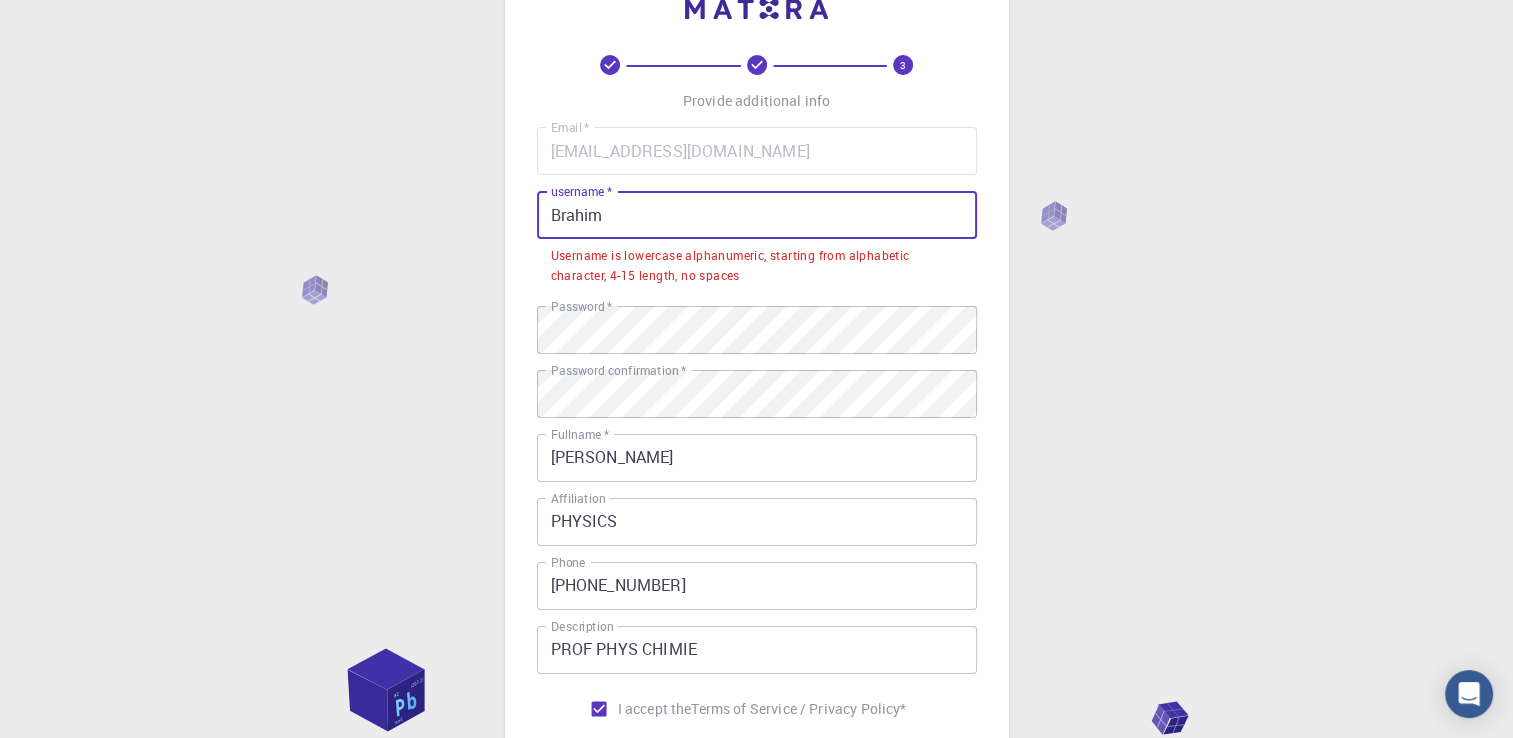 drag, startPoint x: 553, startPoint y: 201, endPoint x: 556, endPoint y: 211, distance: 10.440307 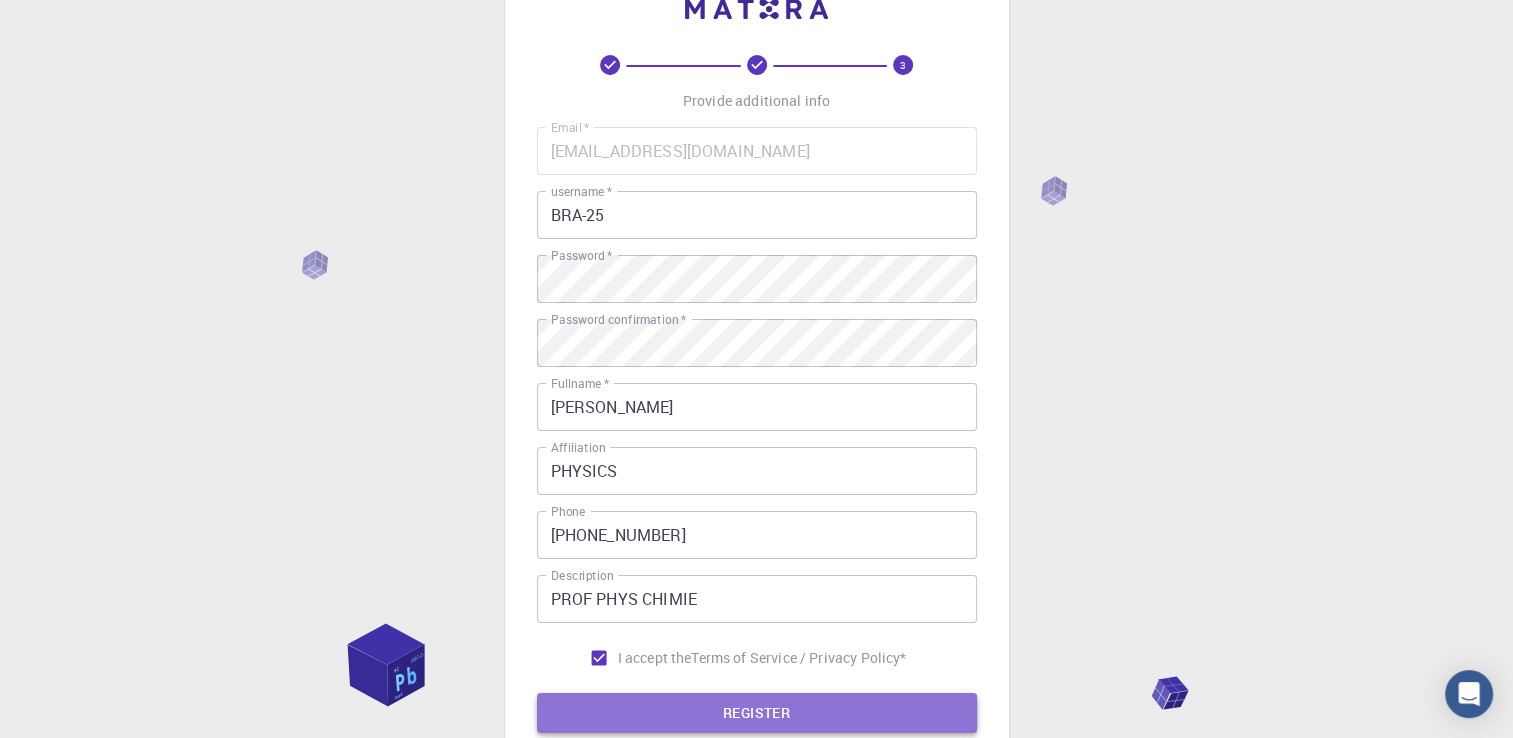 click on "REGISTER" at bounding box center [757, 713] 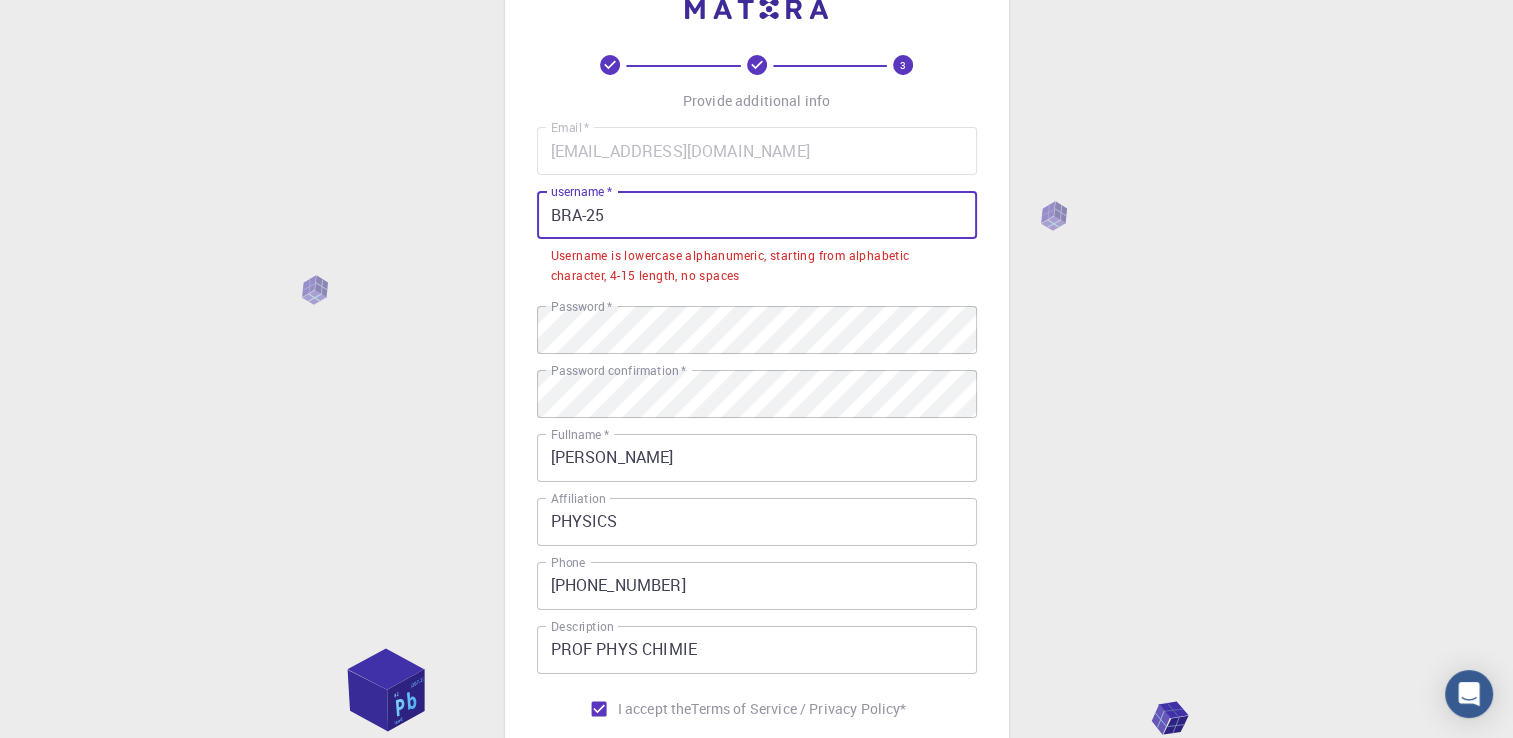 click on "BRA-25" at bounding box center [757, 215] 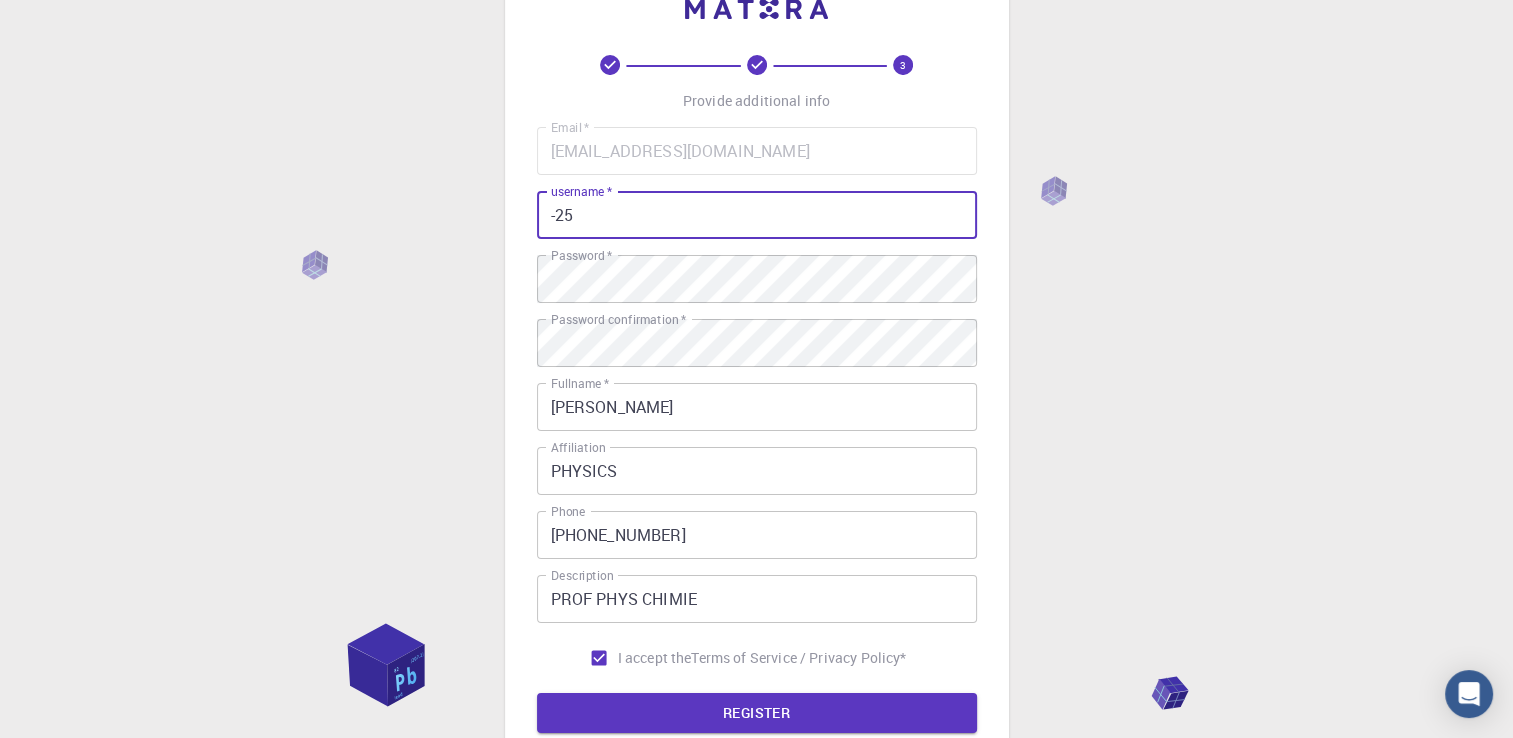 click on "-25" at bounding box center [757, 215] 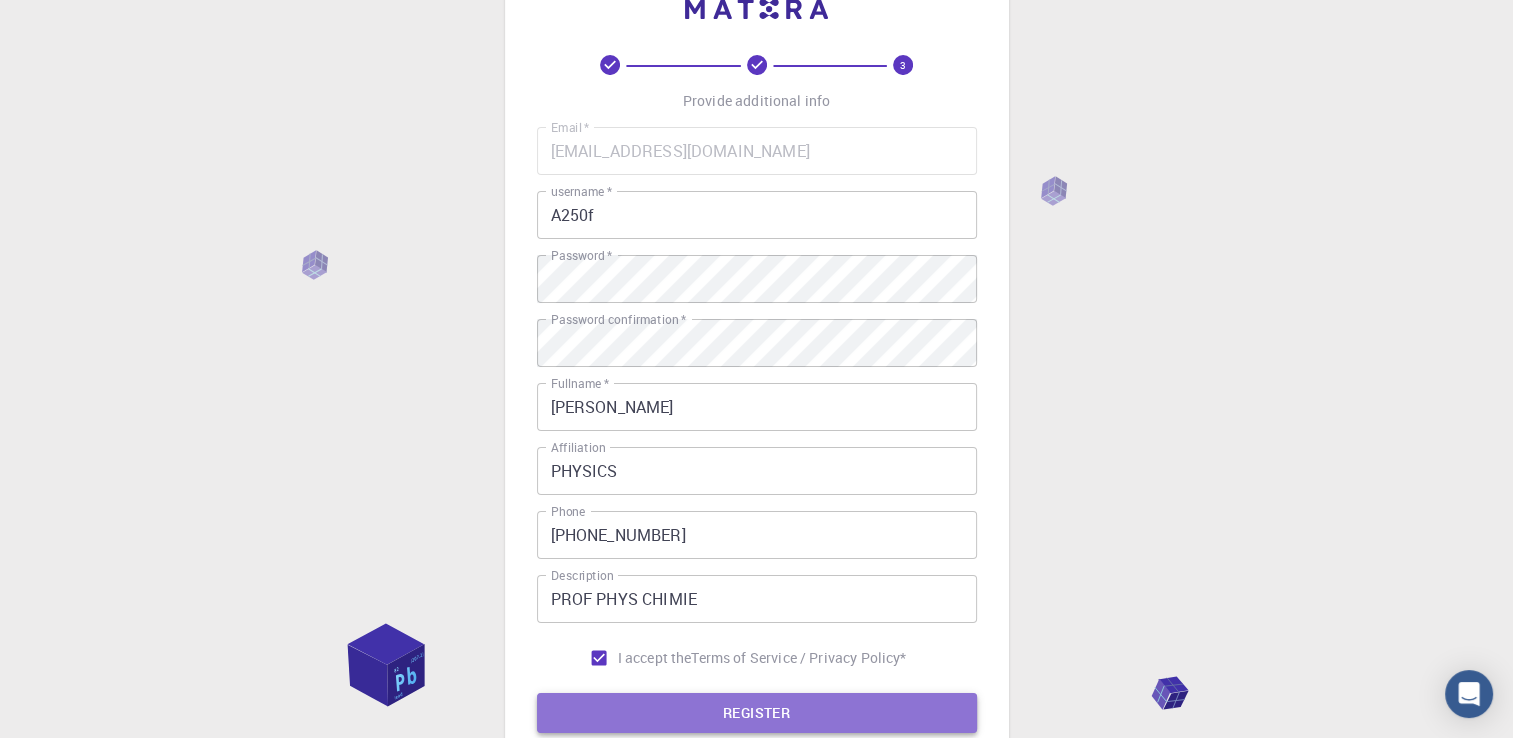click on "REGISTER" at bounding box center [757, 713] 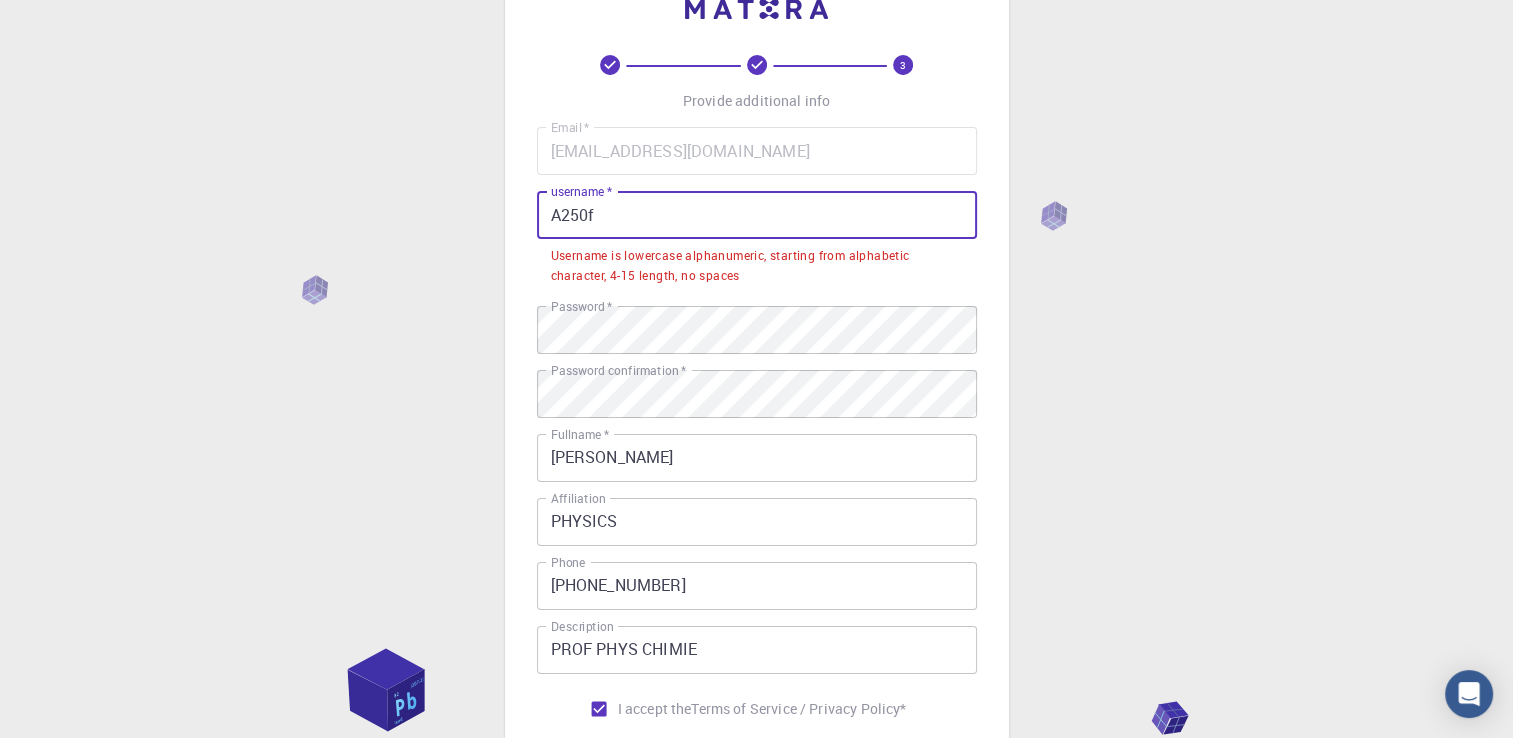 click on "A250f" at bounding box center [757, 215] 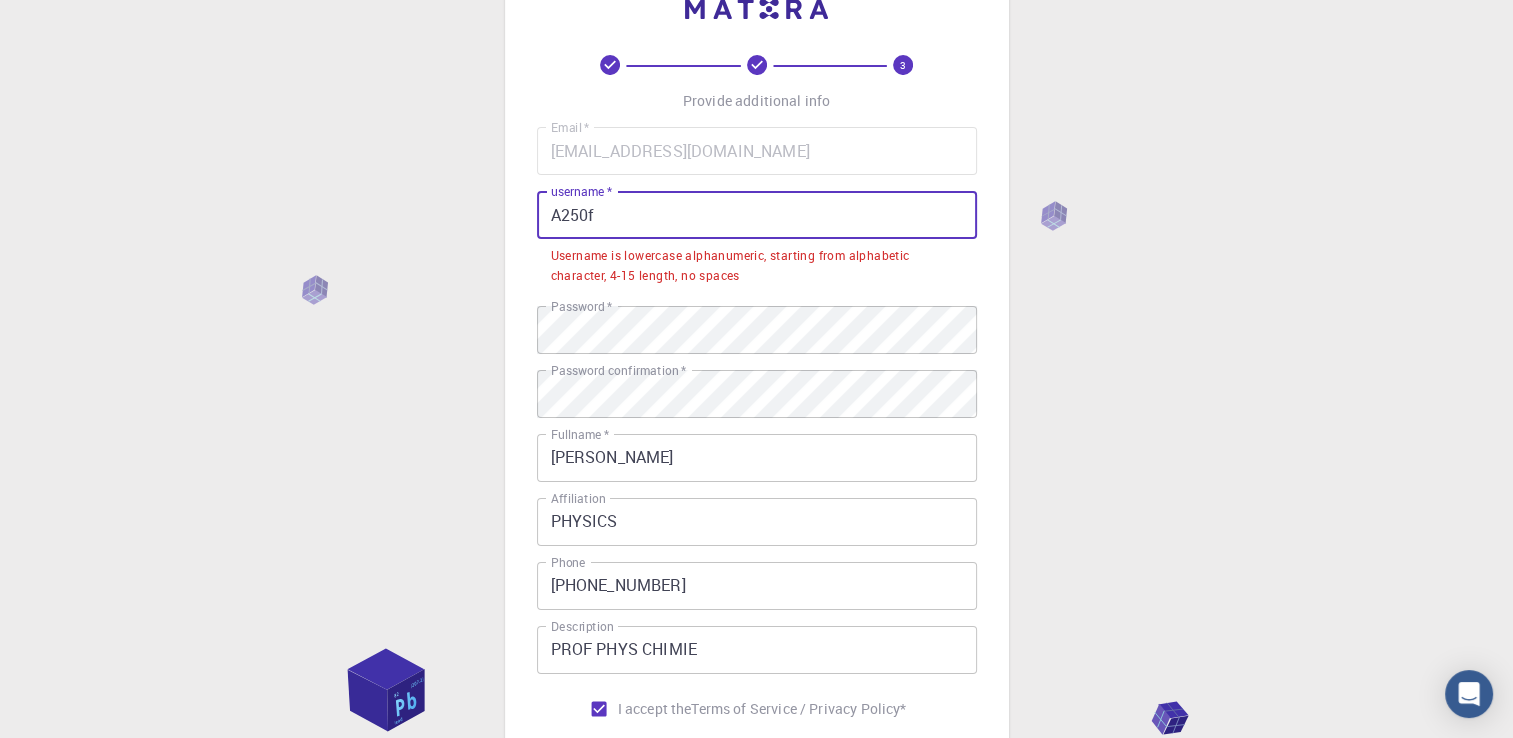 type on "é" 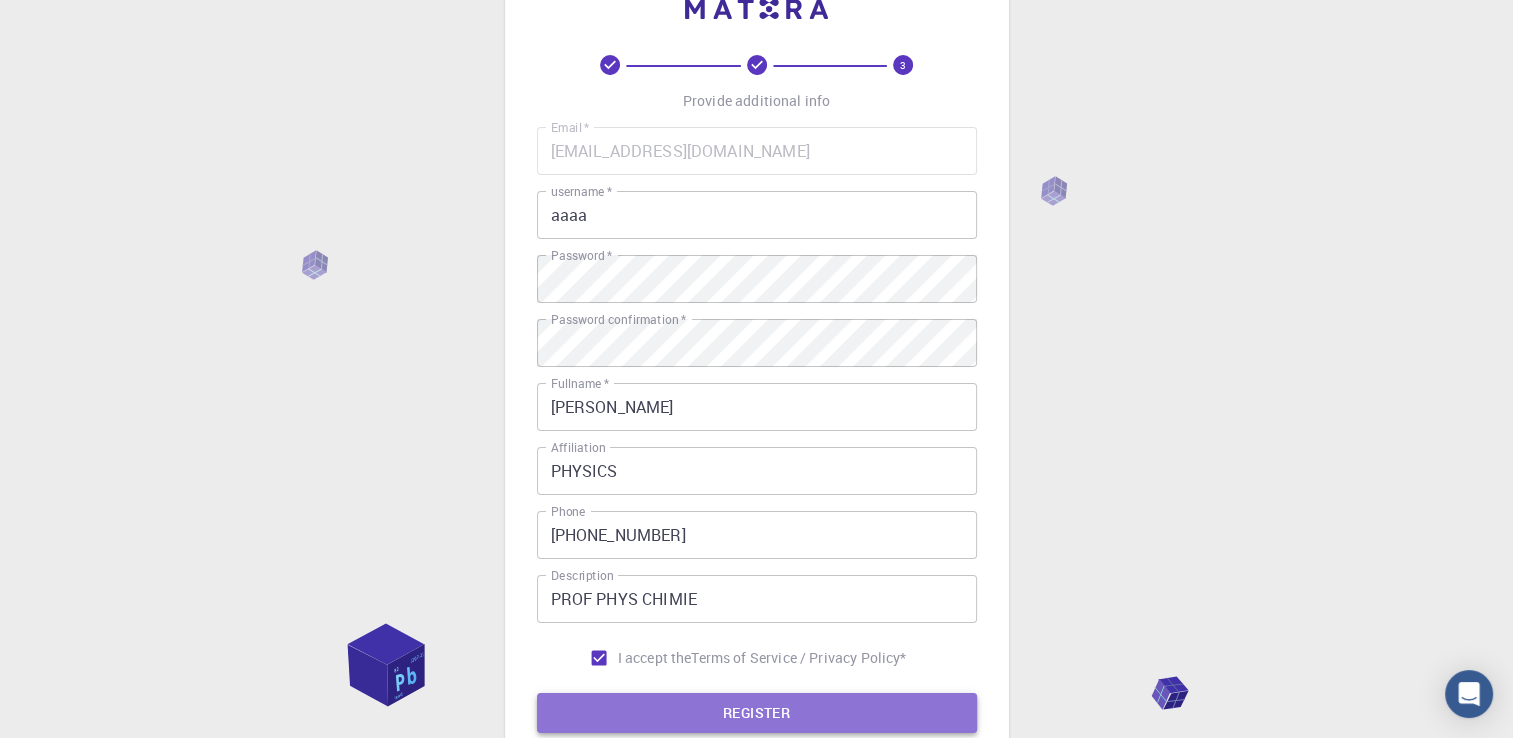 click on "REGISTER" at bounding box center (757, 713) 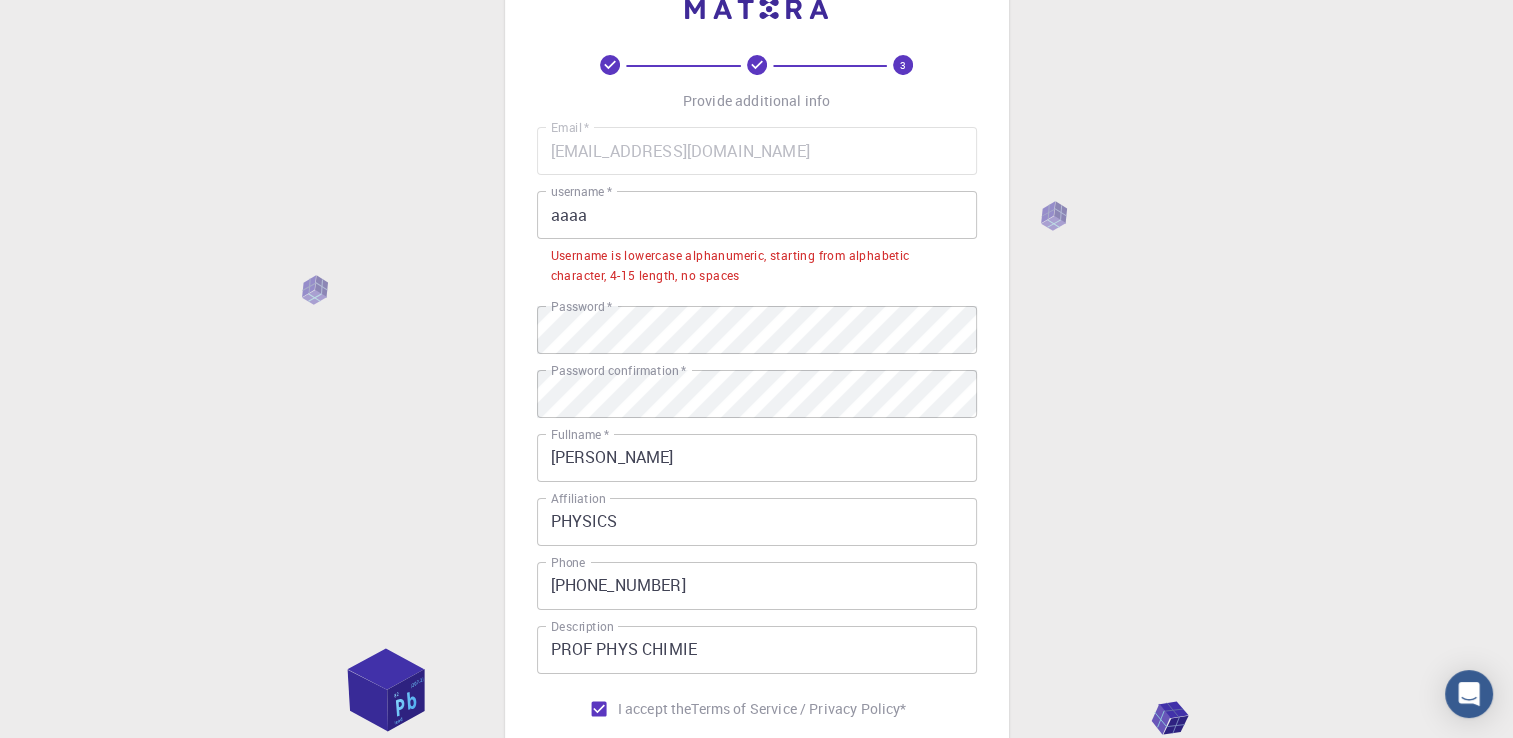 click on "username   *" at bounding box center [581, 191] 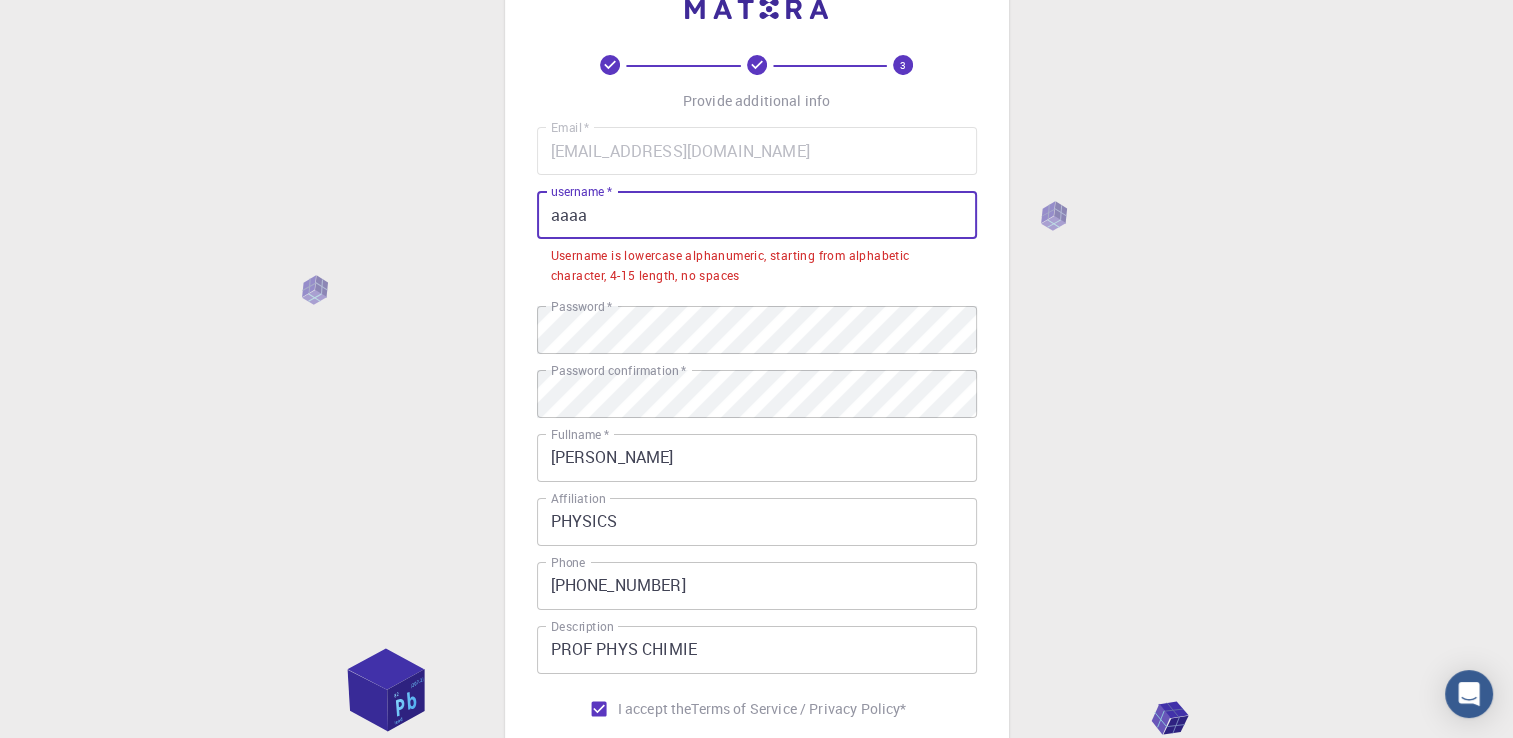 click on "aaaa" at bounding box center (757, 215) 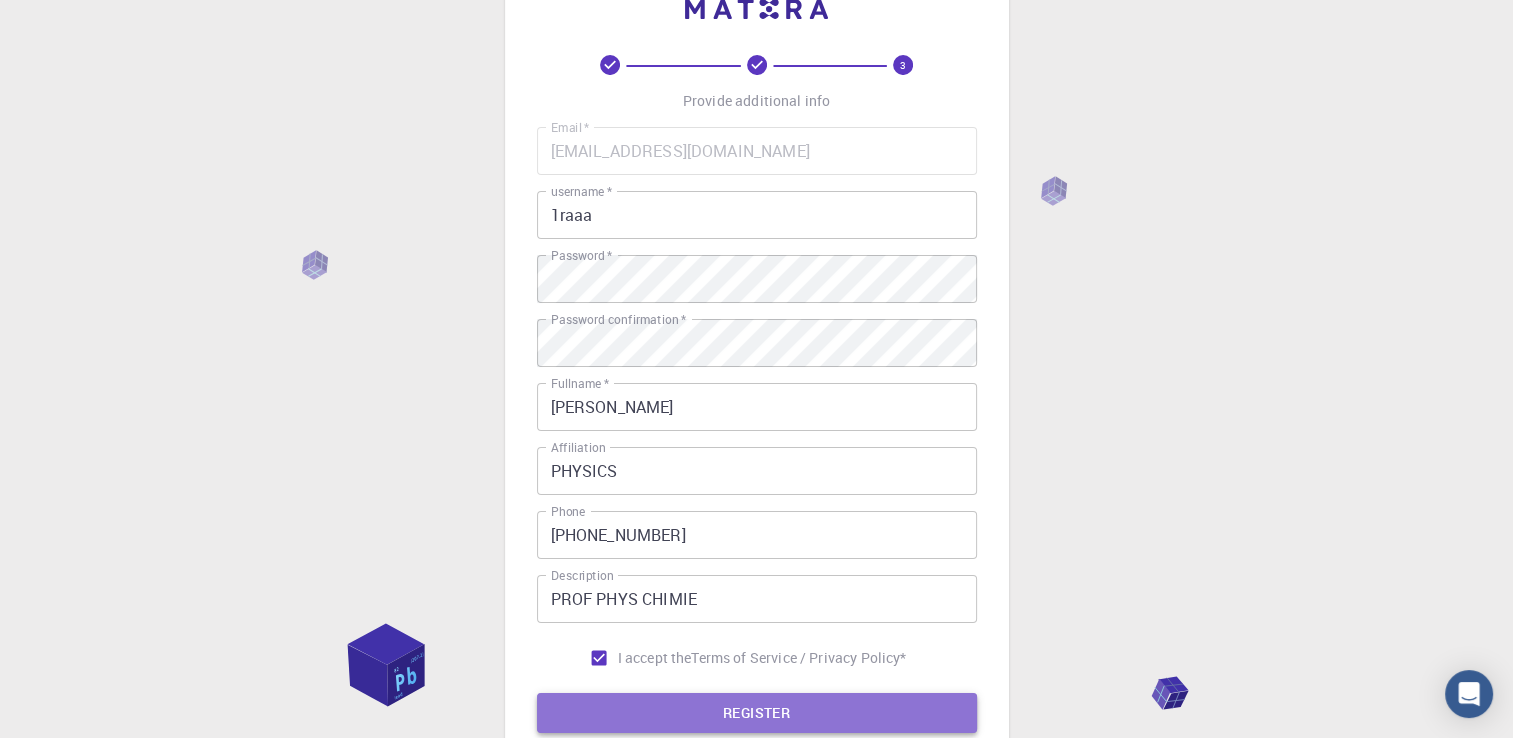 click on "REGISTER" at bounding box center [757, 713] 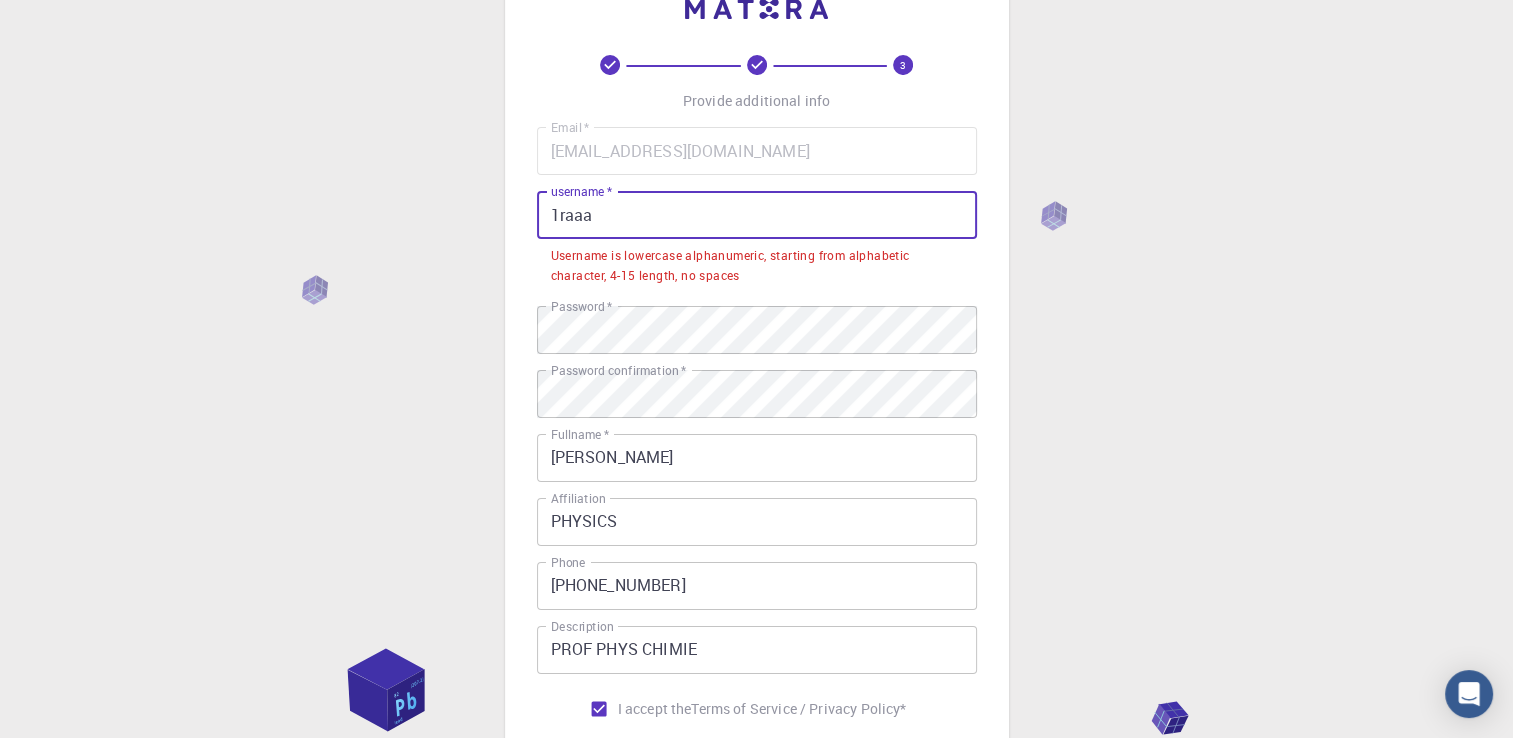 click on "1raaa" at bounding box center (757, 215) 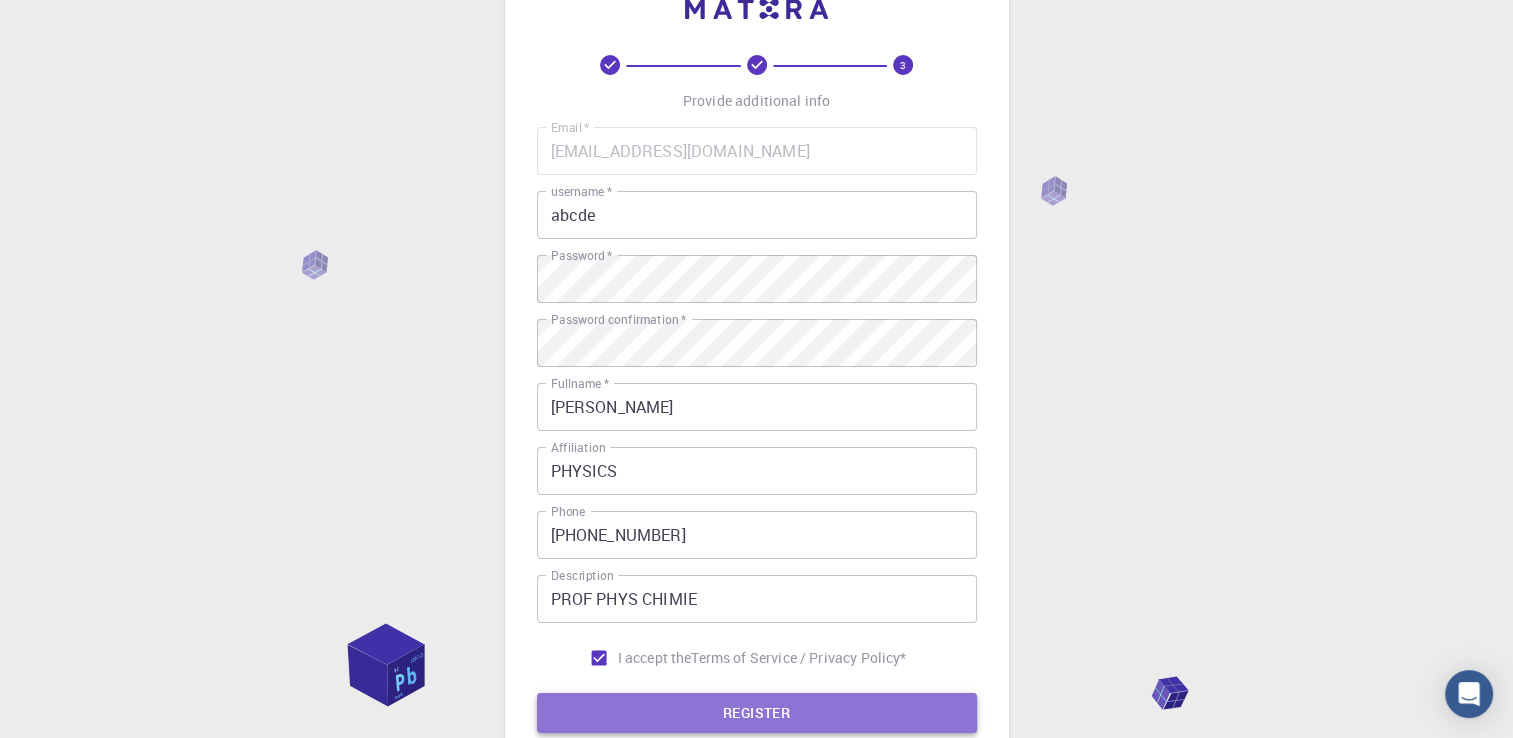 click on "REGISTER" at bounding box center (757, 713) 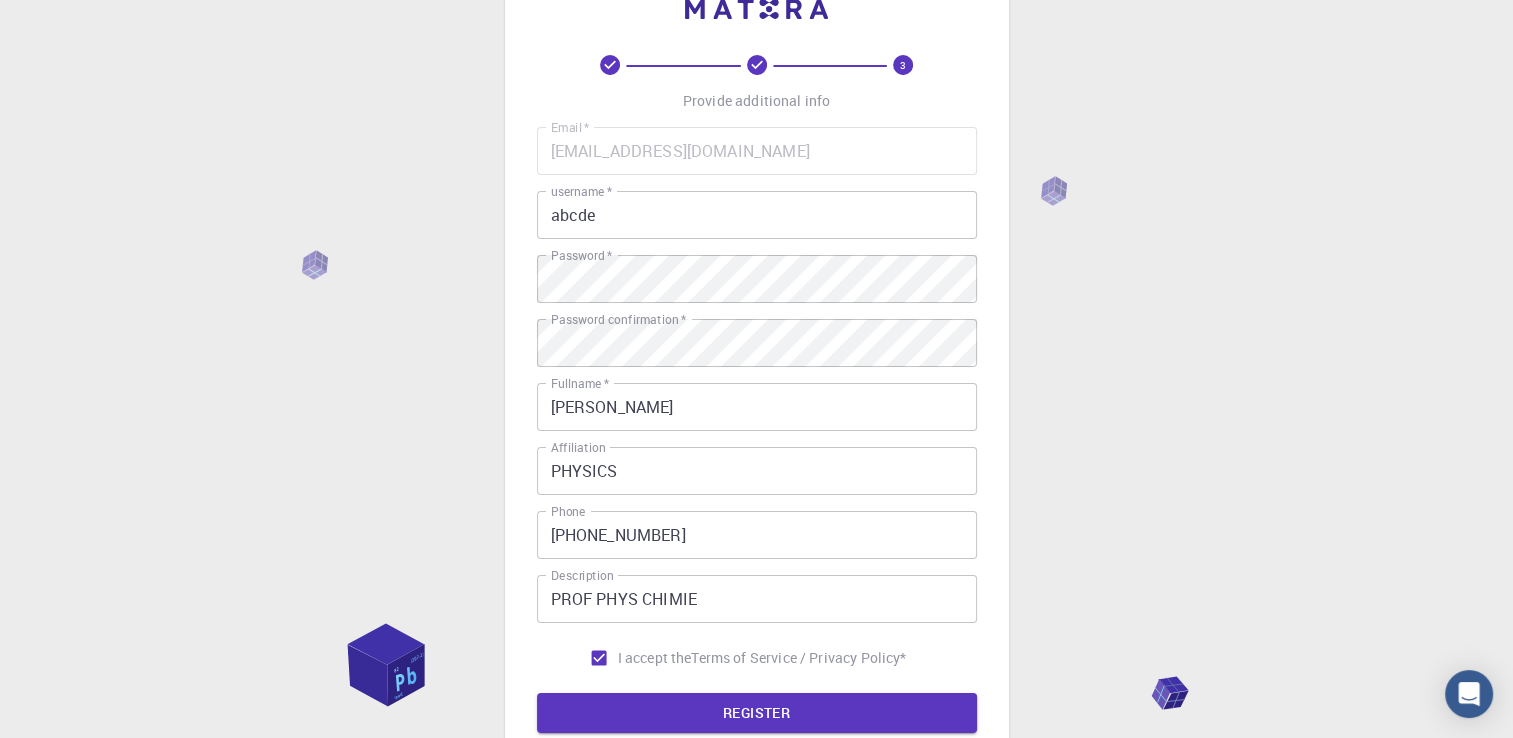 drag, startPoint x: 714, startPoint y: 706, endPoint x: 697, endPoint y: 310, distance: 396.36475 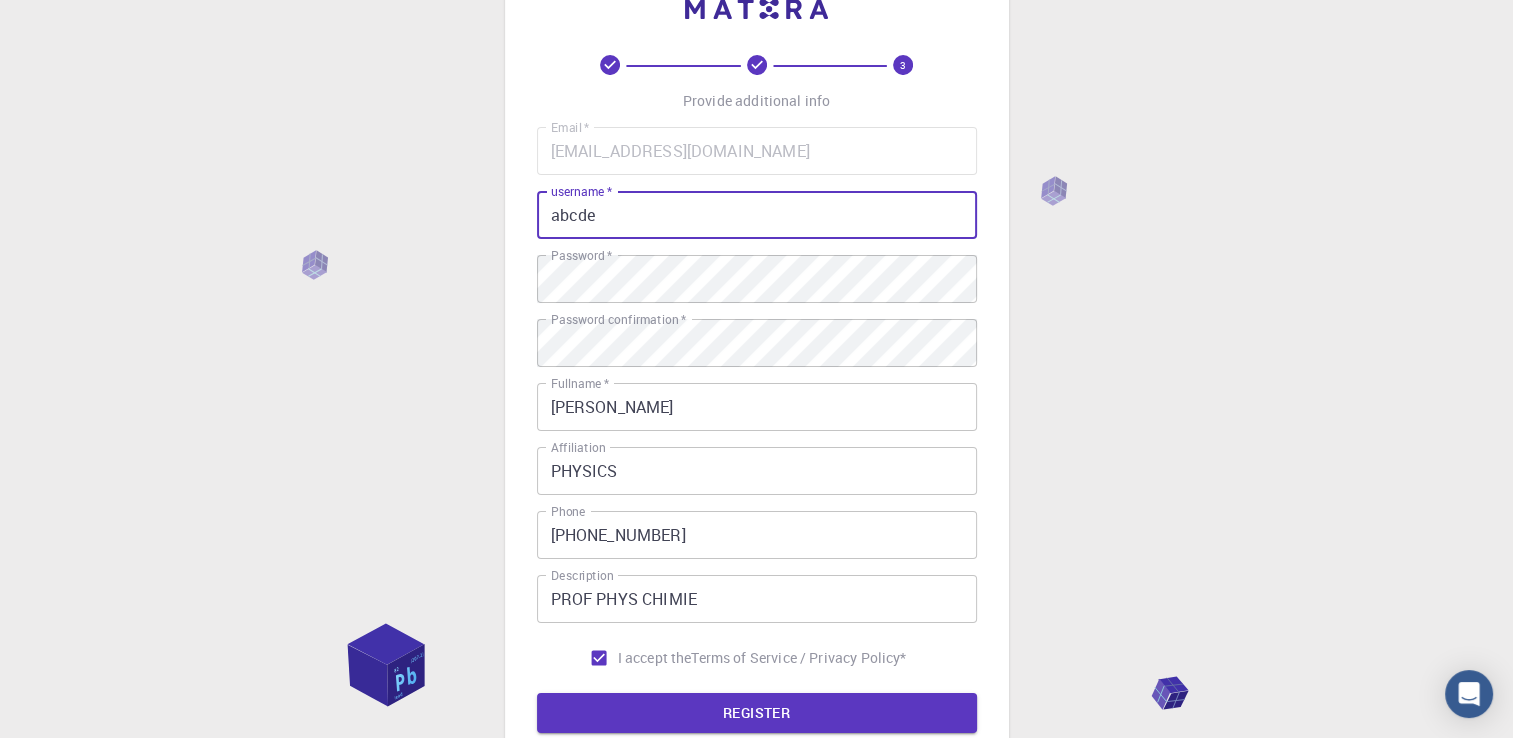 click on "abcde" at bounding box center [757, 215] 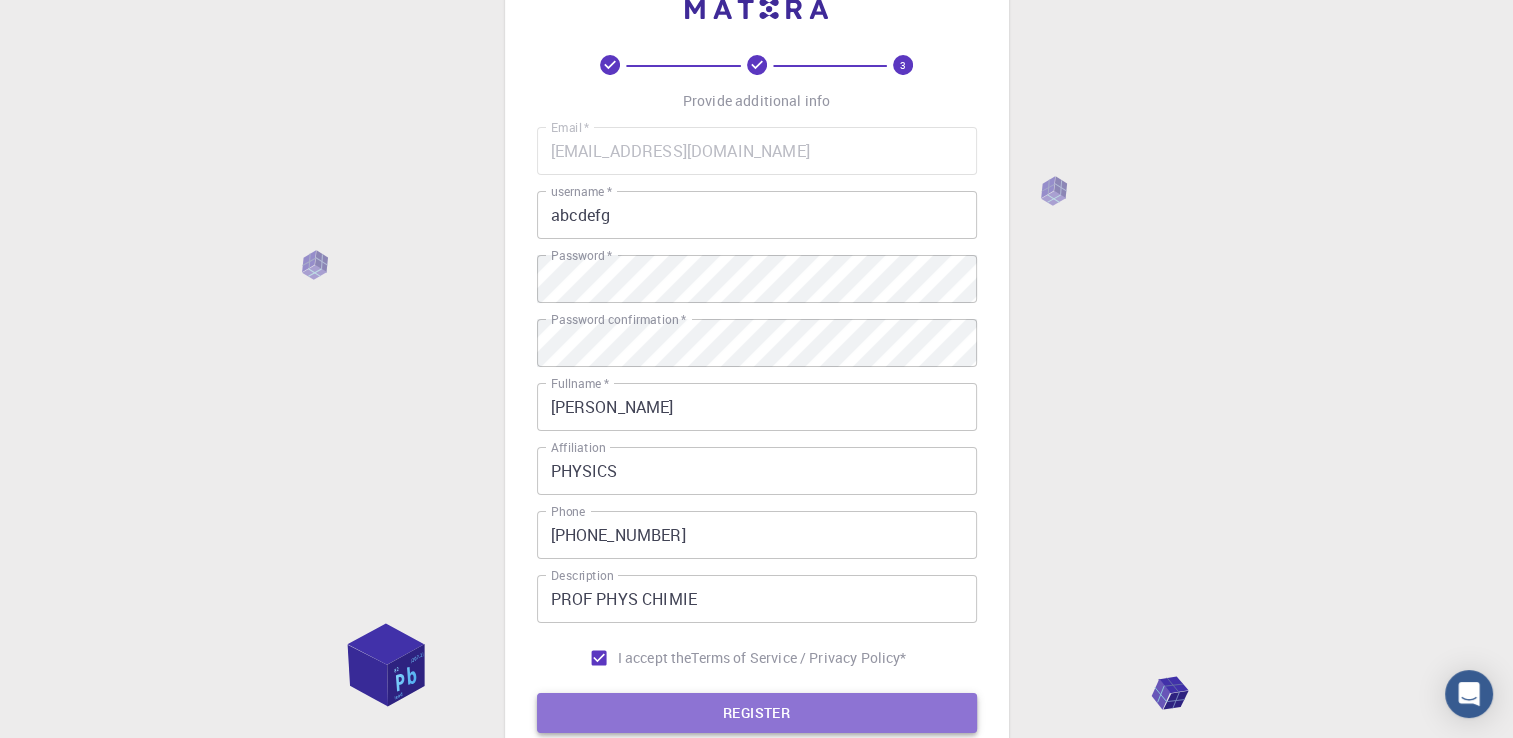 click on "REGISTER" at bounding box center [757, 713] 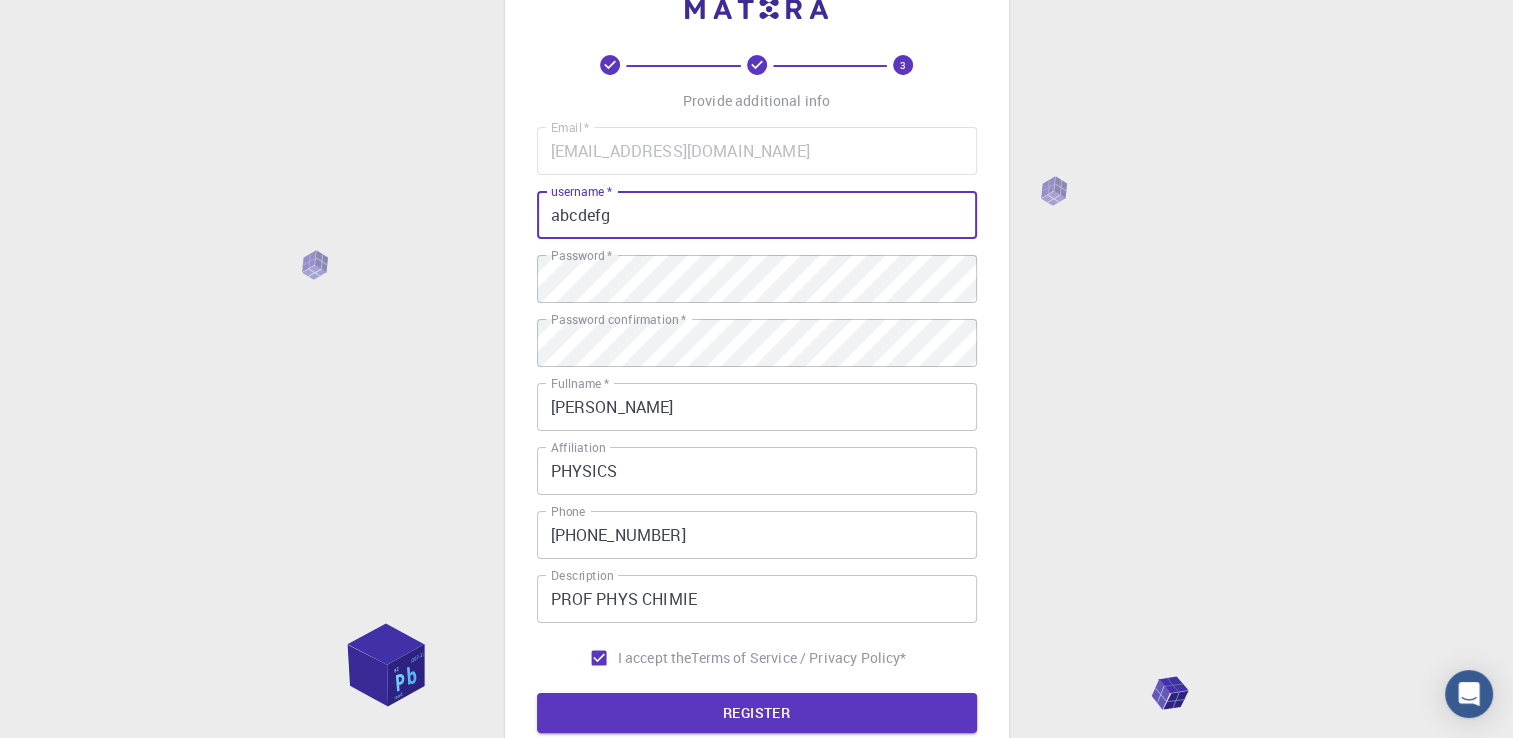 click on "abcdefg" at bounding box center [757, 215] 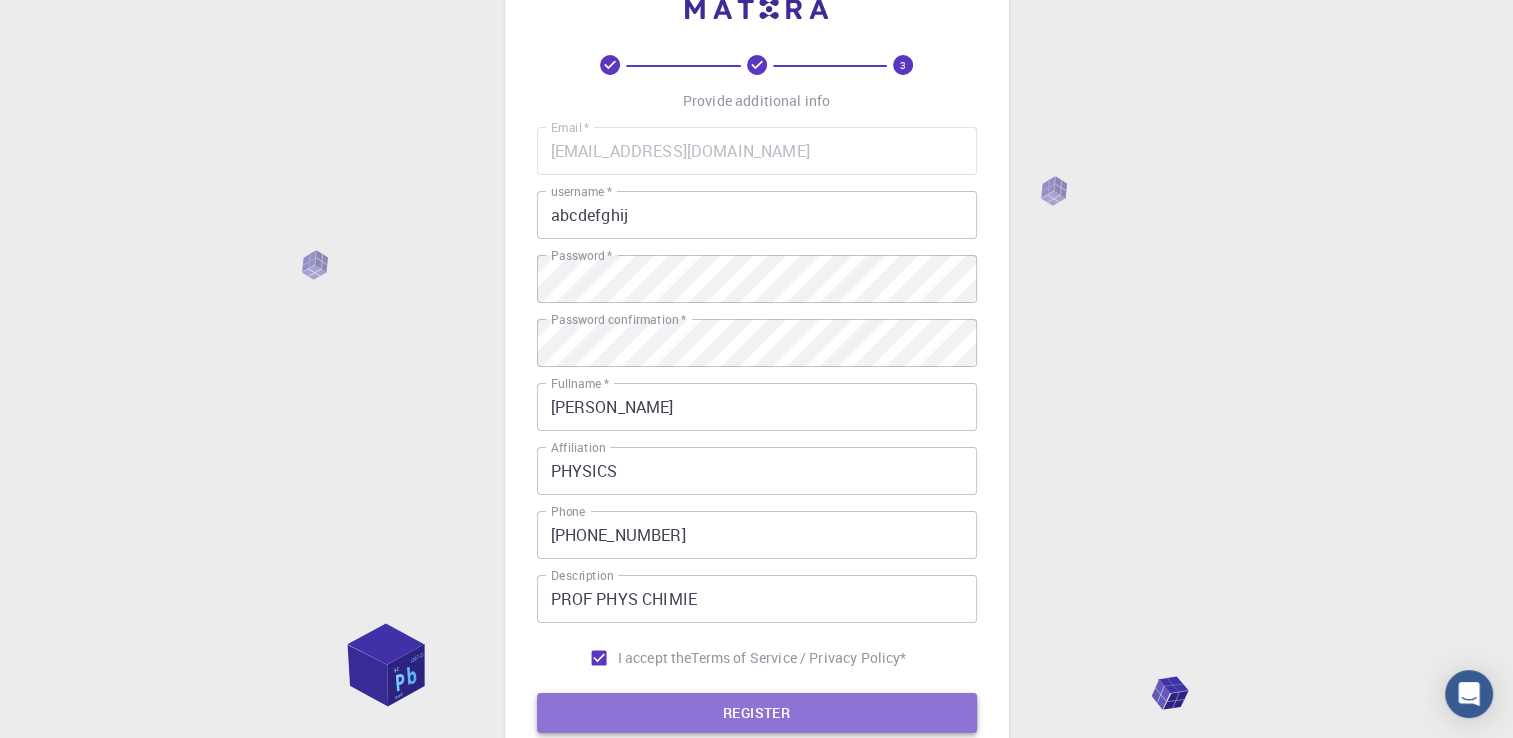 click on "REGISTER" at bounding box center (757, 713) 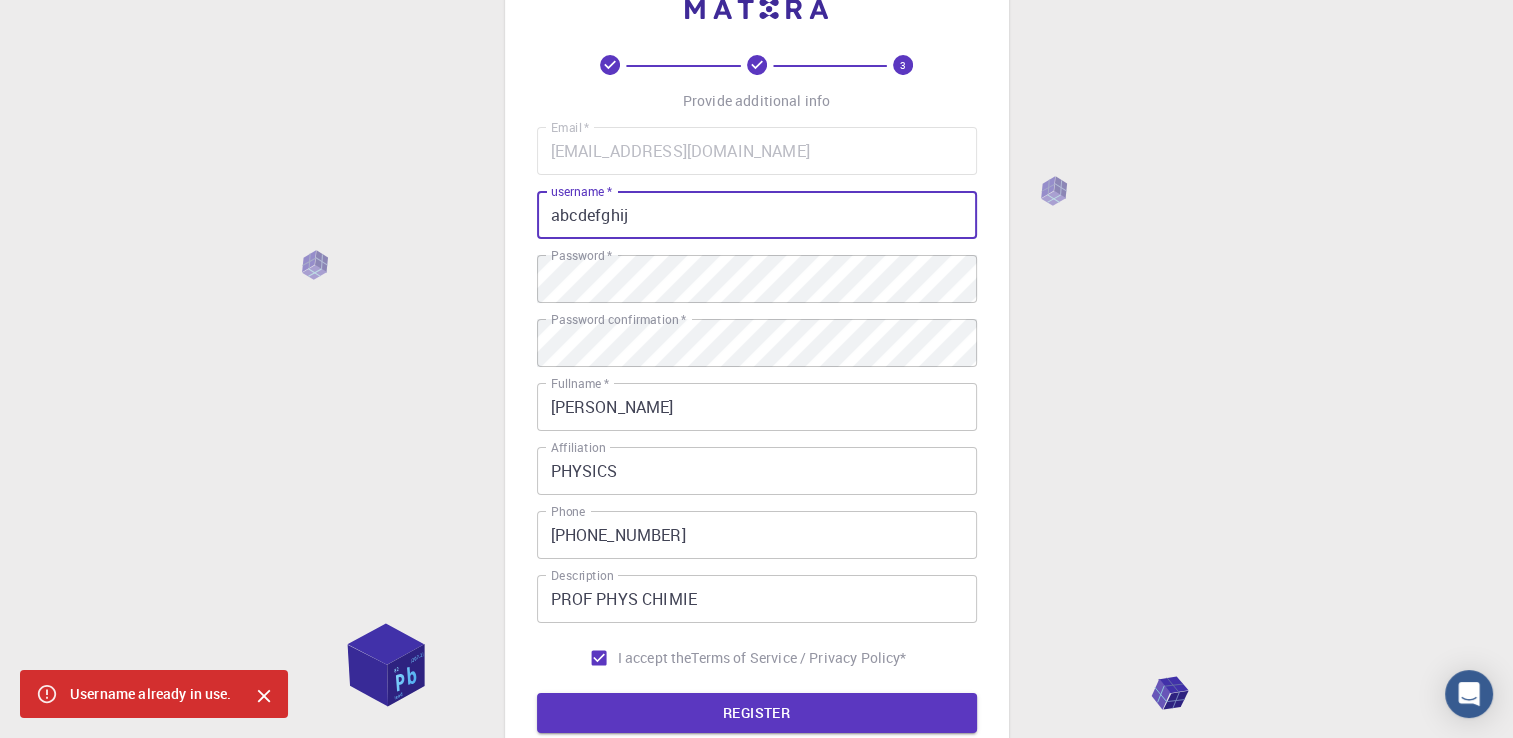 click on "abcdefghij" at bounding box center [757, 215] 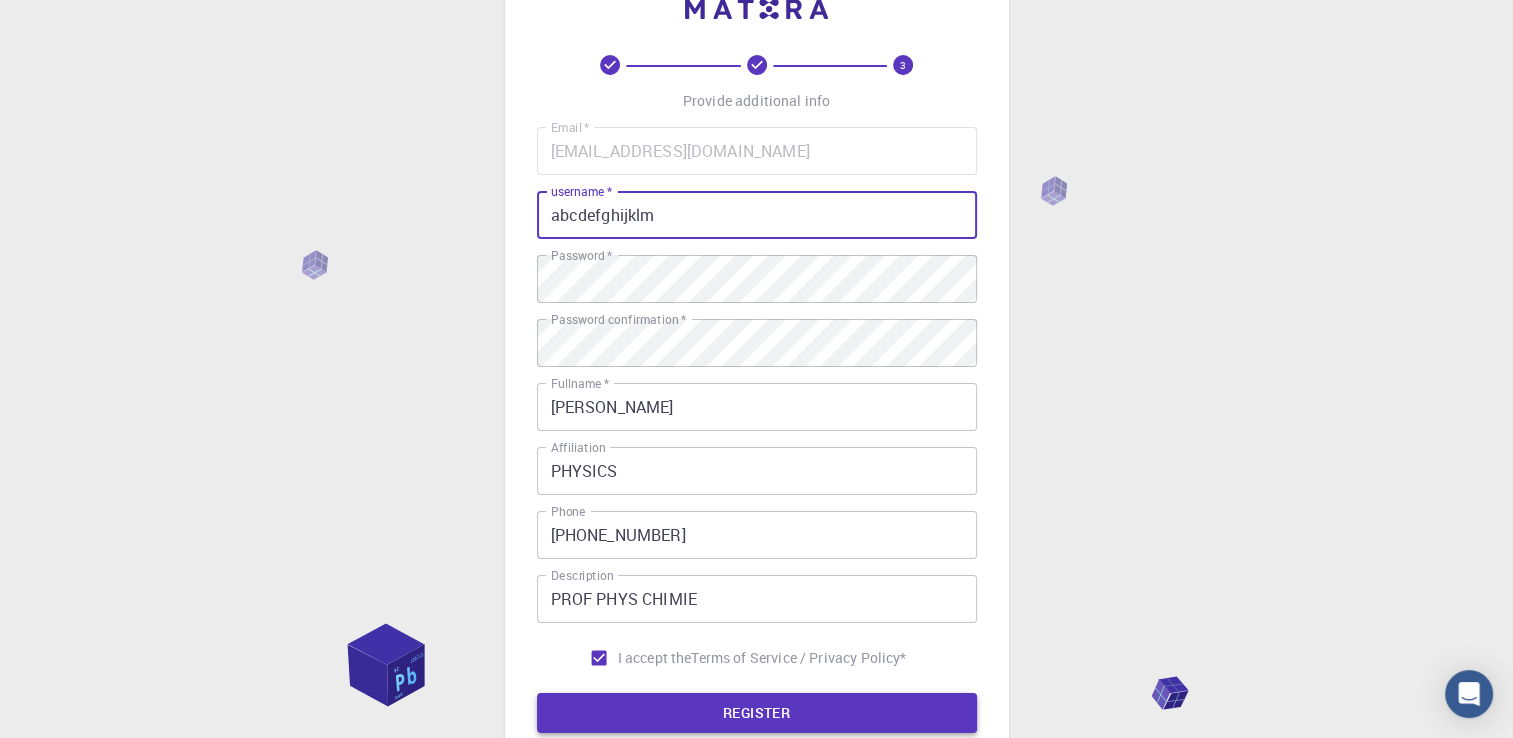 type on "abcdefghijklm" 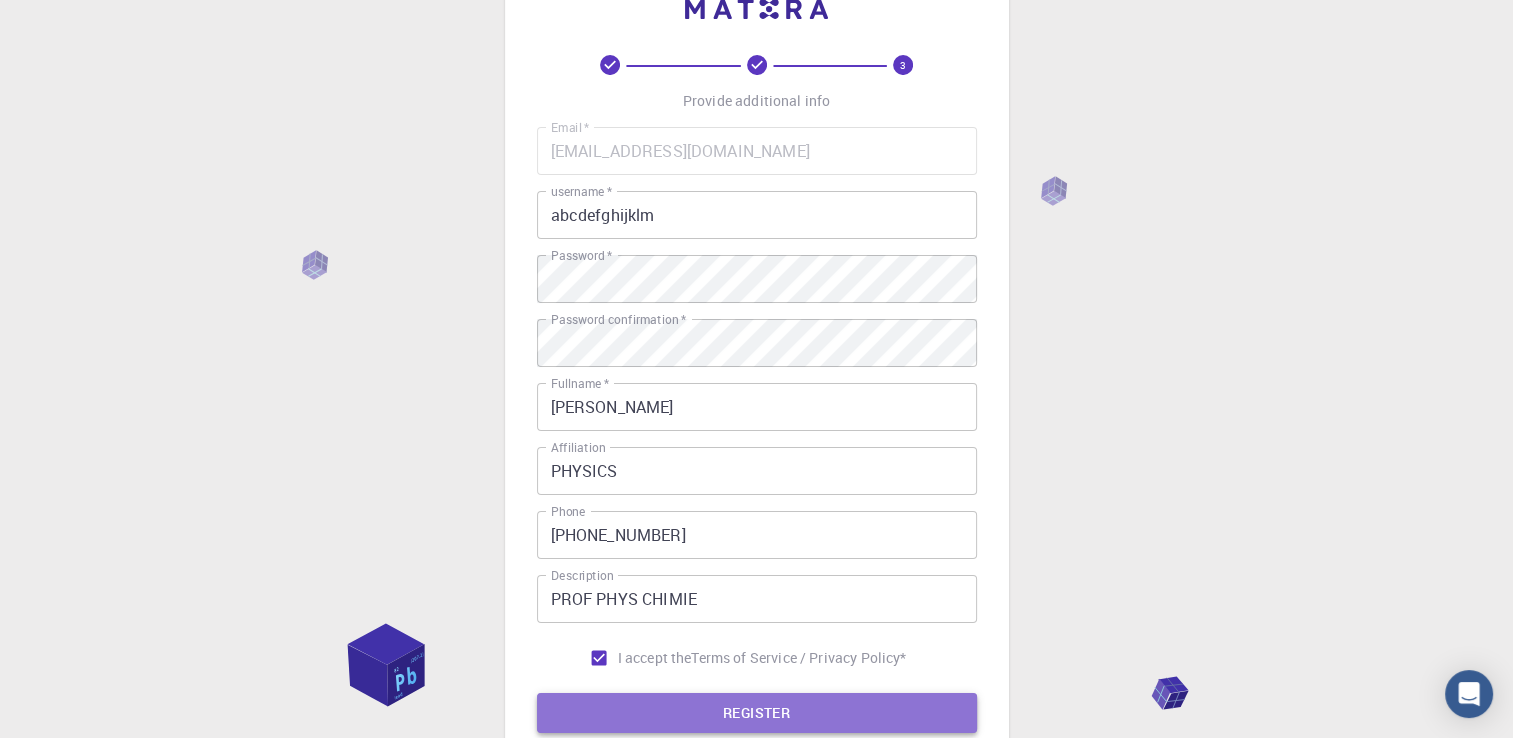 click on "REGISTER" at bounding box center (757, 713) 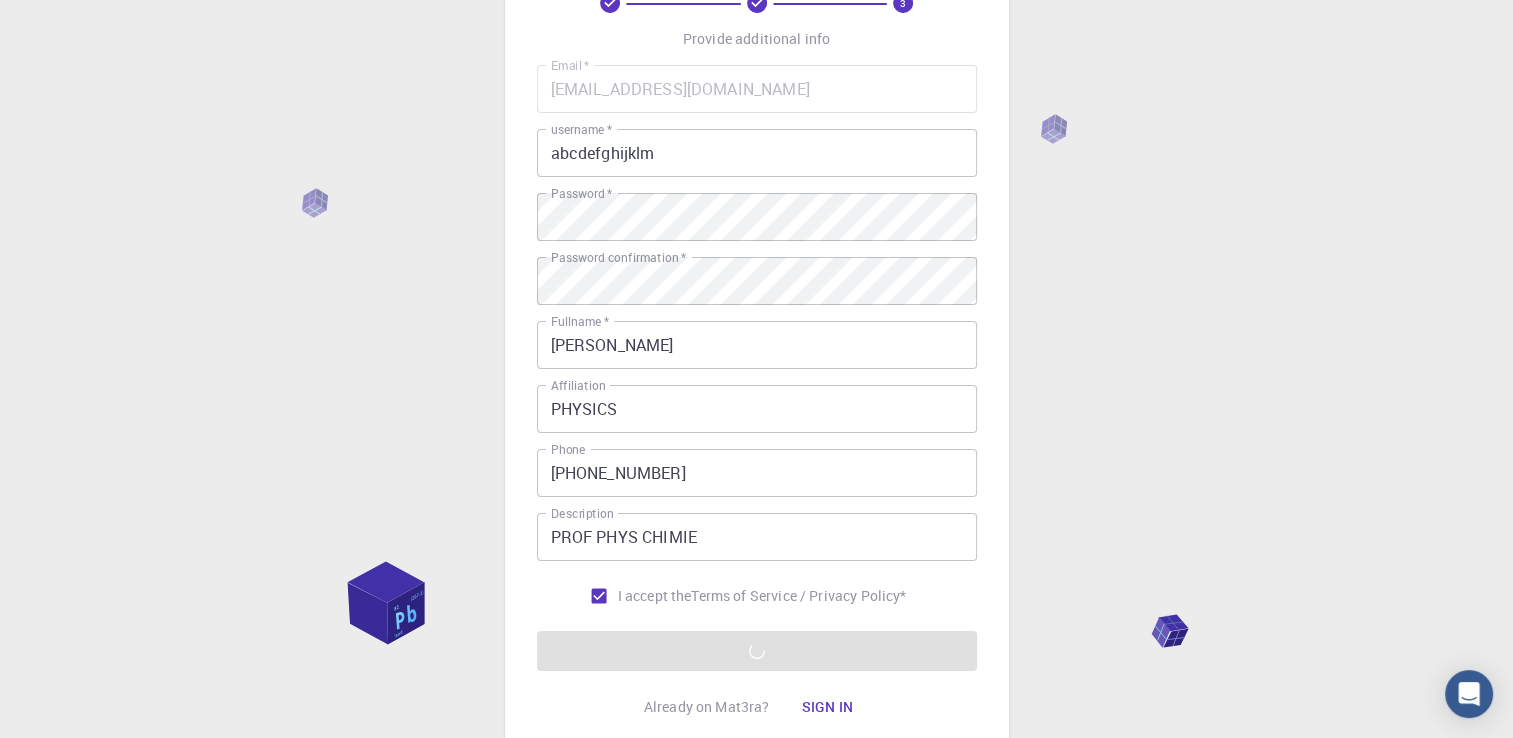 scroll, scrollTop: 279, scrollLeft: 0, axis: vertical 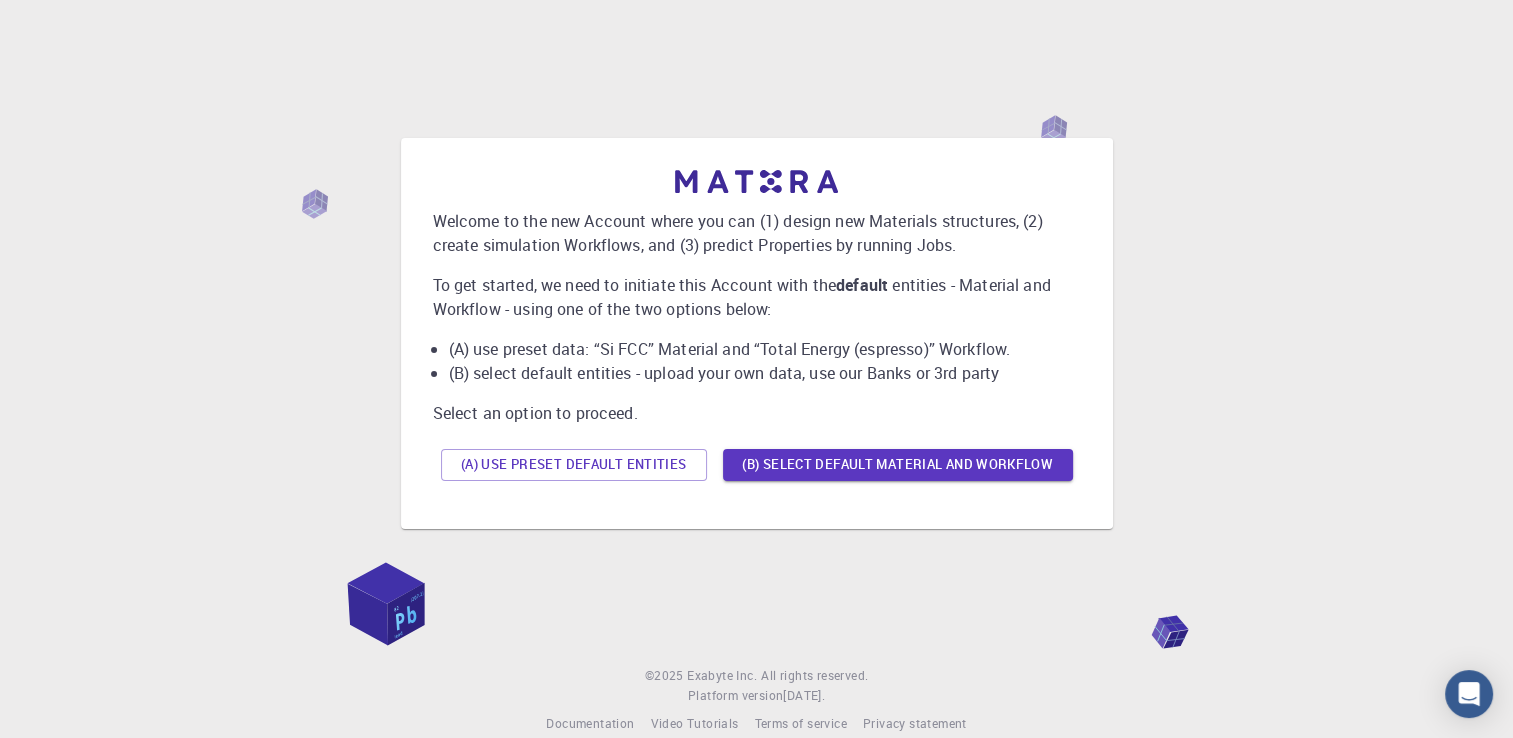 drag, startPoint x: 1518, startPoint y: 312, endPoint x: 1528, endPoint y: 510, distance: 198.25237 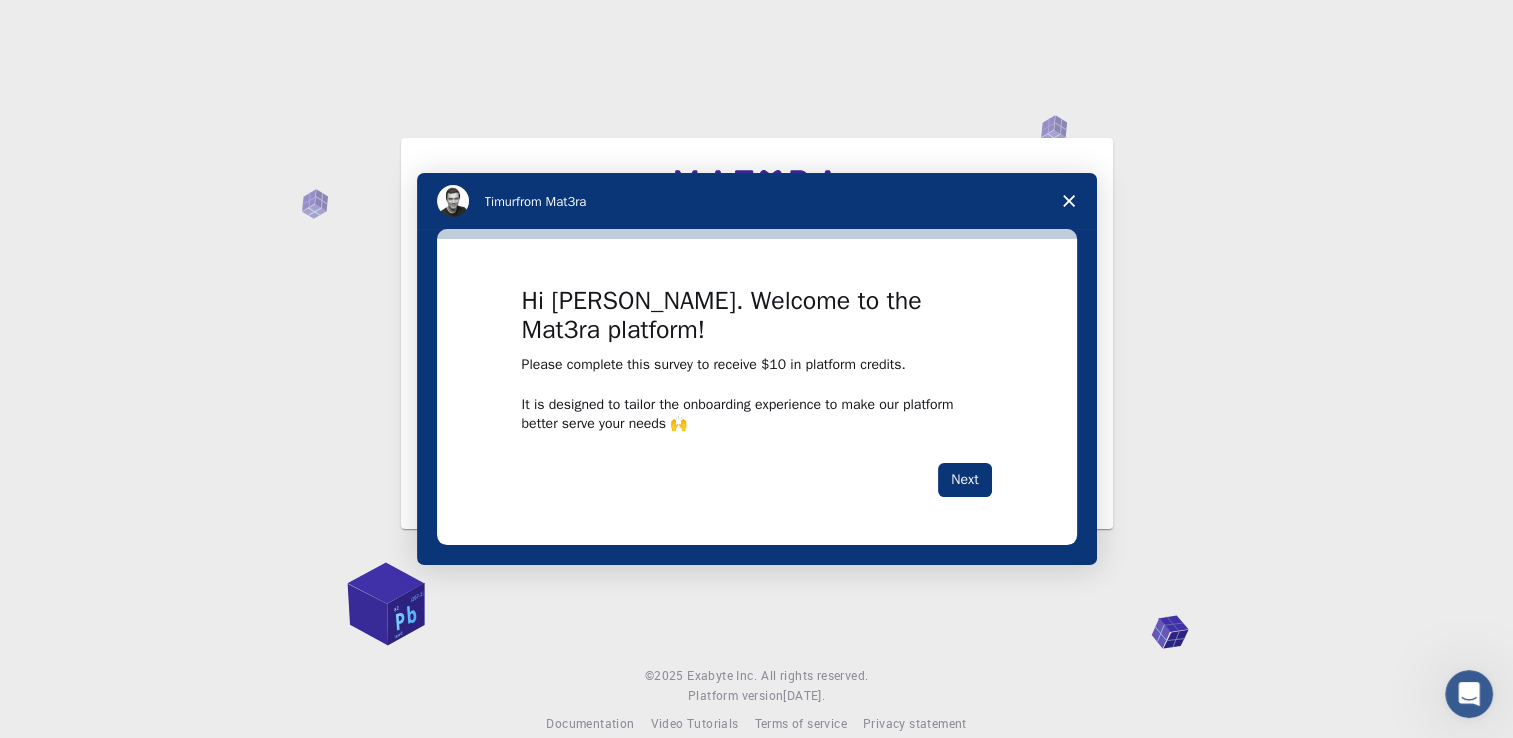 scroll, scrollTop: 0, scrollLeft: 0, axis: both 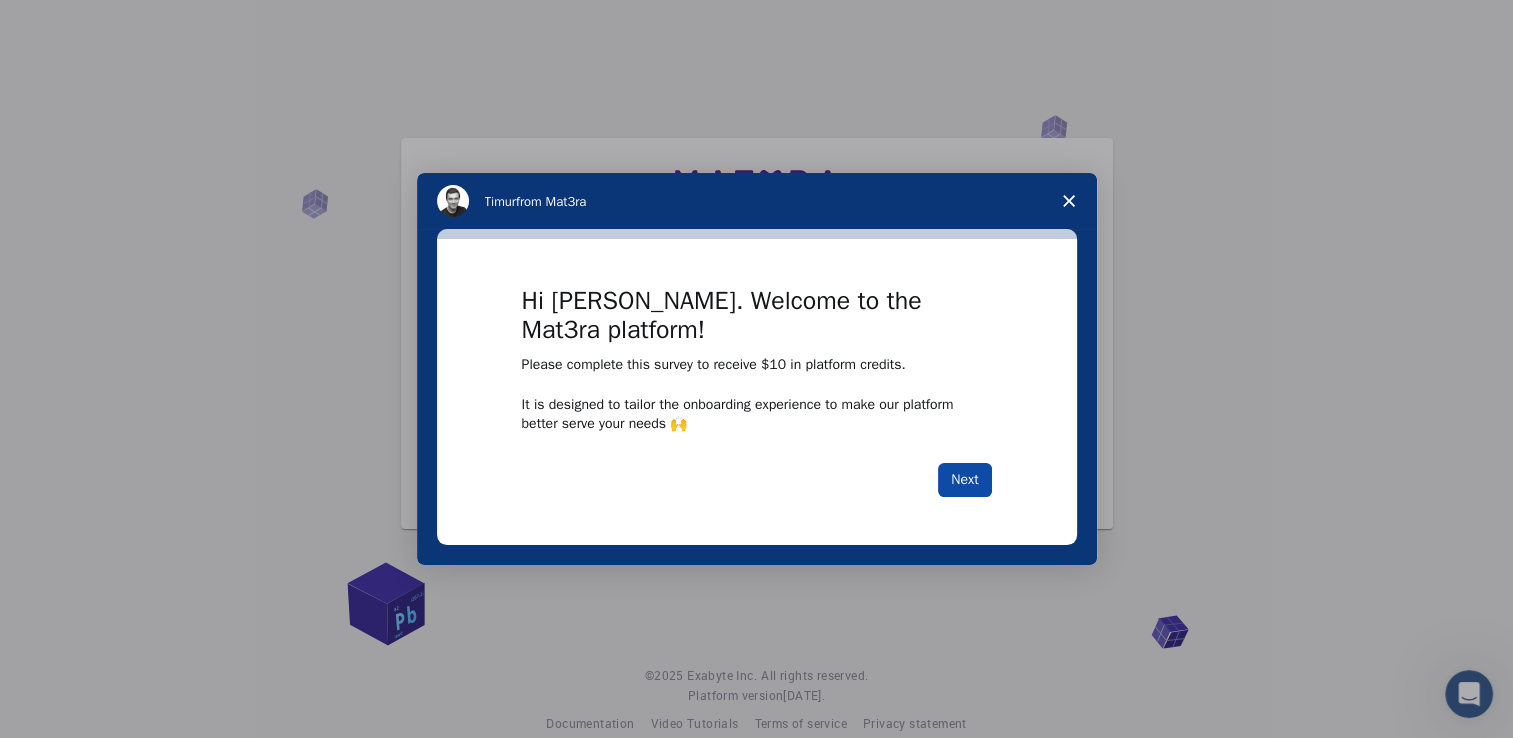 click on "Next" at bounding box center [964, 480] 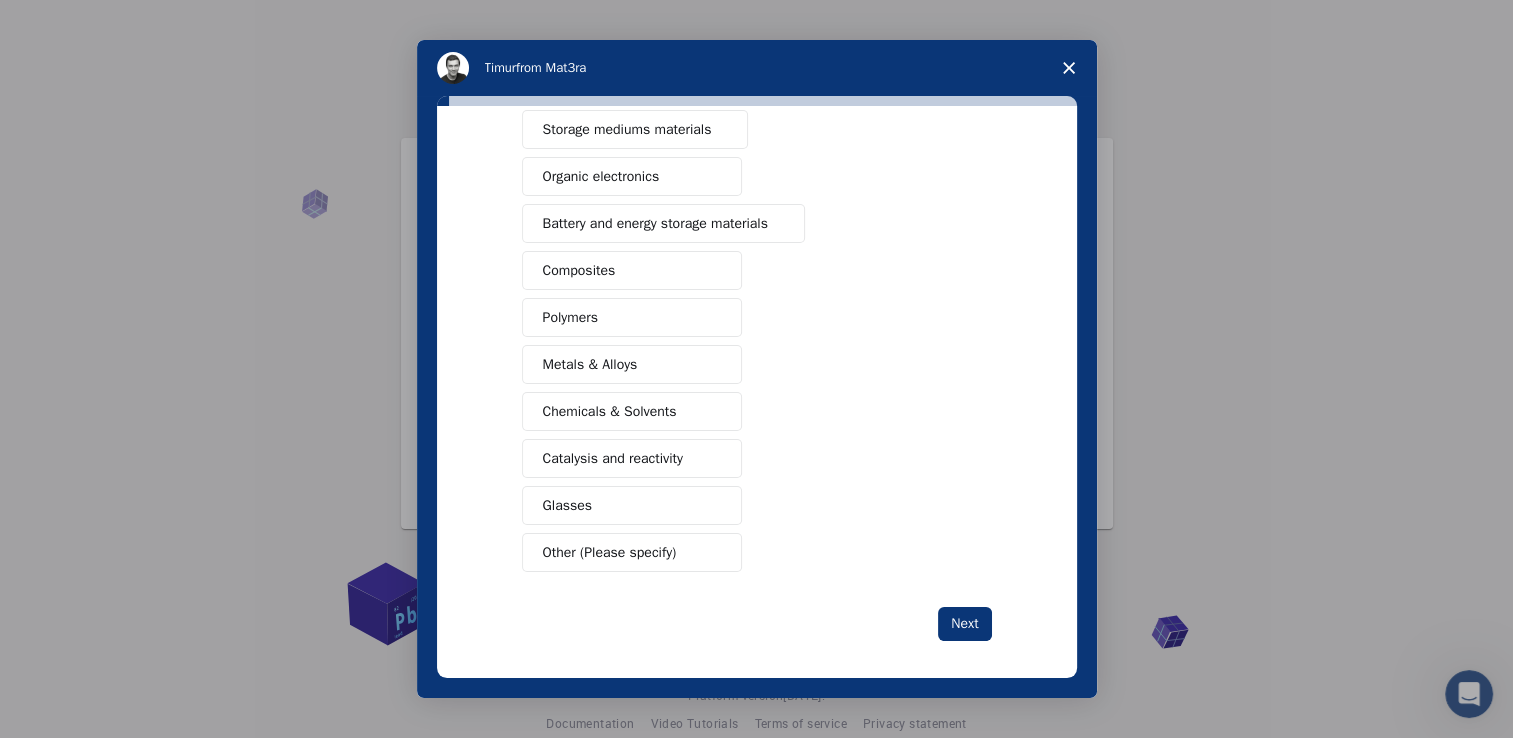 scroll, scrollTop: 221, scrollLeft: 0, axis: vertical 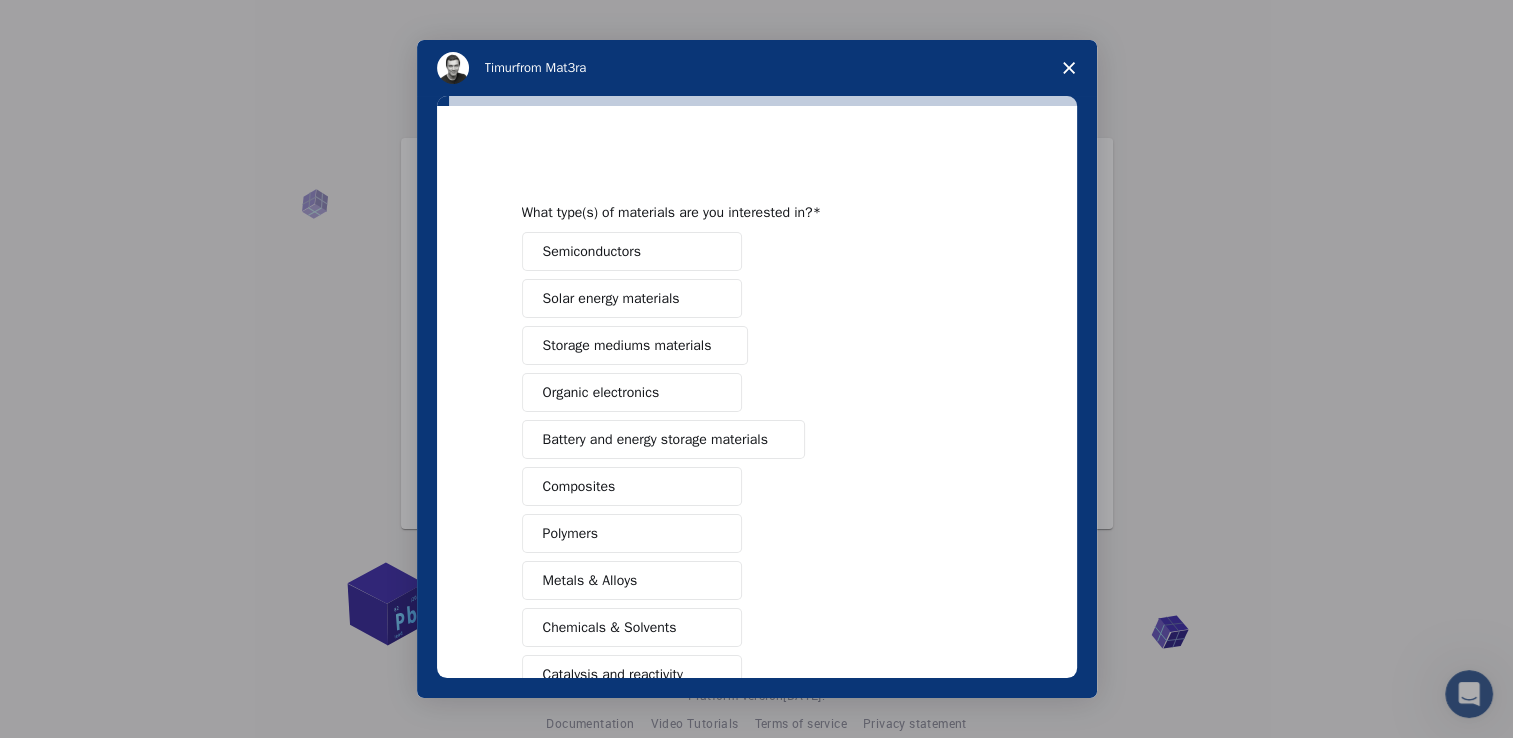 click on "Organic electronics" at bounding box center (601, 392) 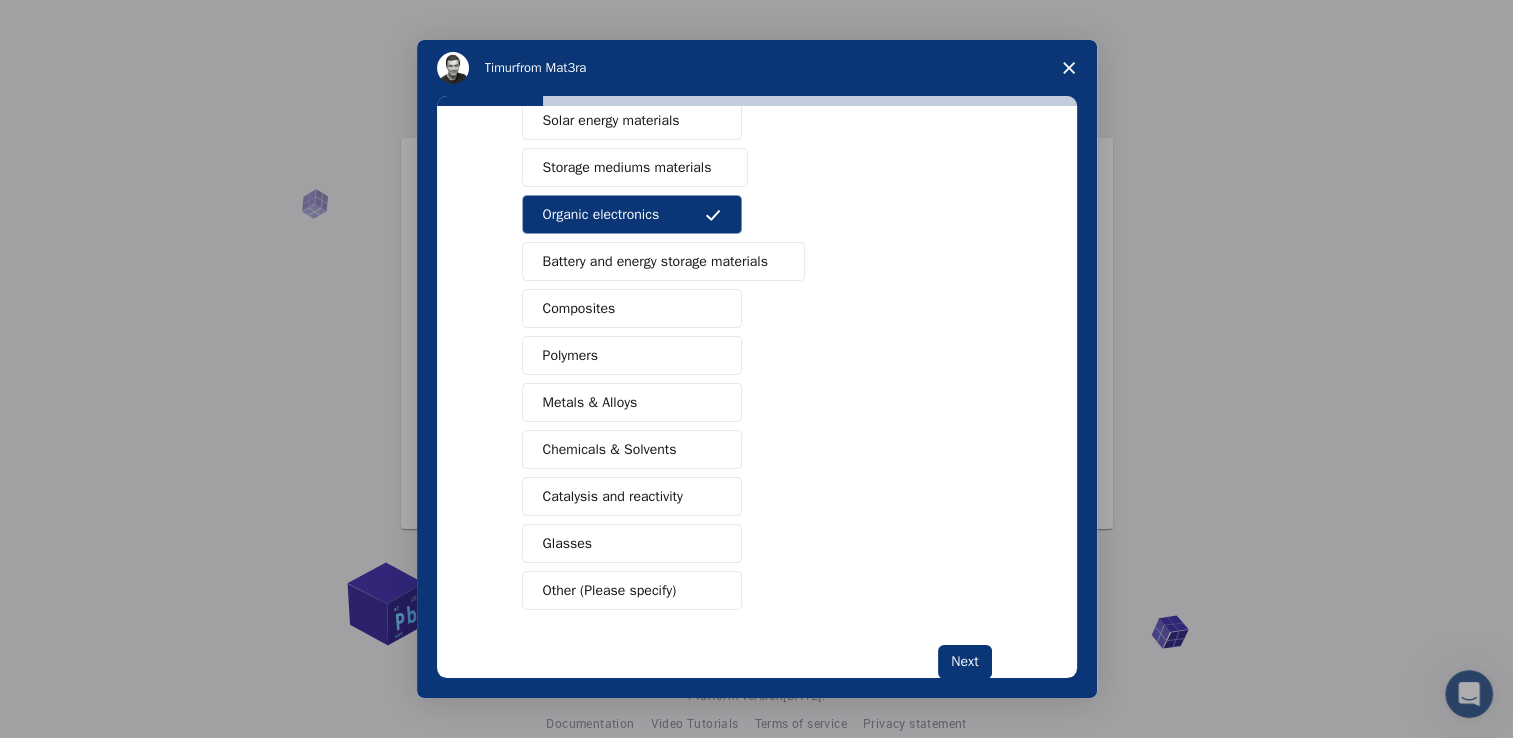 scroll, scrollTop: 221, scrollLeft: 0, axis: vertical 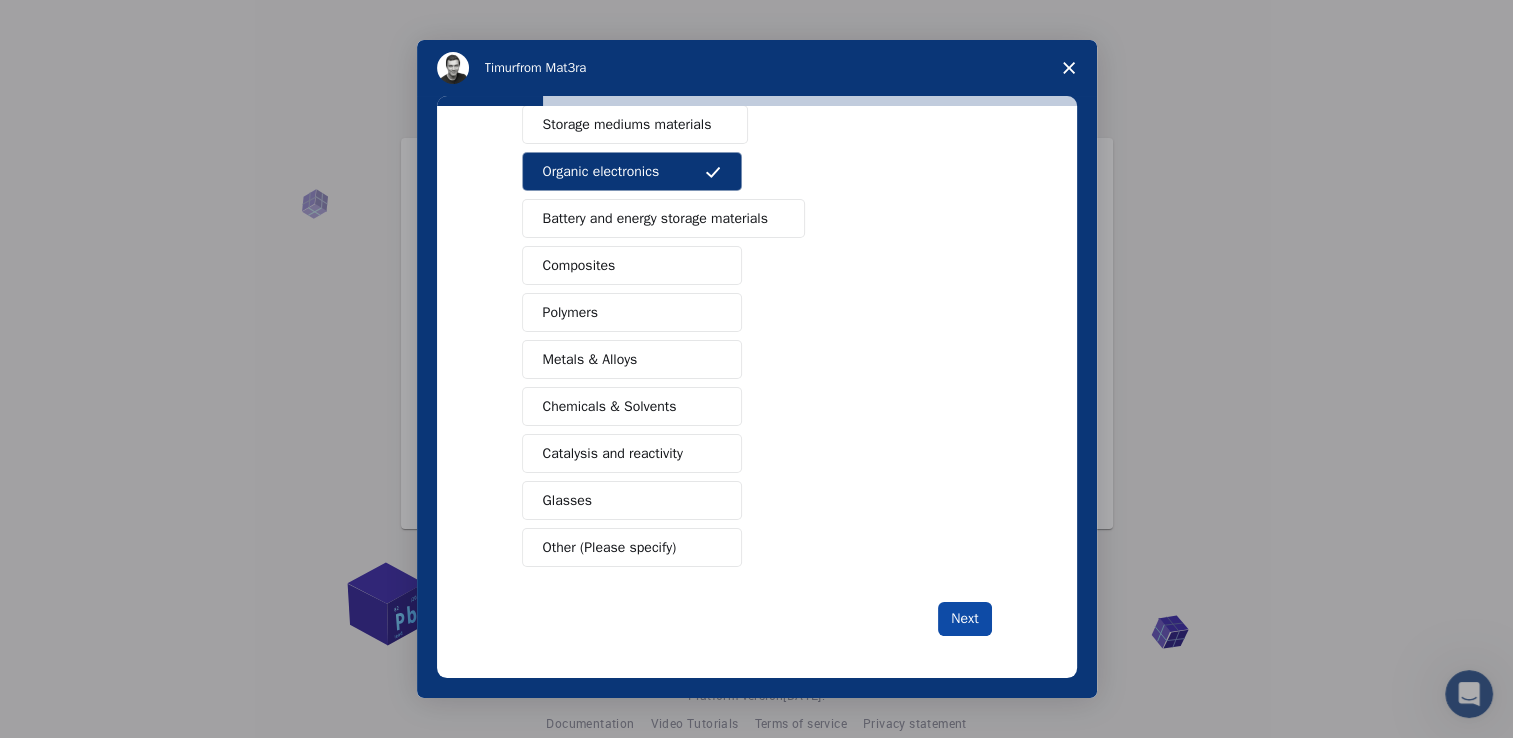 click on "Next" at bounding box center (964, 619) 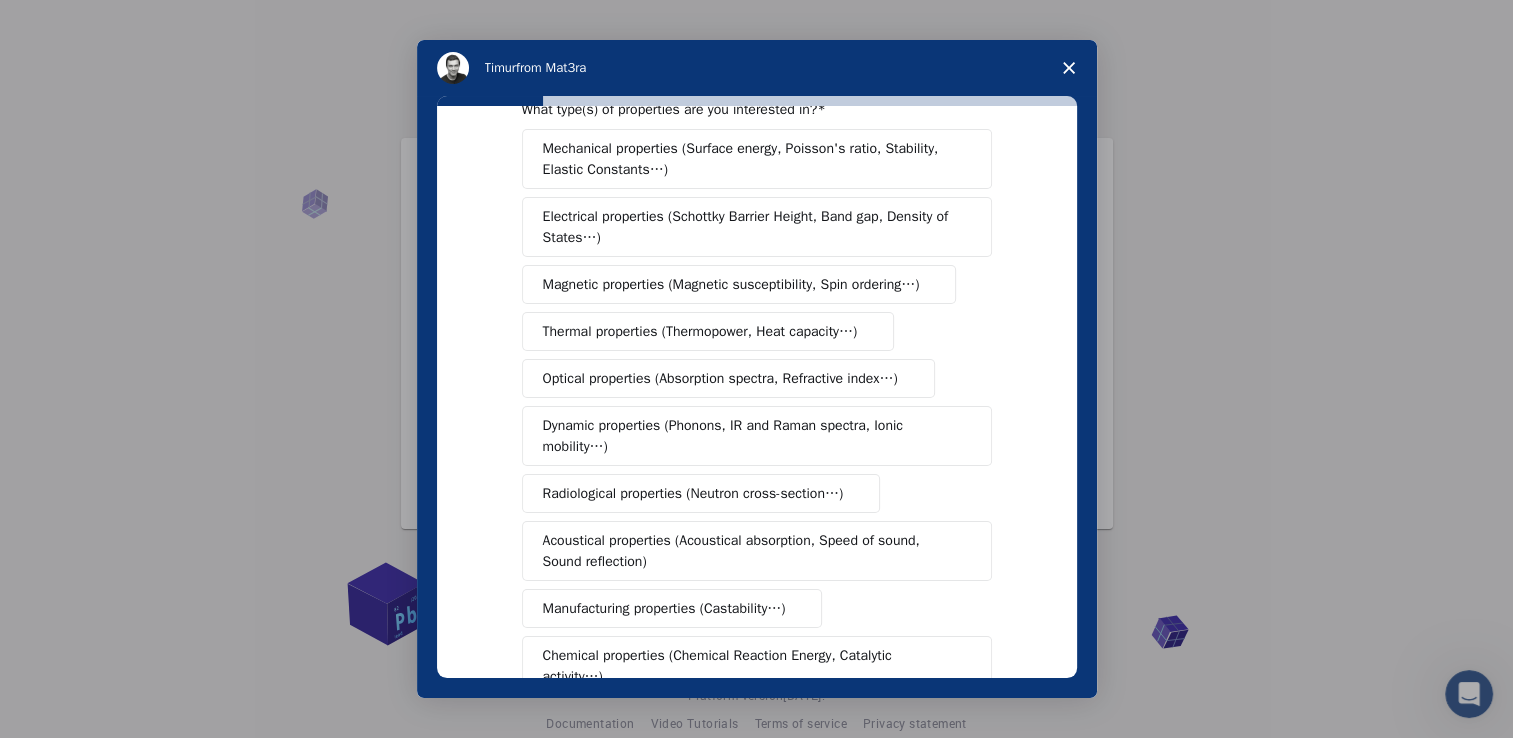 scroll, scrollTop: 52, scrollLeft: 0, axis: vertical 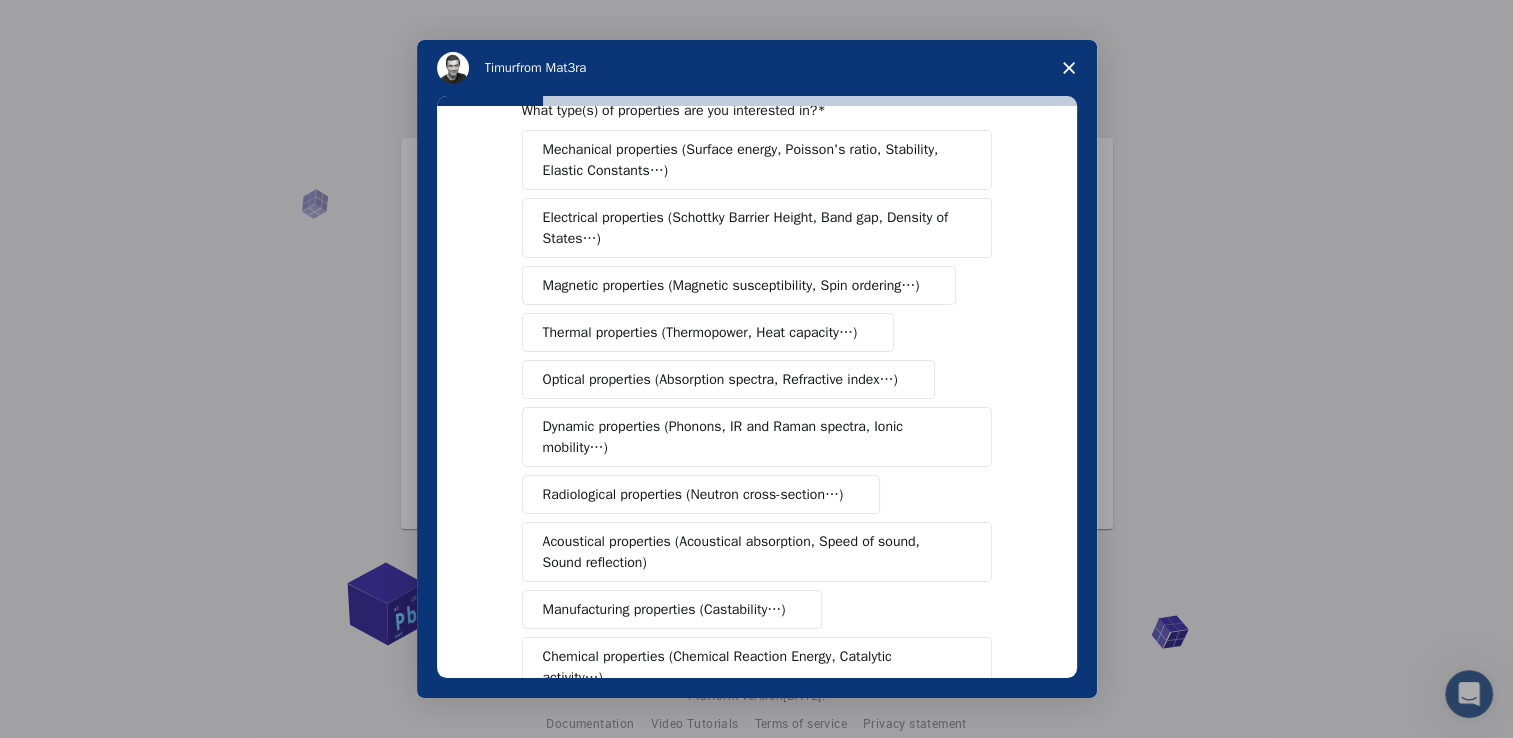 click on "Dynamic properties (Phonons, IR and Raman spectra, Ionic mobility…)" at bounding box center [749, 437] 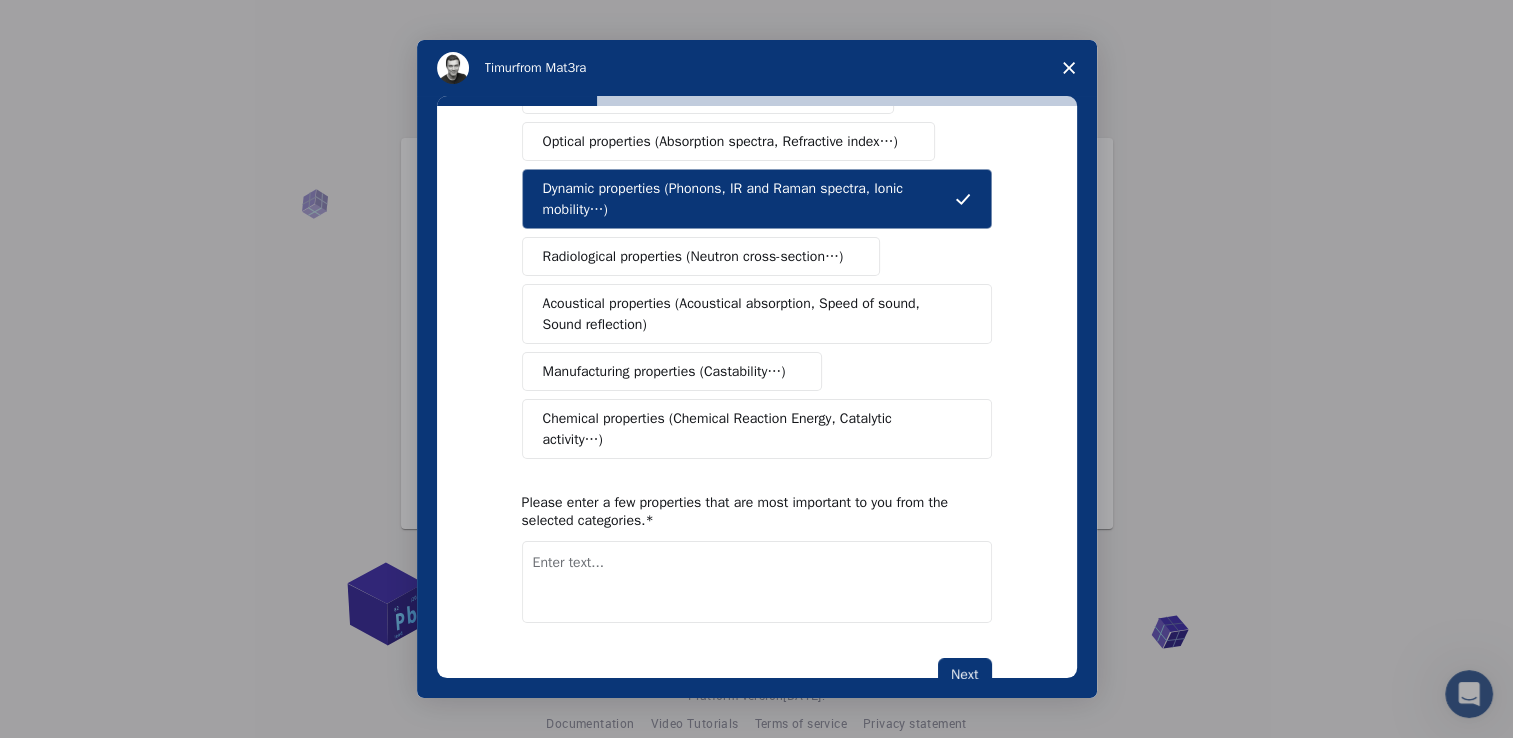 scroll, scrollTop: 325, scrollLeft: 0, axis: vertical 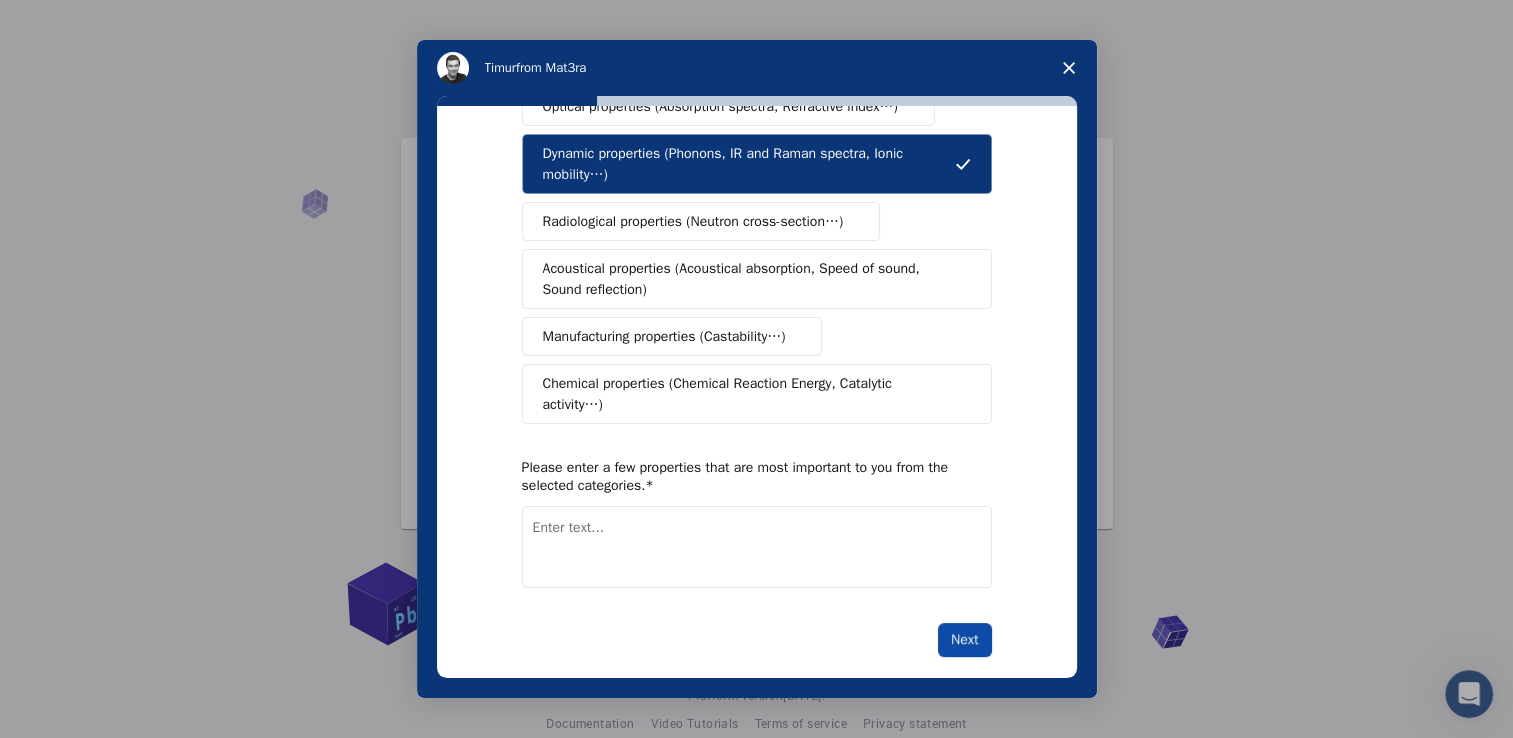 click on "Next" at bounding box center (964, 640) 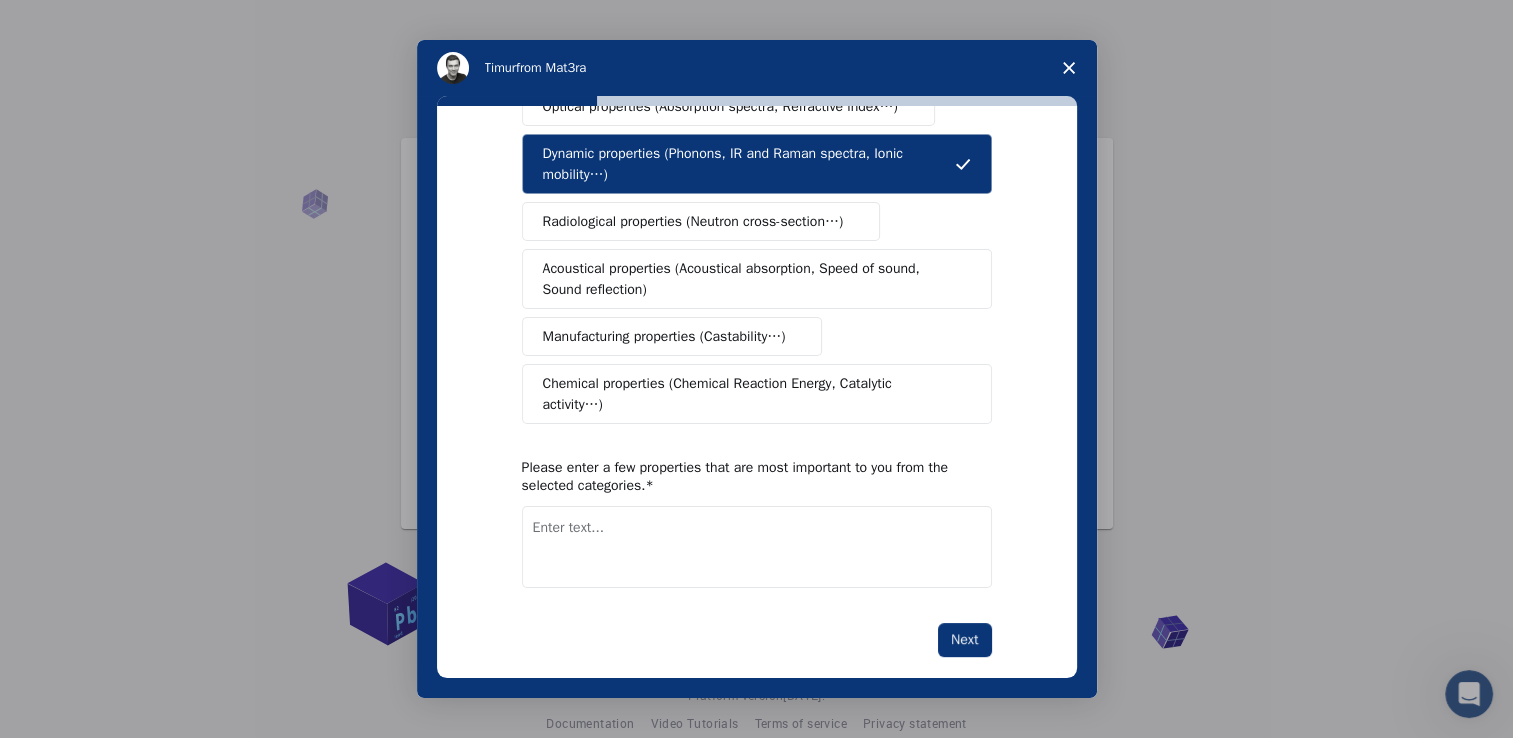 click at bounding box center (757, 547) 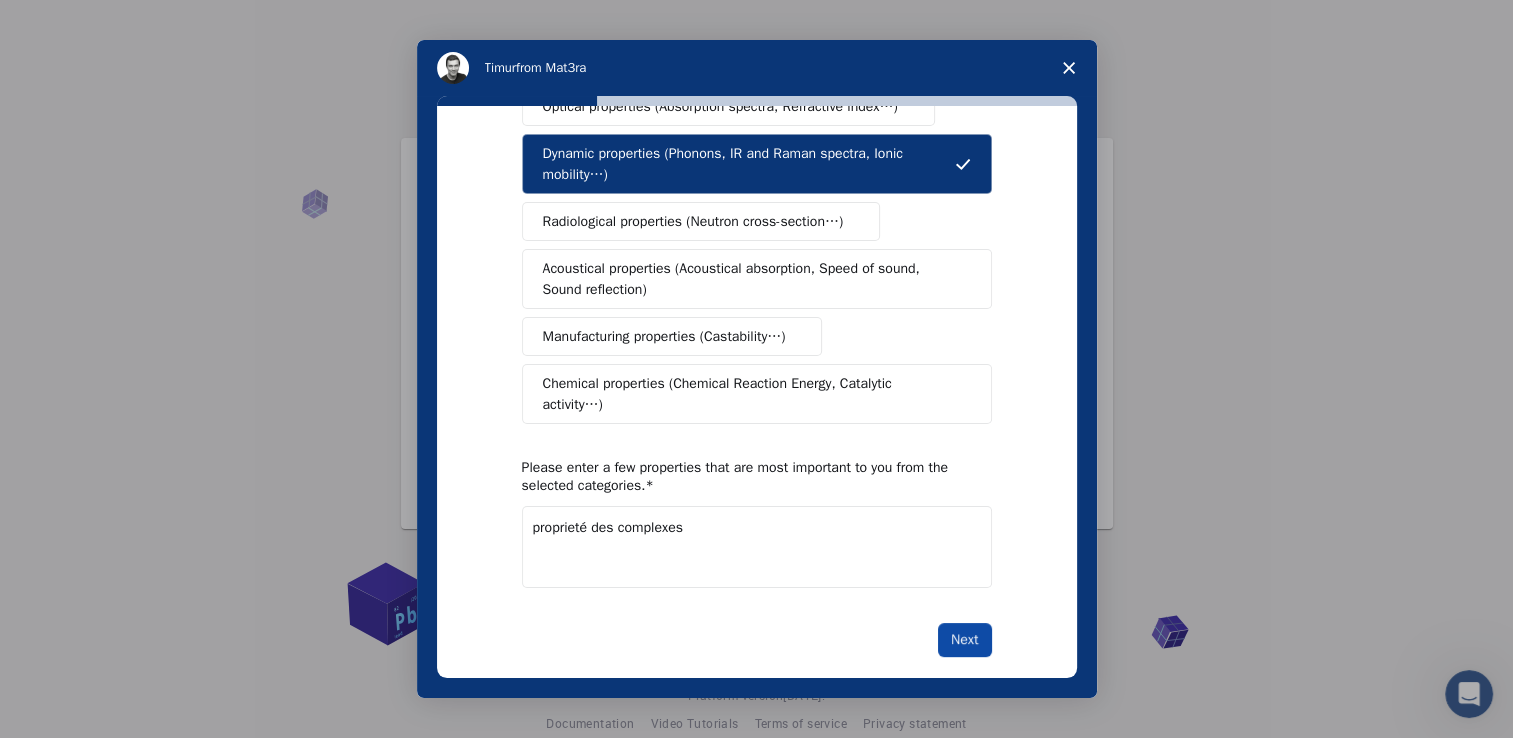 type on "proprieté des complexes" 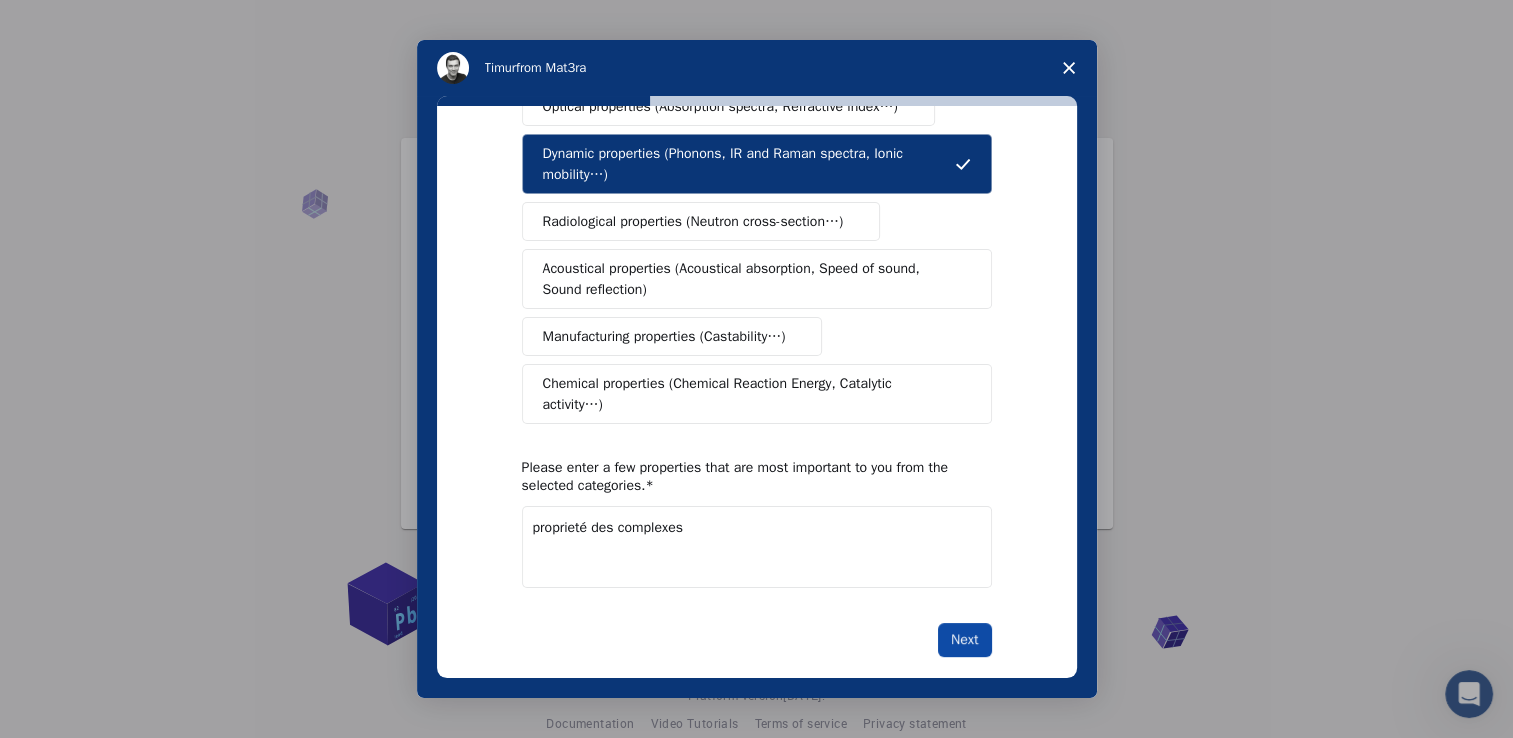 click on "Next" at bounding box center (964, 640) 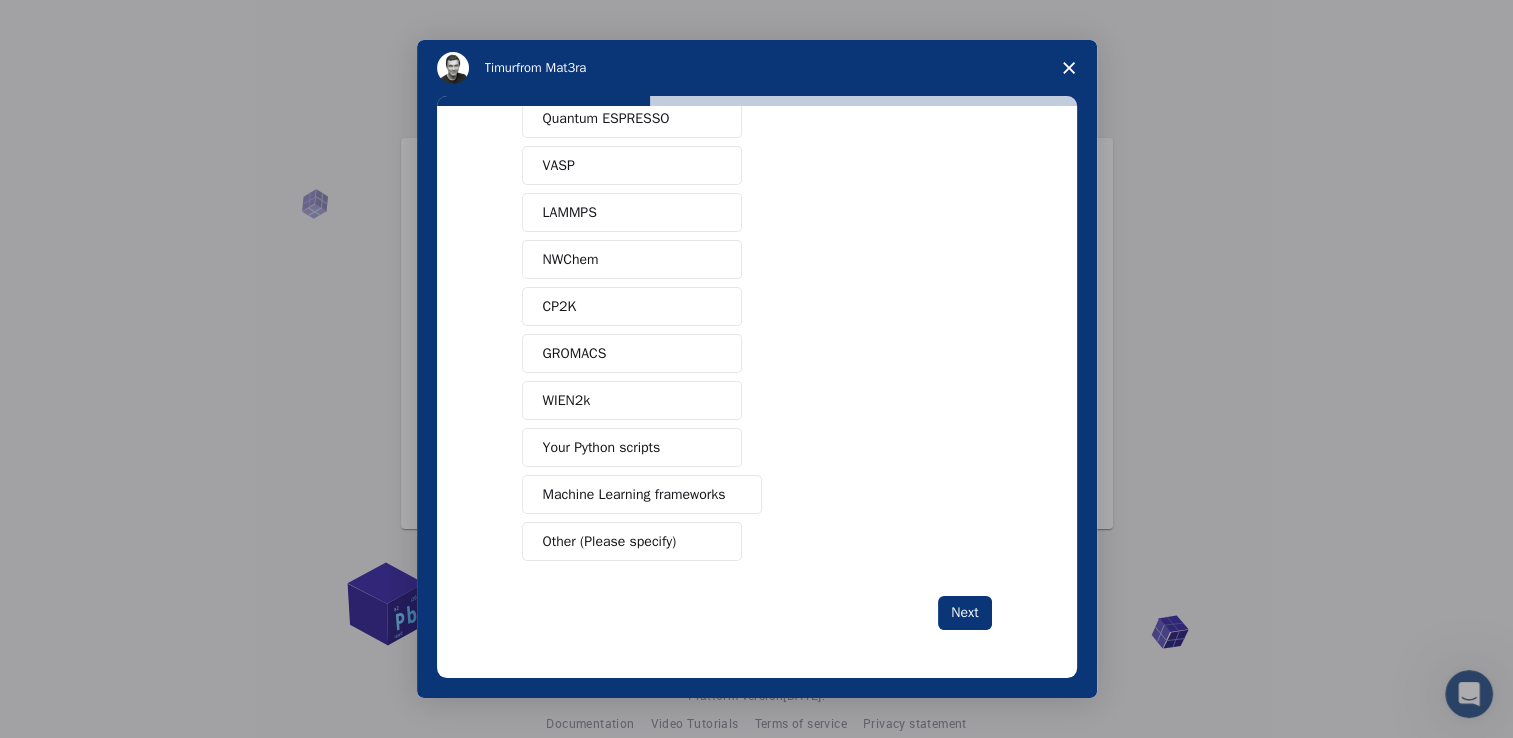 scroll, scrollTop: 0, scrollLeft: 0, axis: both 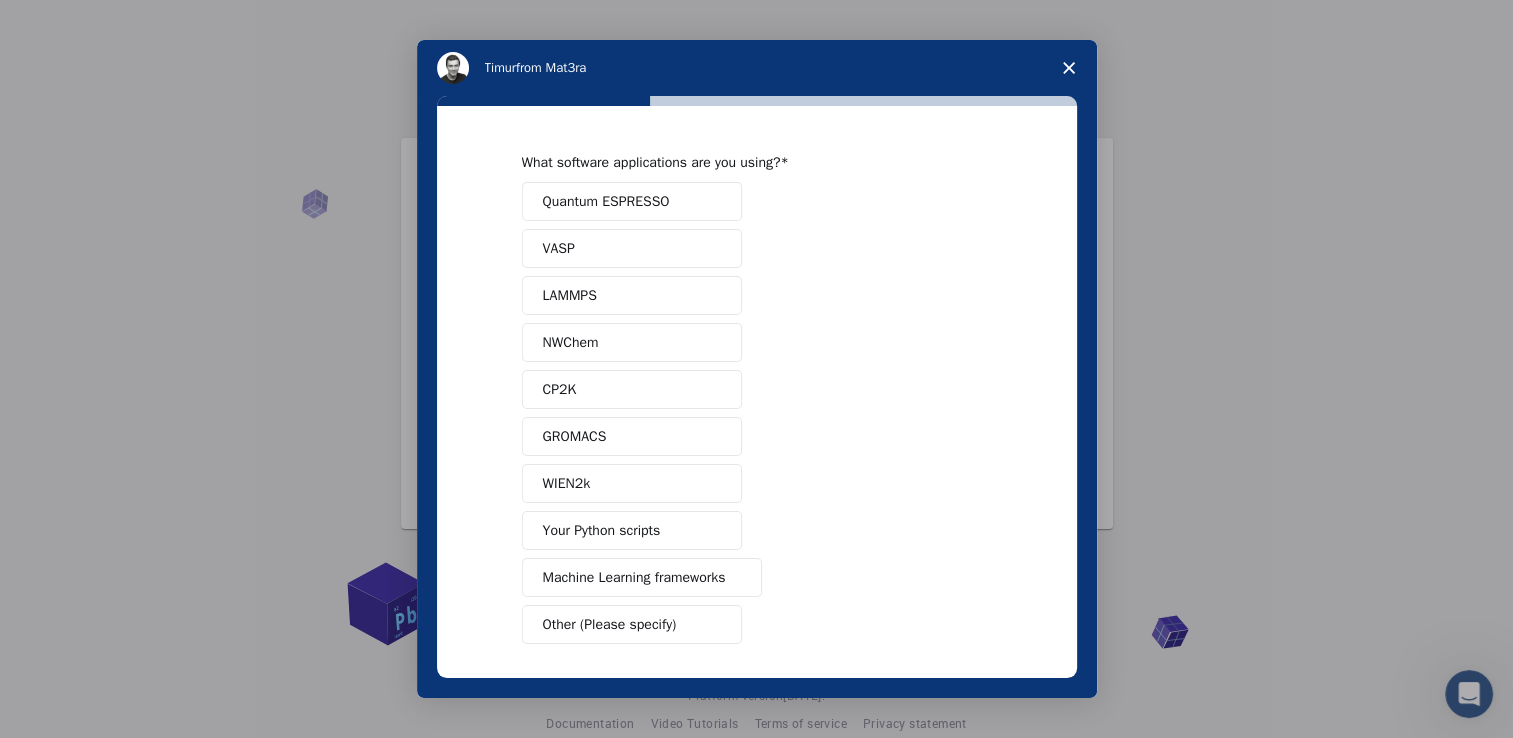 click at bounding box center [713, 202] 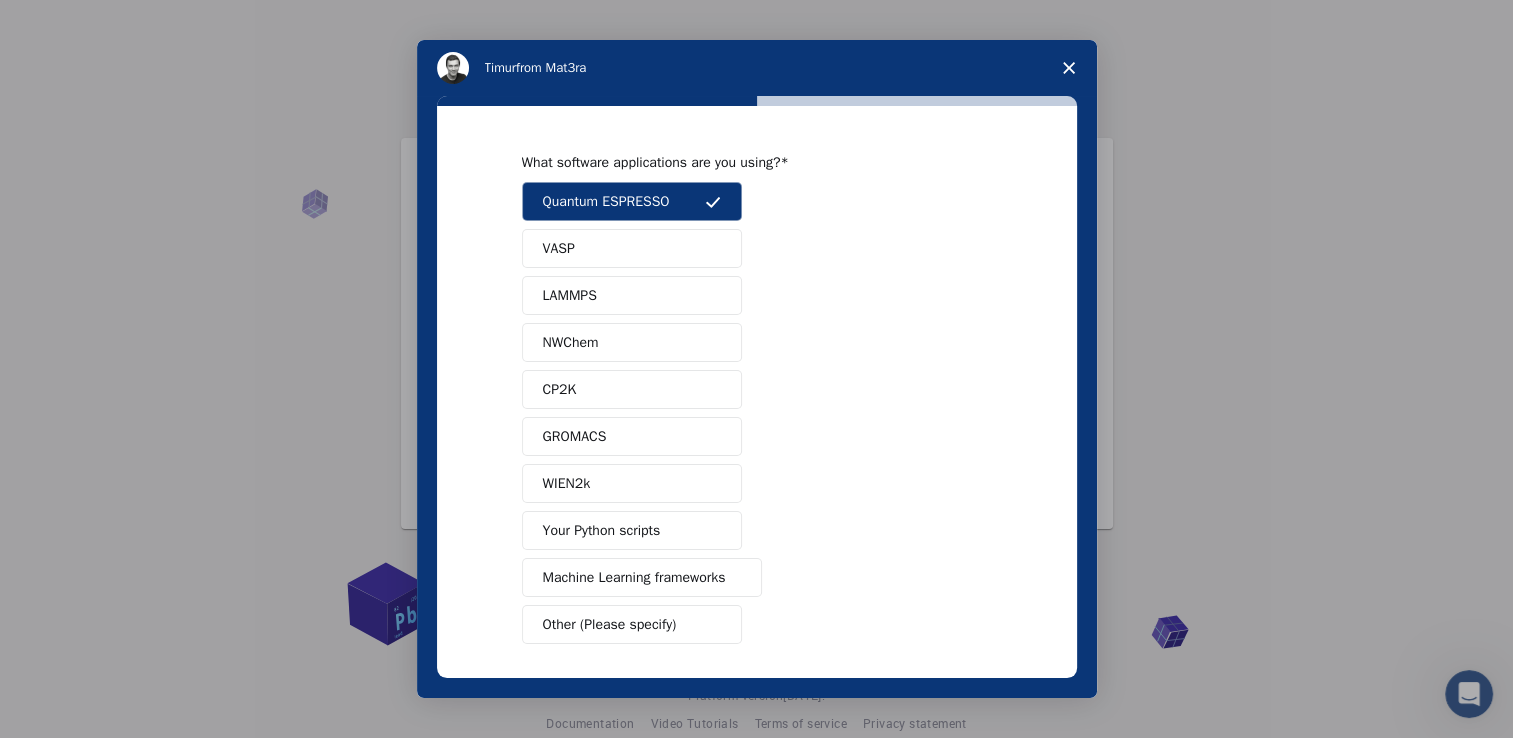 scroll, scrollTop: 78, scrollLeft: 0, axis: vertical 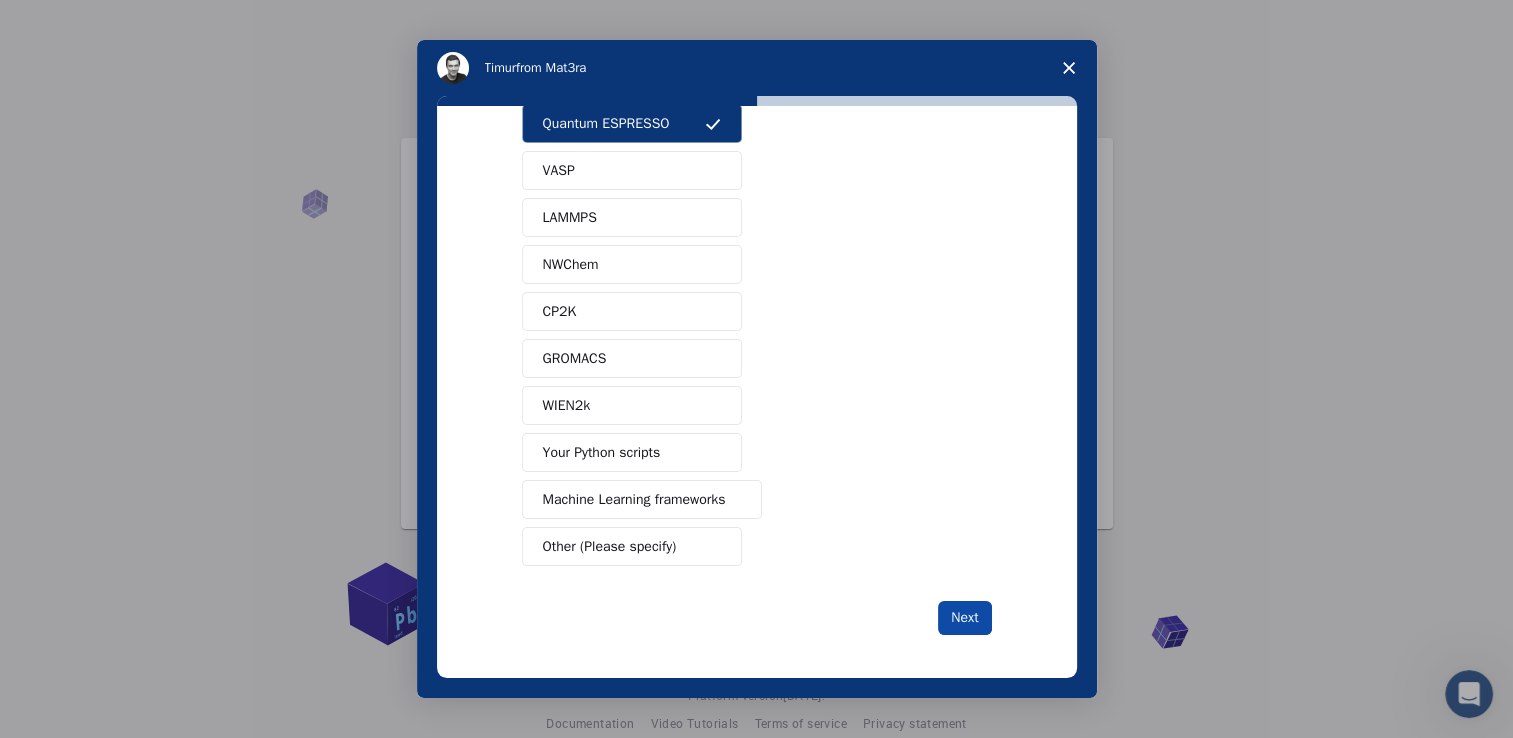 click on "Next" at bounding box center (964, 618) 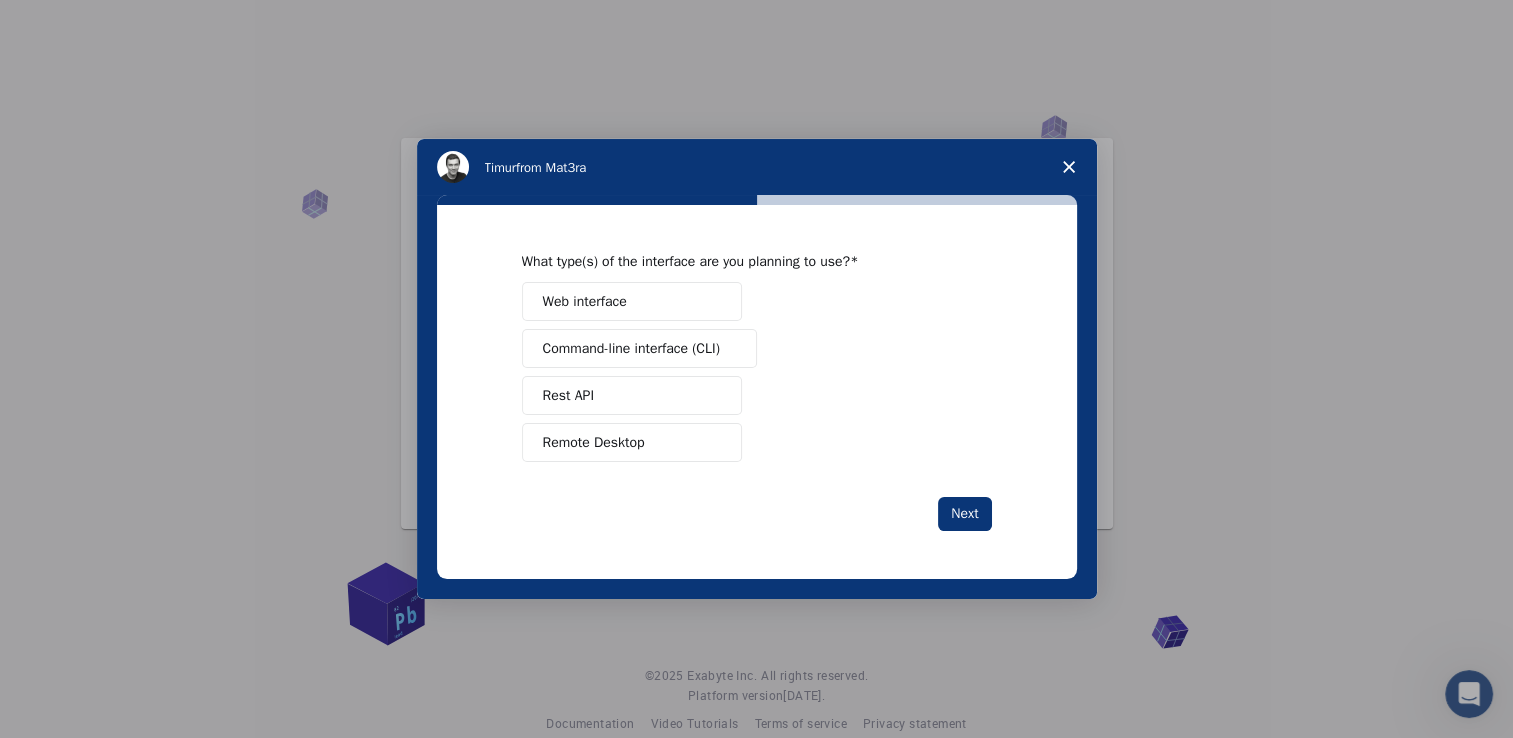 click on "Web interface" at bounding box center [632, 301] 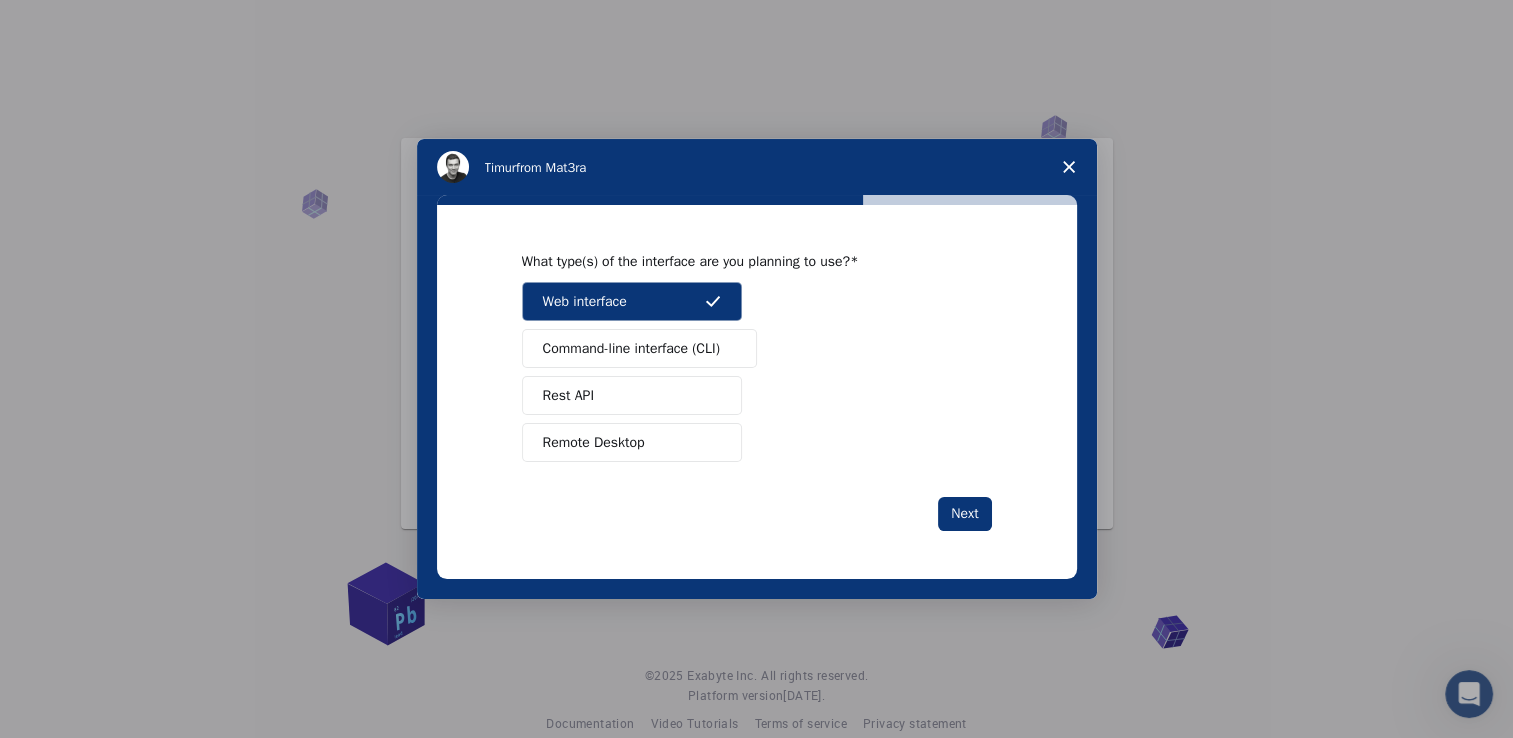 click on "Command-line interface (CLI)" at bounding box center [631, 348] 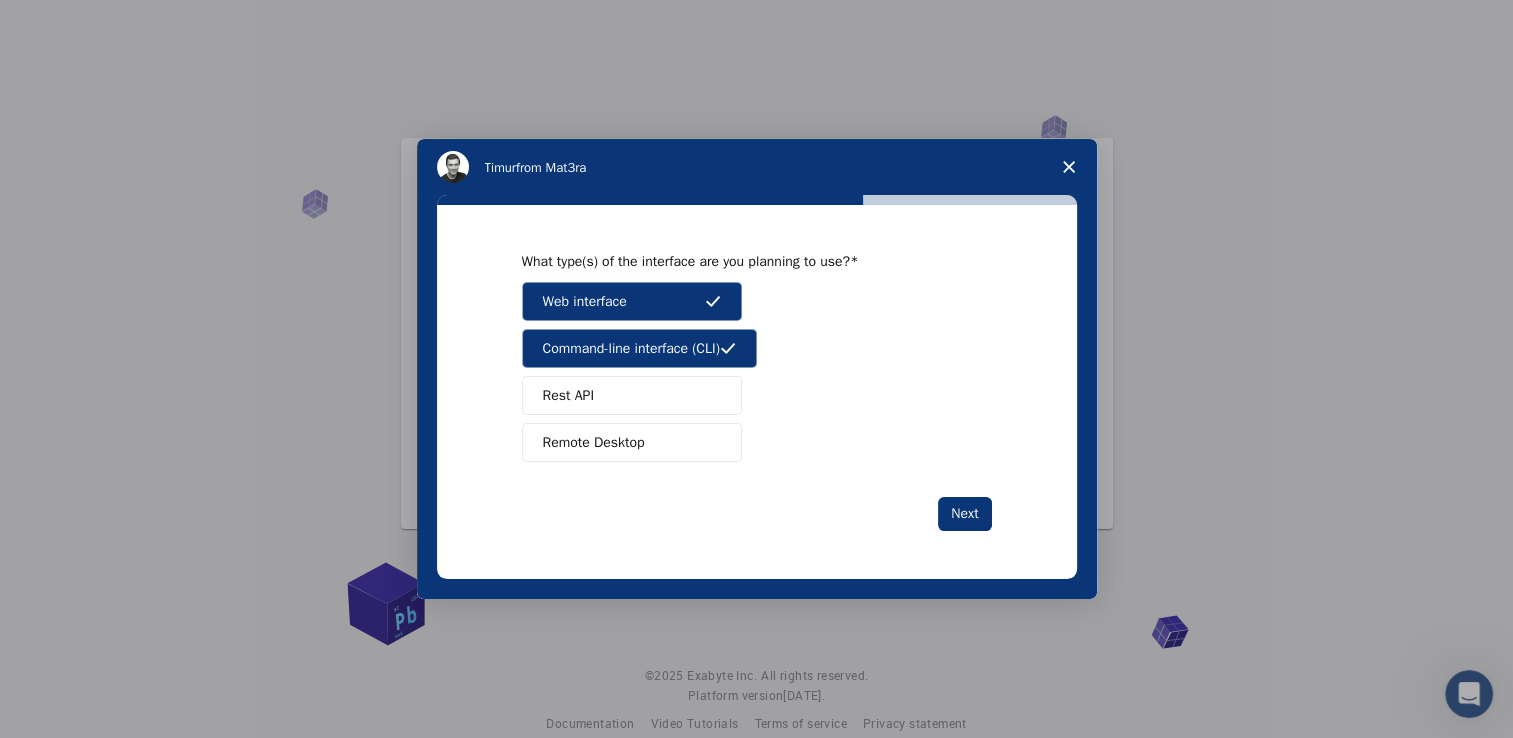 click on "Rest API" at bounding box center [632, 395] 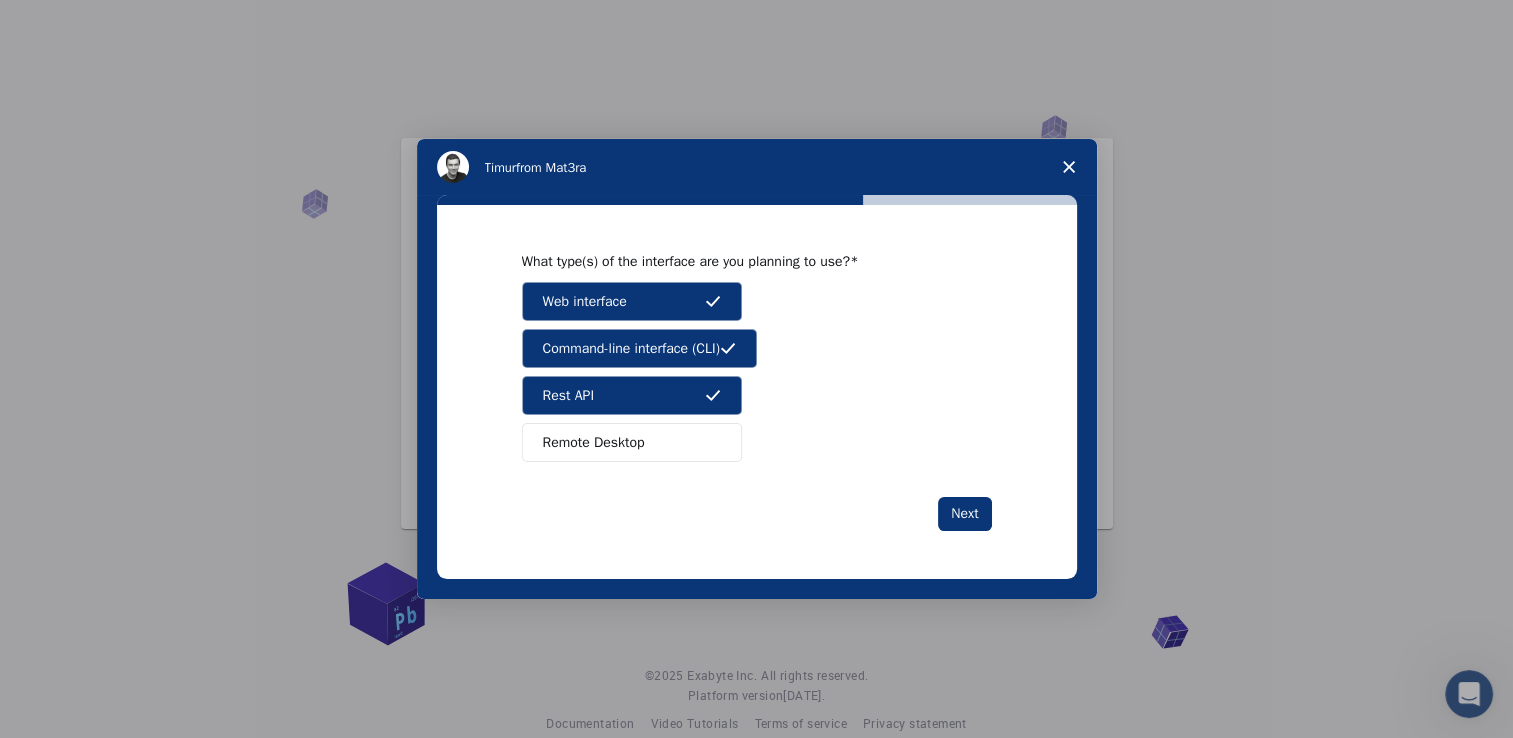 click on "Remote Desktop" at bounding box center (632, 442) 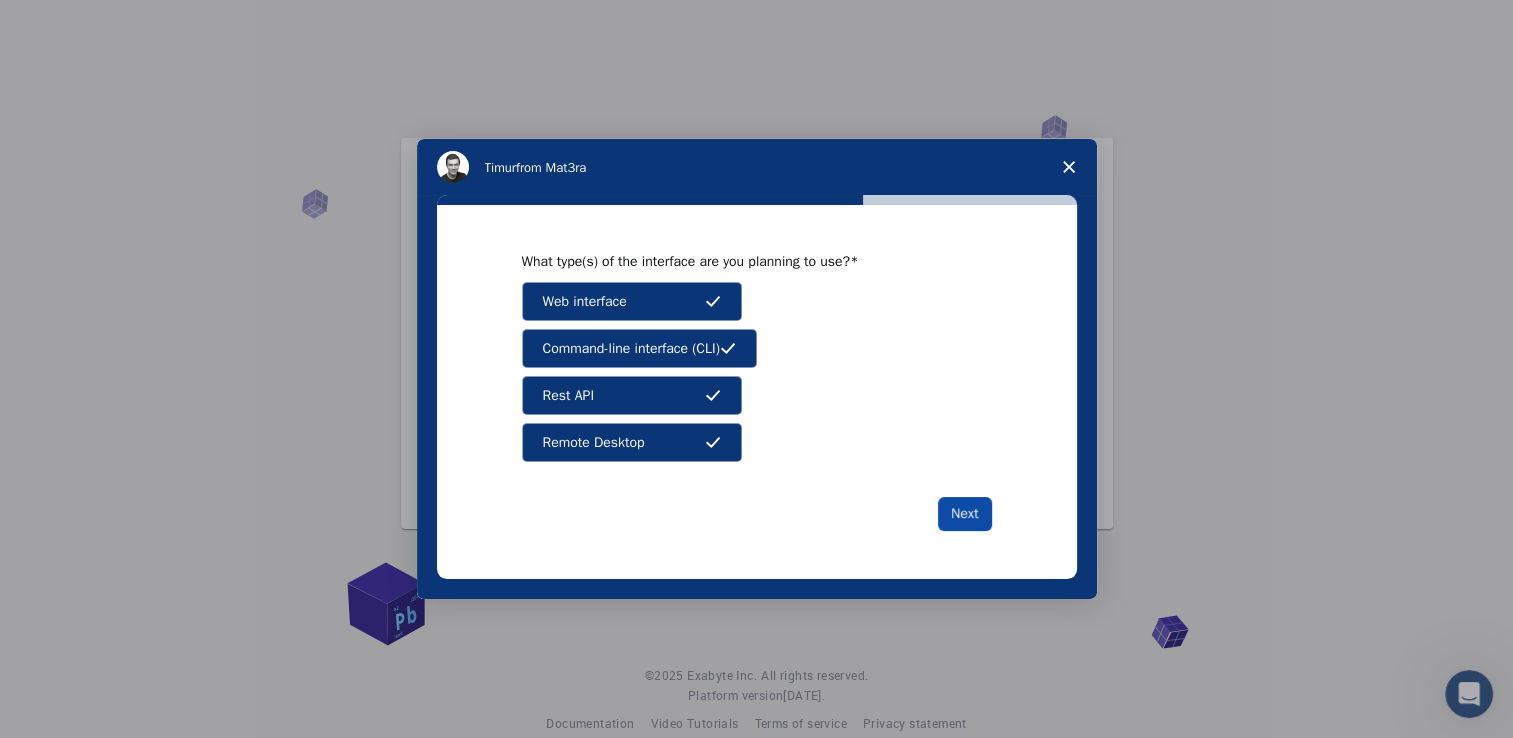 click on "Next" at bounding box center (964, 514) 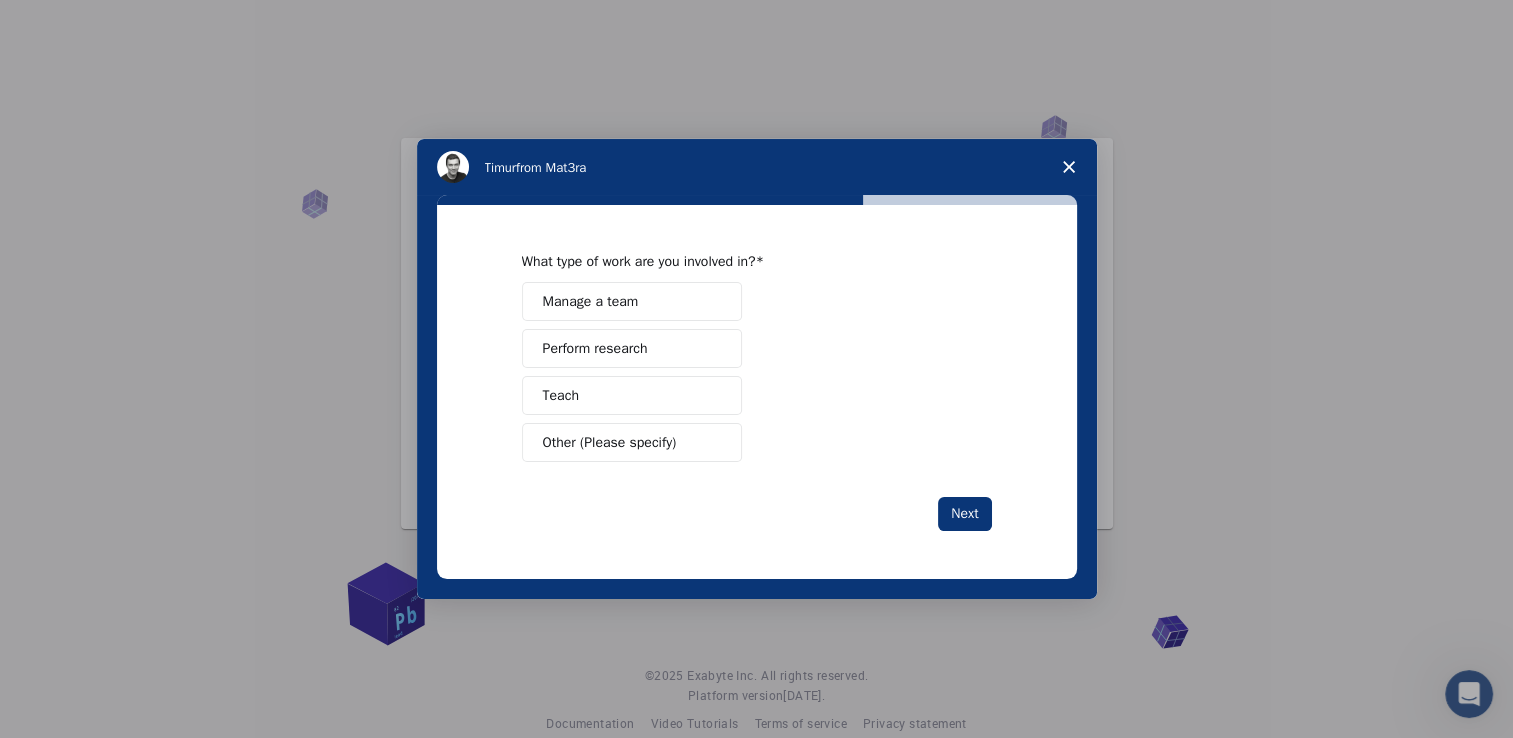click on "Perform research" at bounding box center [595, 348] 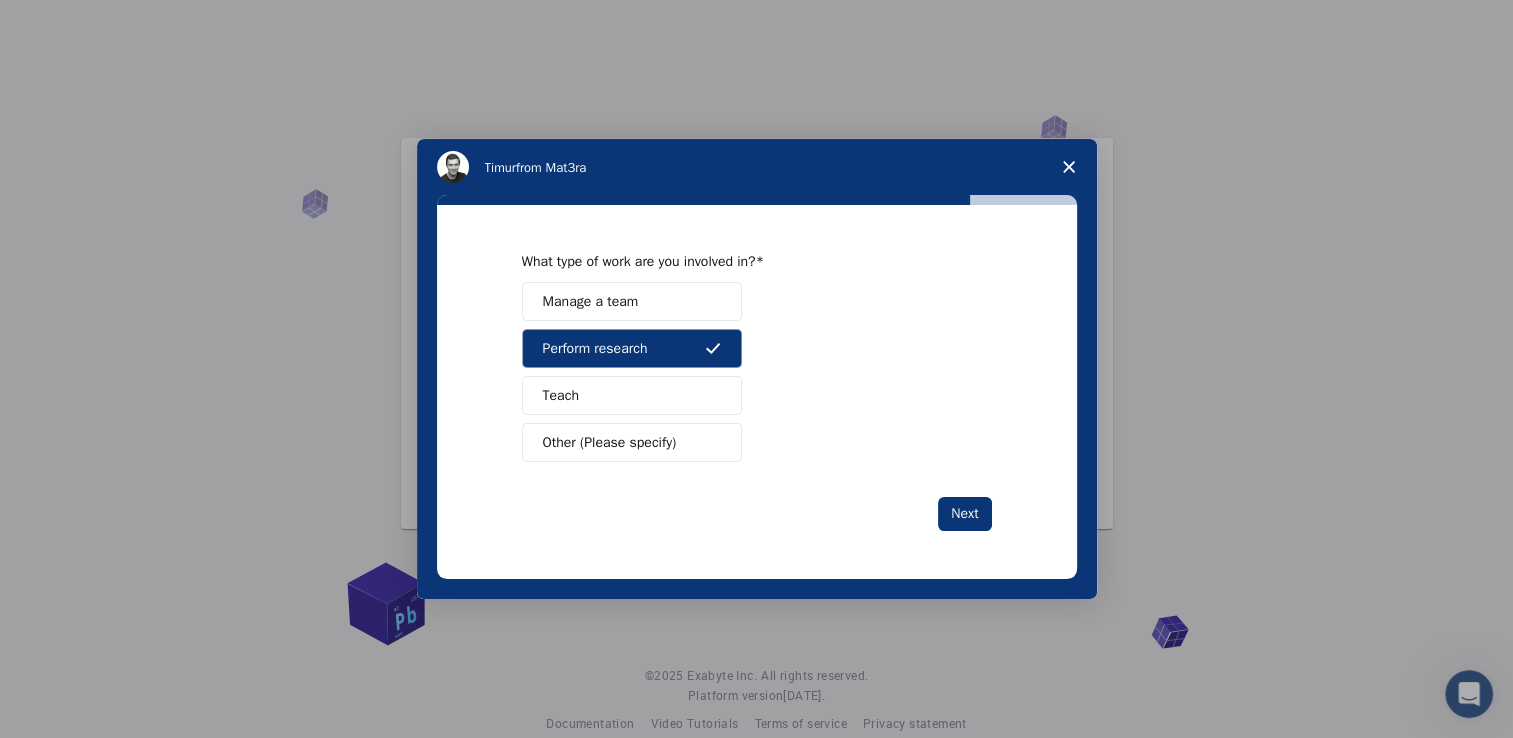 click on "Teach" at bounding box center [632, 395] 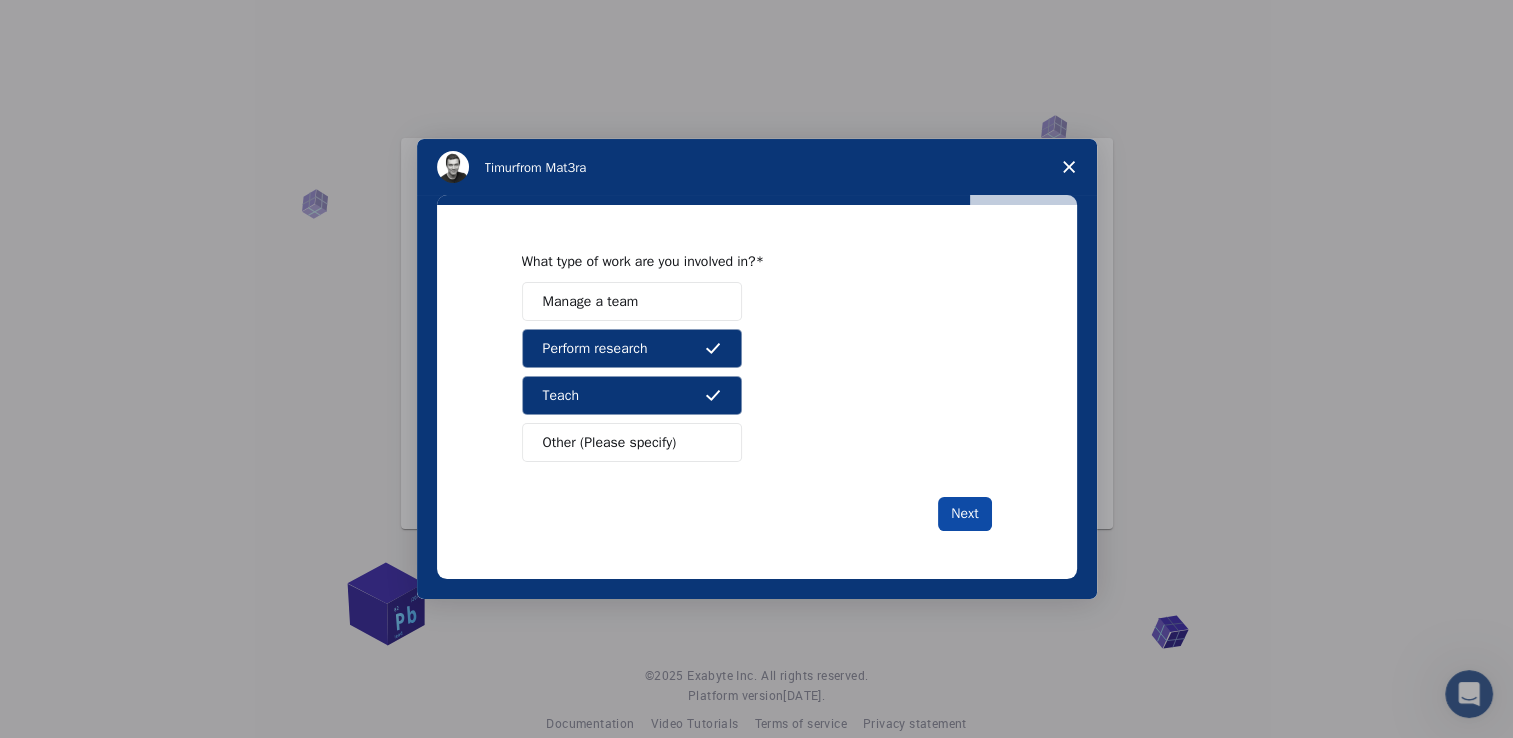 click on "Next" at bounding box center [964, 514] 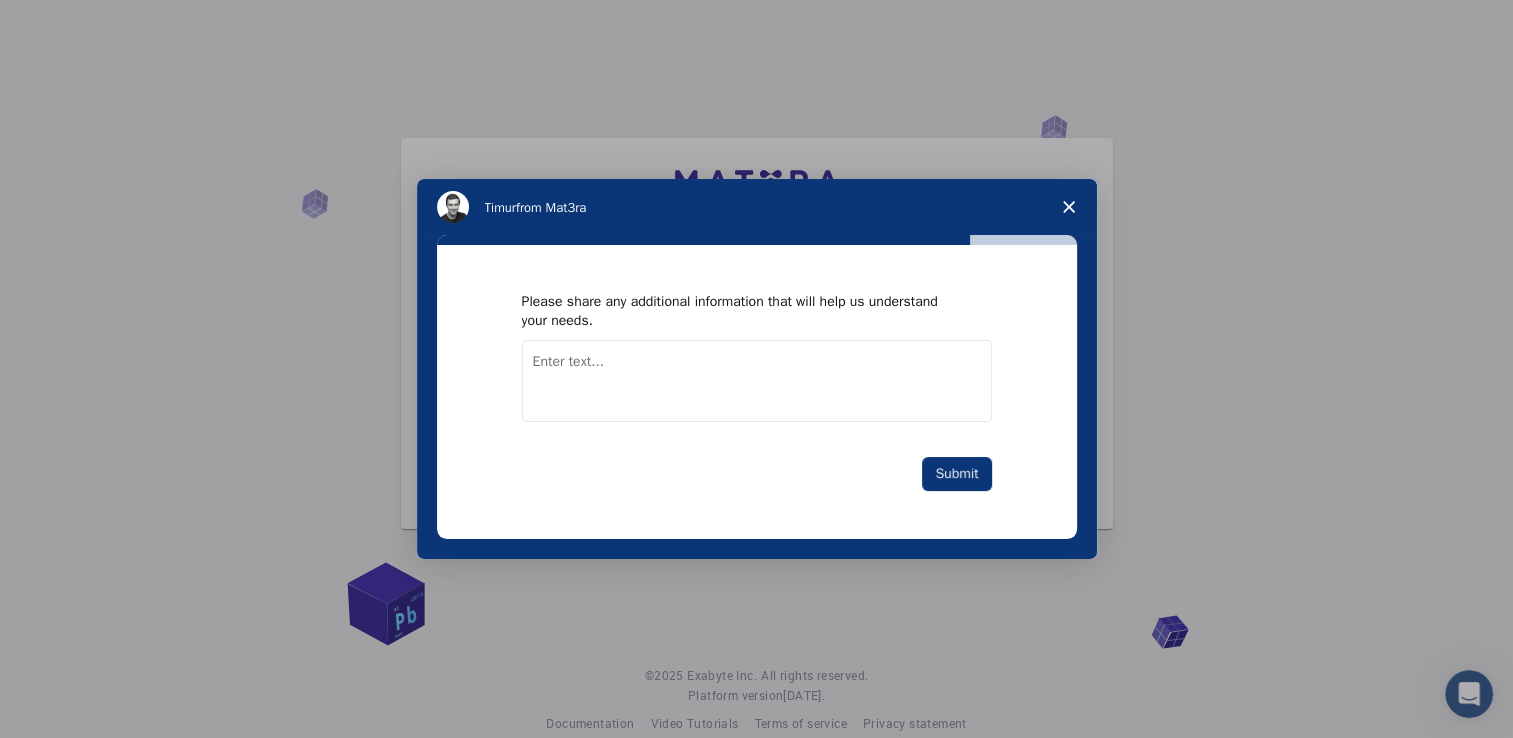click at bounding box center (757, 381) 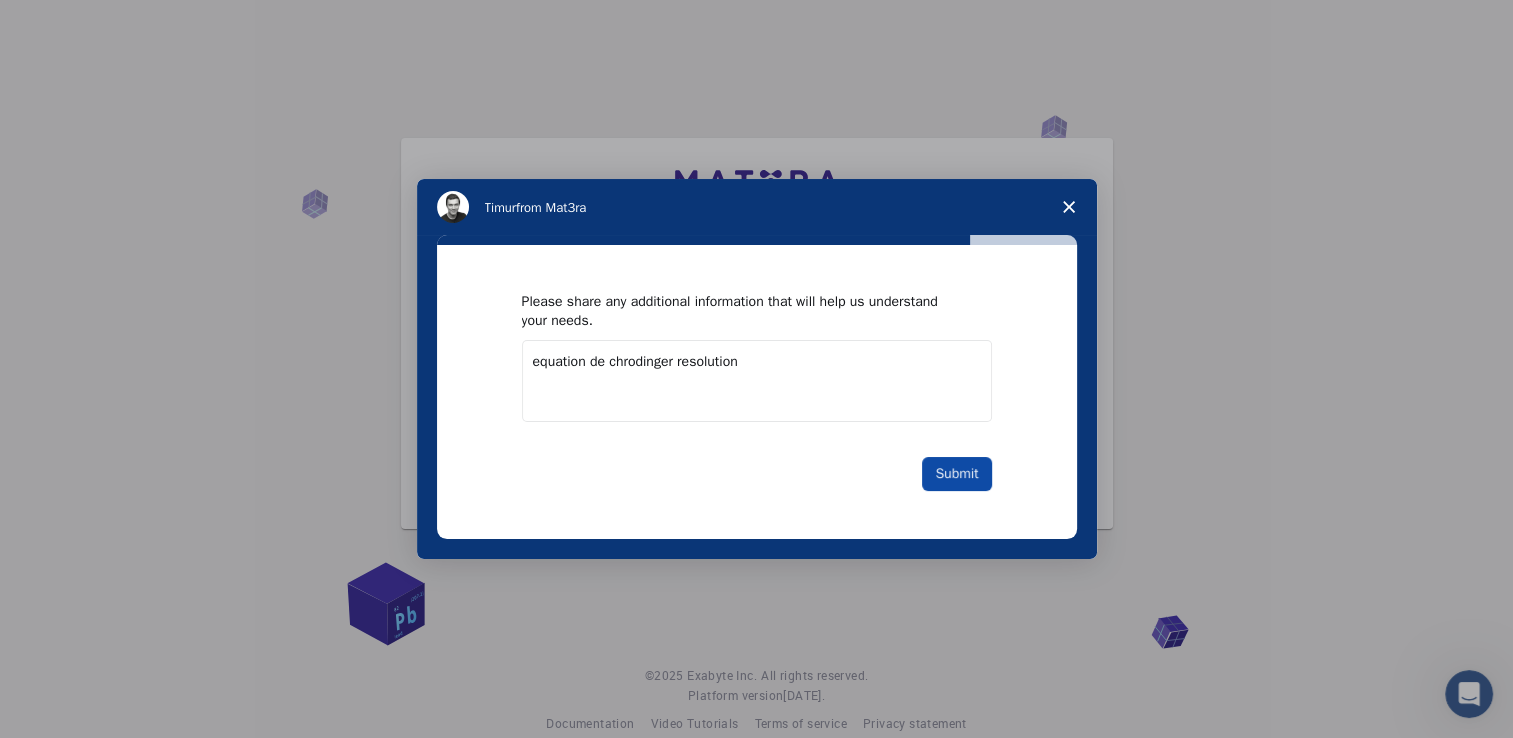 type on "equation de chrodinger resolution" 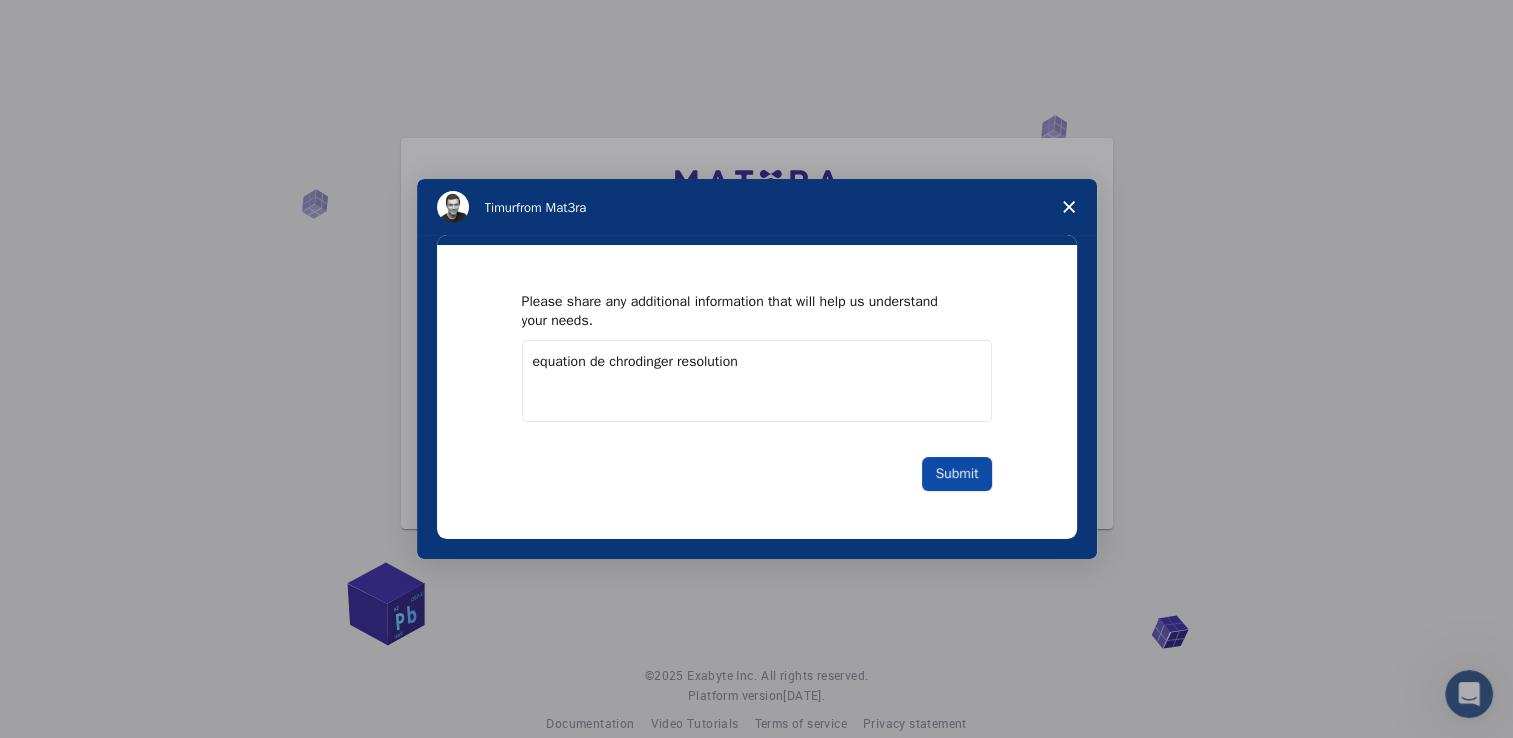 click on "Submit" at bounding box center [956, 474] 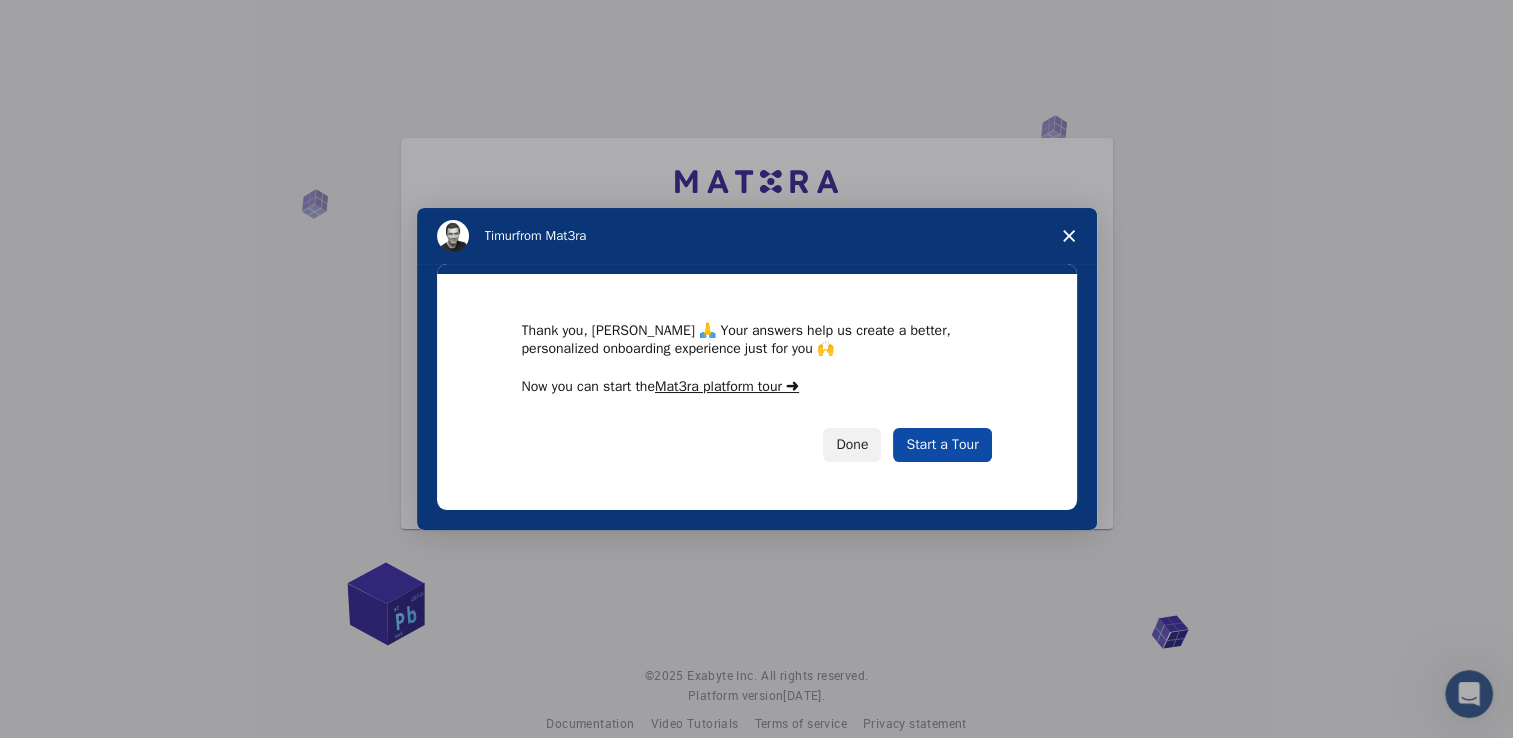 click on "Start a Tour" at bounding box center [942, 445] 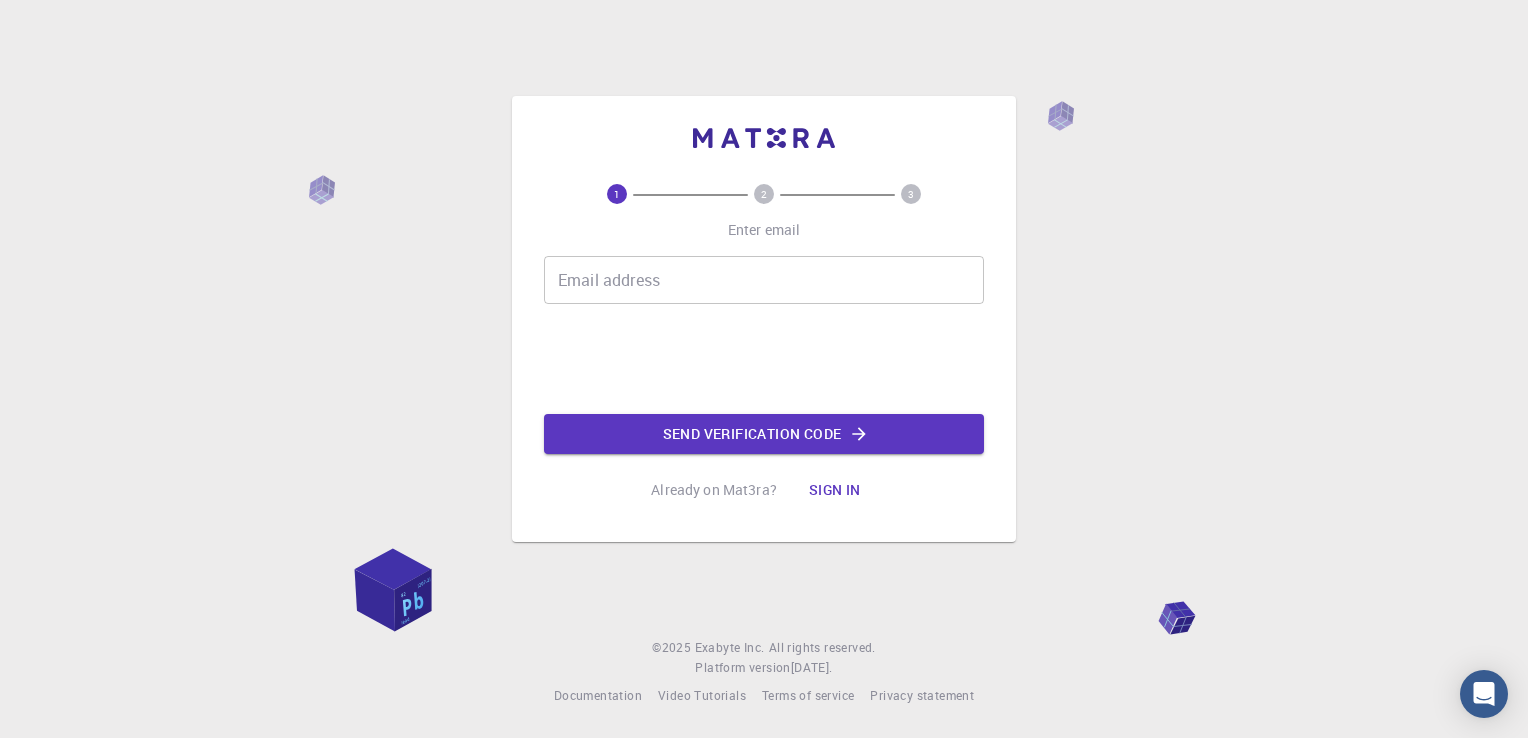 scroll, scrollTop: 0, scrollLeft: 0, axis: both 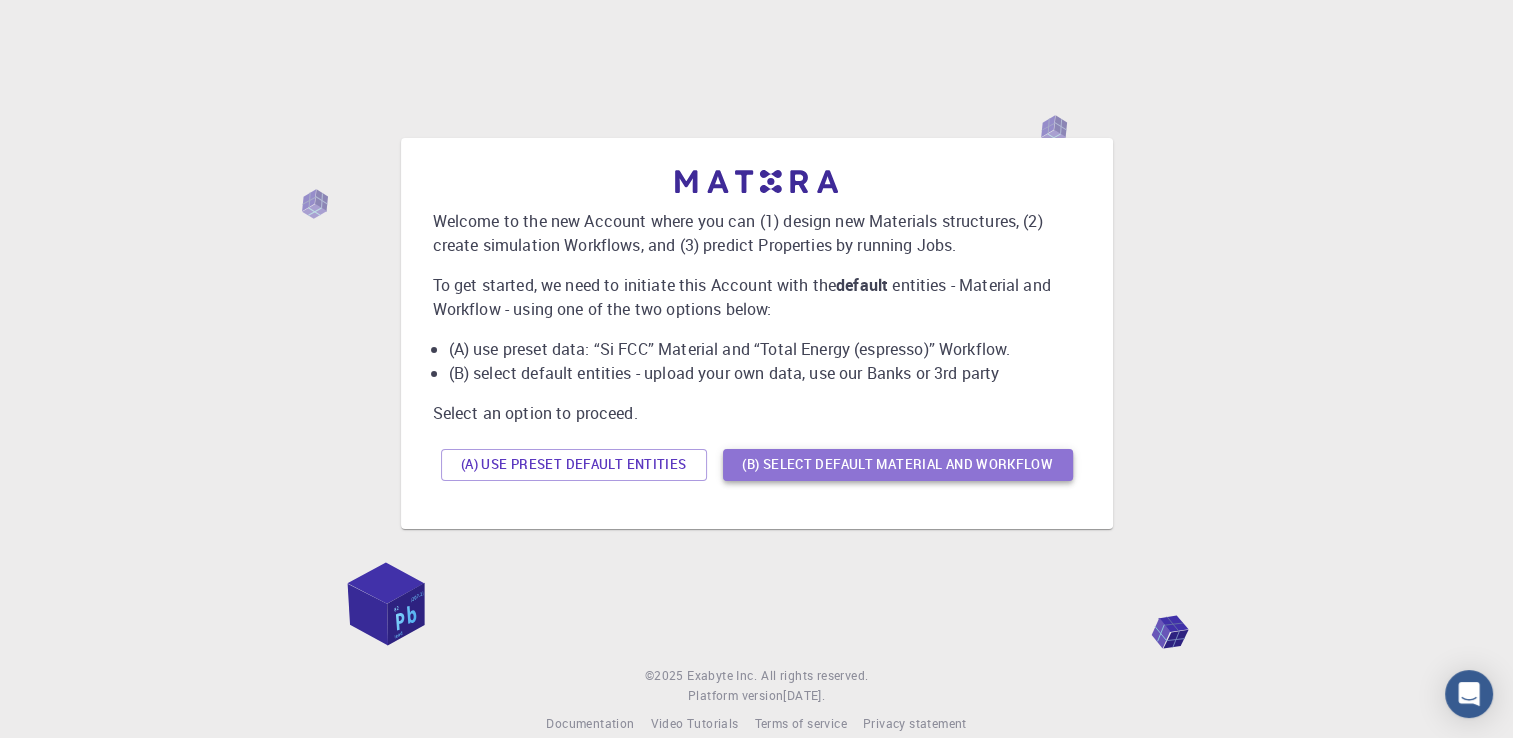 click on "(B) Select default material and workflow" at bounding box center (898, 465) 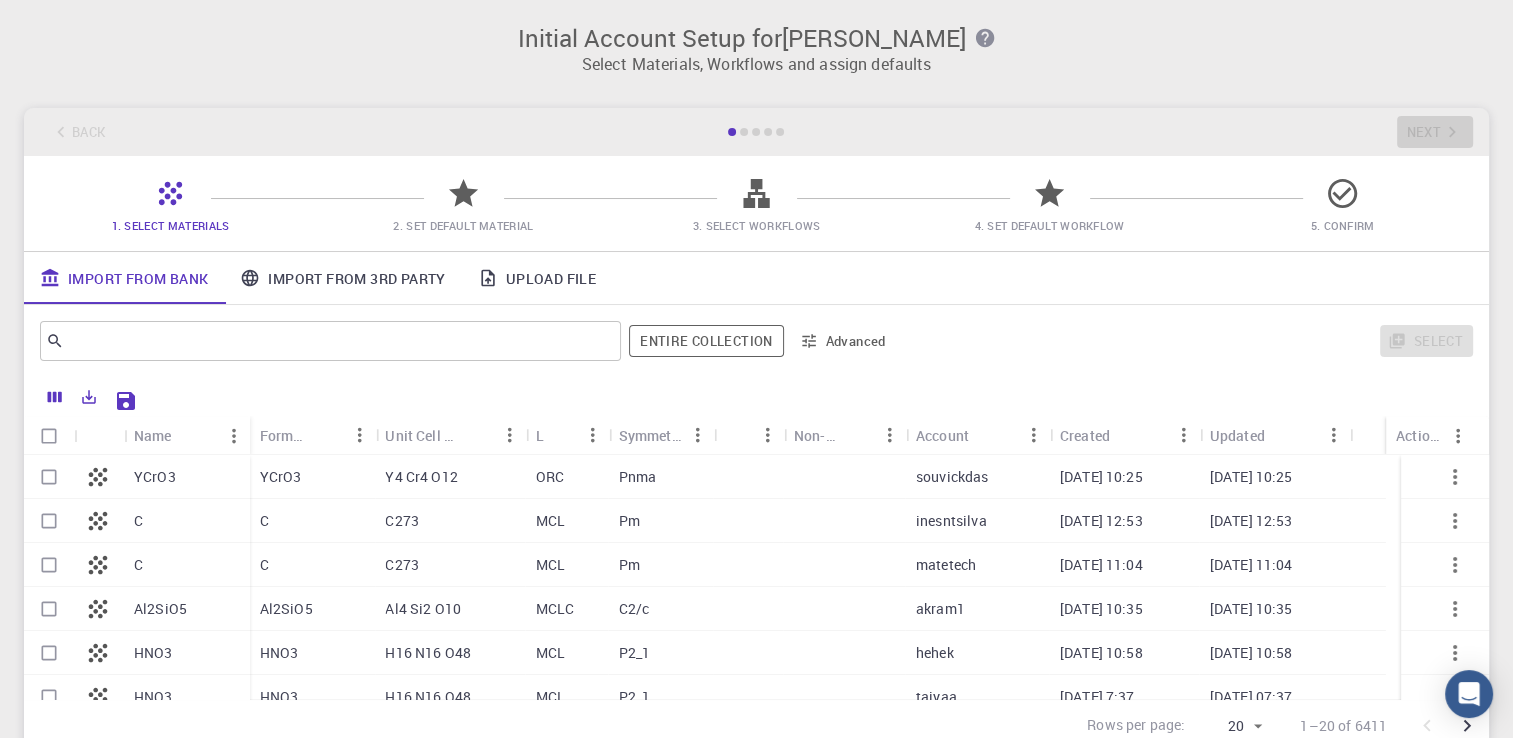 click on "YCrO3" at bounding box center (155, 477) 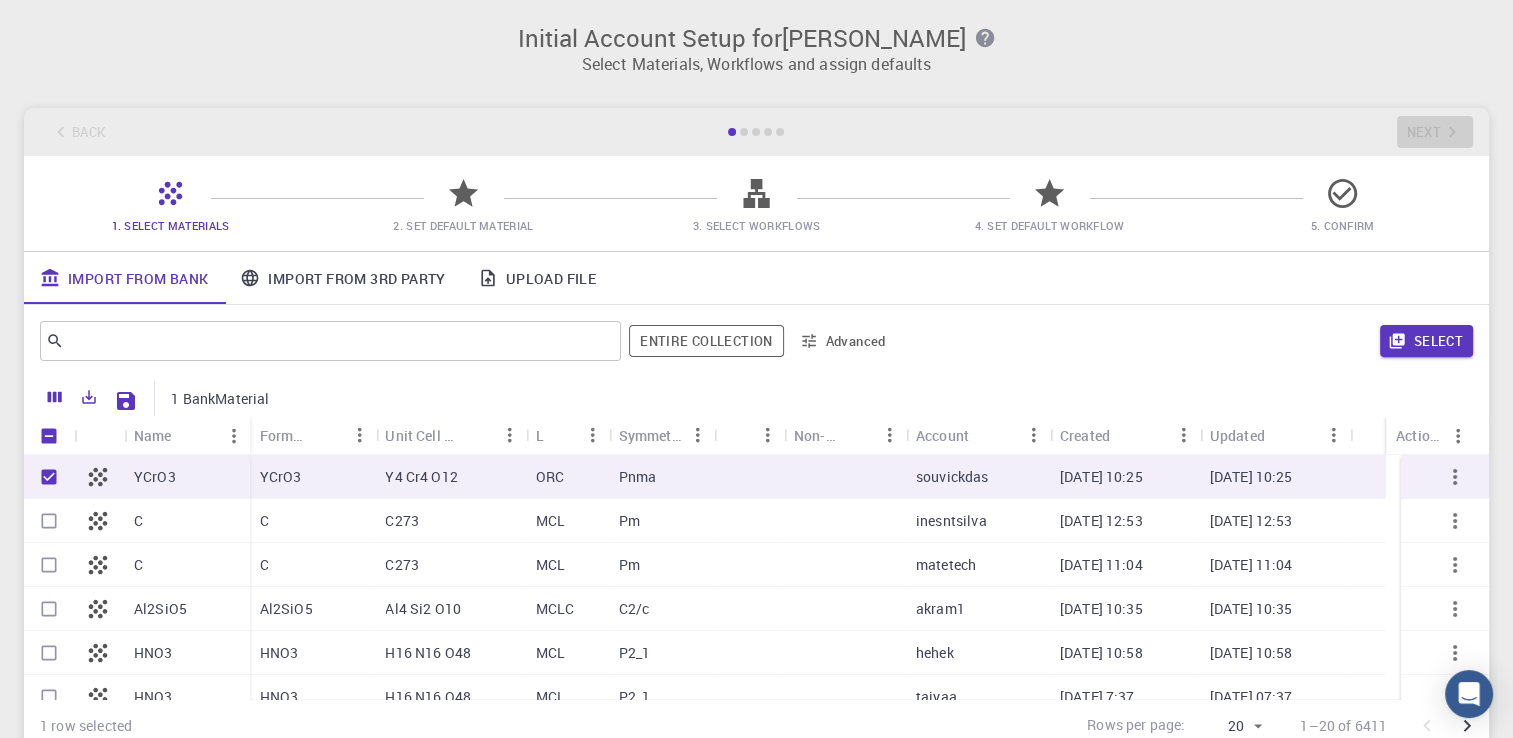 click on "YCrO3" at bounding box center [187, 477] 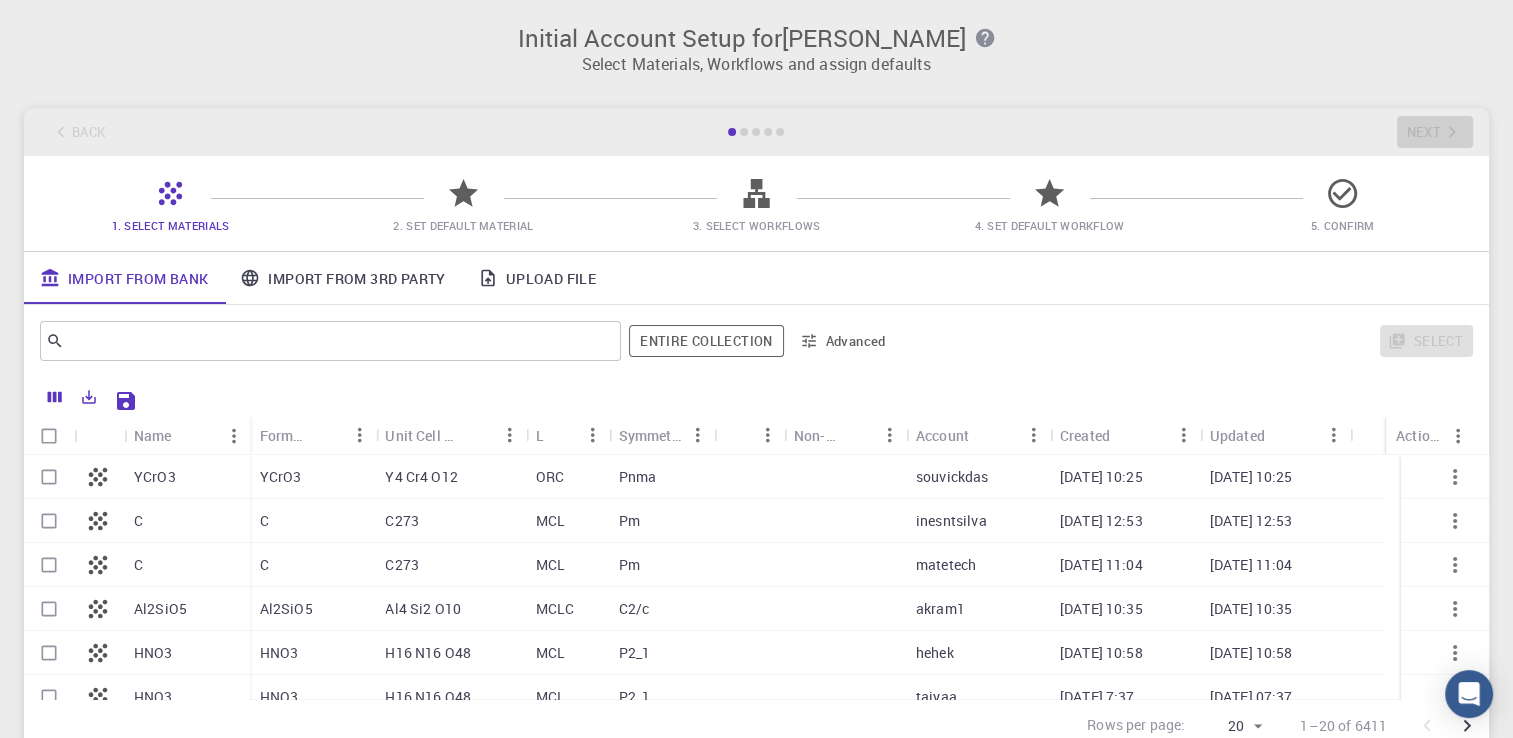 click on "YCrO3" at bounding box center [187, 477] 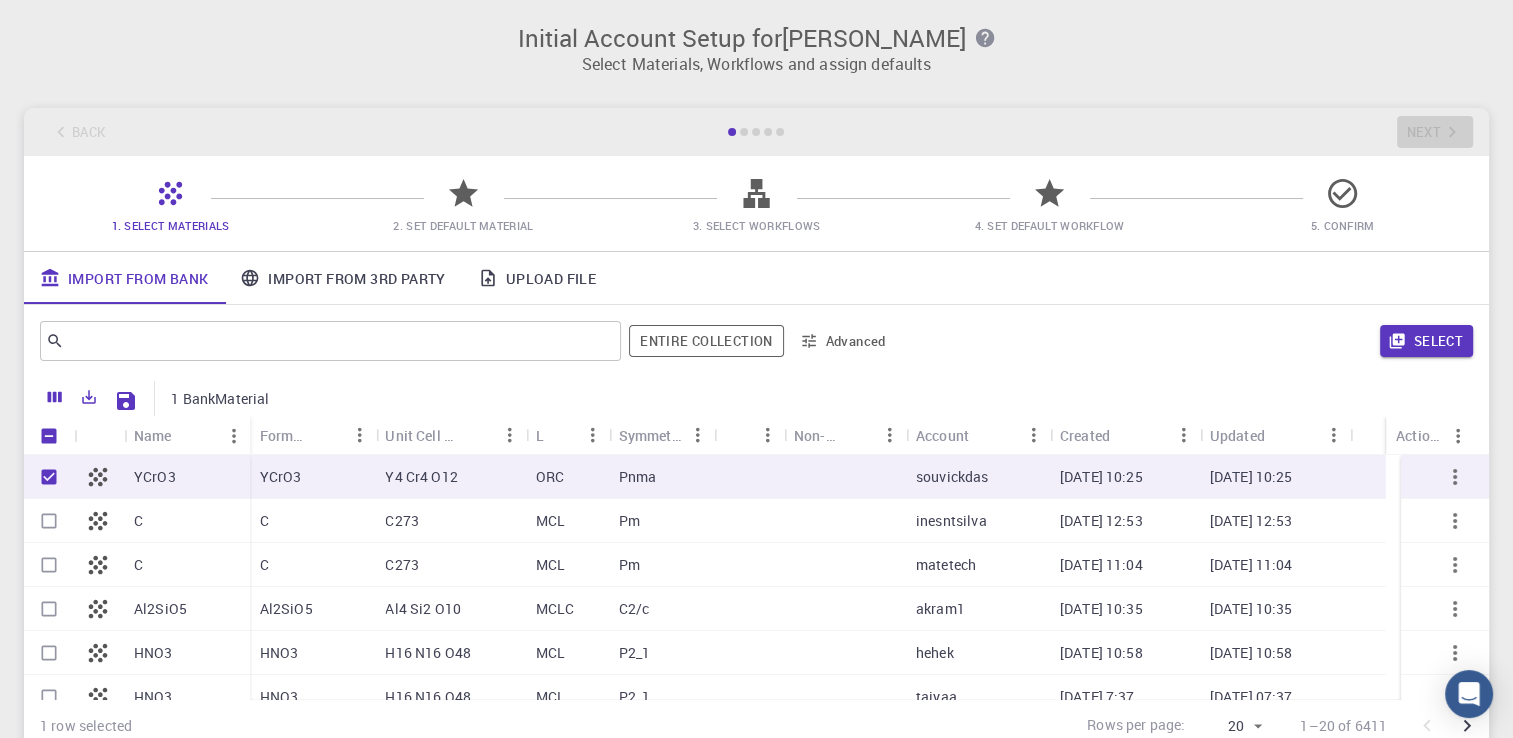 drag, startPoint x: 184, startPoint y: 474, endPoint x: 96, endPoint y: 473, distance: 88.005684 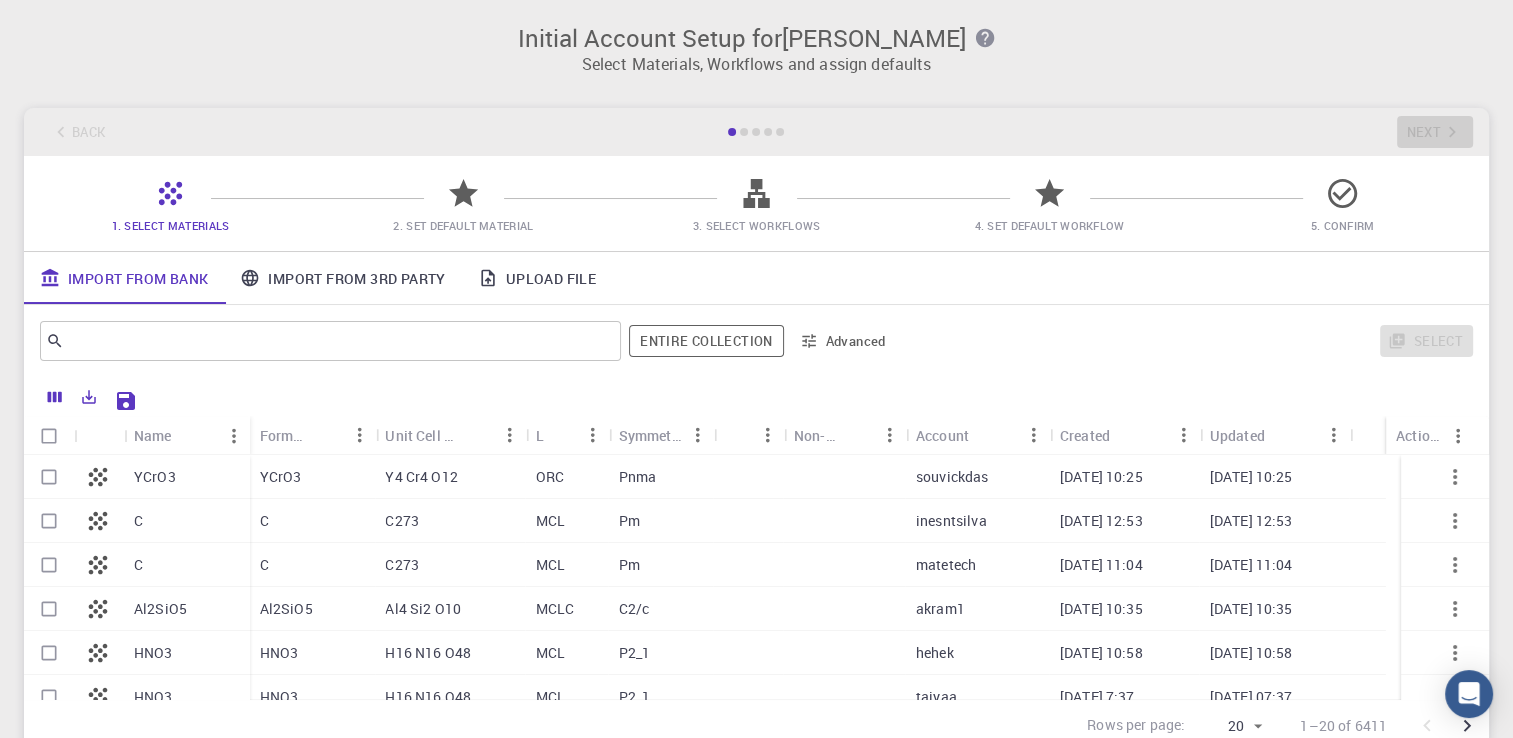 click 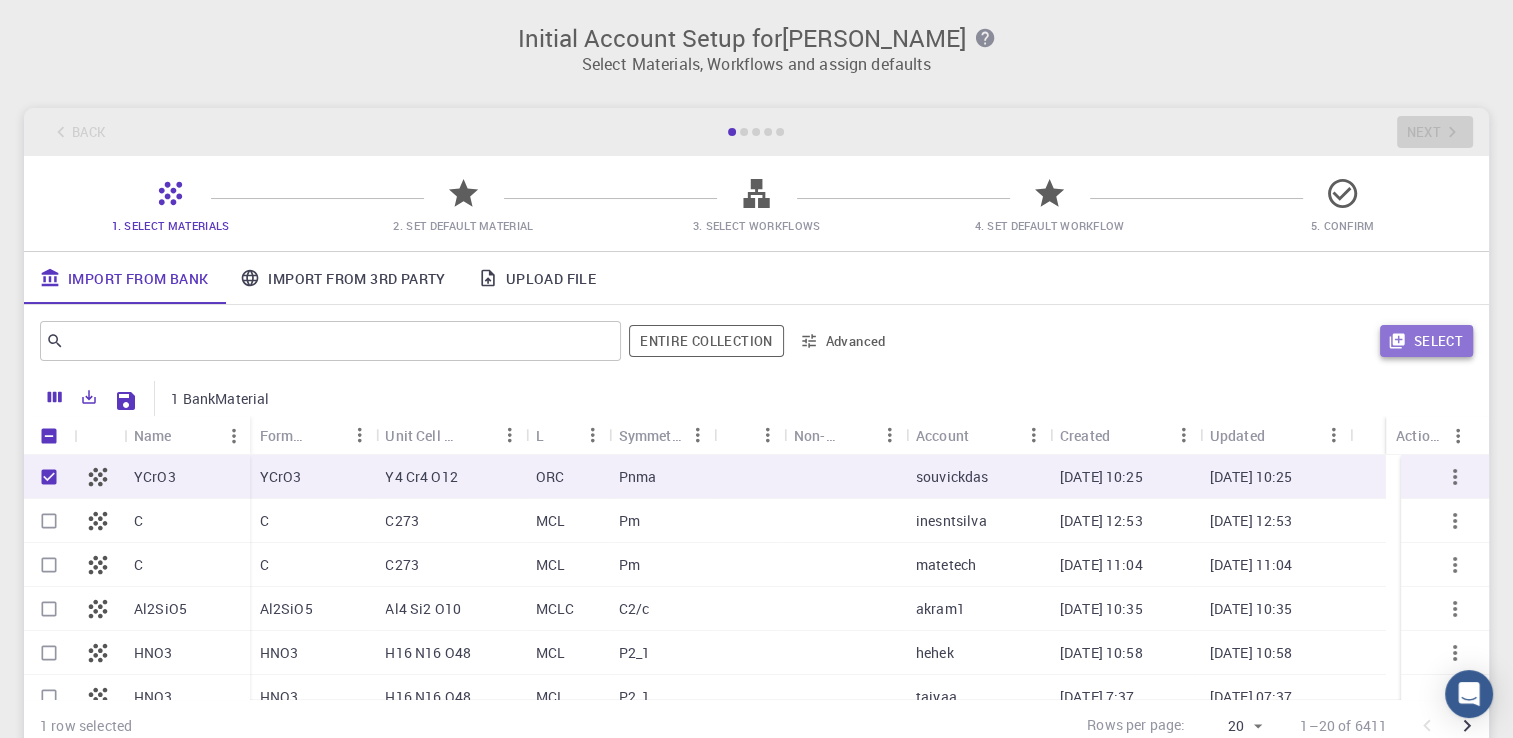 click on "Select" at bounding box center (1426, 341) 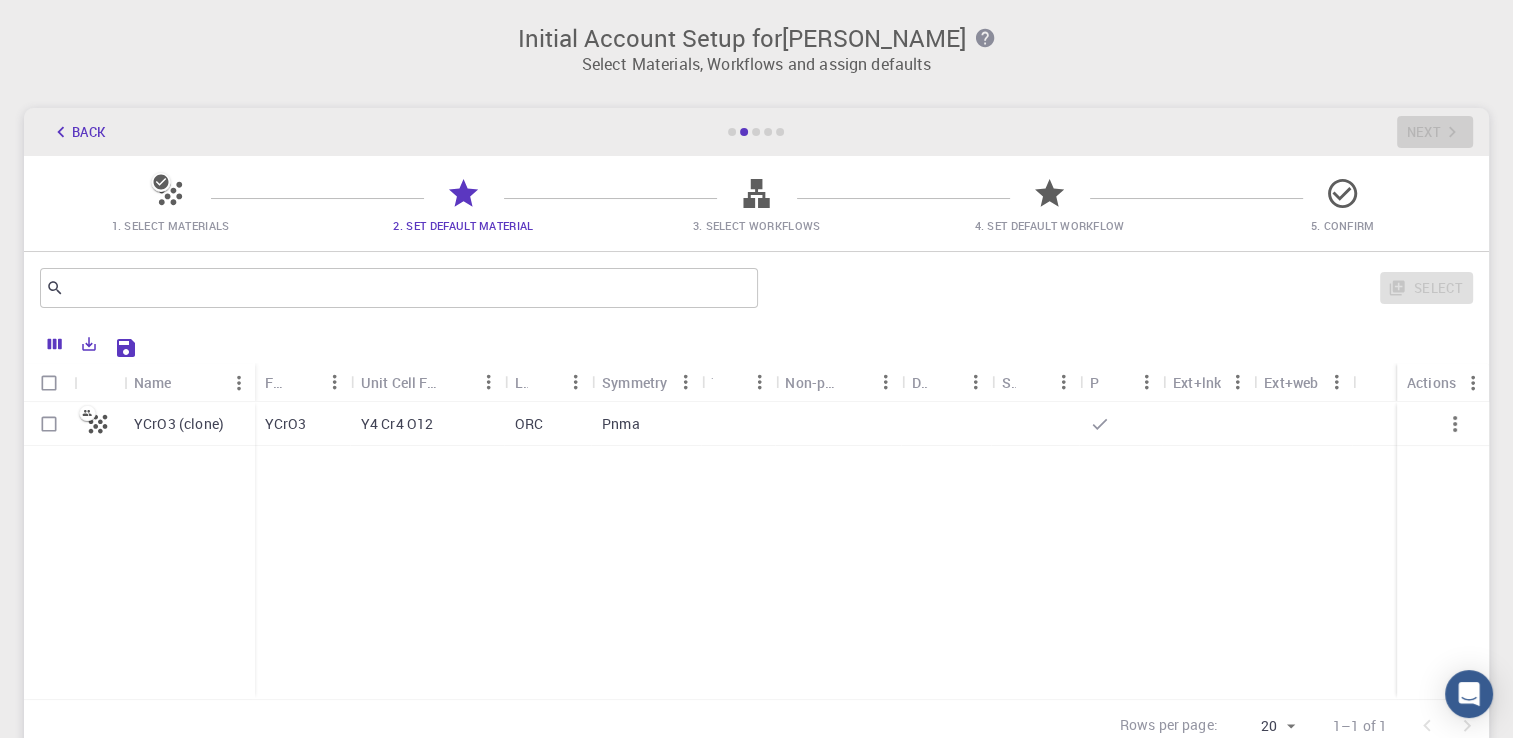 click on "YCrO3" at bounding box center (286, 424) 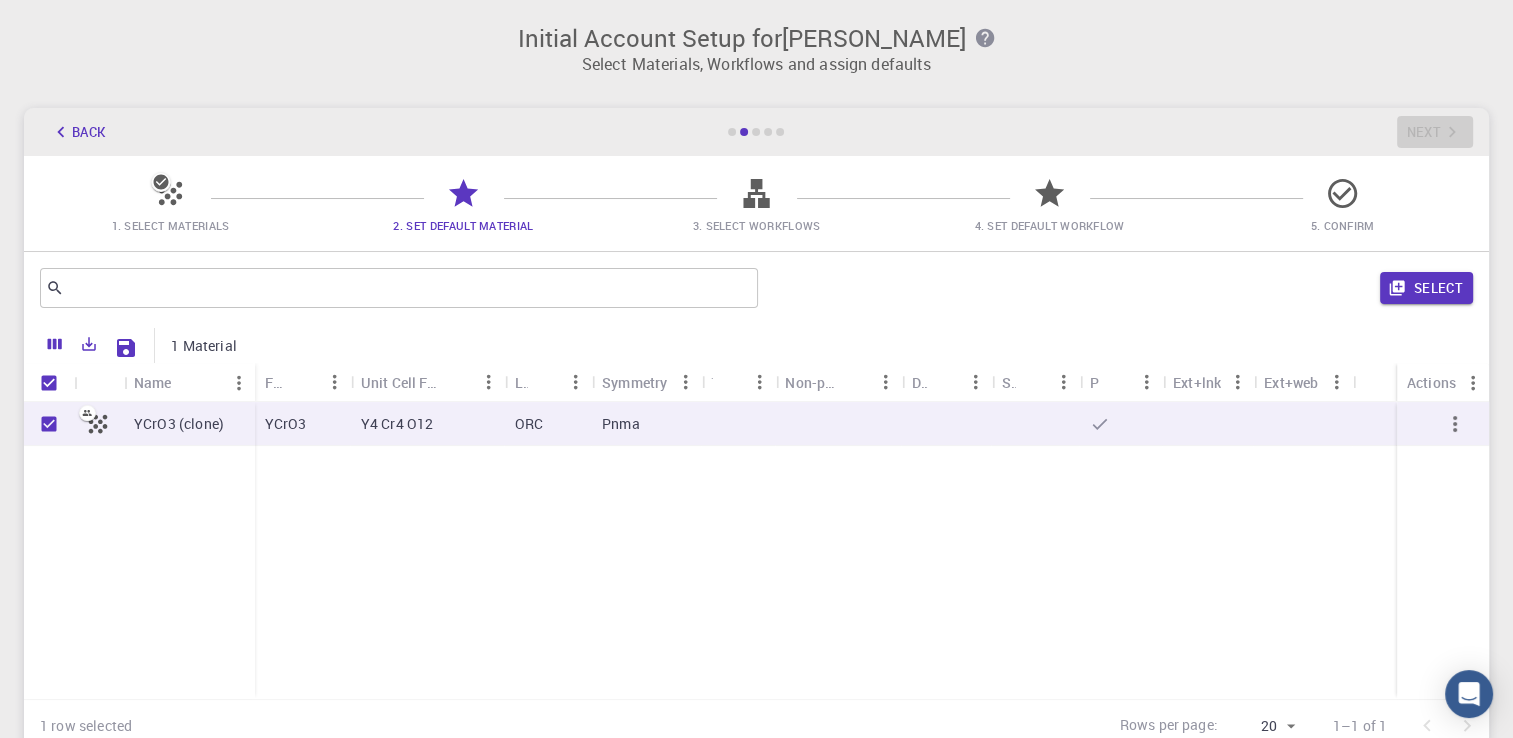 click on "Pnma" at bounding box center (621, 424) 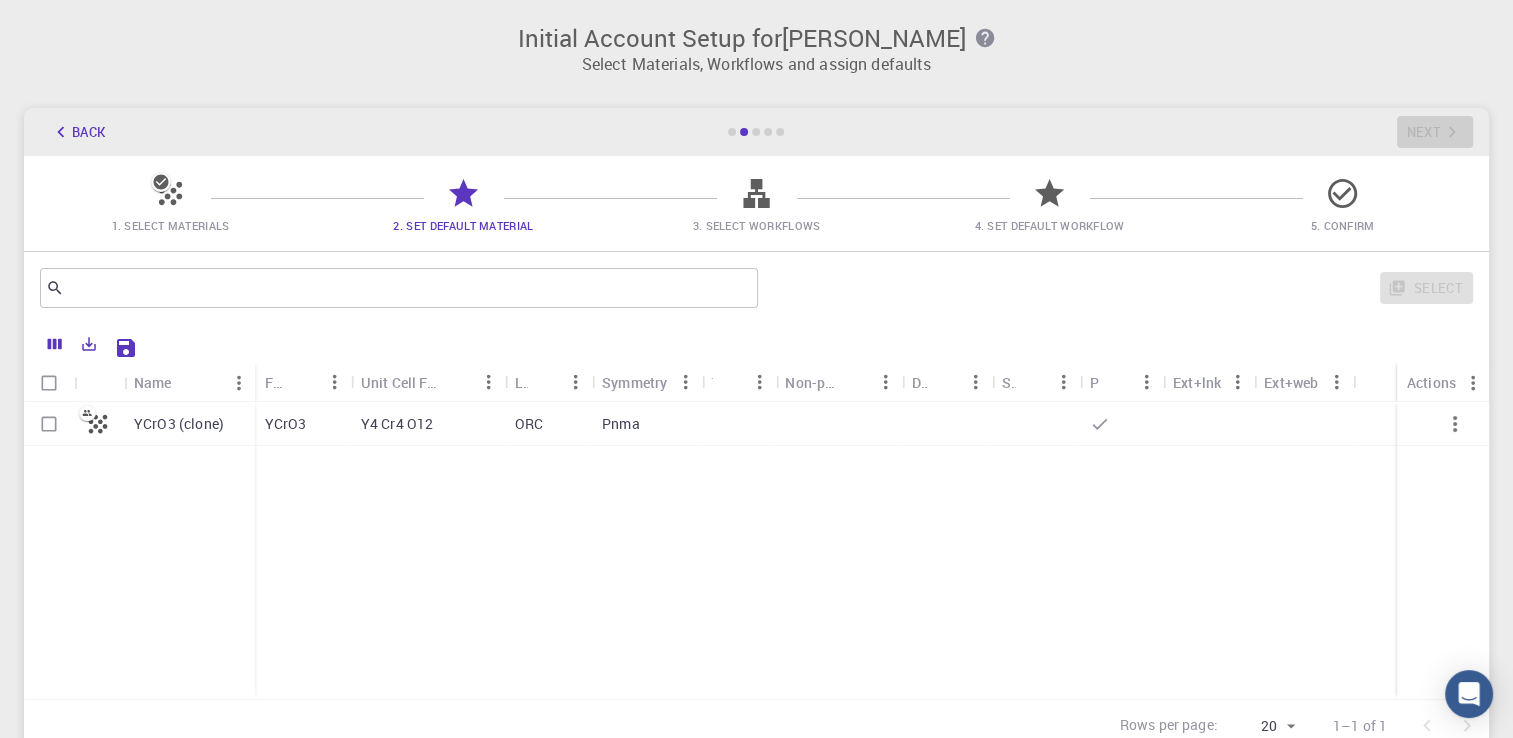 click on "ORC" at bounding box center [529, 424] 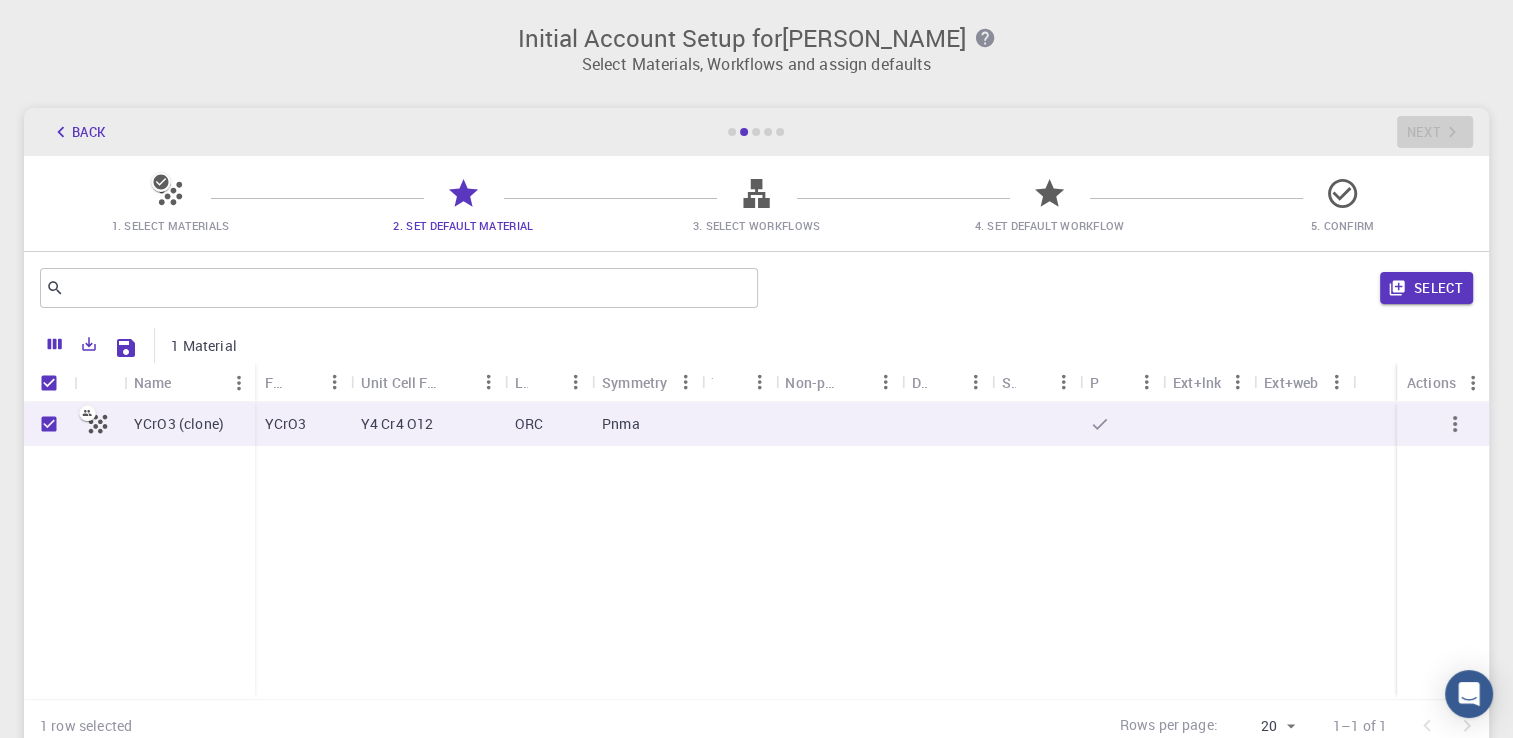 click on "YCrO3" at bounding box center (286, 424) 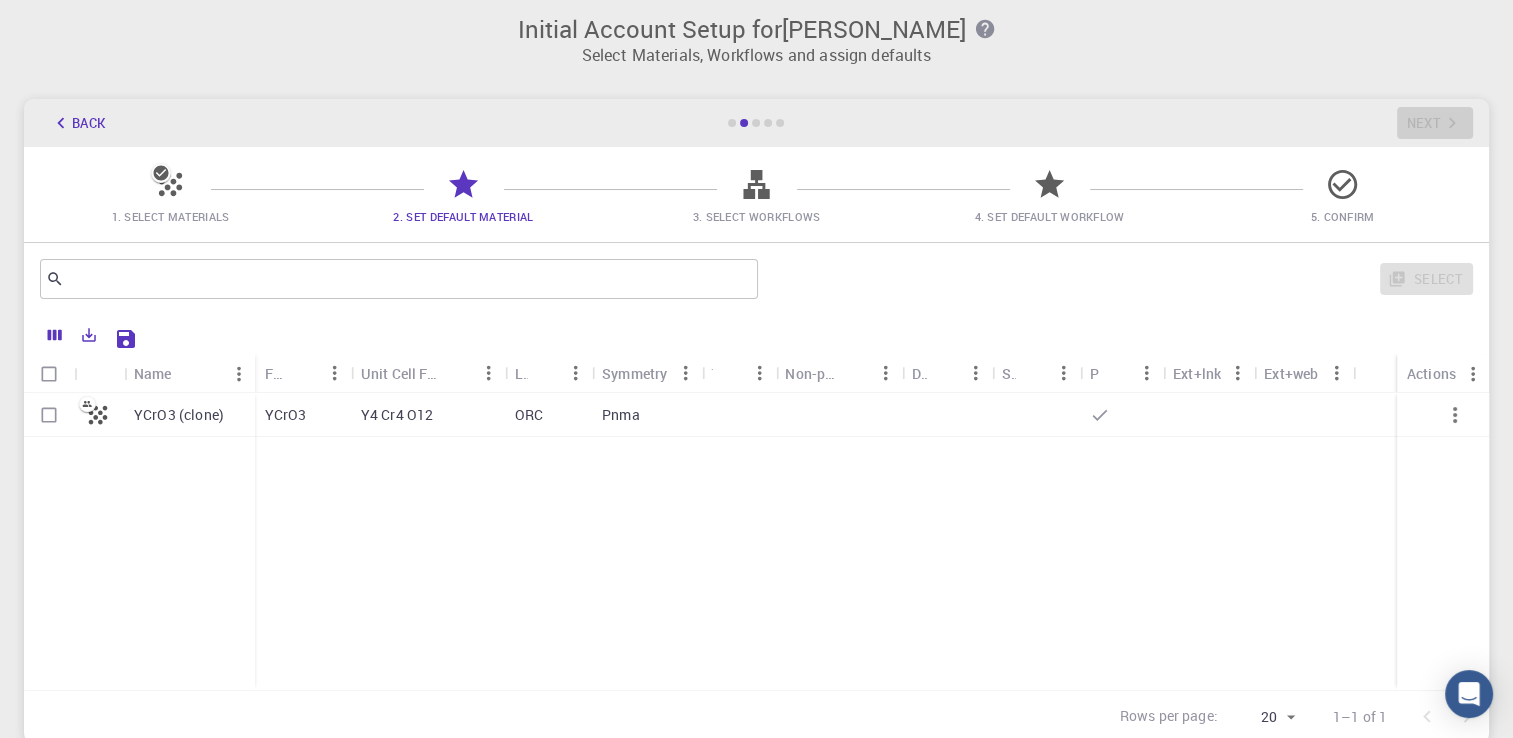 scroll, scrollTop: 0, scrollLeft: 0, axis: both 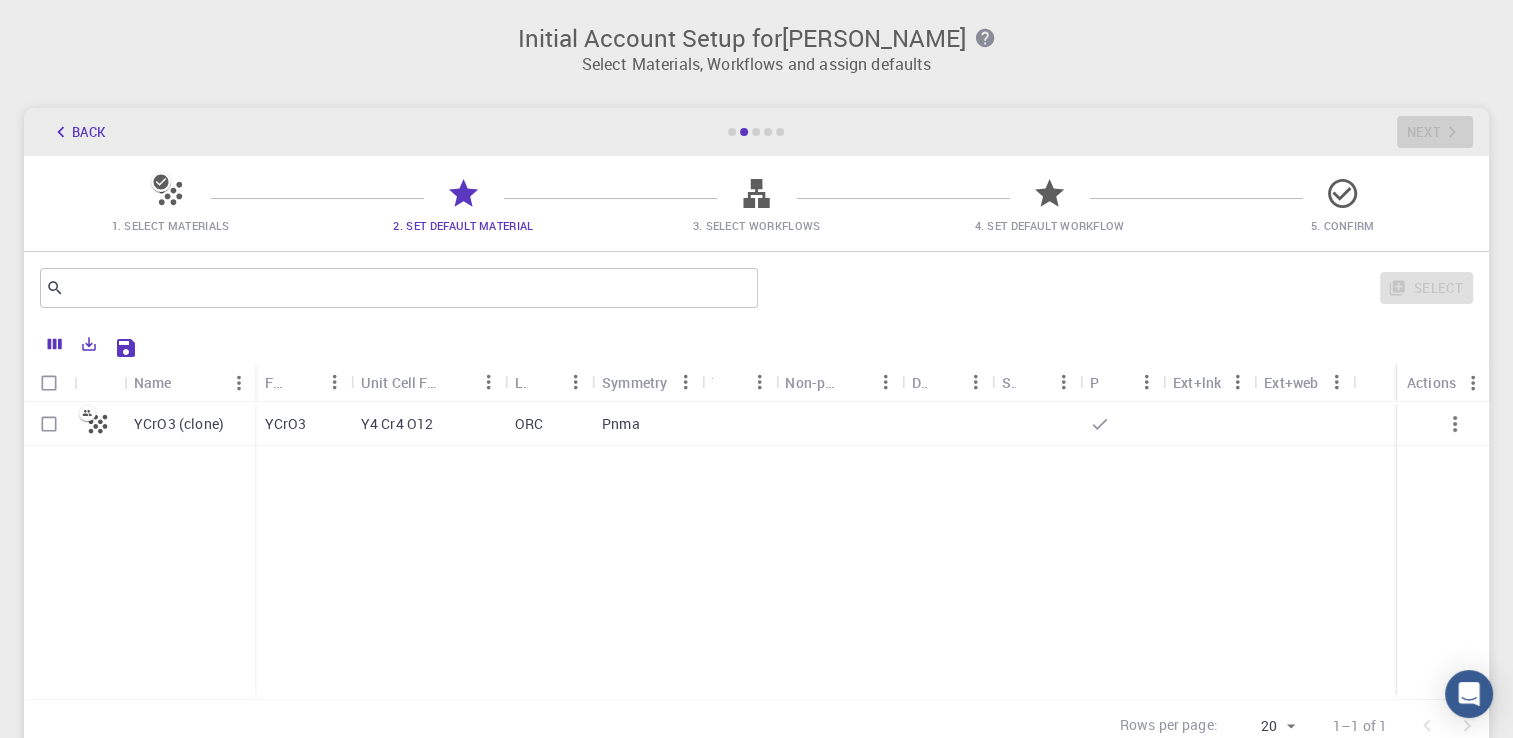 click on "YCrO3" at bounding box center (286, 424) 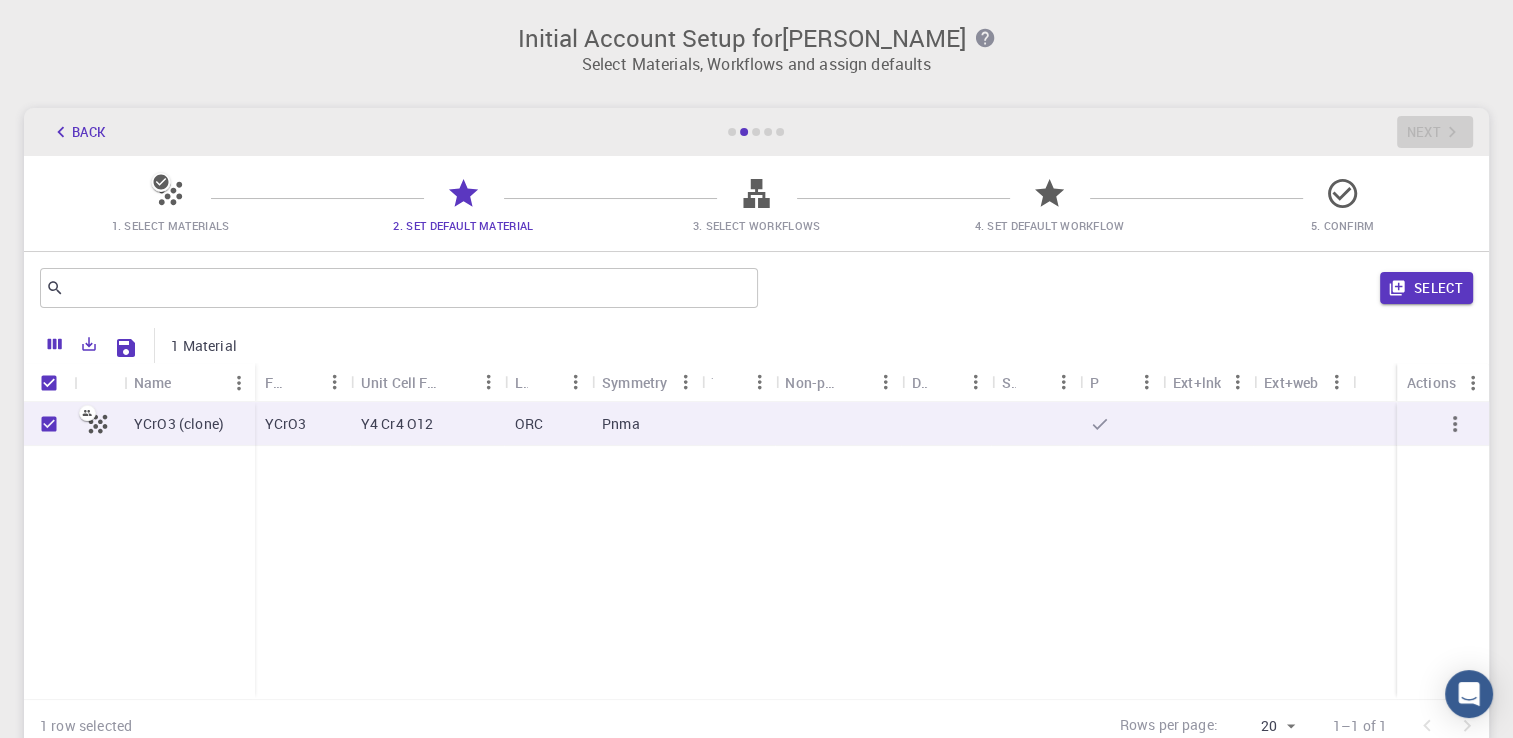 click on "YCrO3 (clone)" at bounding box center [179, 424] 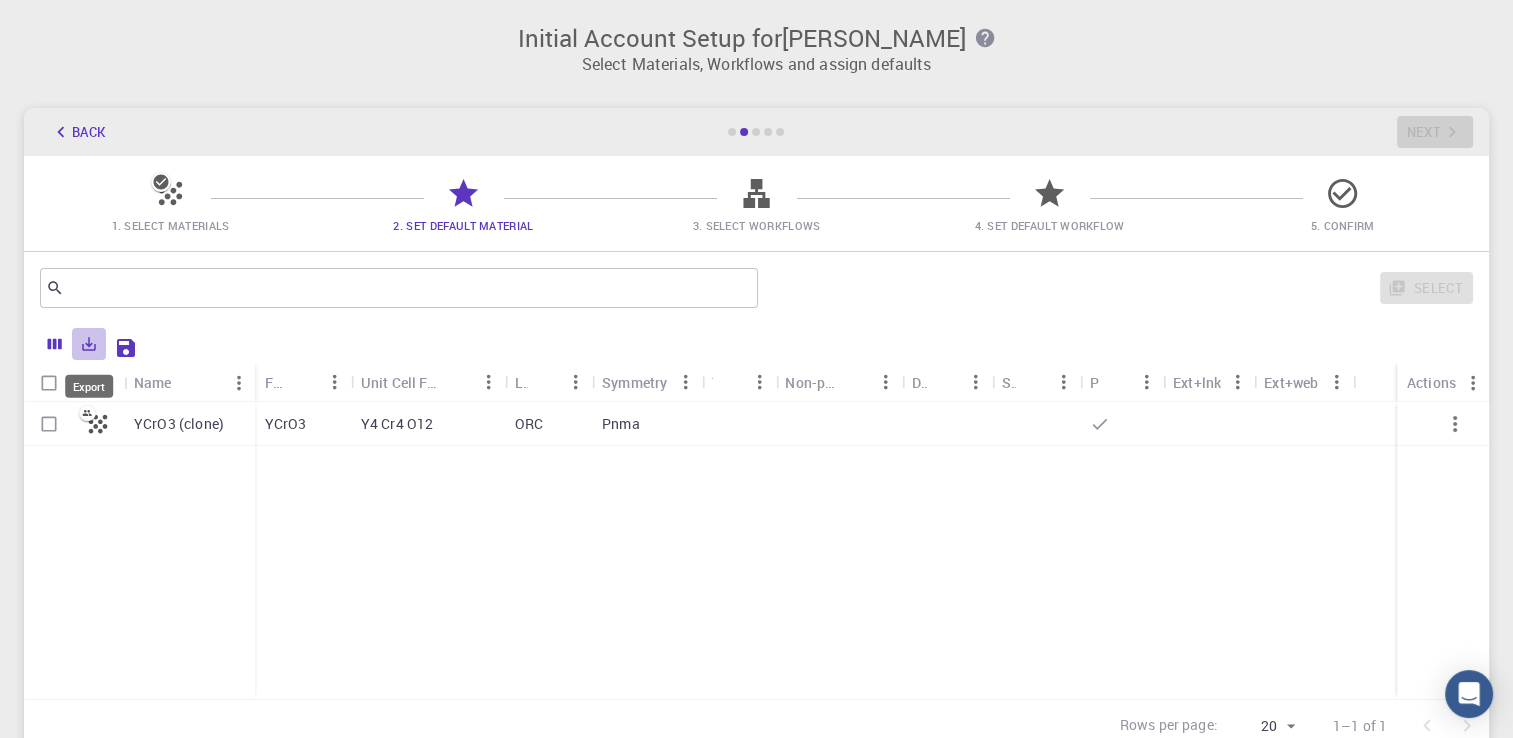 click 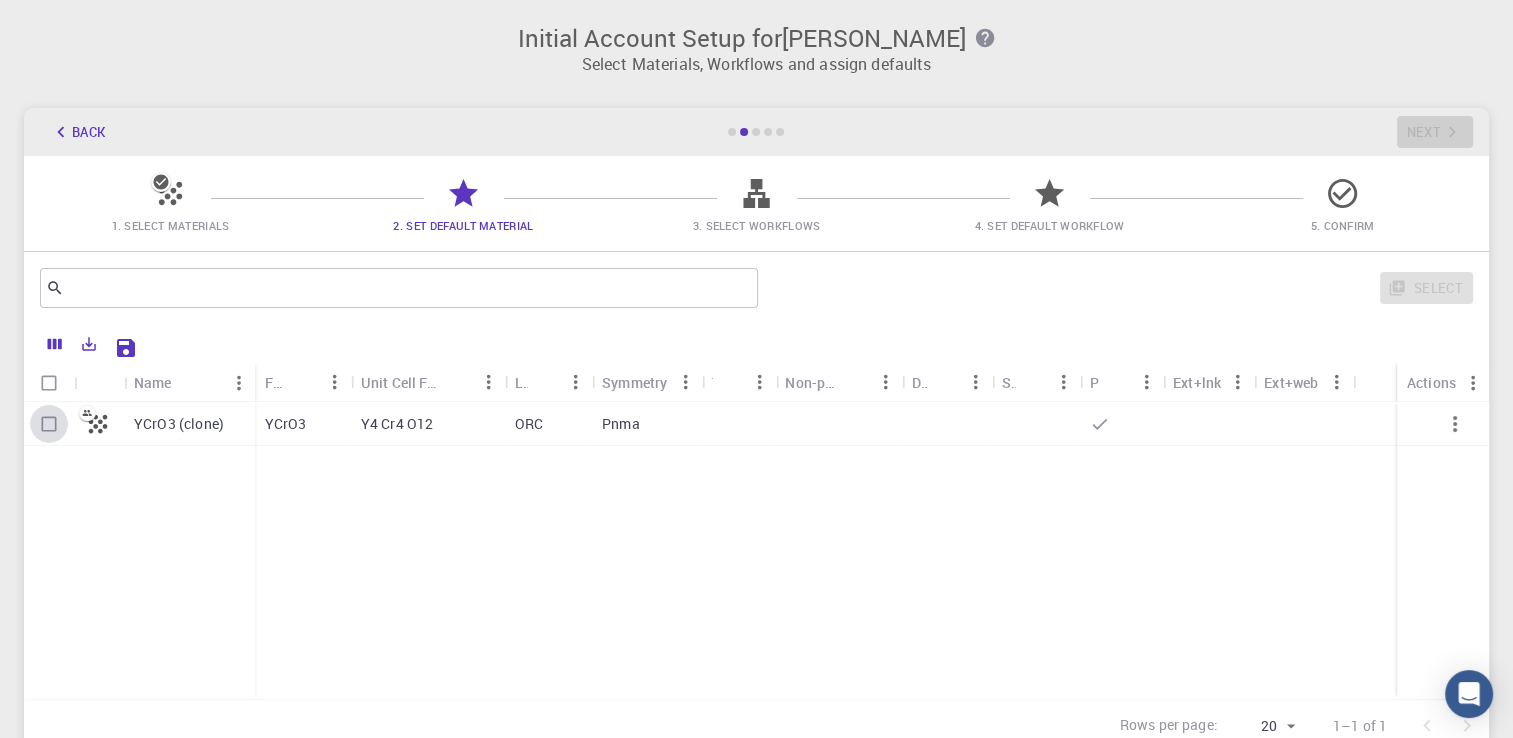 click at bounding box center [49, 424] 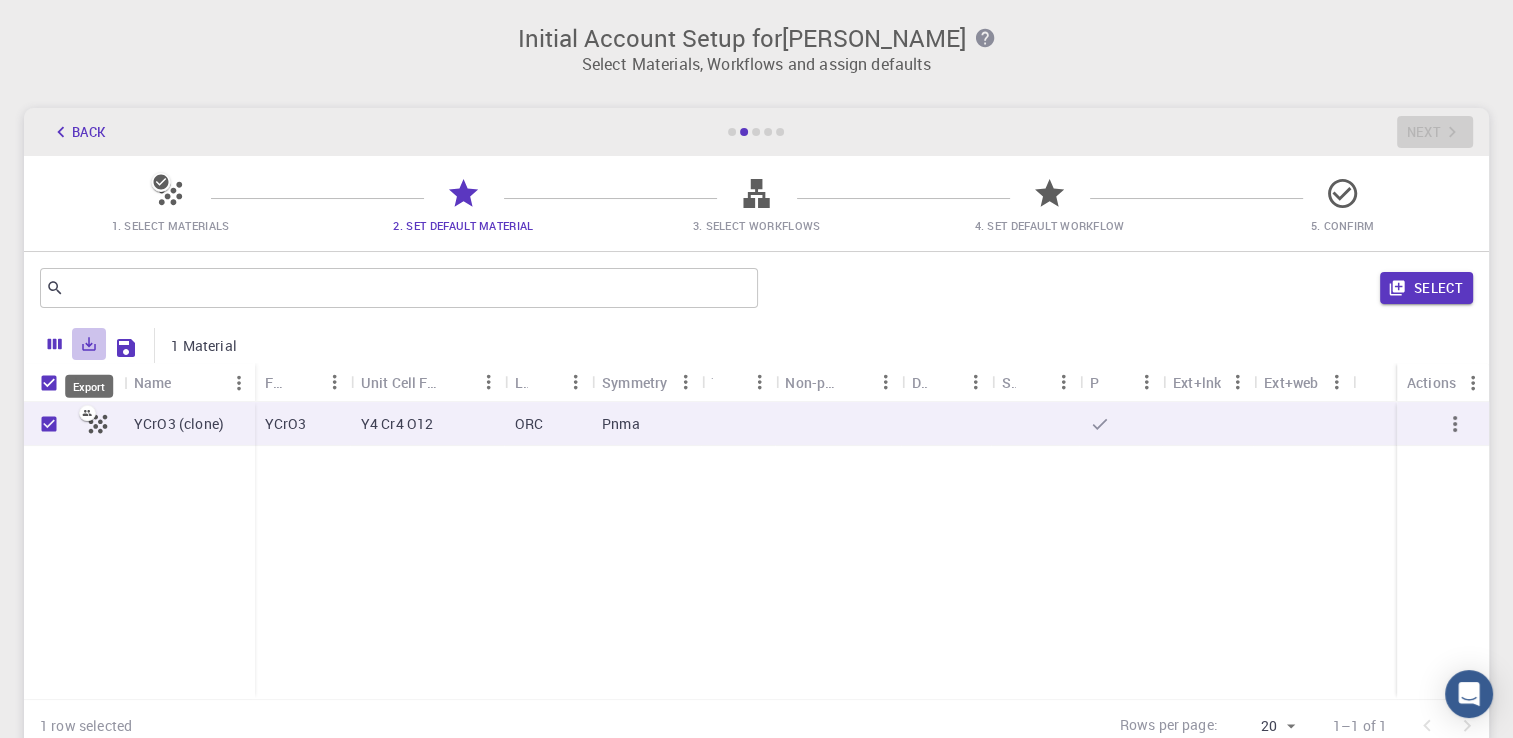 click 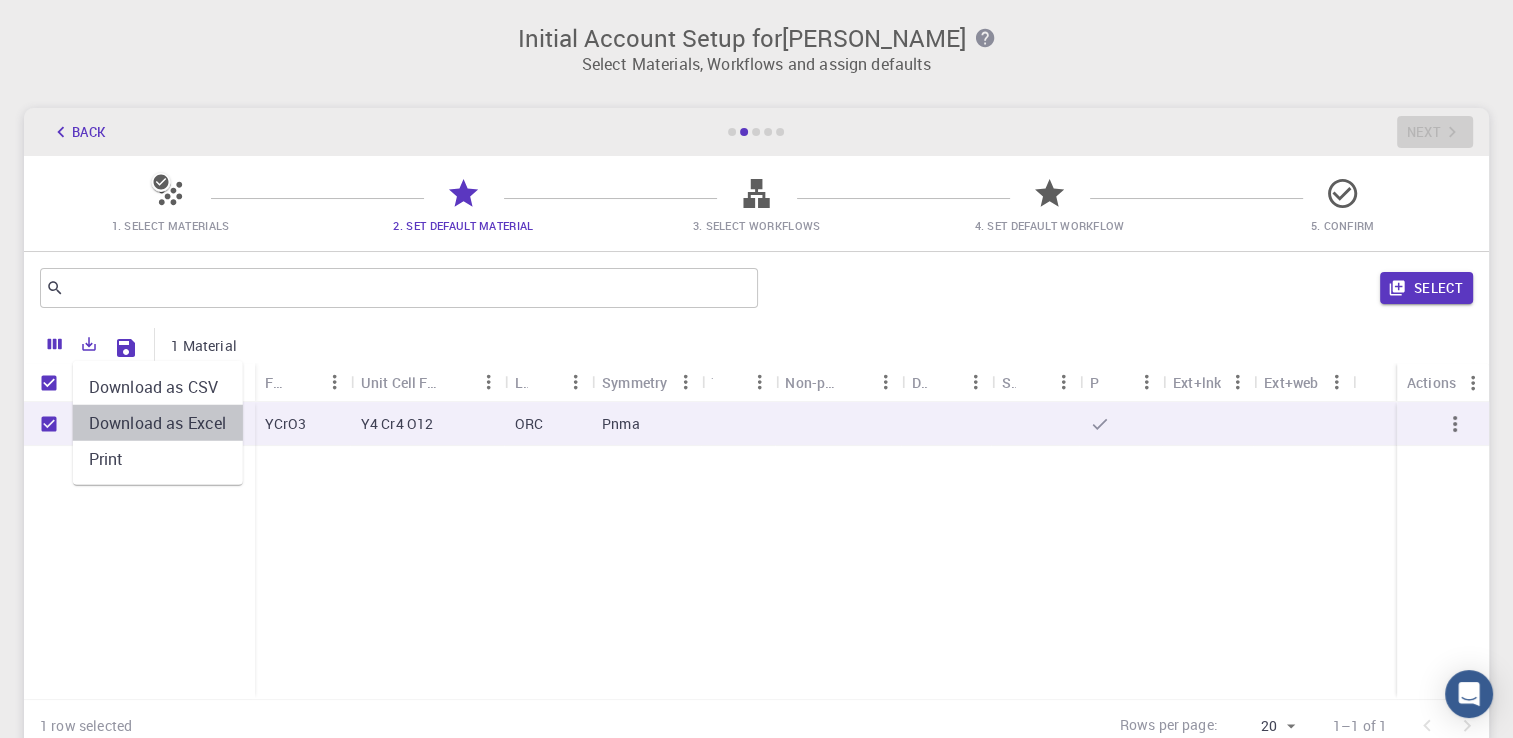 click on "Download as Excel" at bounding box center (158, 423) 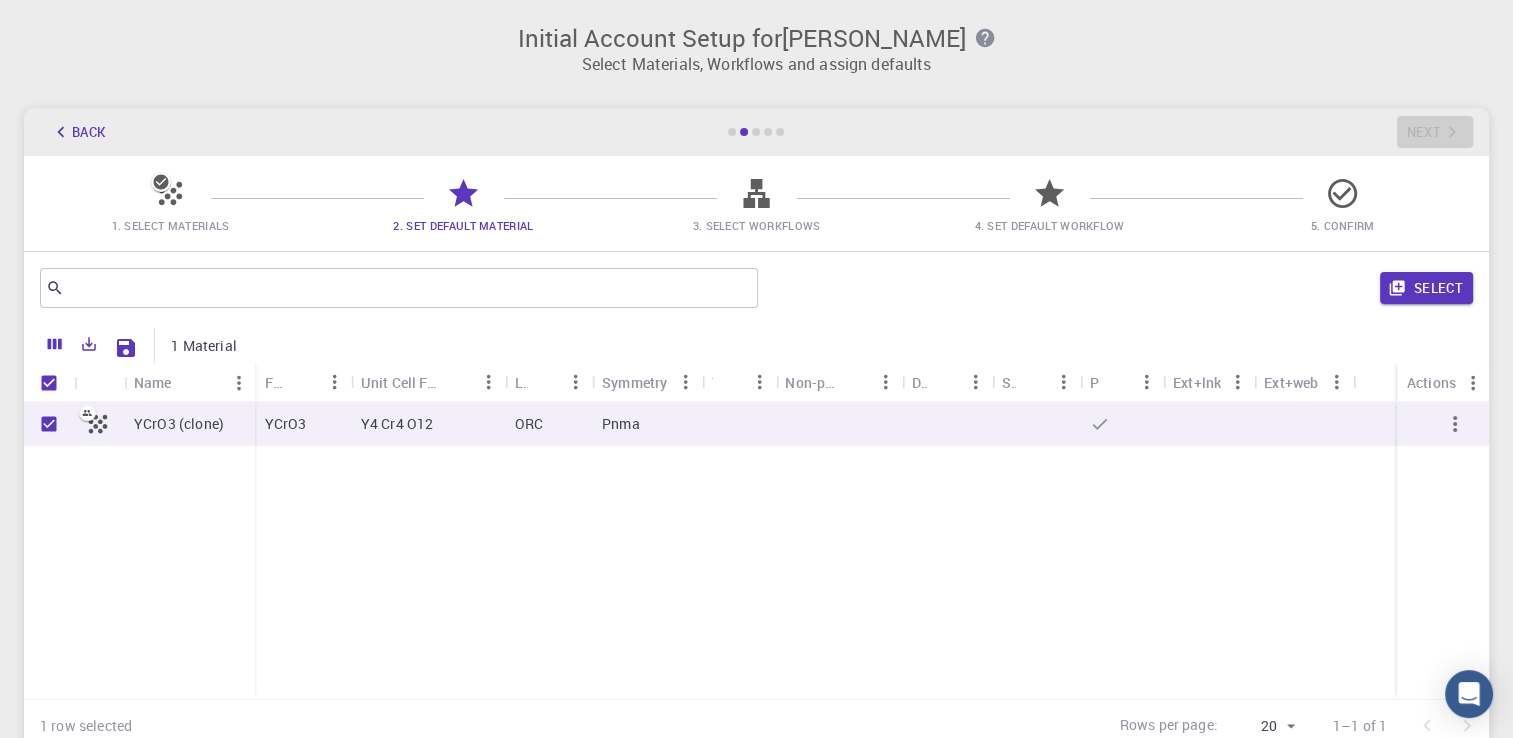 click on "YCrO3 (clone) YCrO3 Y4 Cr4 O12 ORC Pnma" at bounding box center [756, 550] 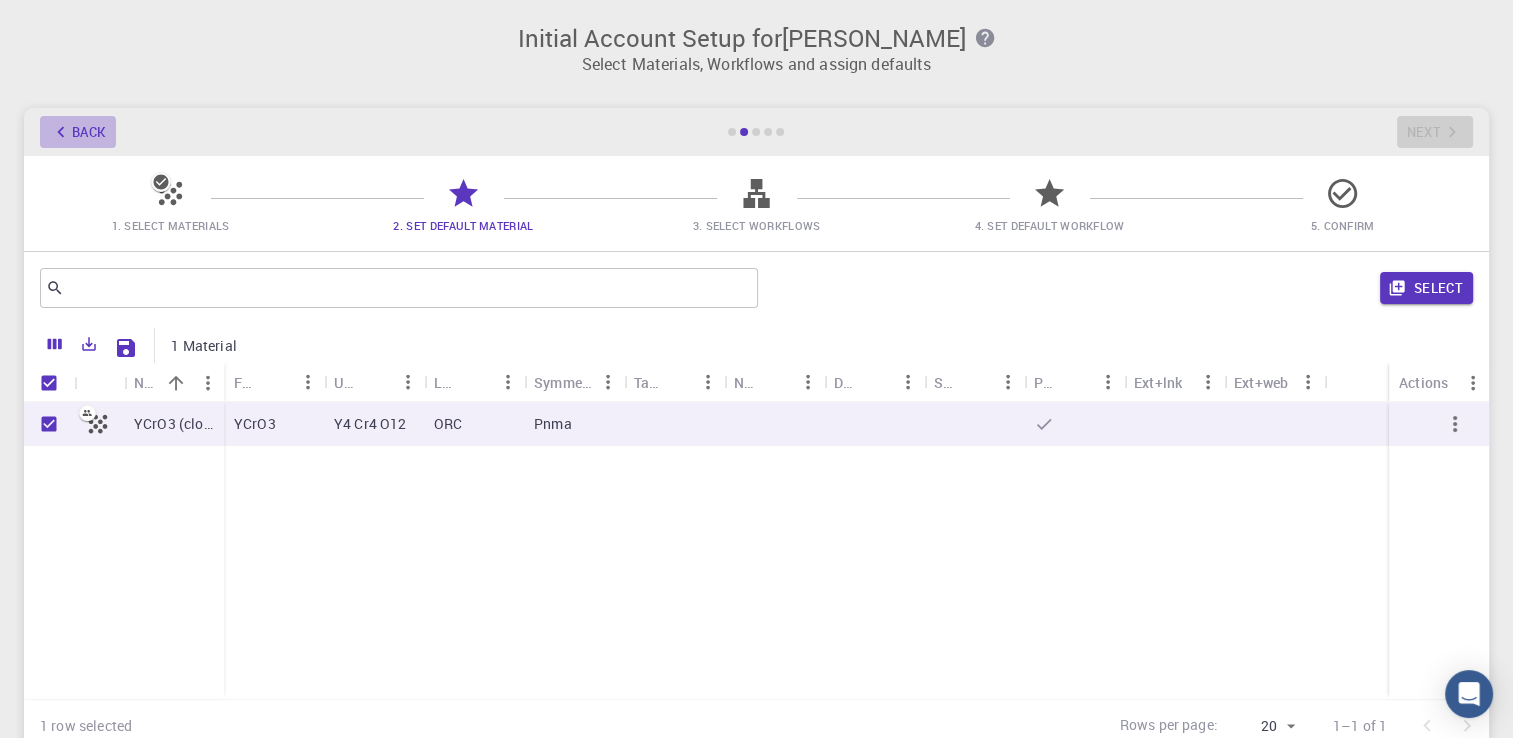 click 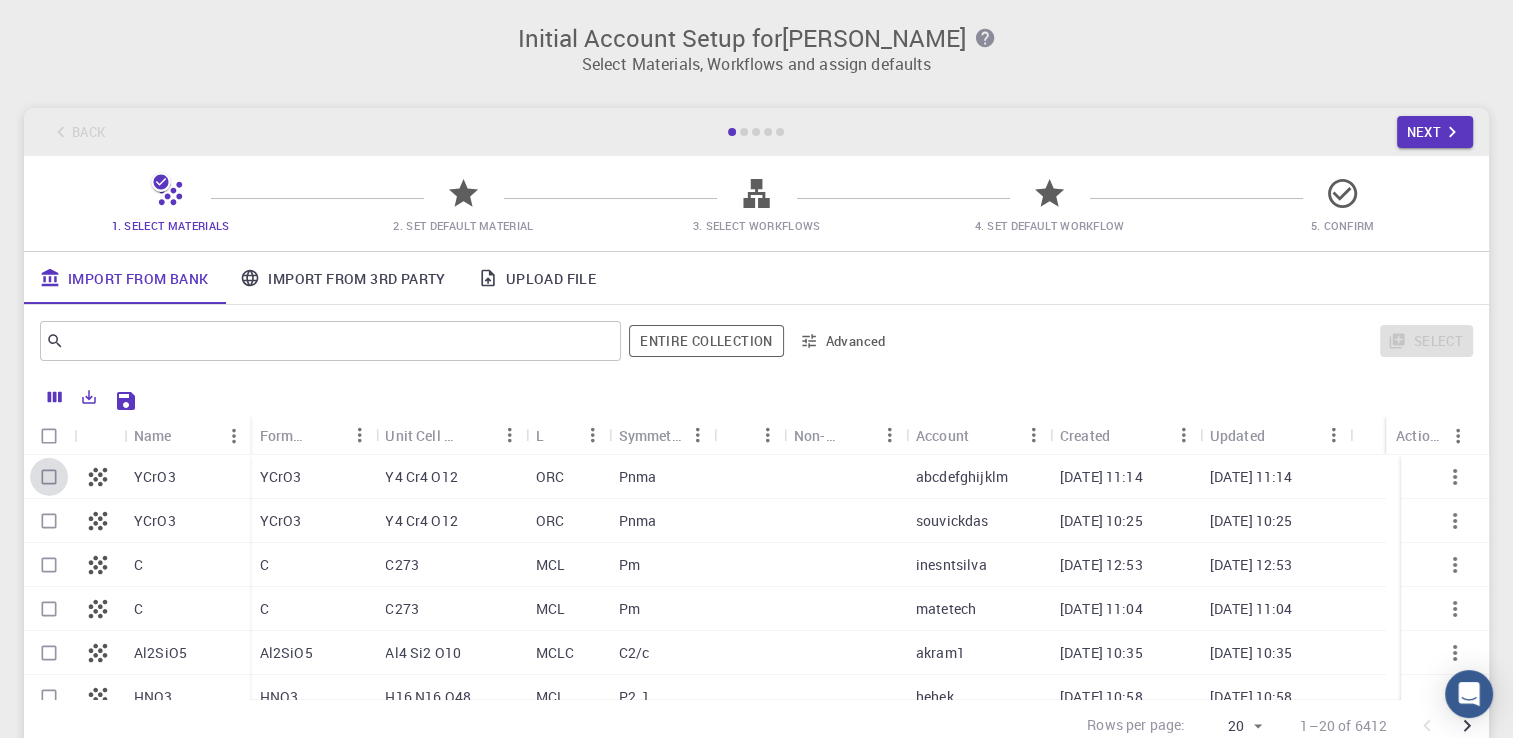 click at bounding box center [49, 477] 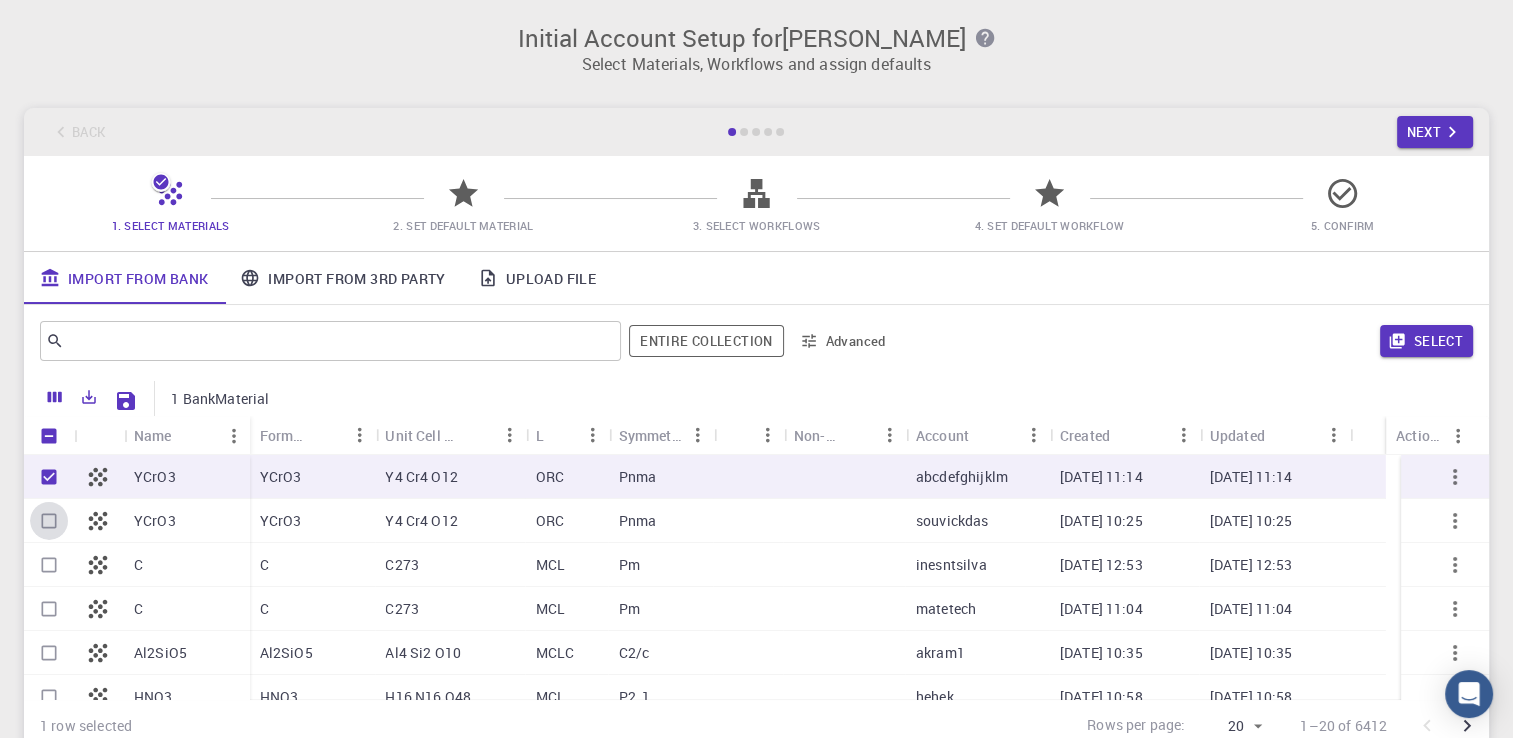 click at bounding box center (49, 521) 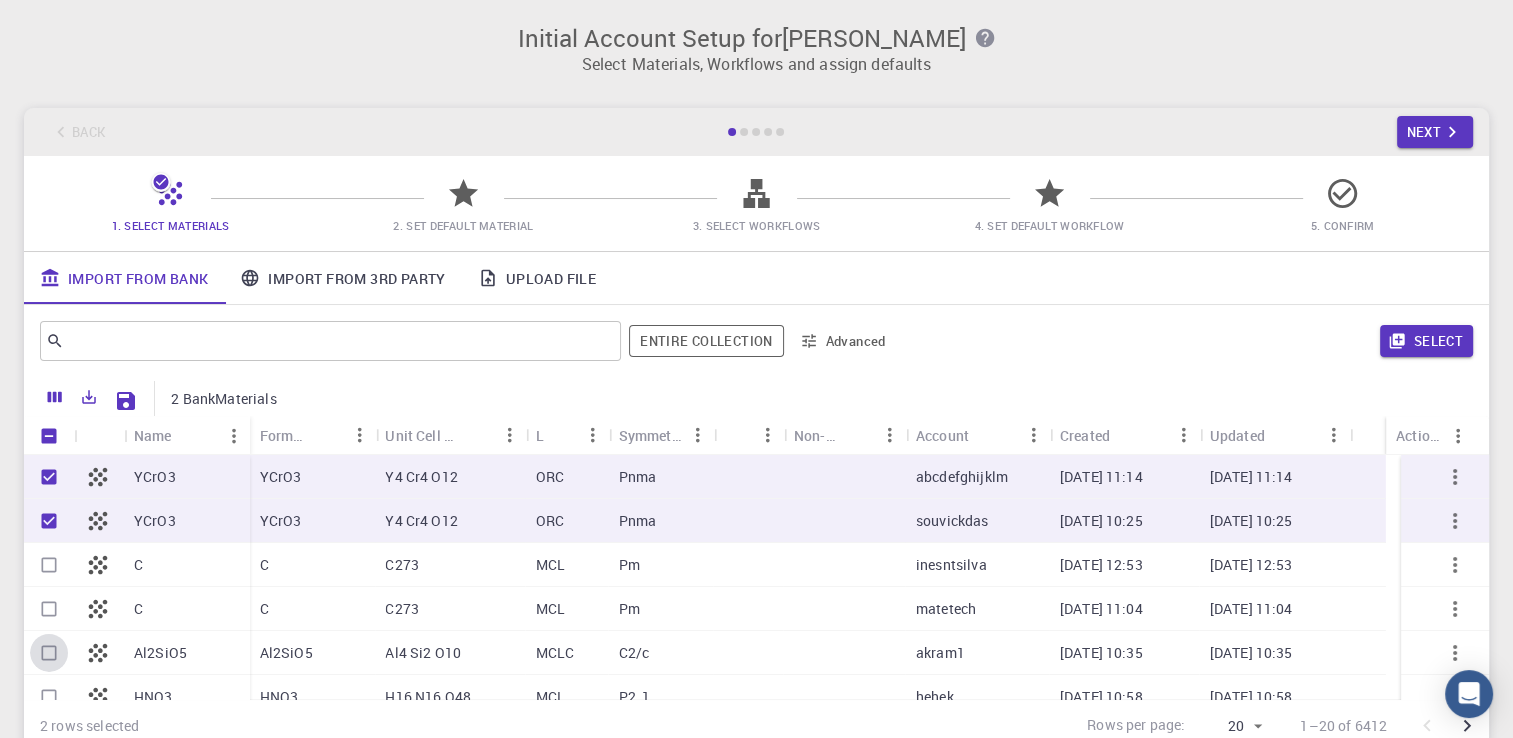 click at bounding box center (49, 653) 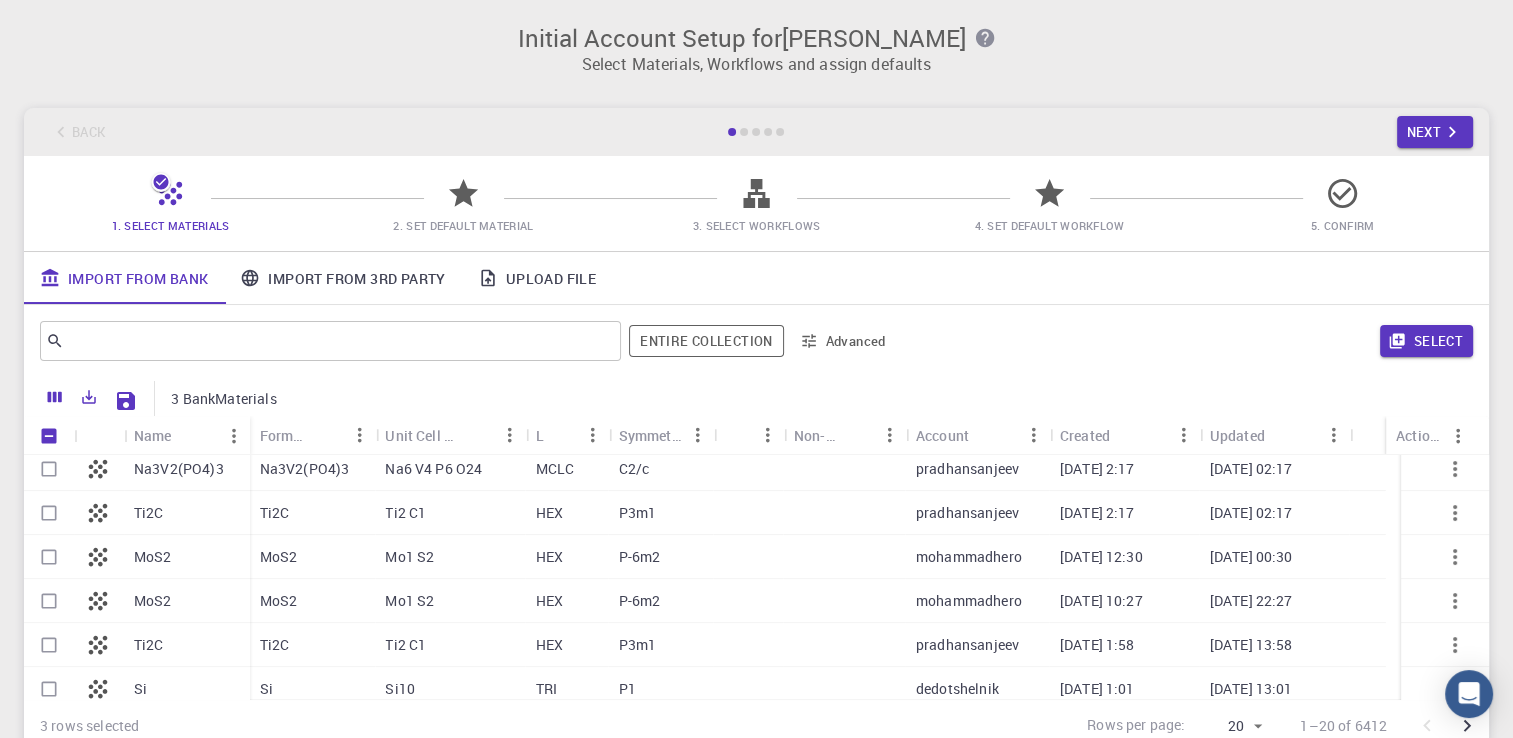 scroll, scrollTop: 635, scrollLeft: 0, axis: vertical 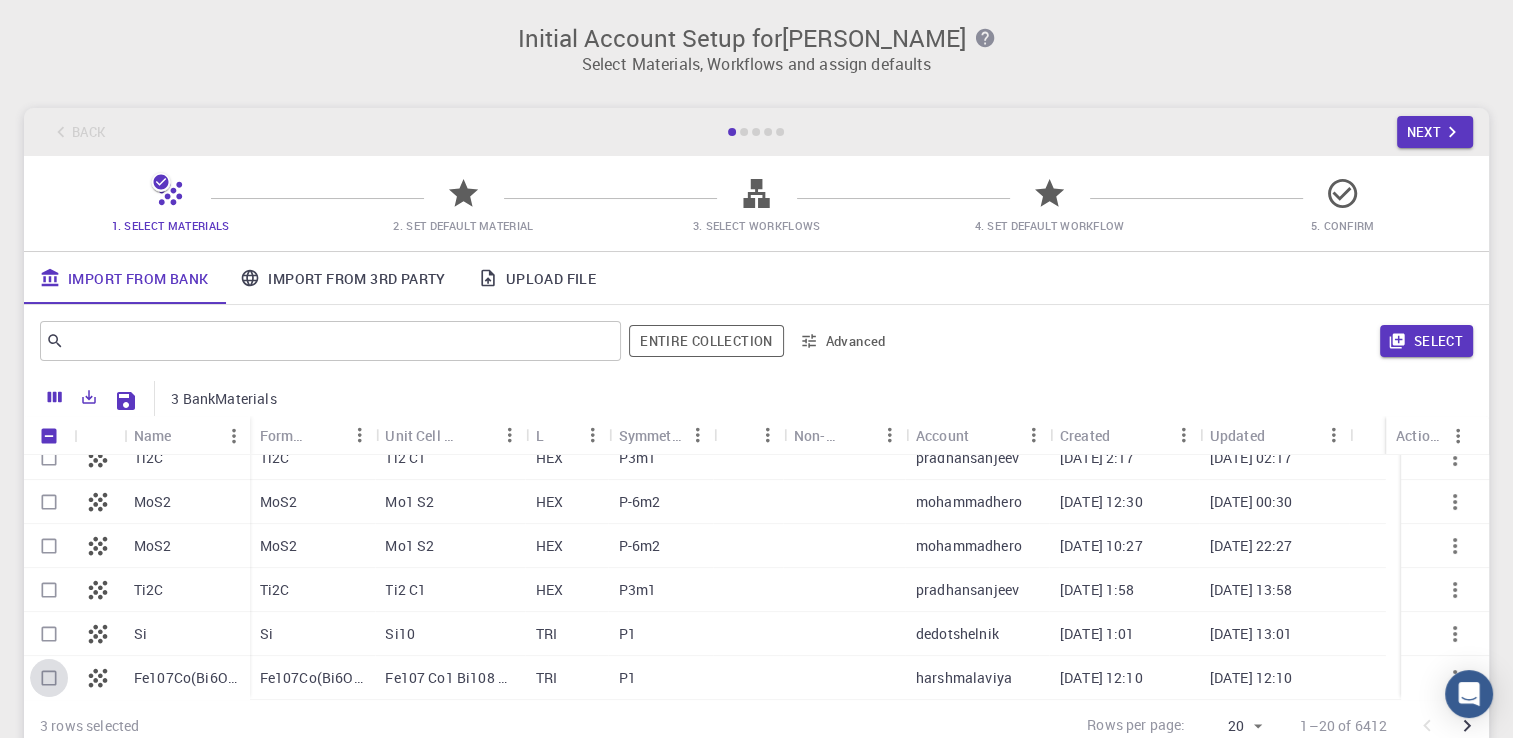 click at bounding box center (49, 678) 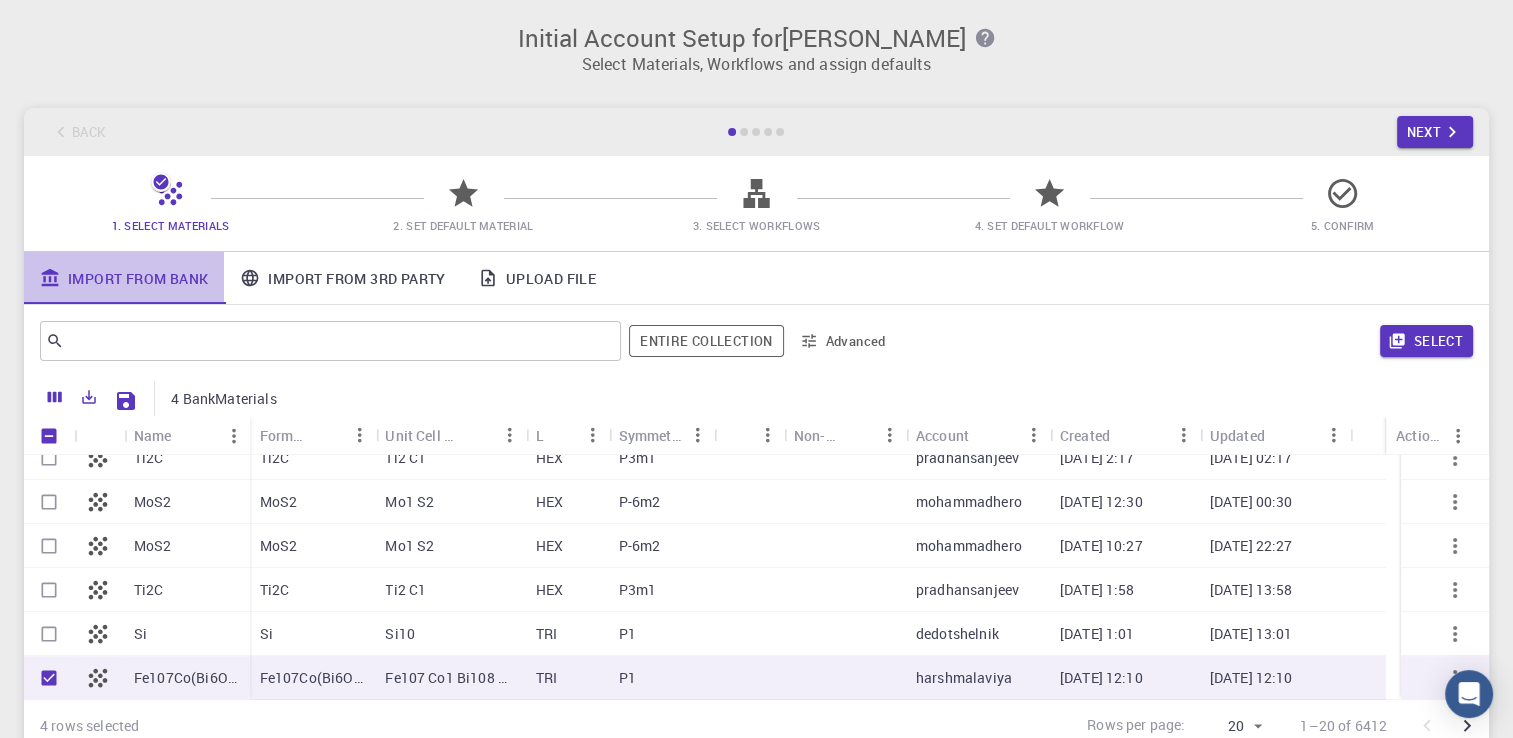 click on "Import From Bank" at bounding box center (124, 278) 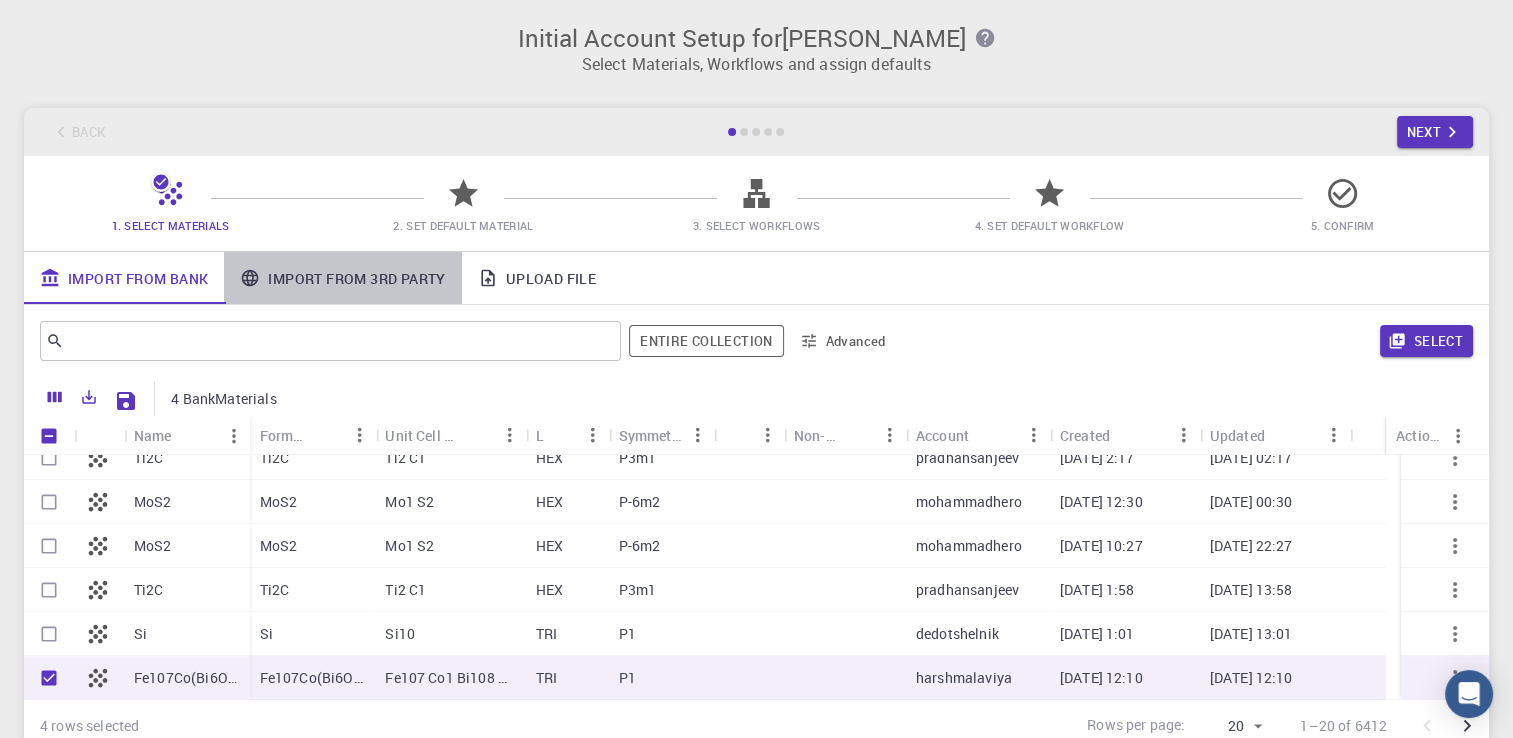 click on "Import From 3rd Party" at bounding box center (342, 278) 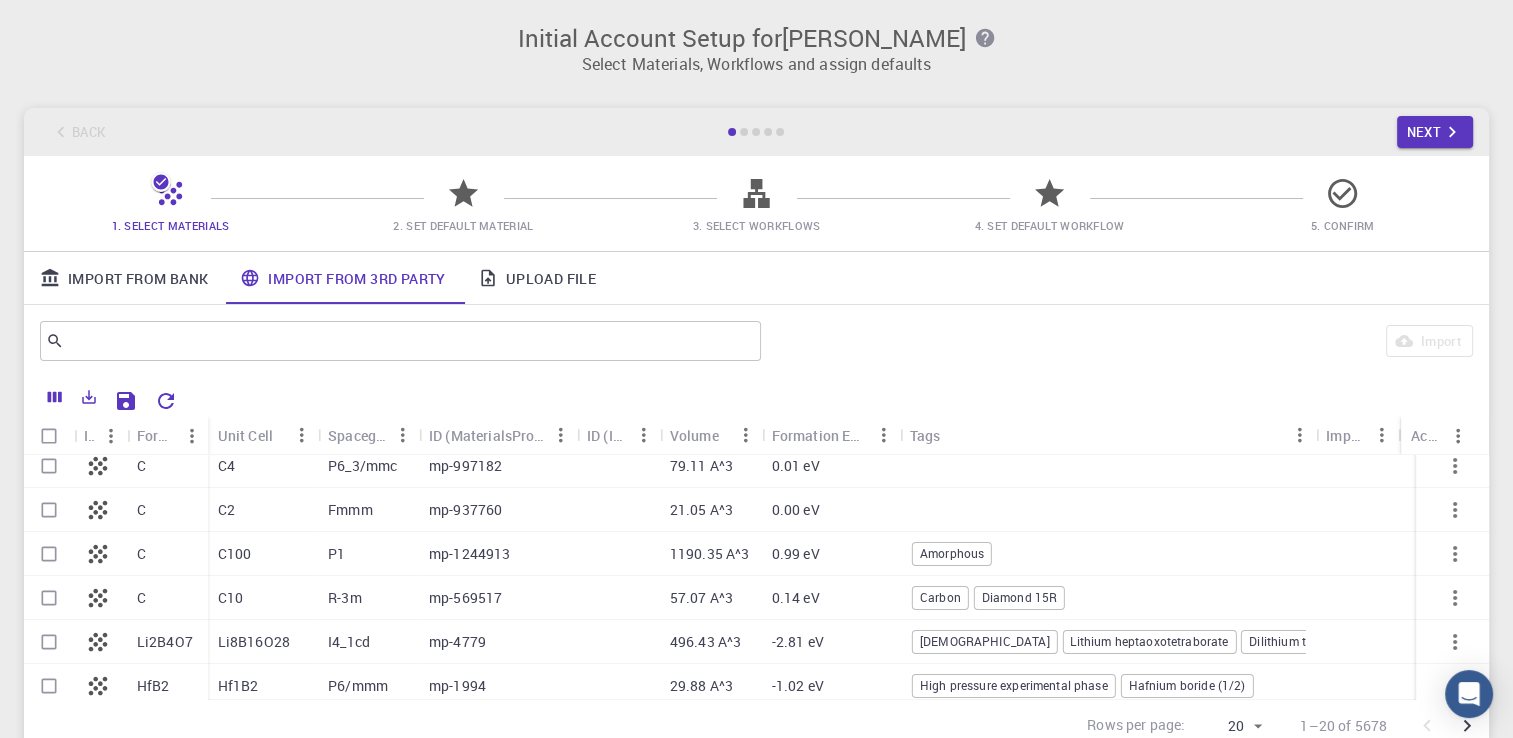 scroll, scrollTop: 0, scrollLeft: 0, axis: both 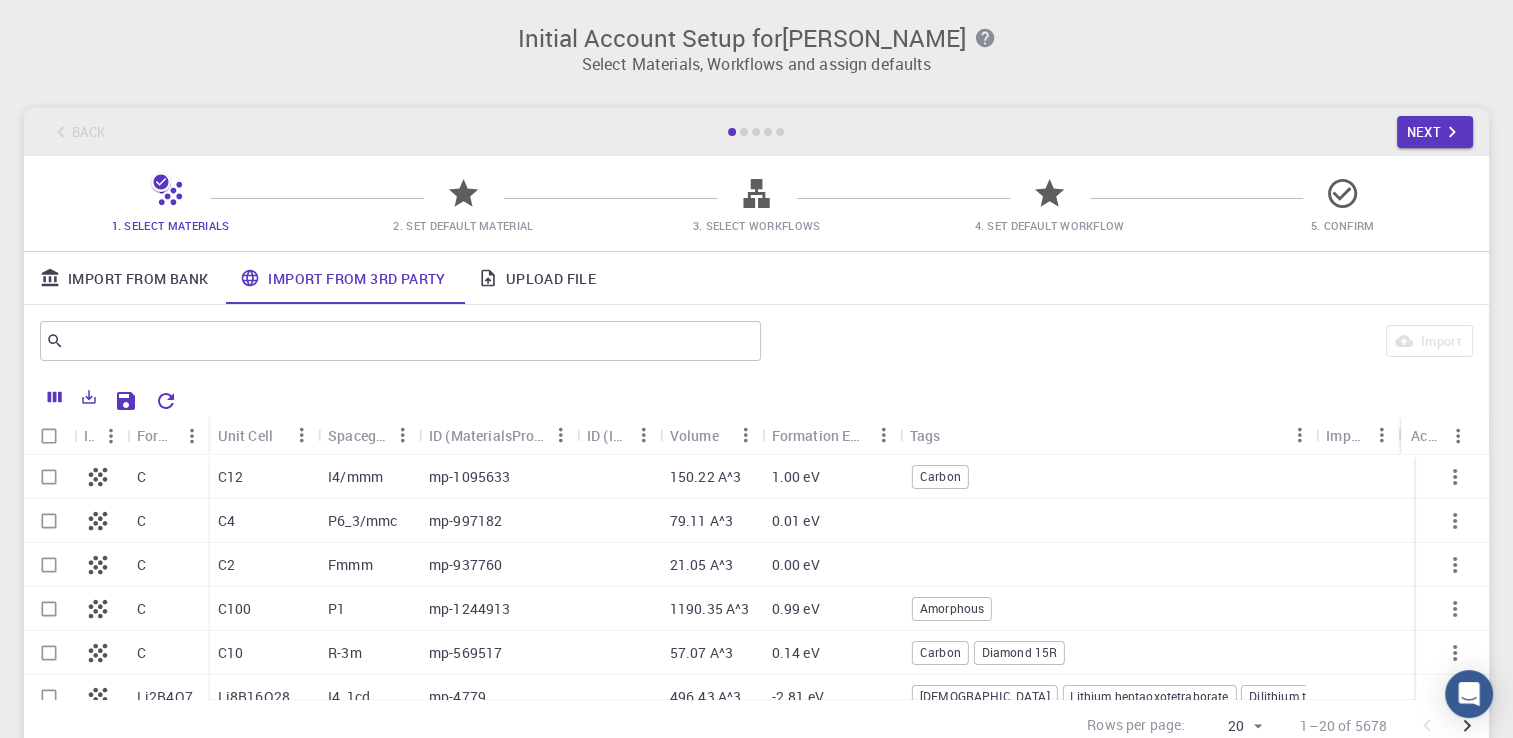 click on "Carbon" at bounding box center [940, 476] 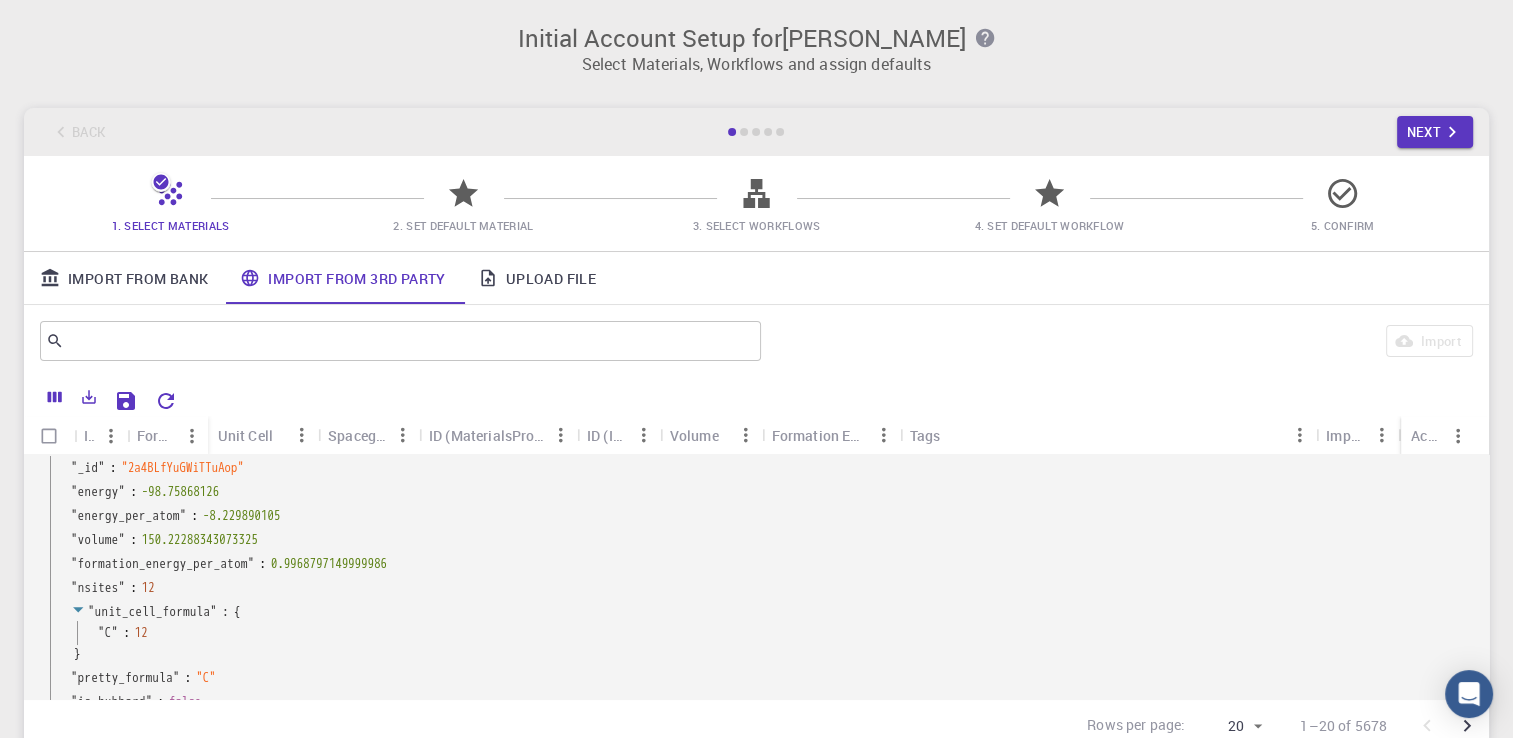 scroll, scrollTop: 4, scrollLeft: 0, axis: vertical 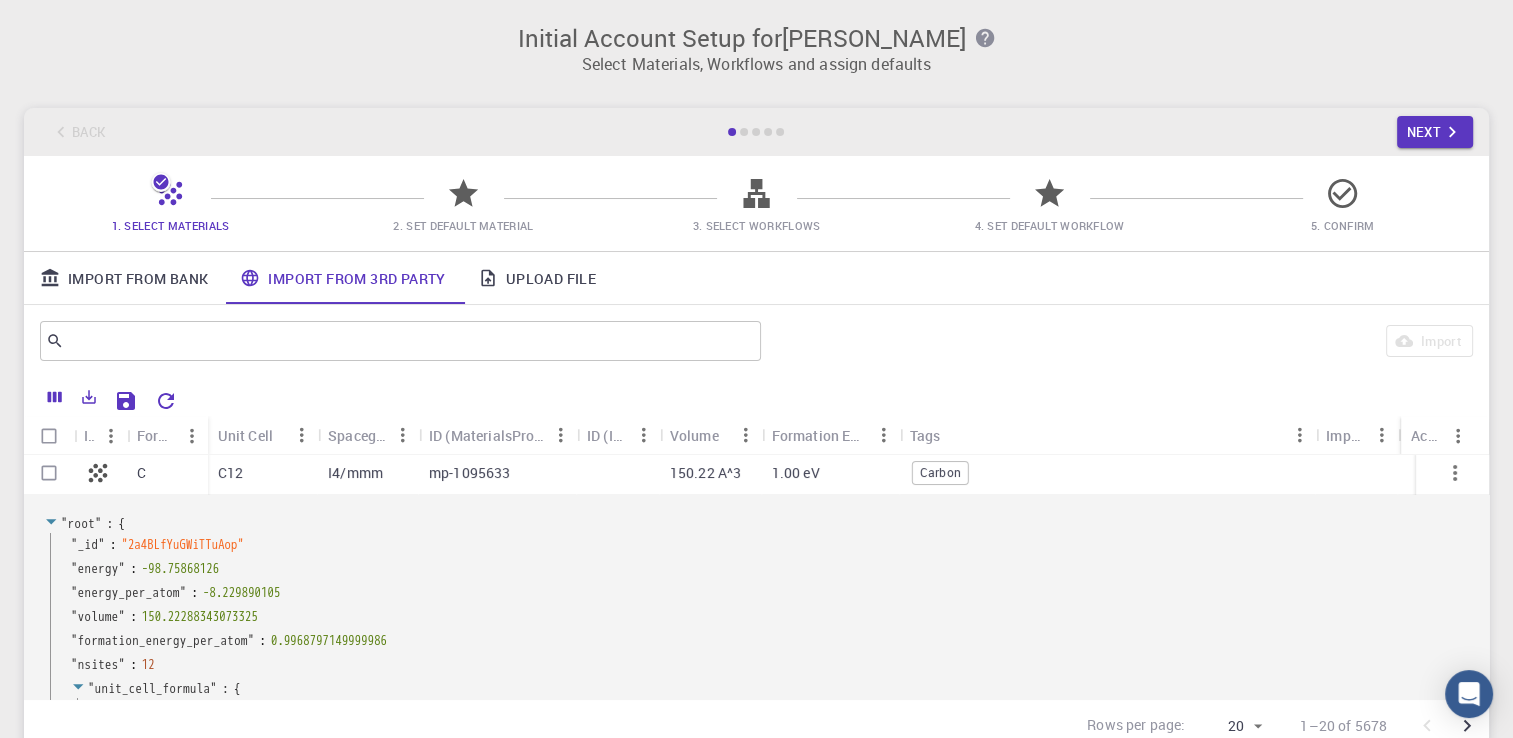 click on "mp-1095633" at bounding box center (470, 473) 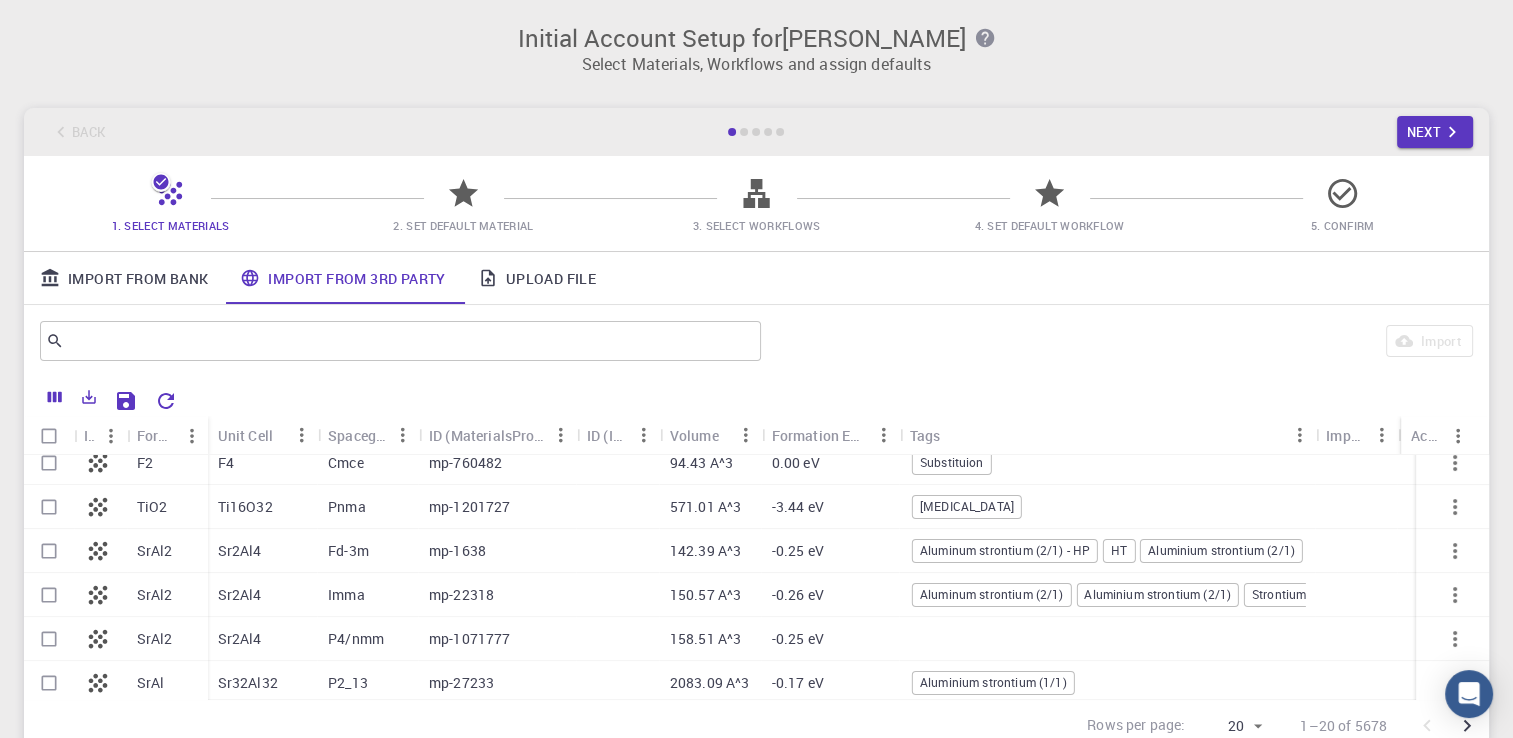 scroll, scrollTop: 0, scrollLeft: 0, axis: both 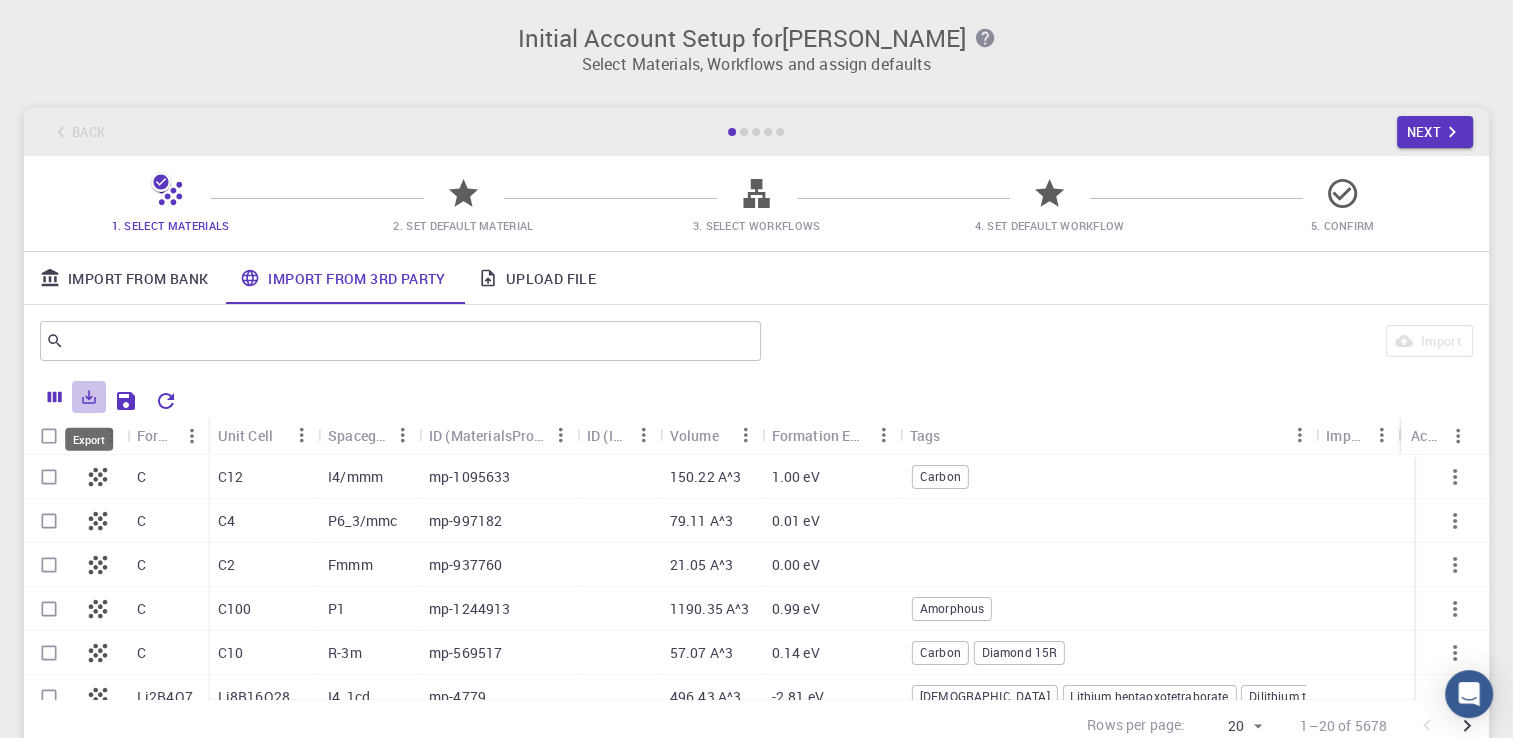 click 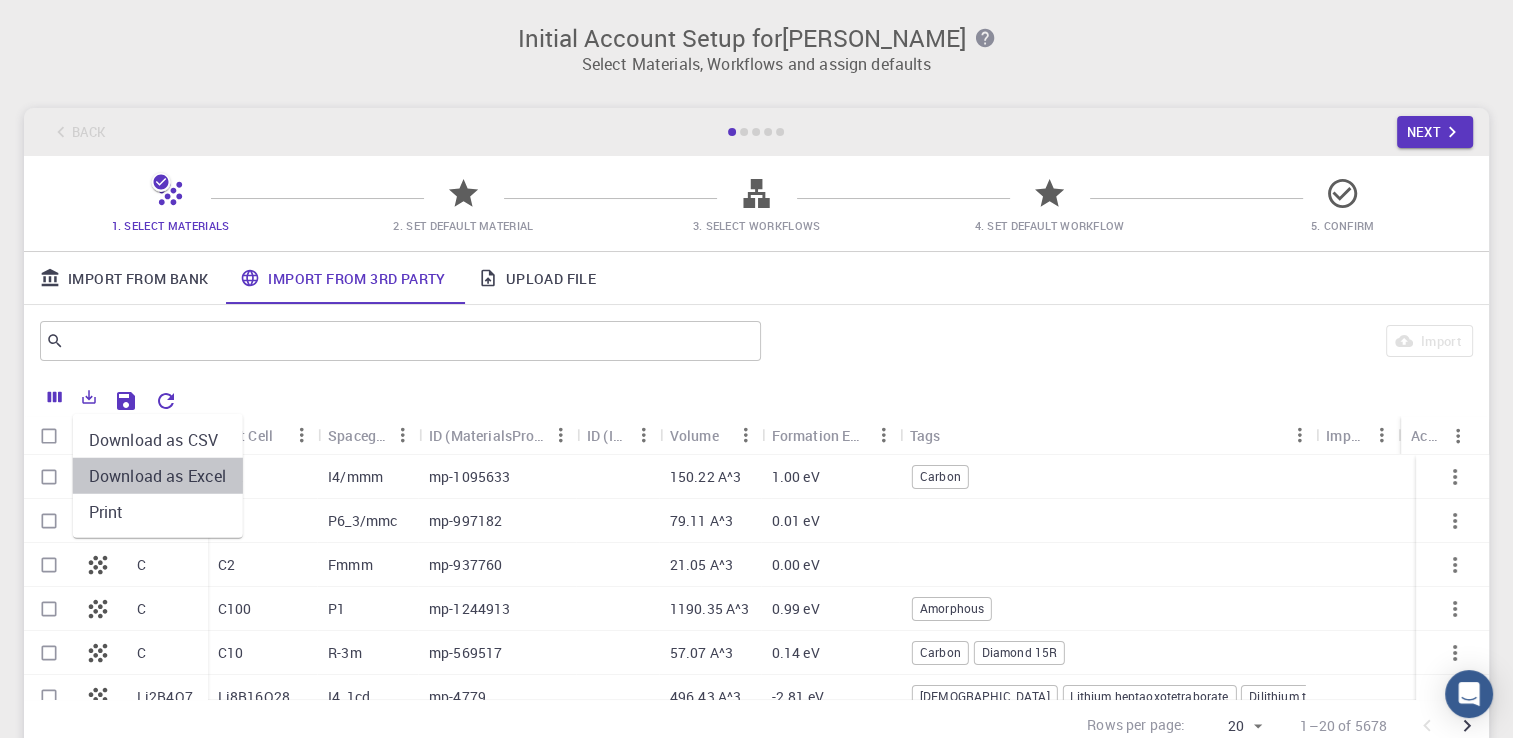 click on "Download as Excel" at bounding box center [158, 476] 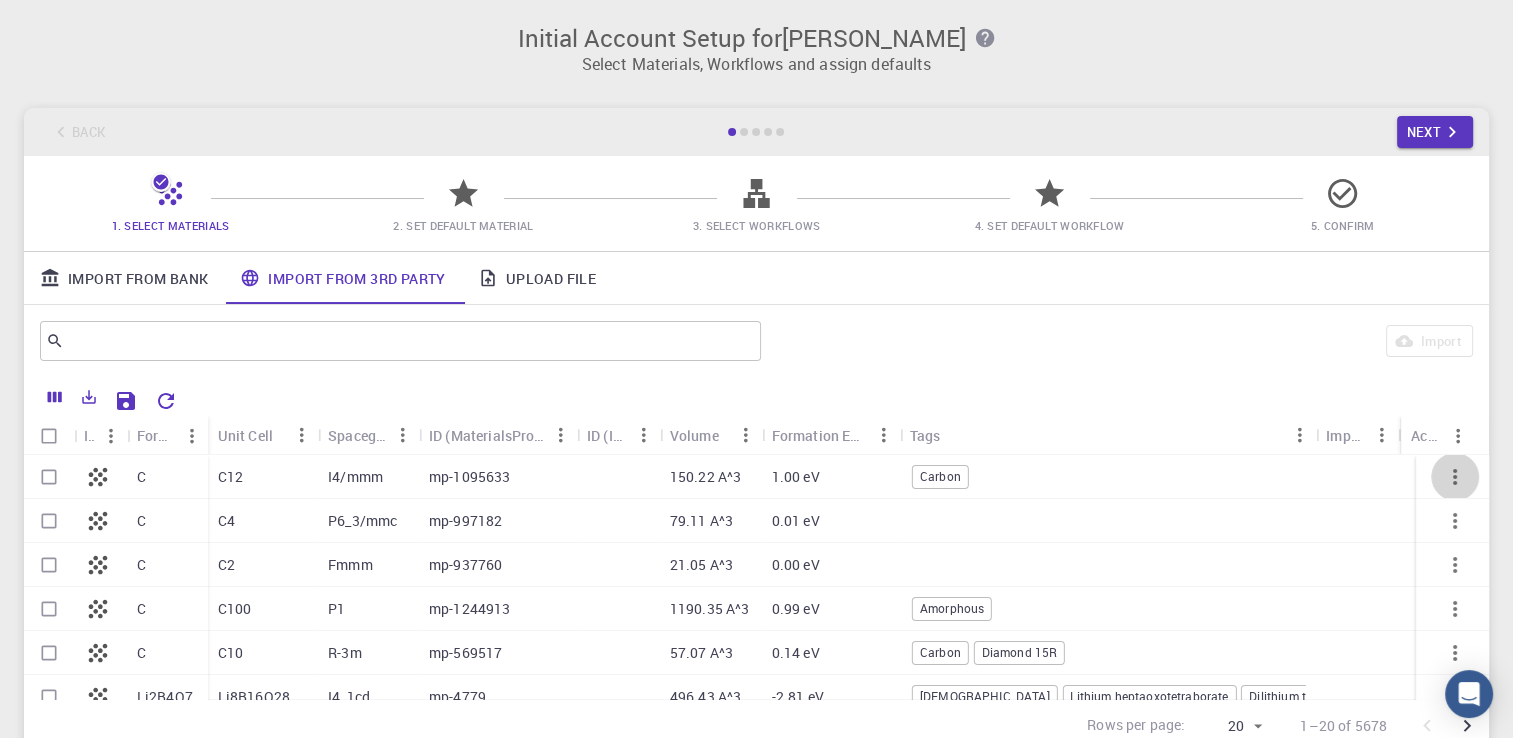 click 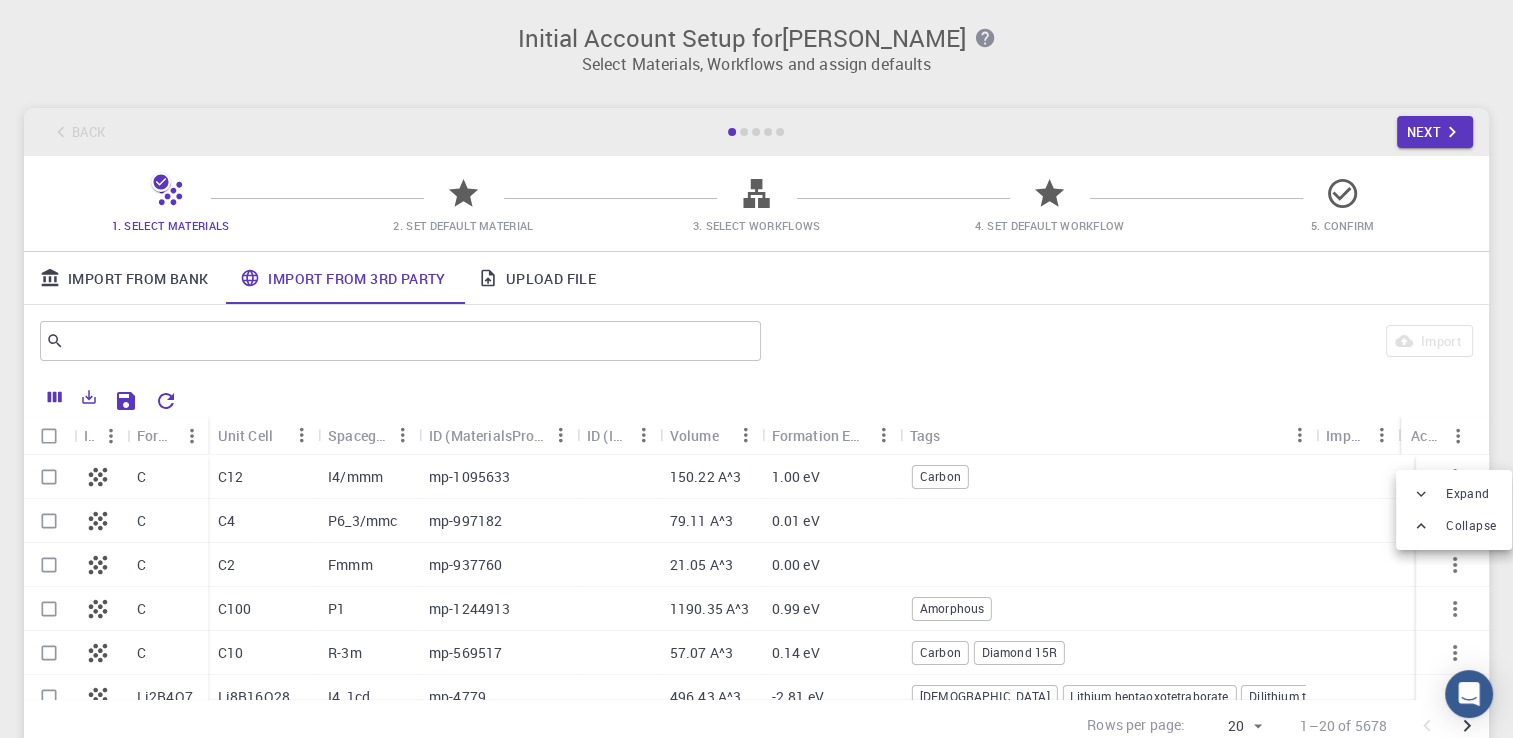 click at bounding box center [756, 369] 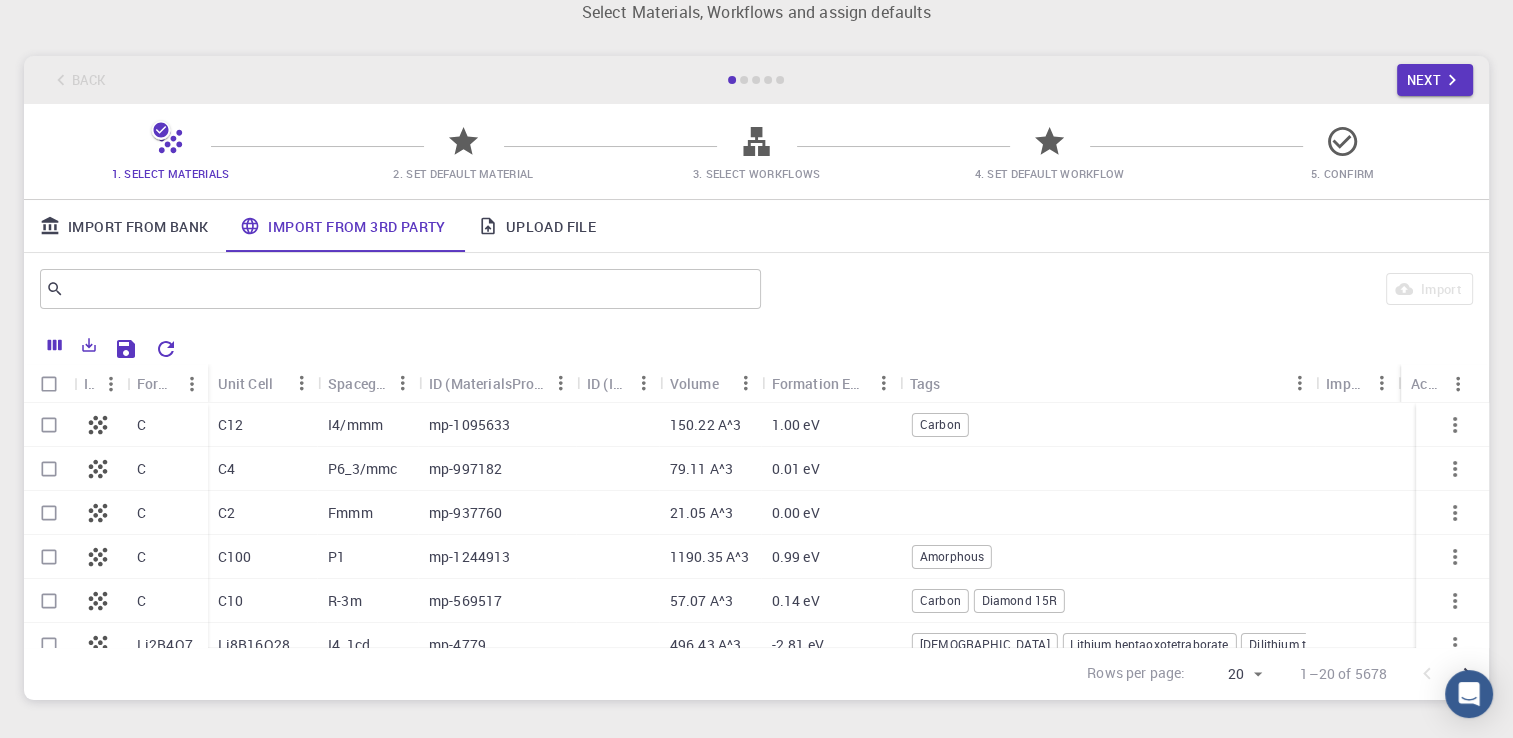 scroll, scrollTop: 0, scrollLeft: 0, axis: both 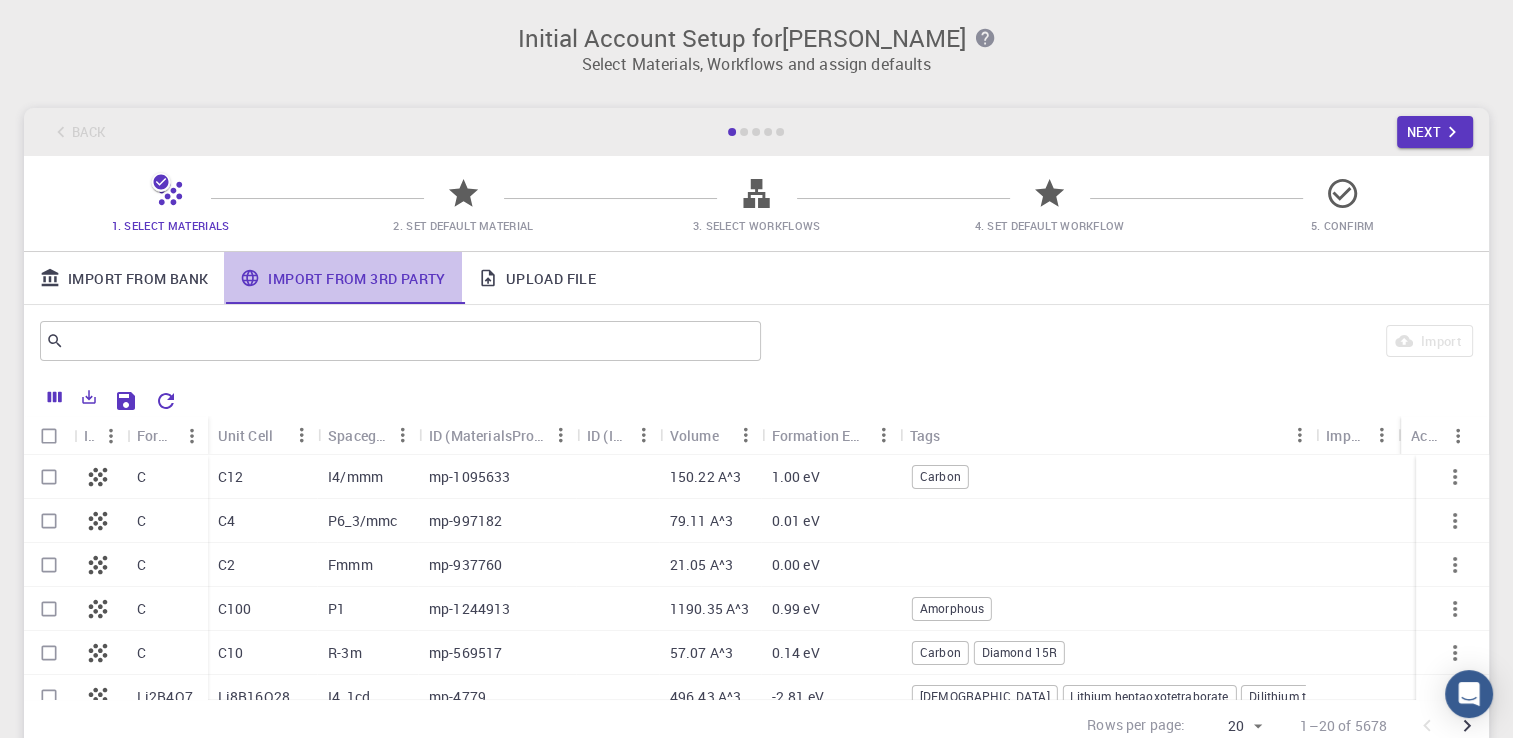 click on "Import From 3rd Party" at bounding box center [342, 278] 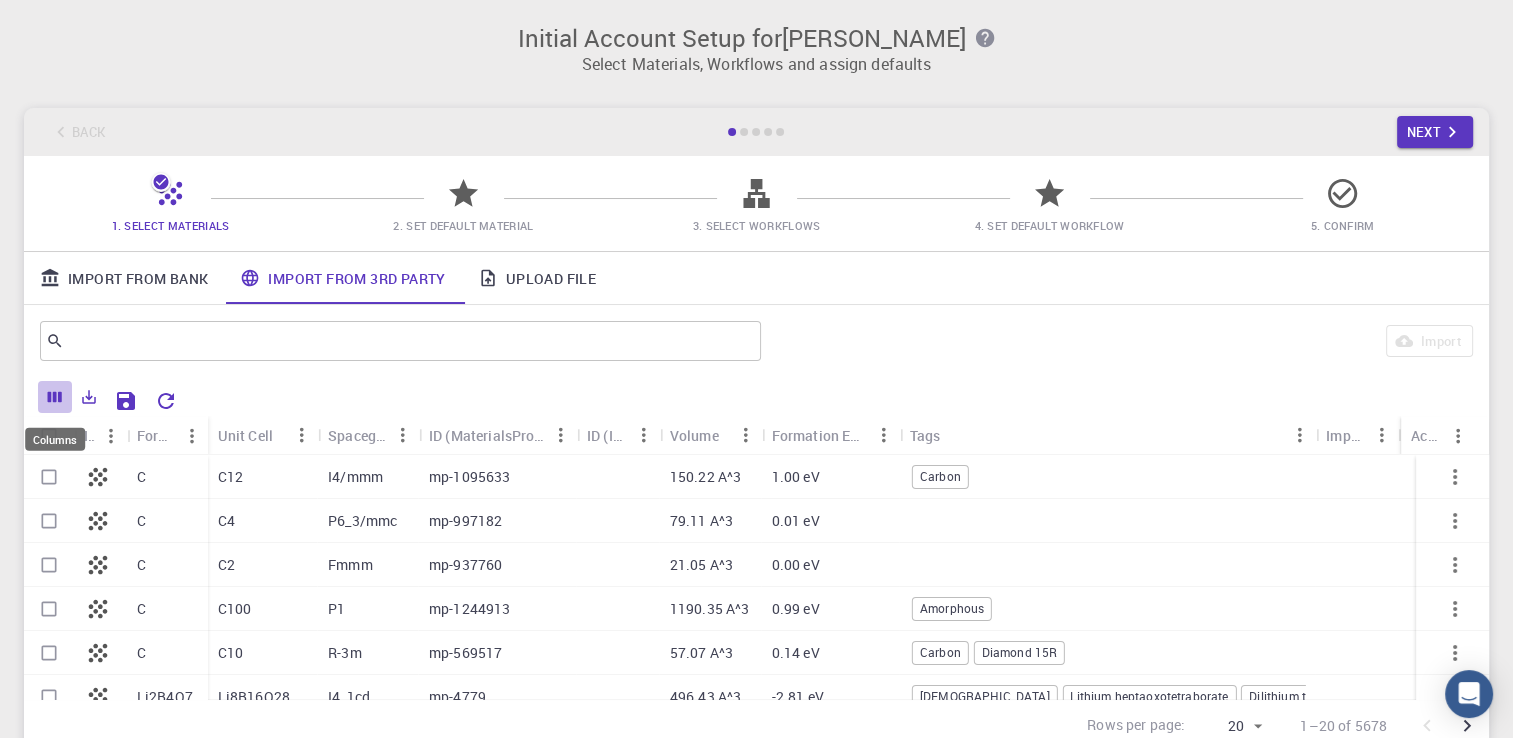 click 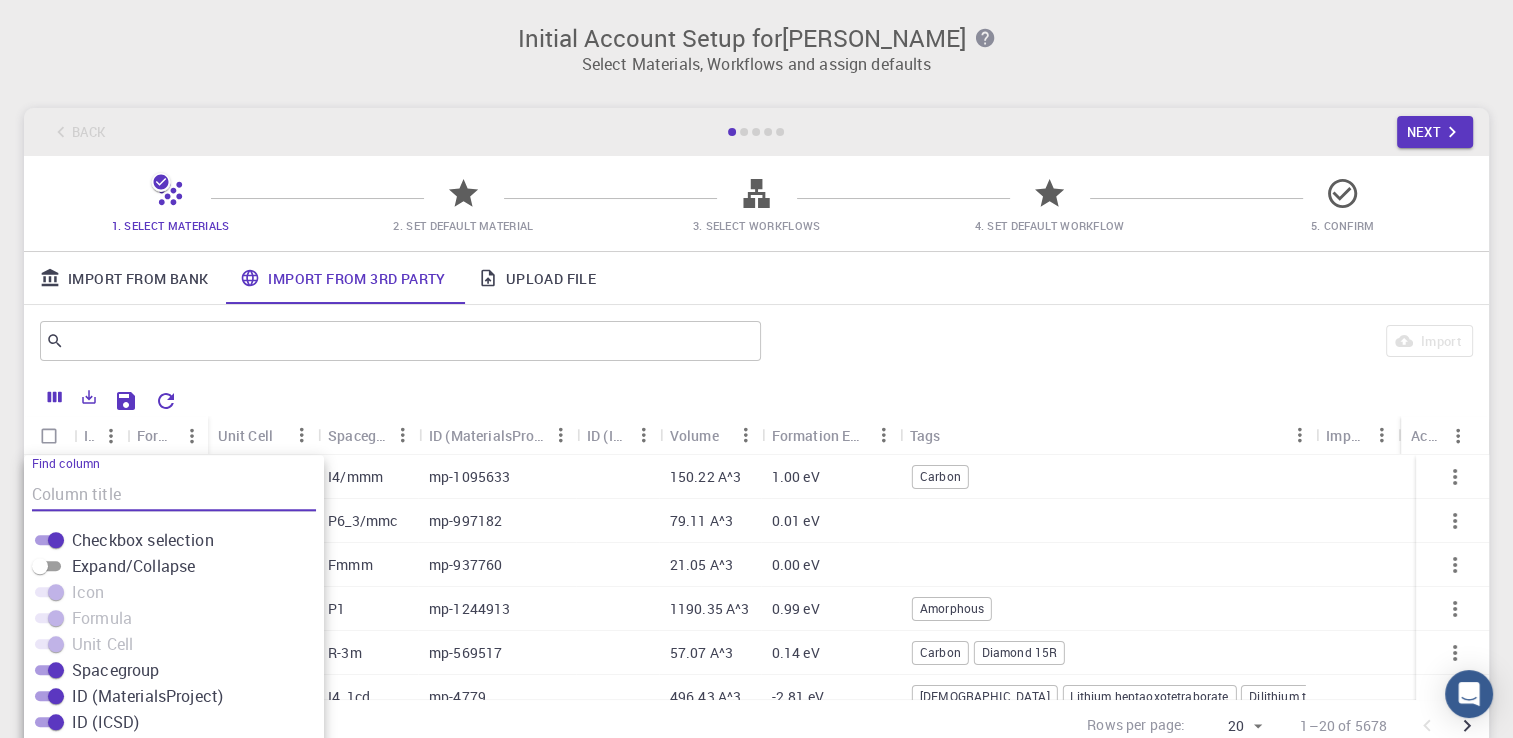 scroll, scrollTop: 167, scrollLeft: 0, axis: vertical 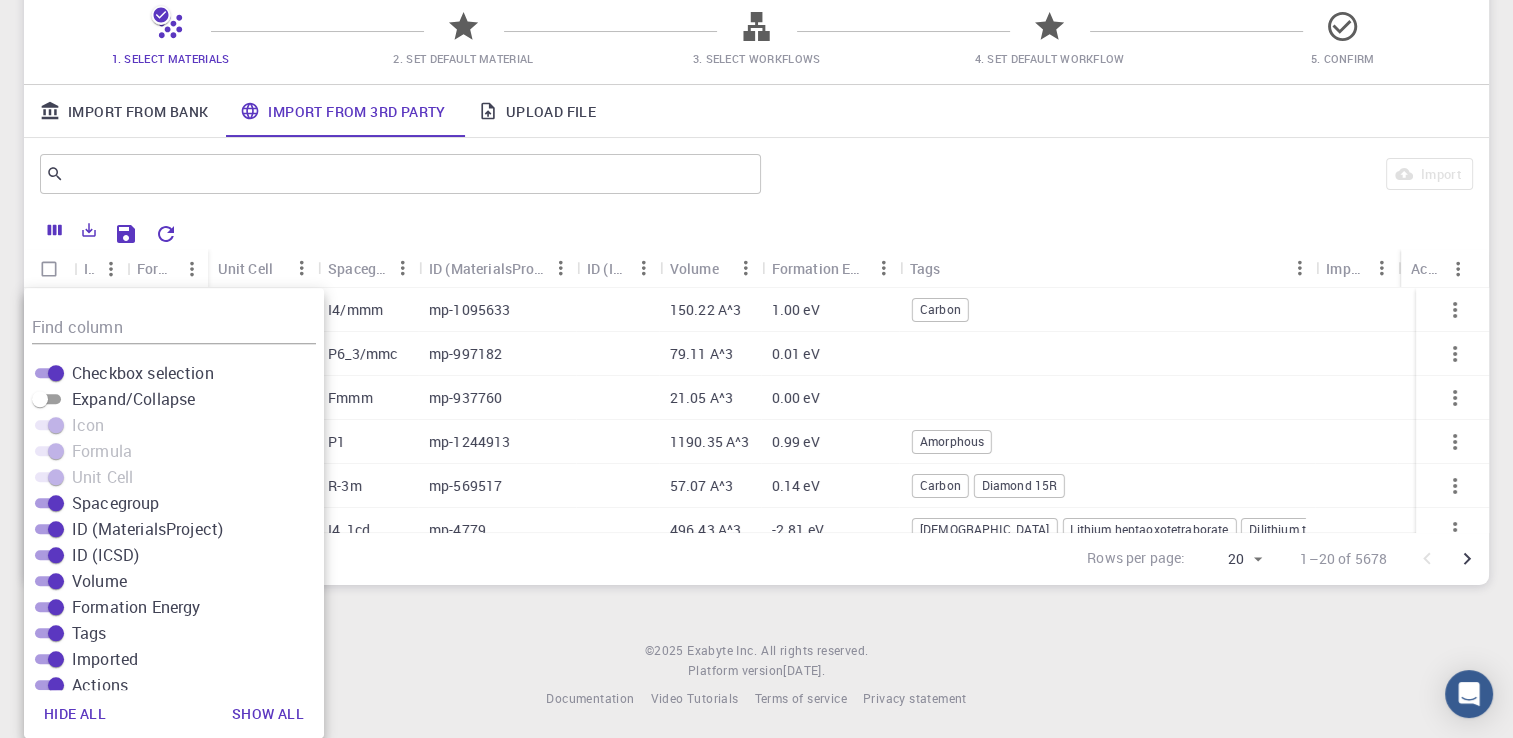 click on "Checkbox selection" at bounding box center (143, 373) 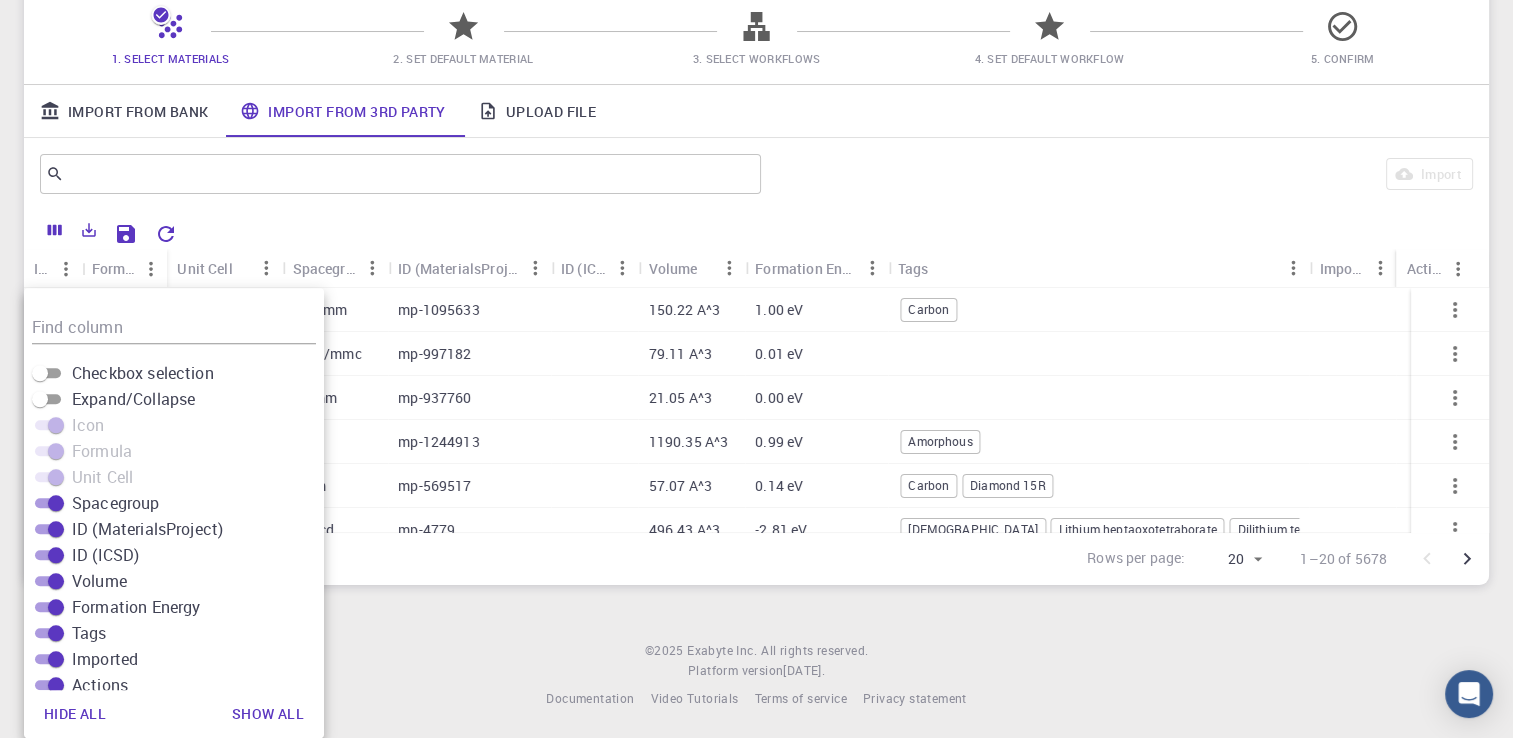 click on "Checkbox selection" at bounding box center [143, 373] 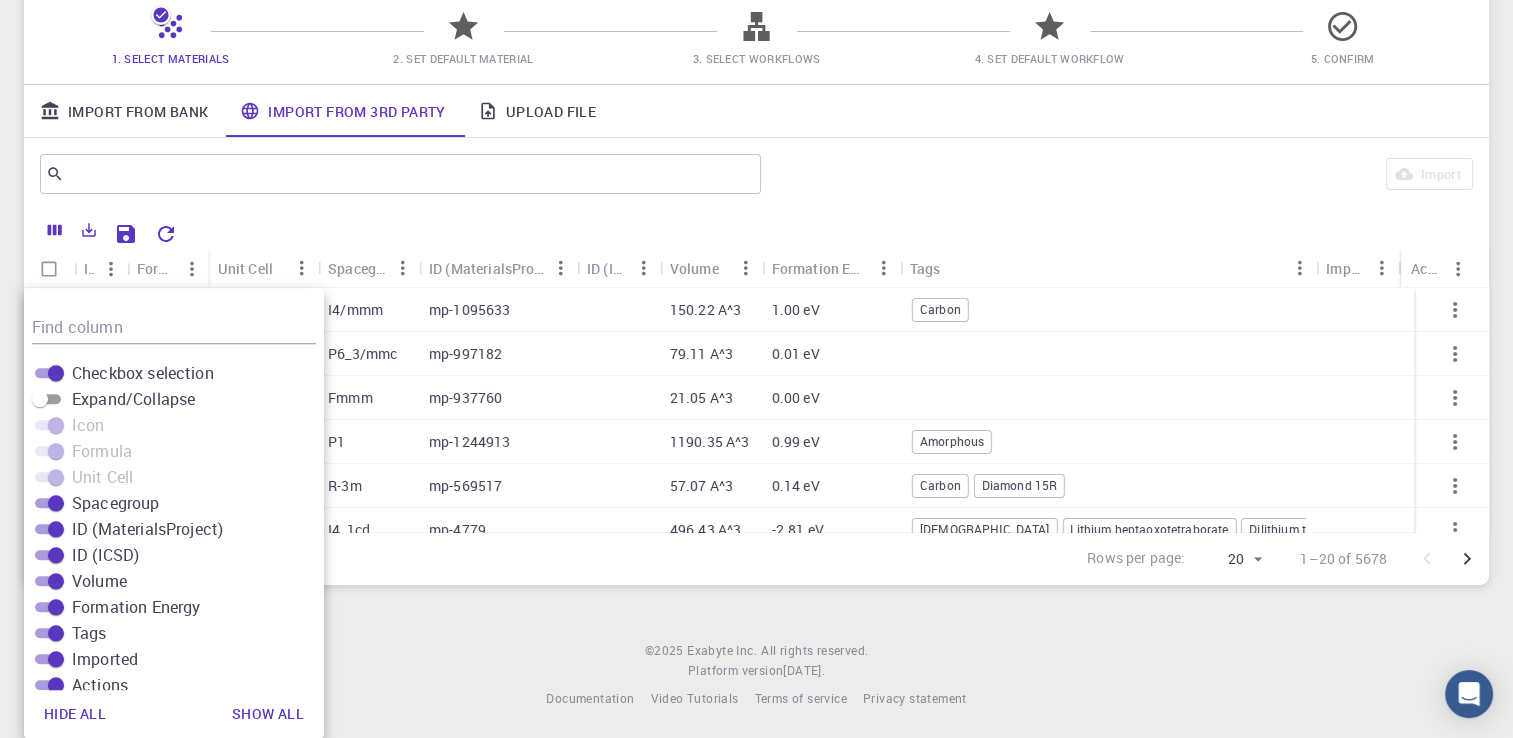 click on "Checkbox selection" at bounding box center [143, 373] 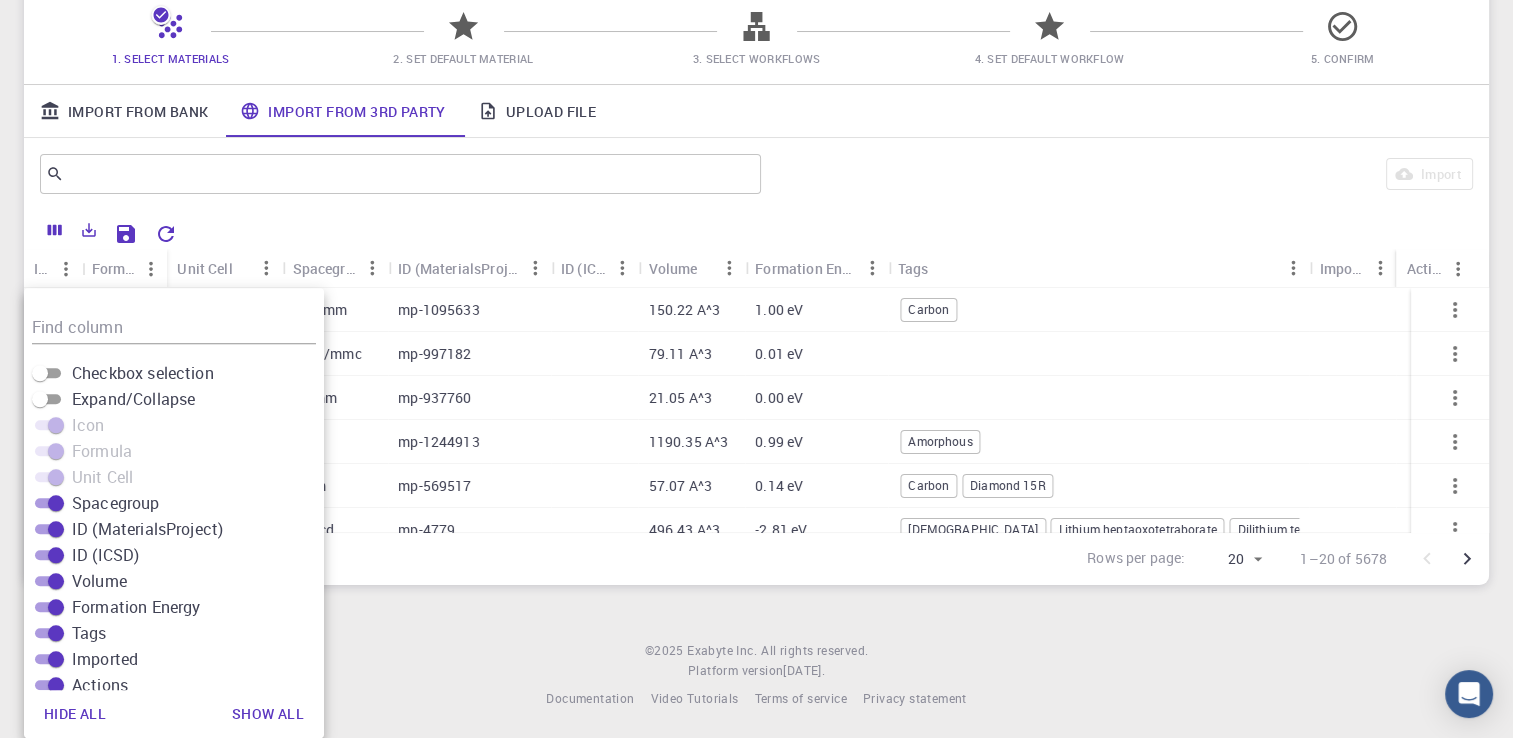 click on "Checkbox selection" at bounding box center (143, 373) 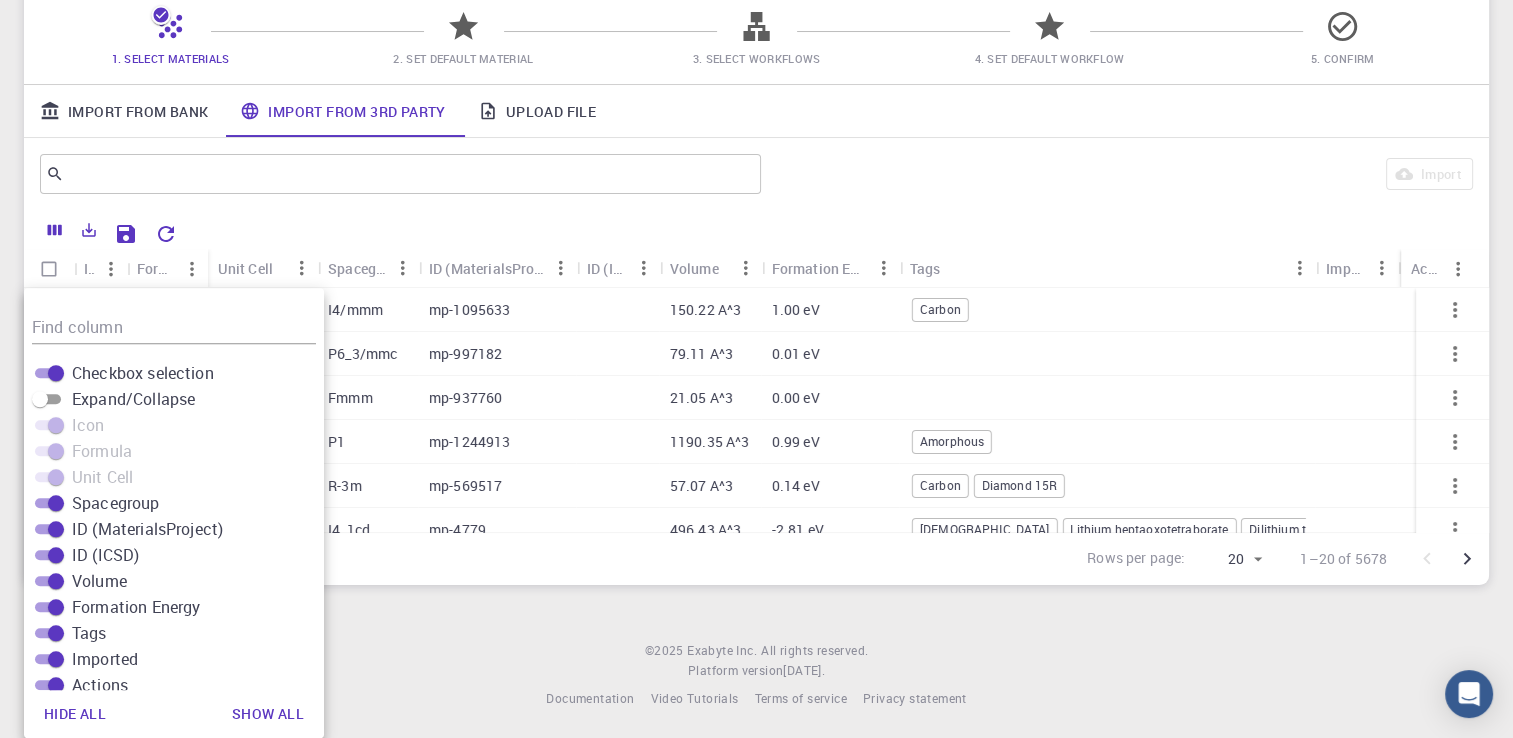 scroll, scrollTop: 16, scrollLeft: 0, axis: vertical 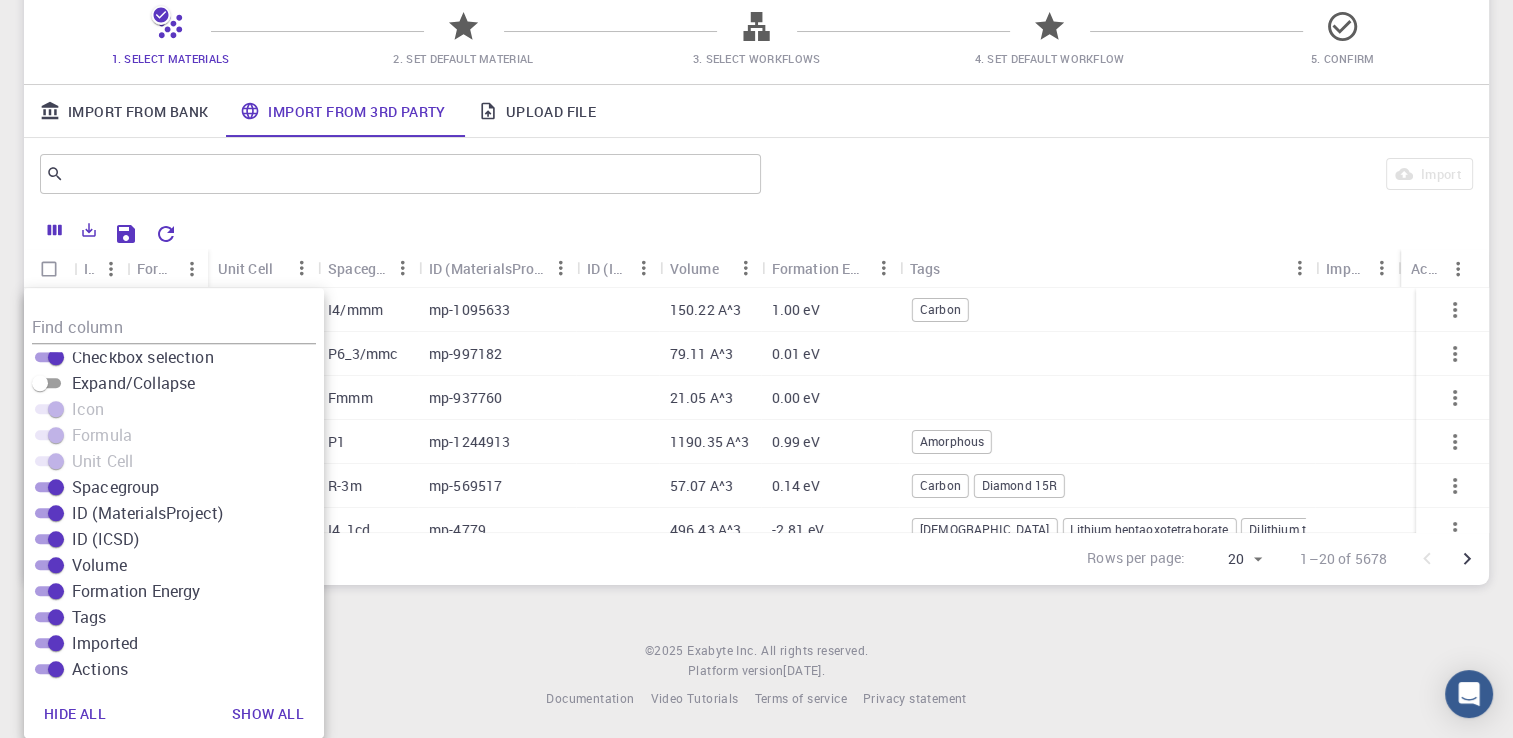 click on "Show all" at bounding box center [268, 714] 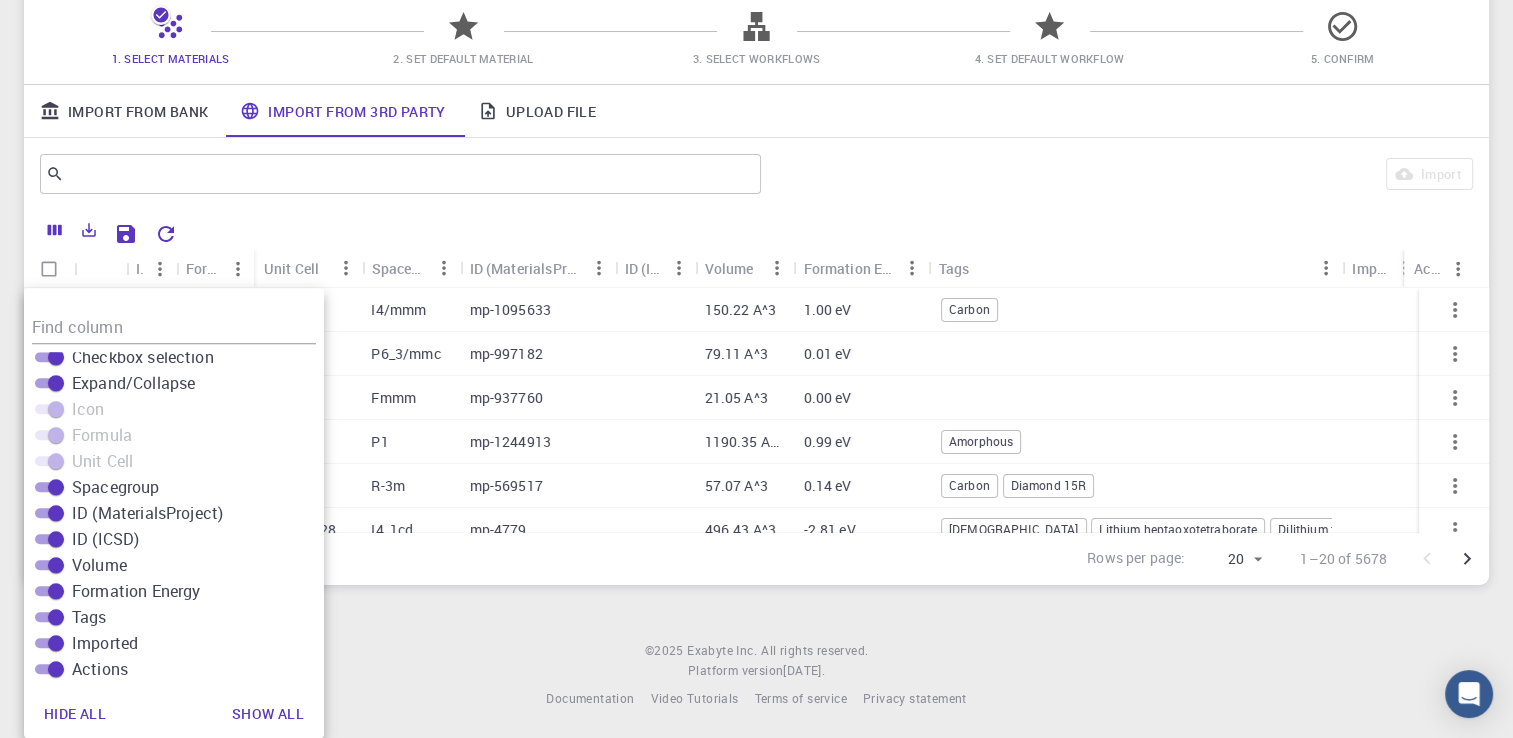 scroll, scrollTop: 0, scrollLeft: 0, axis: both 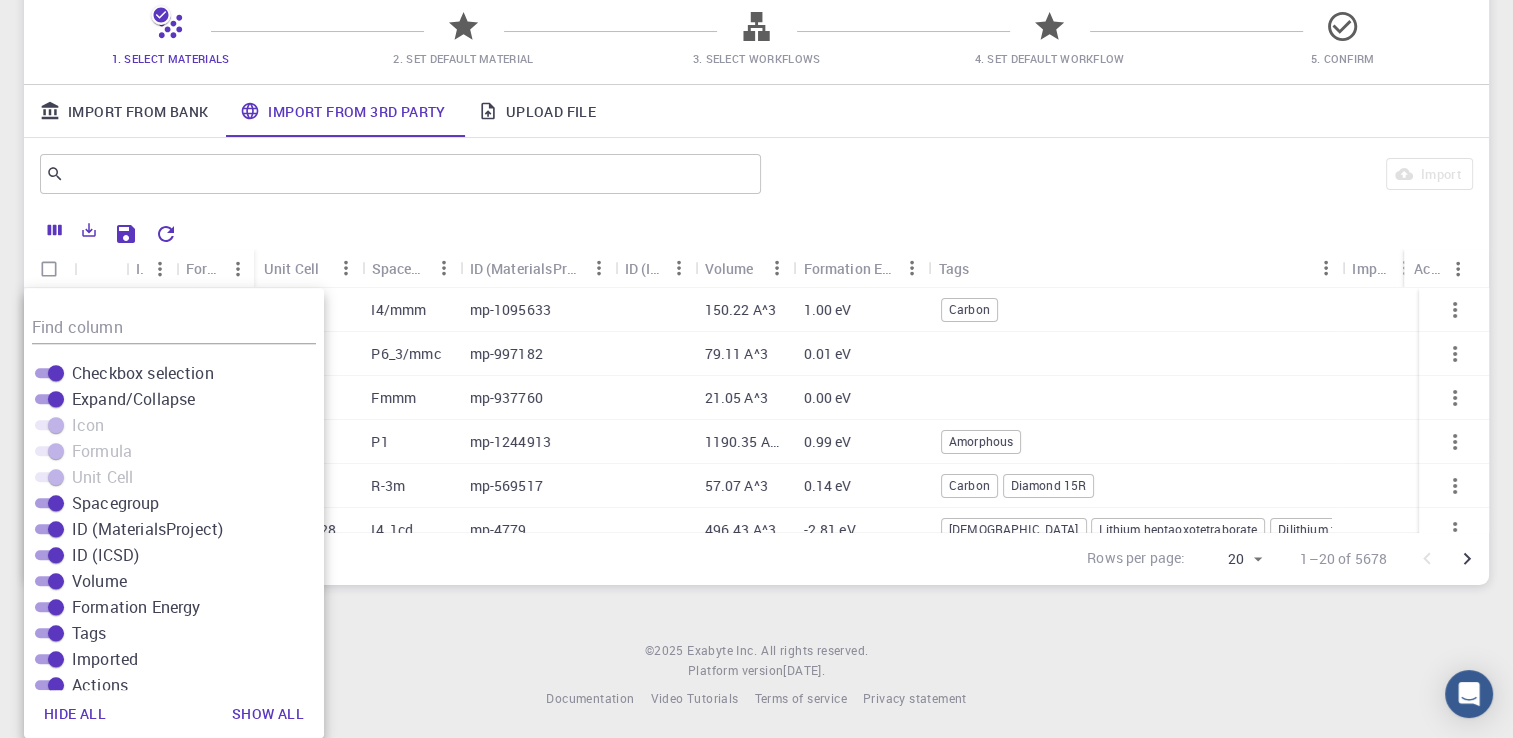click on "P6_3/mmc" at bounding box center (410, 354) 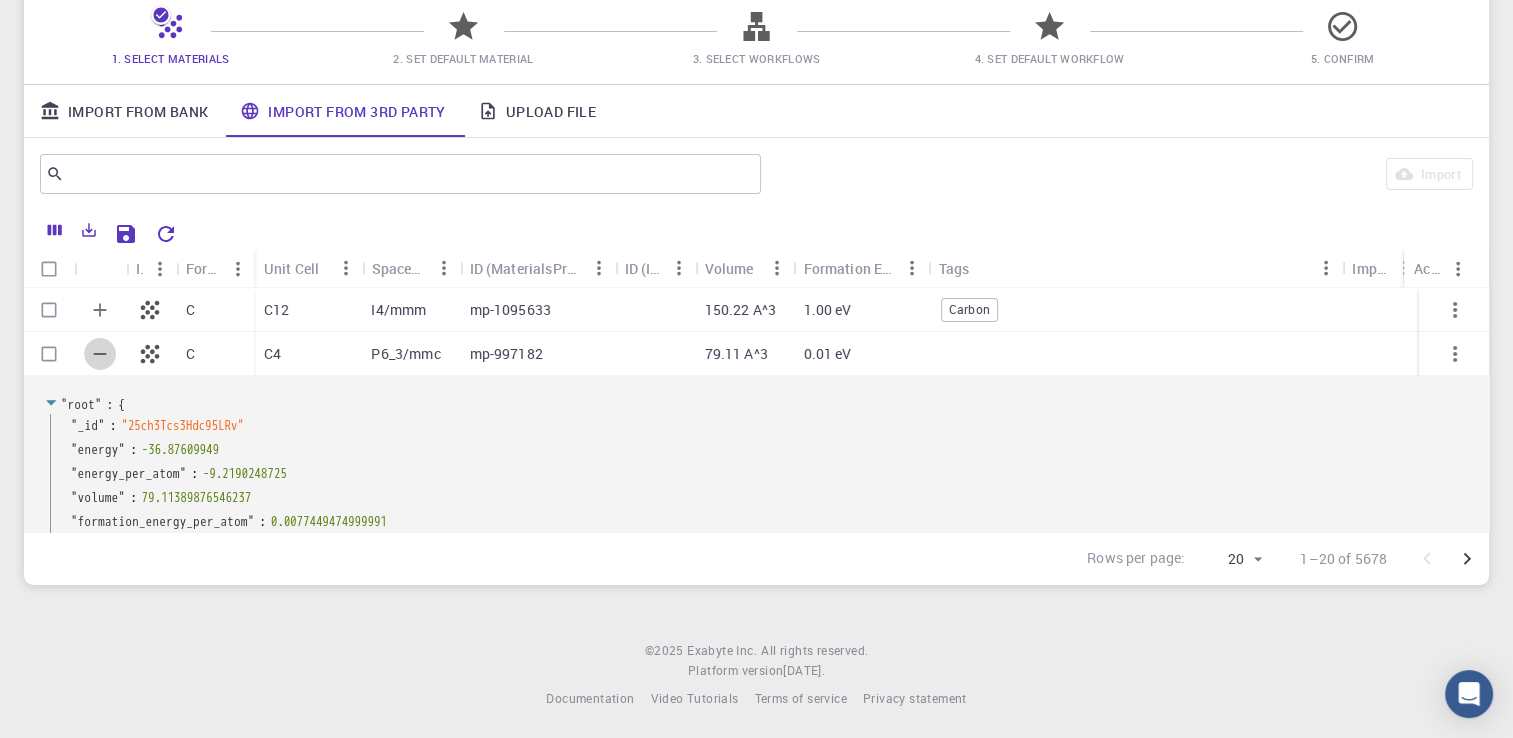 click 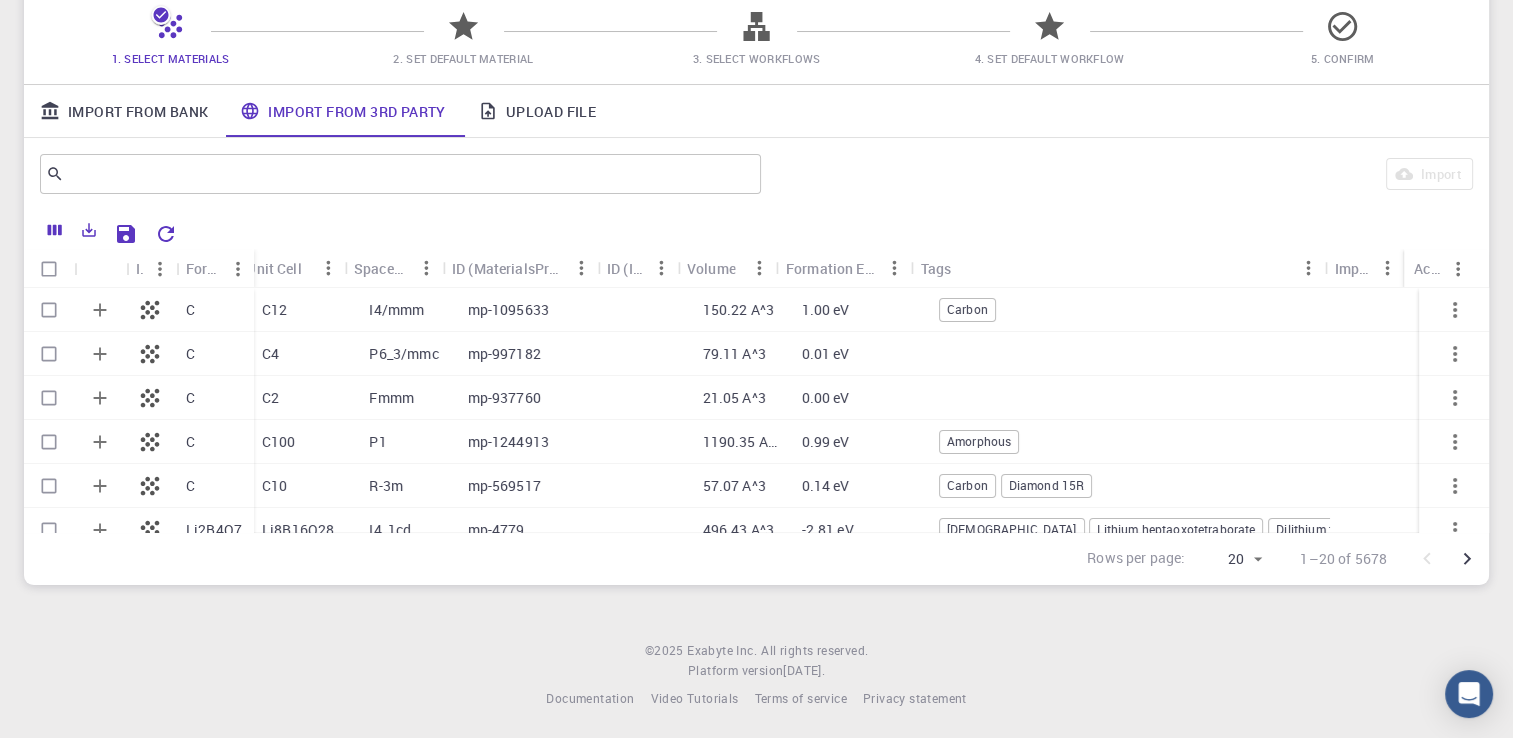 scroll, scrollTop: 0, scrollLeft: 17, axis: horizontal 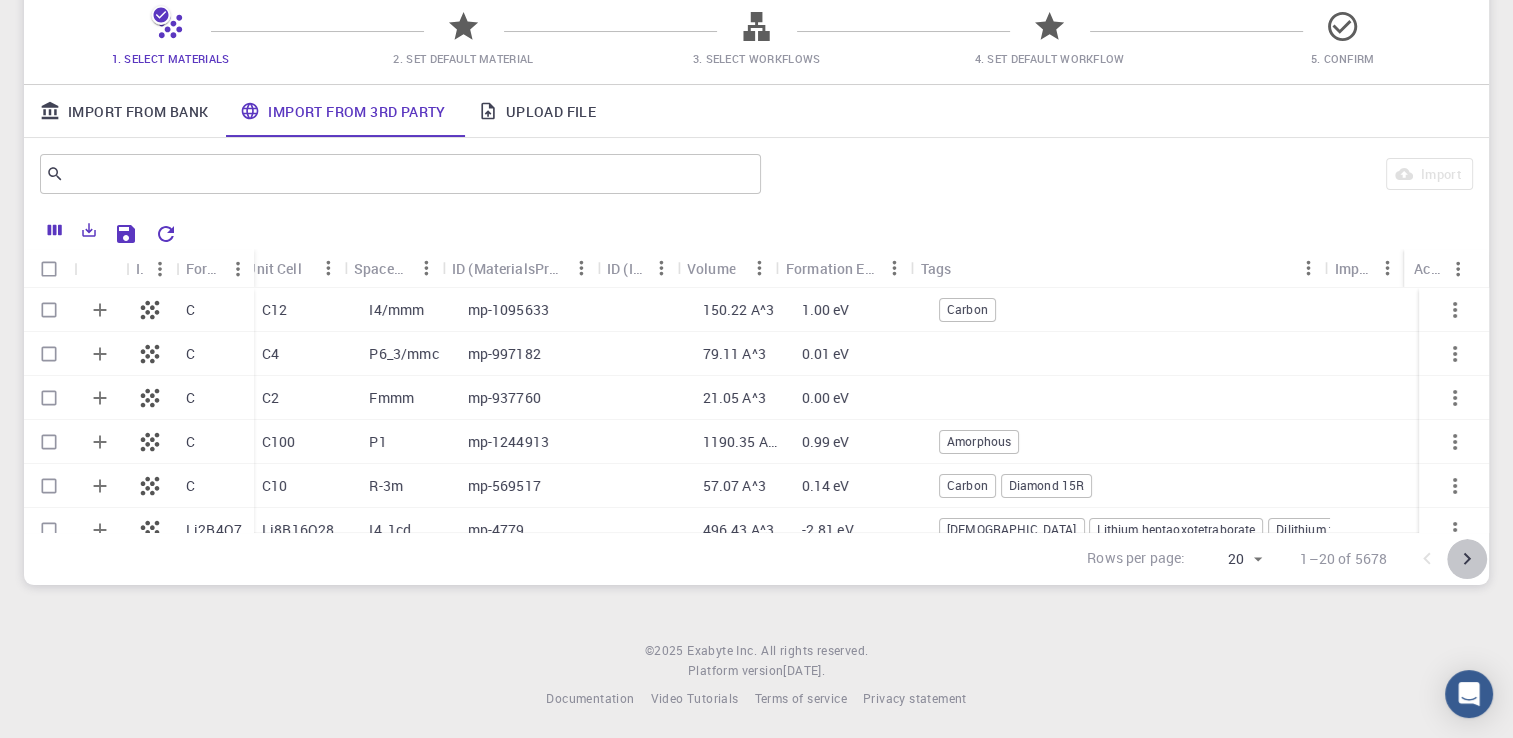 click 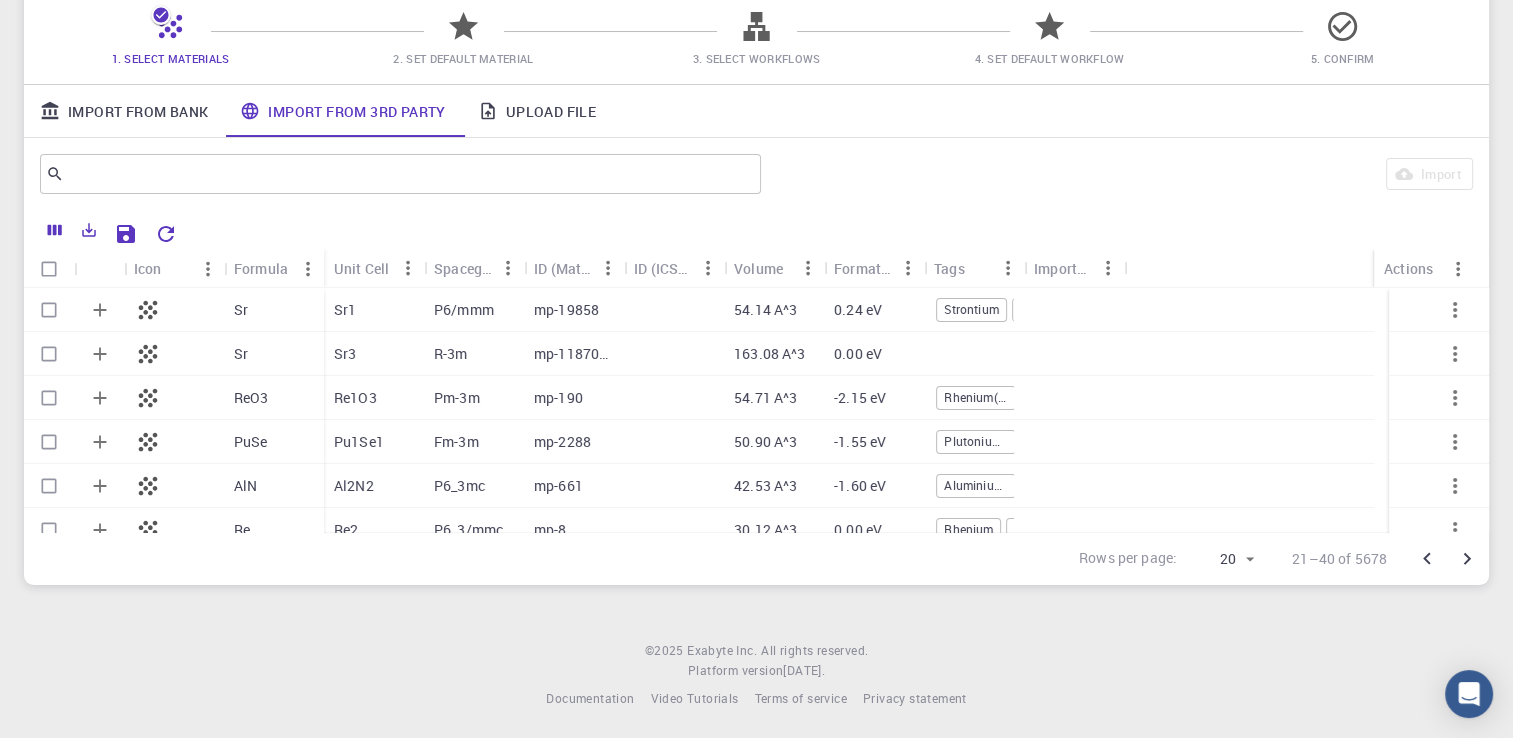 scroll, scrollTop: 0, scrollLeft: 0, axis: both 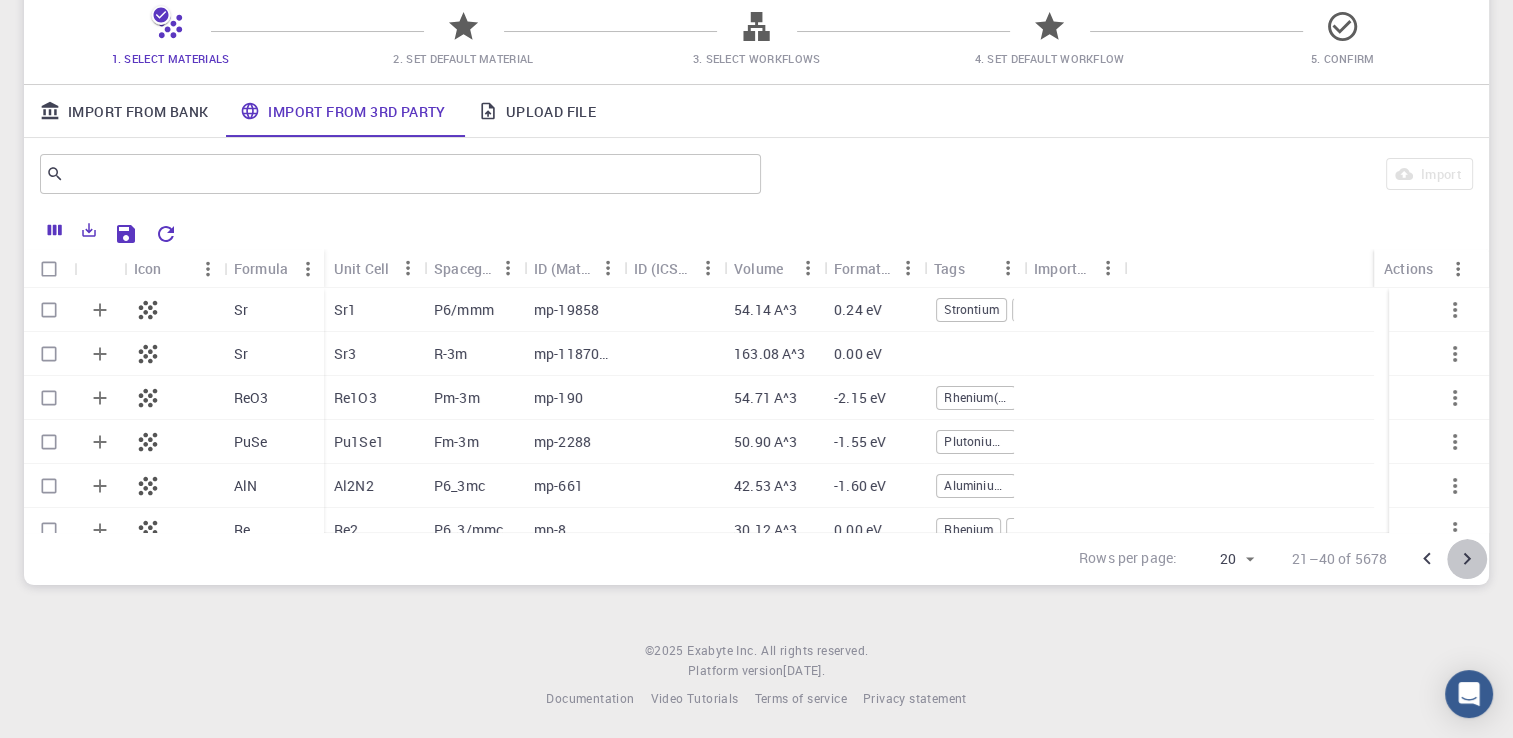 click 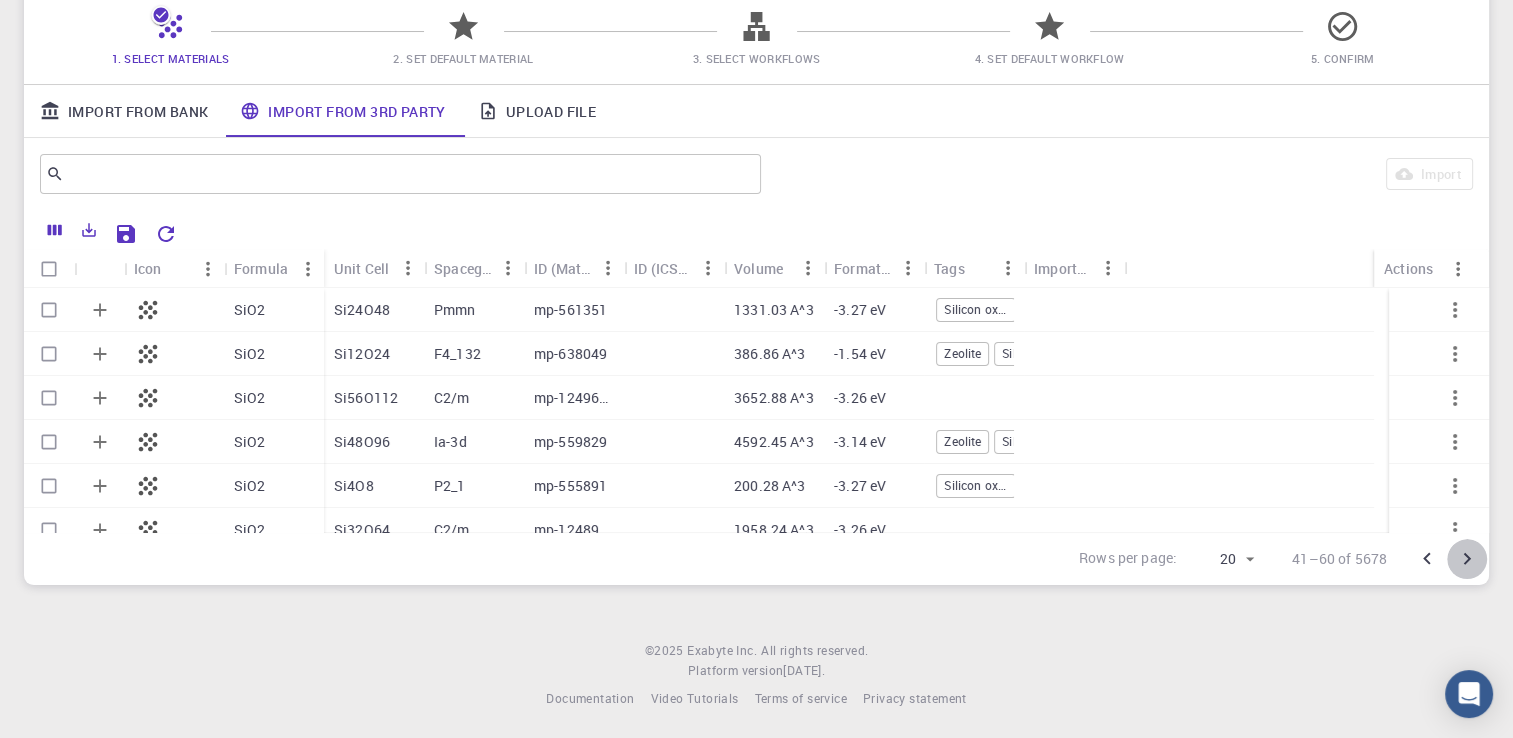 click 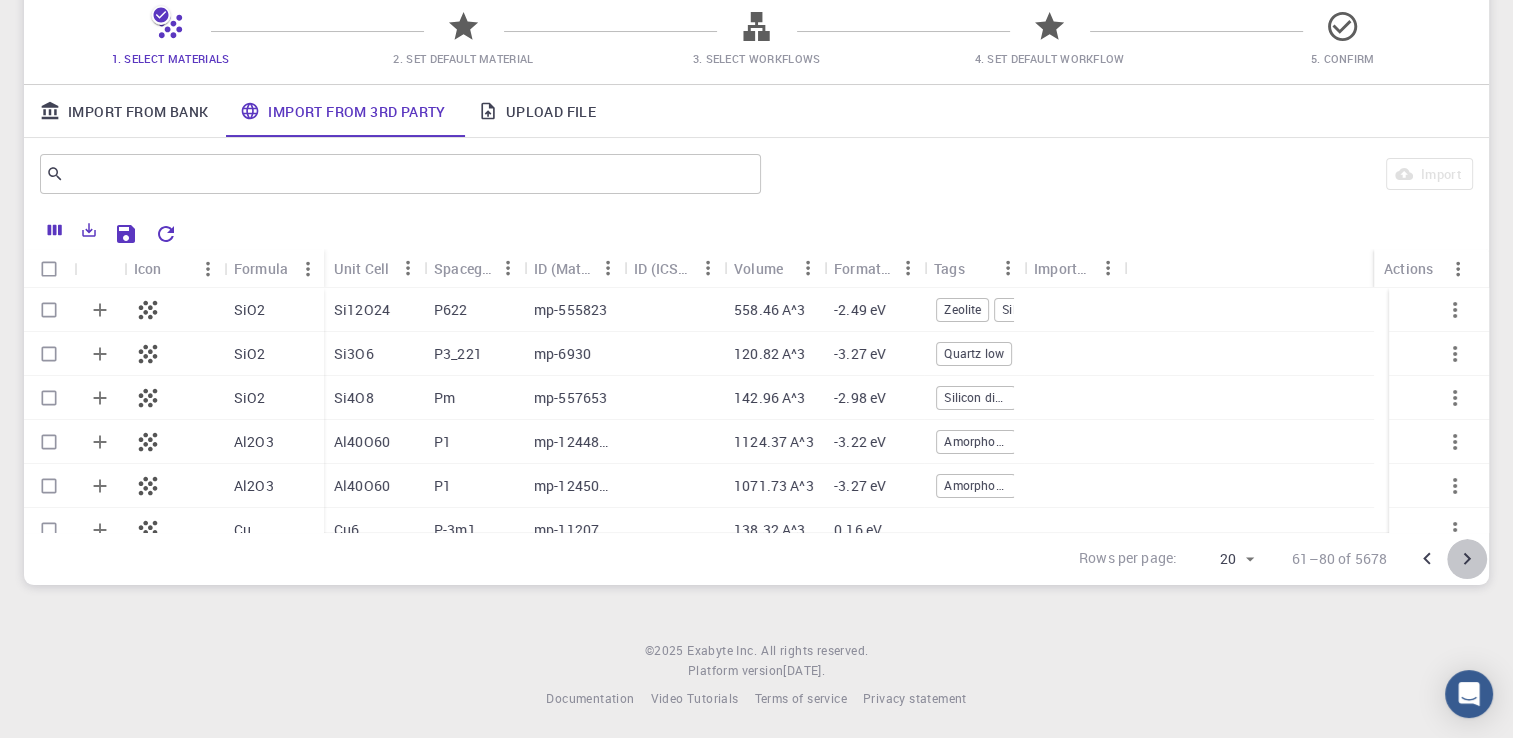 click 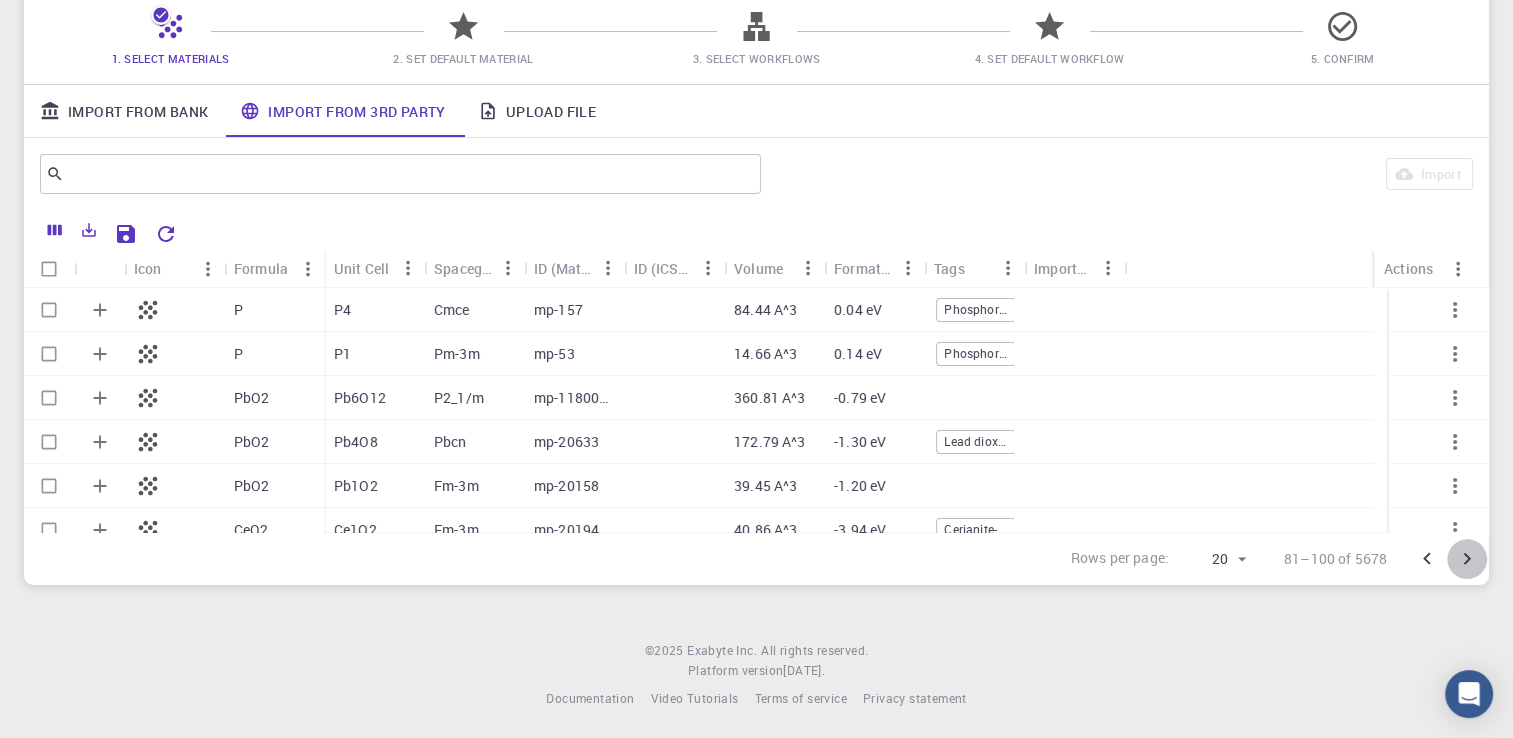 click 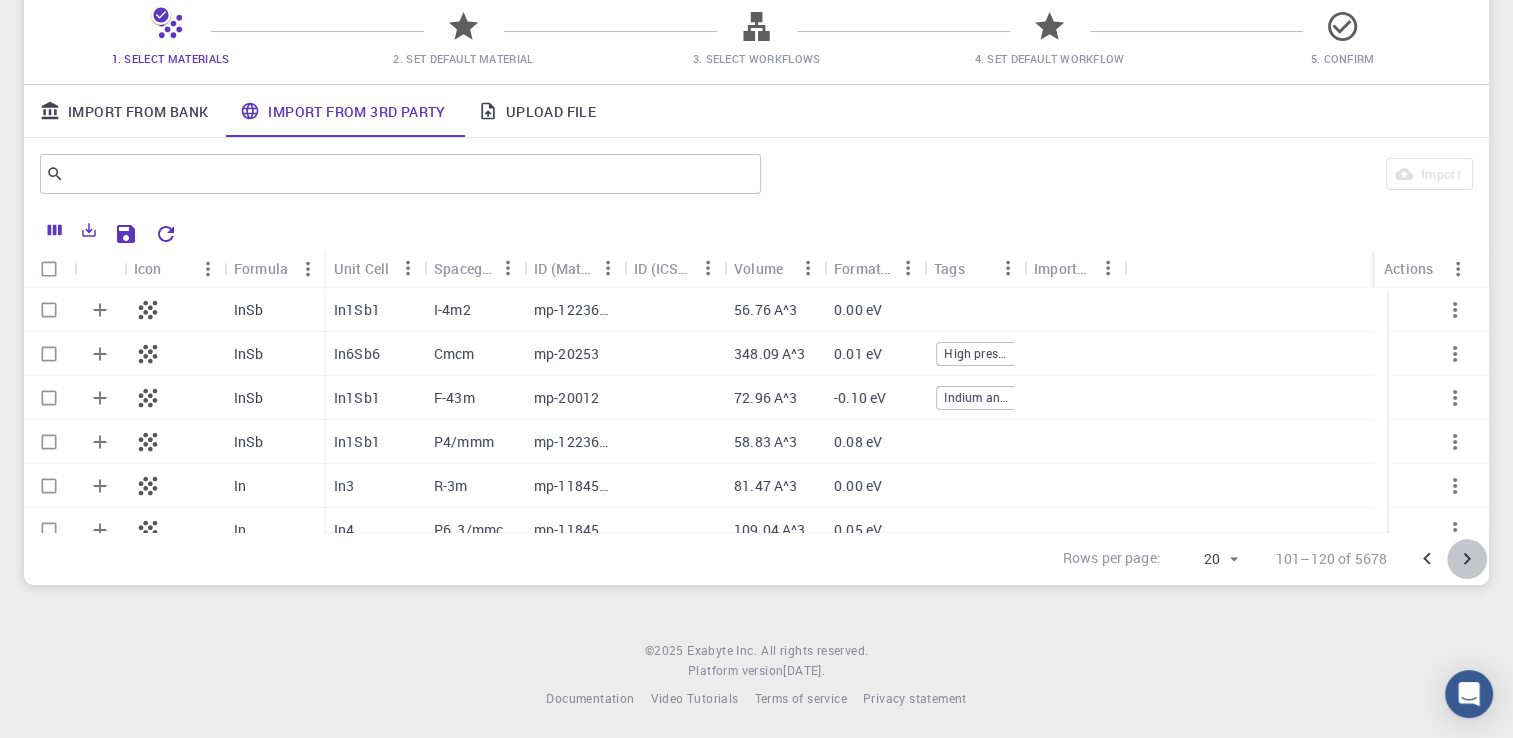 click 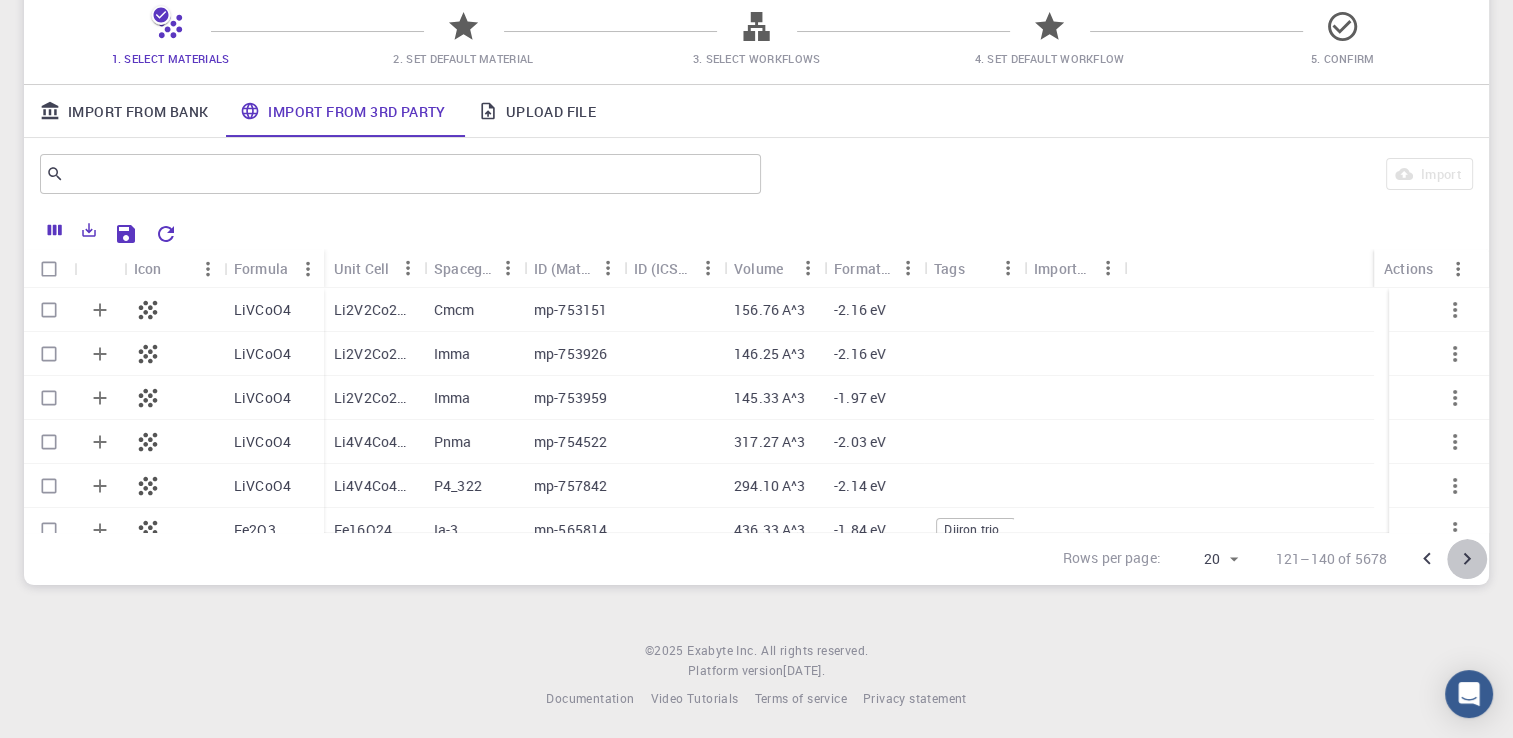 click 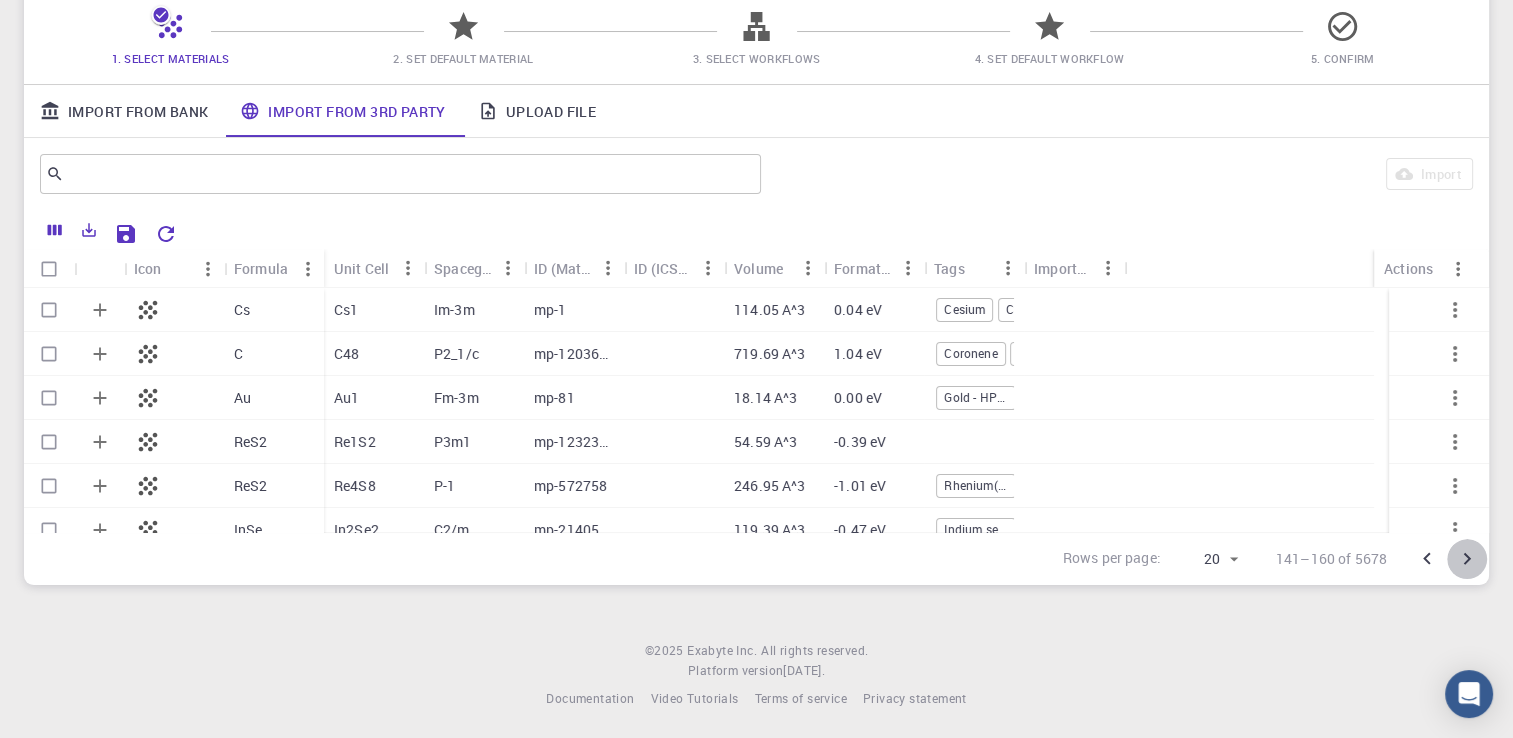 click 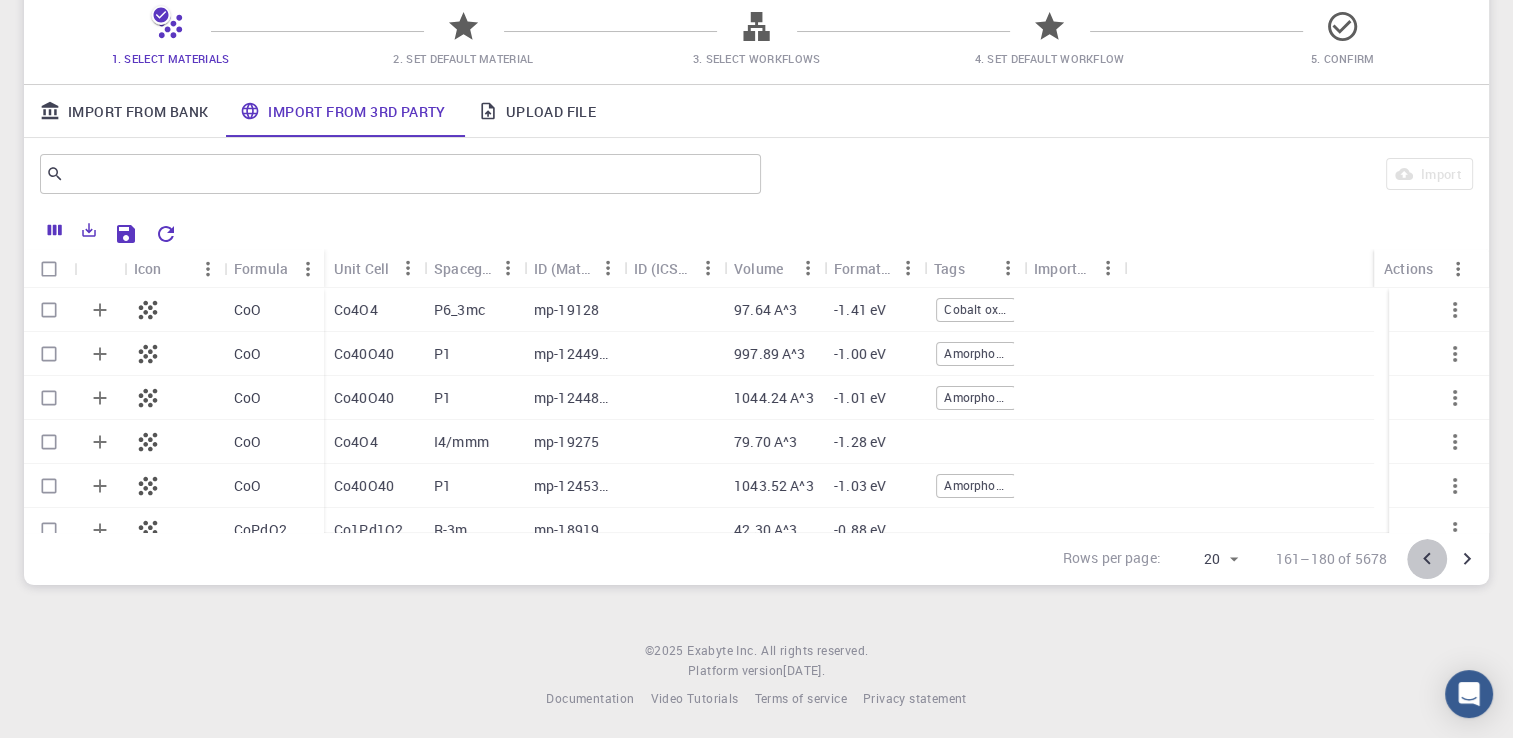 click 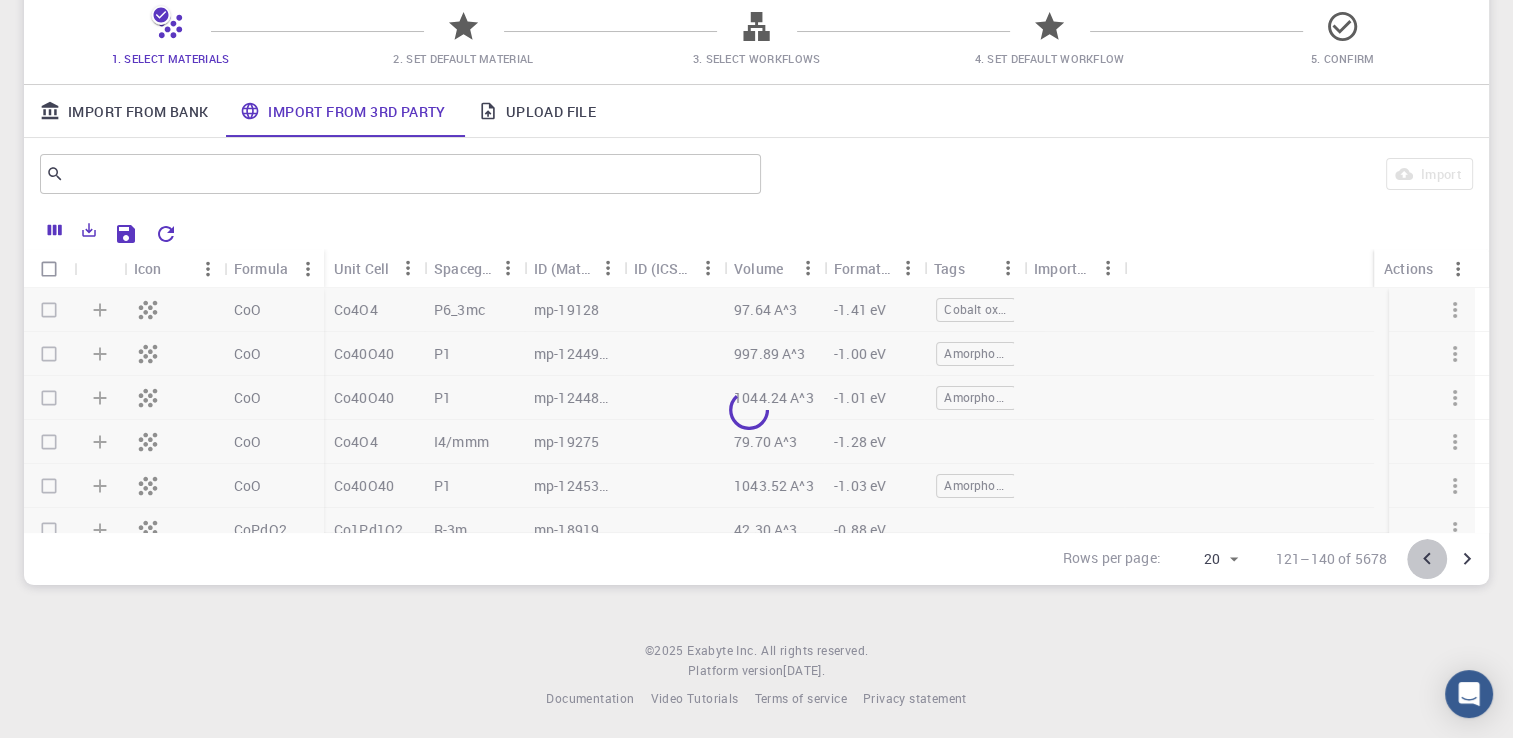 click 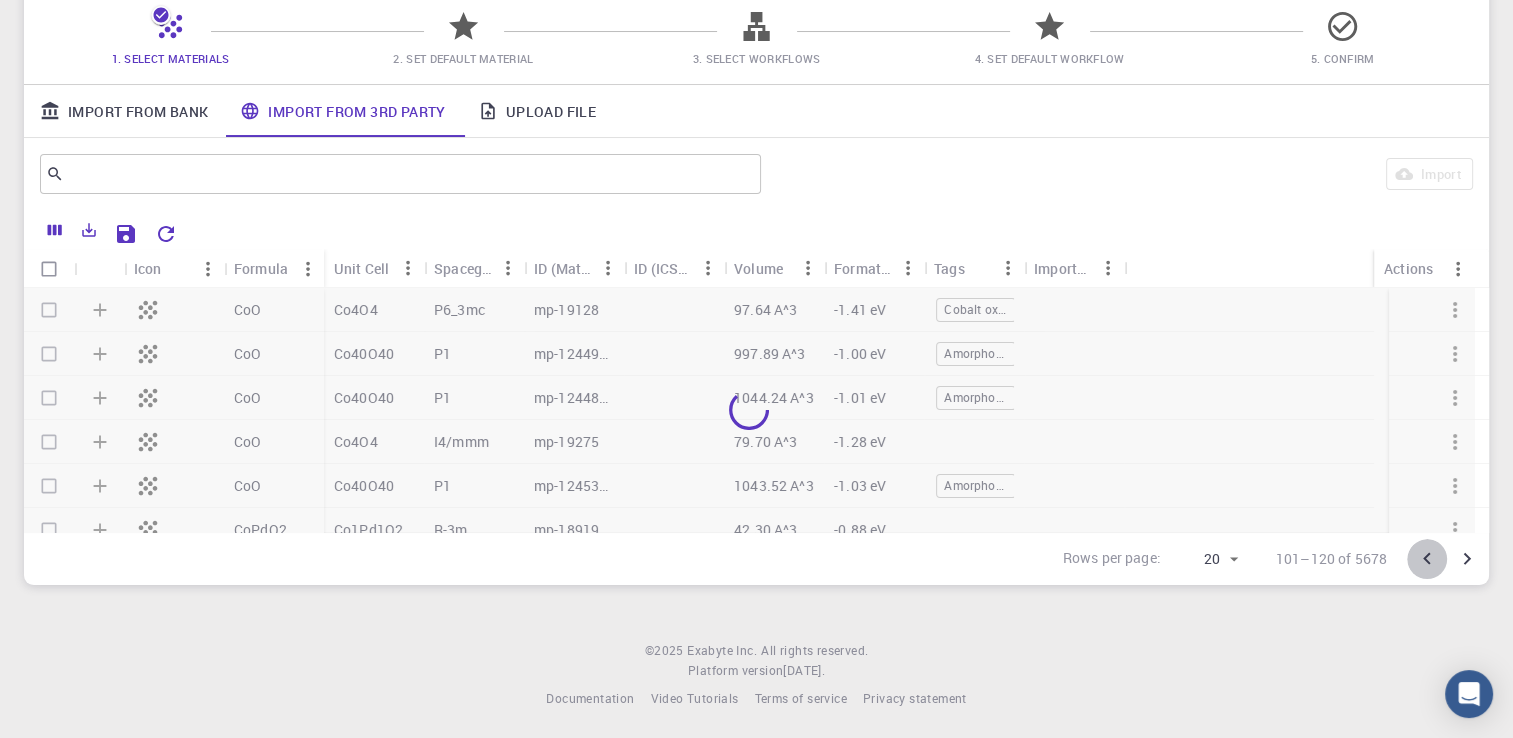 click 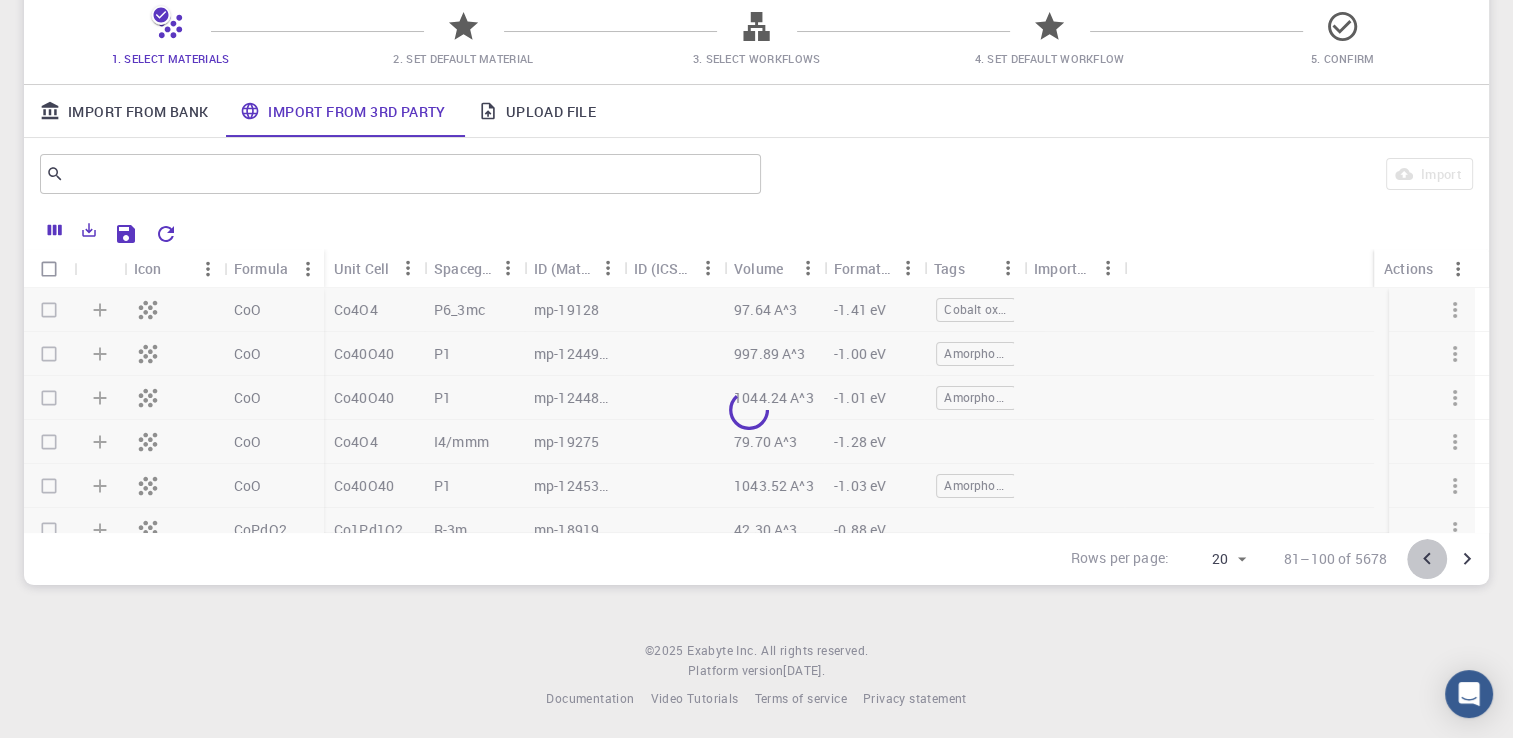click 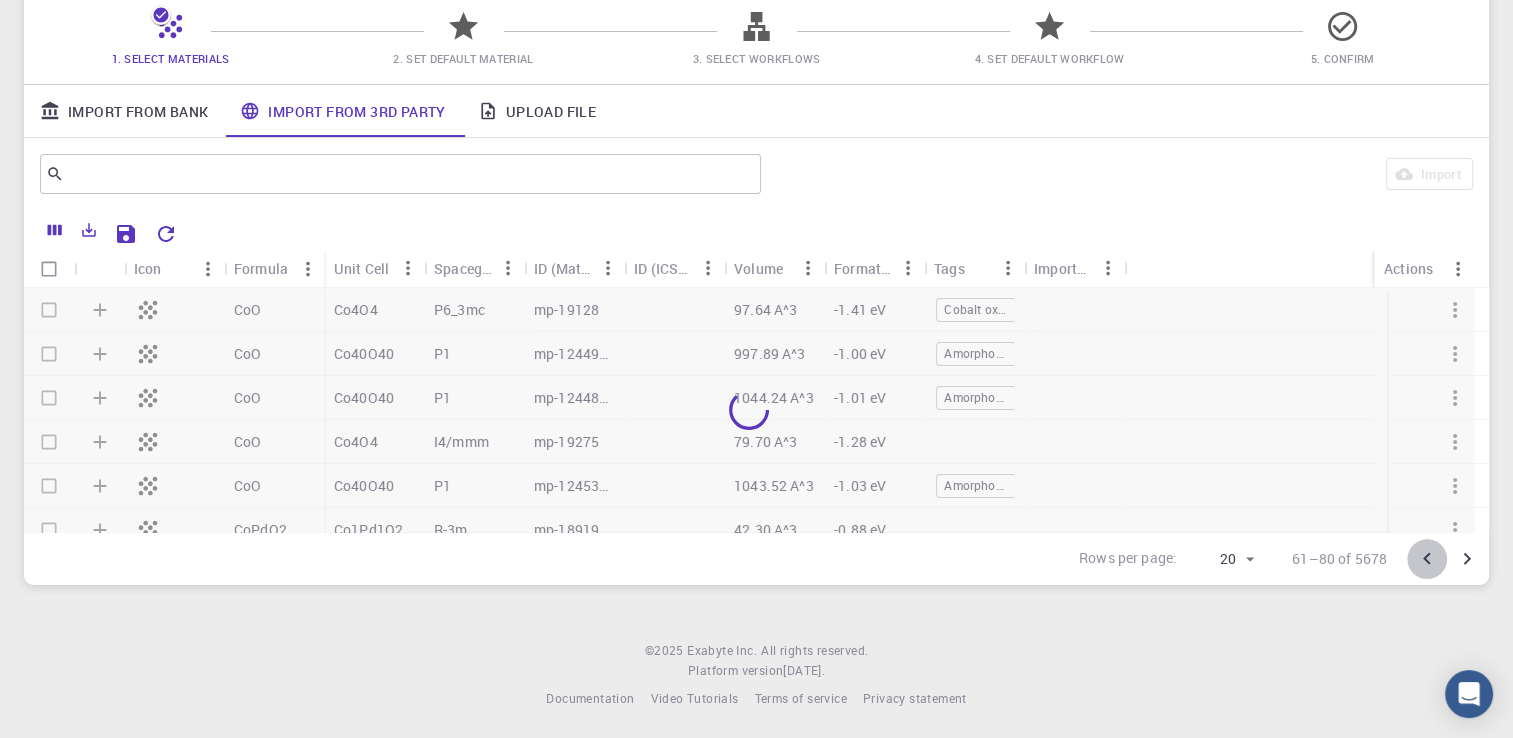 click 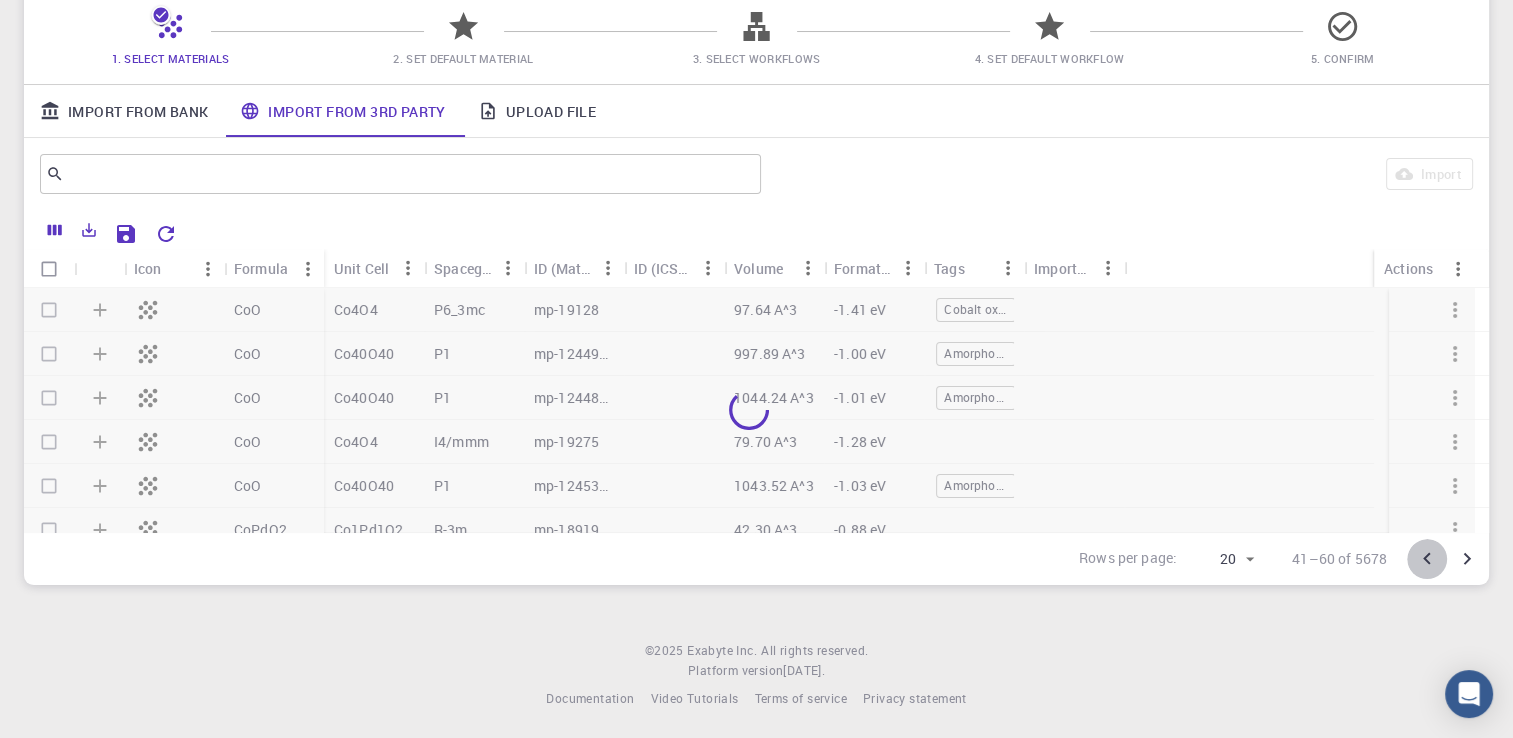 click 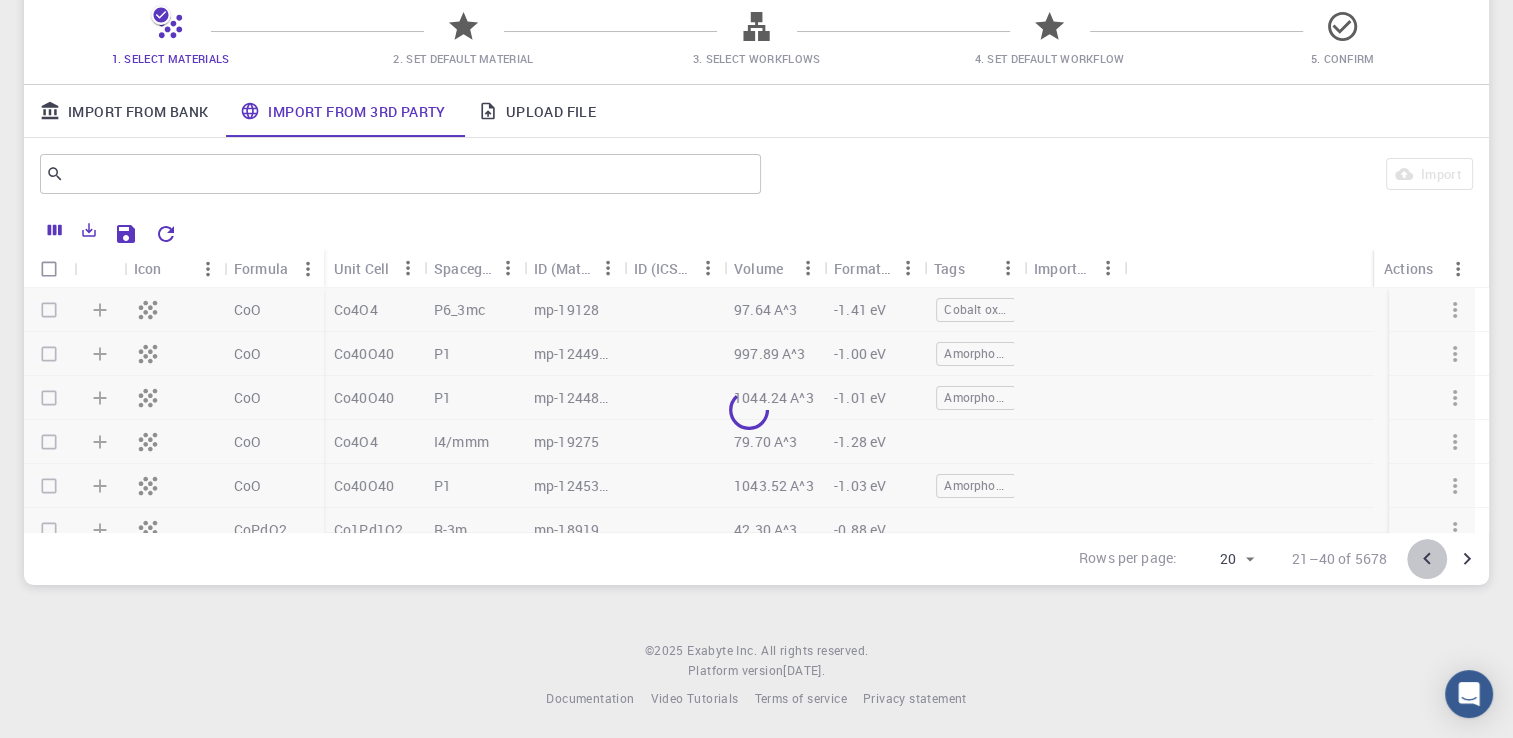 click 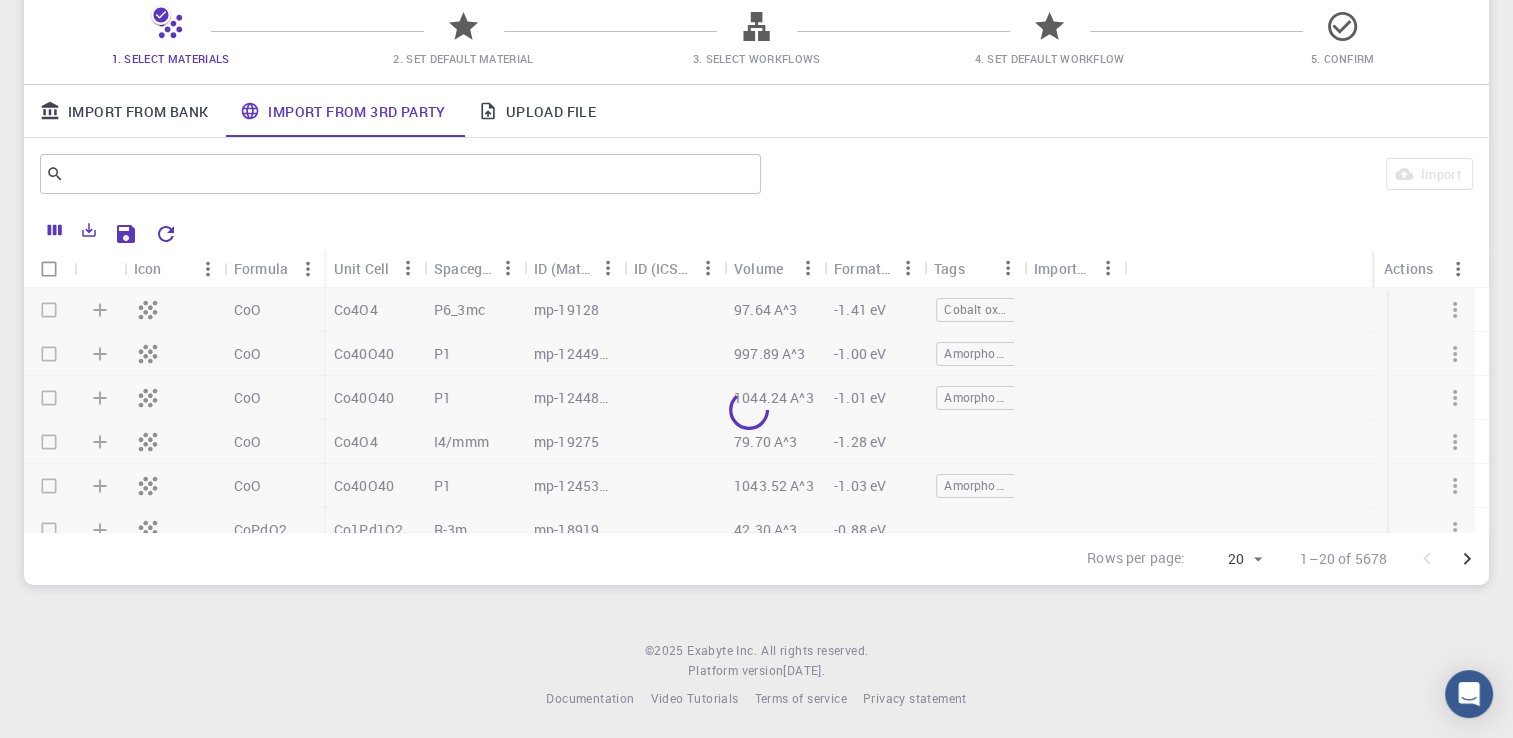 click at bounding box center (1447, 559) 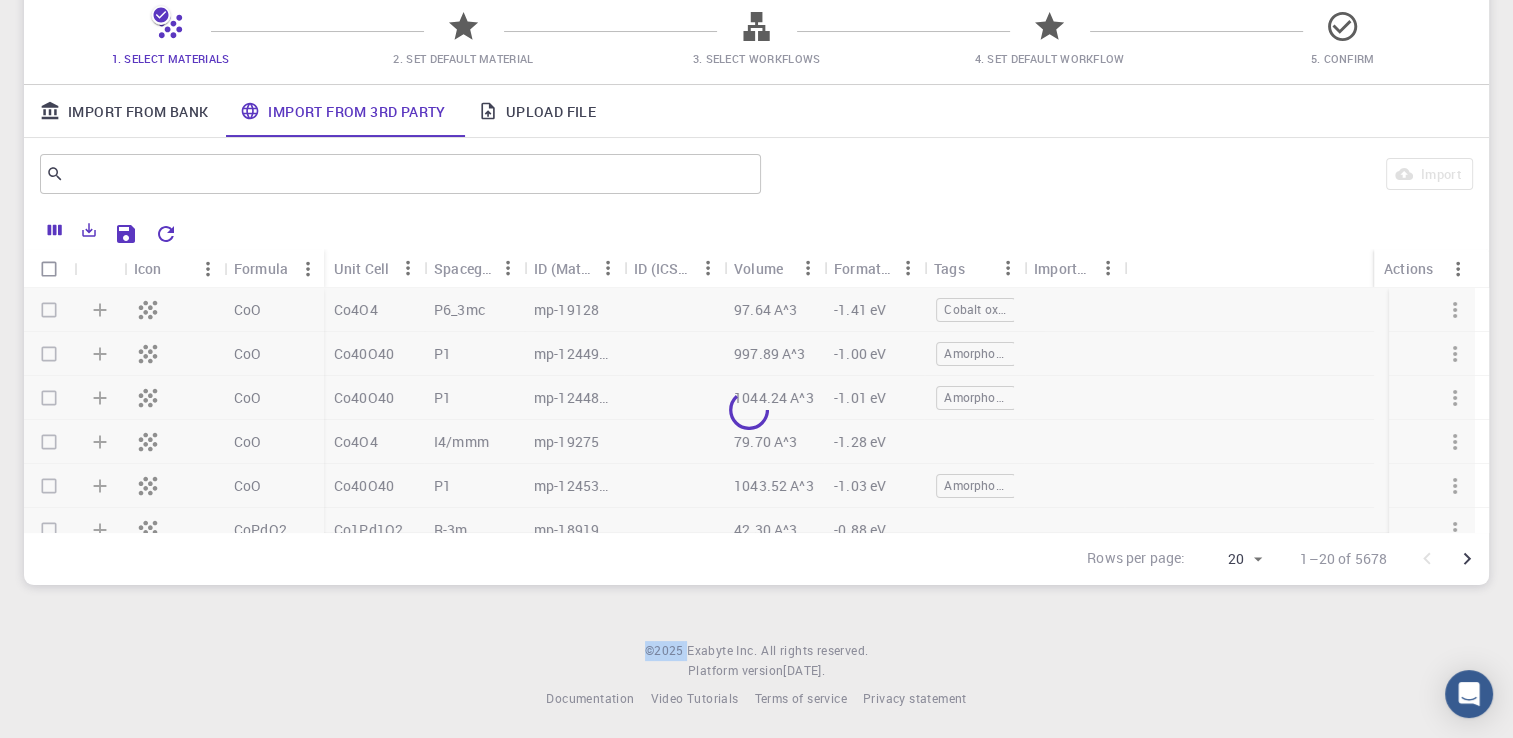 click at bounding box center (1447, 559) 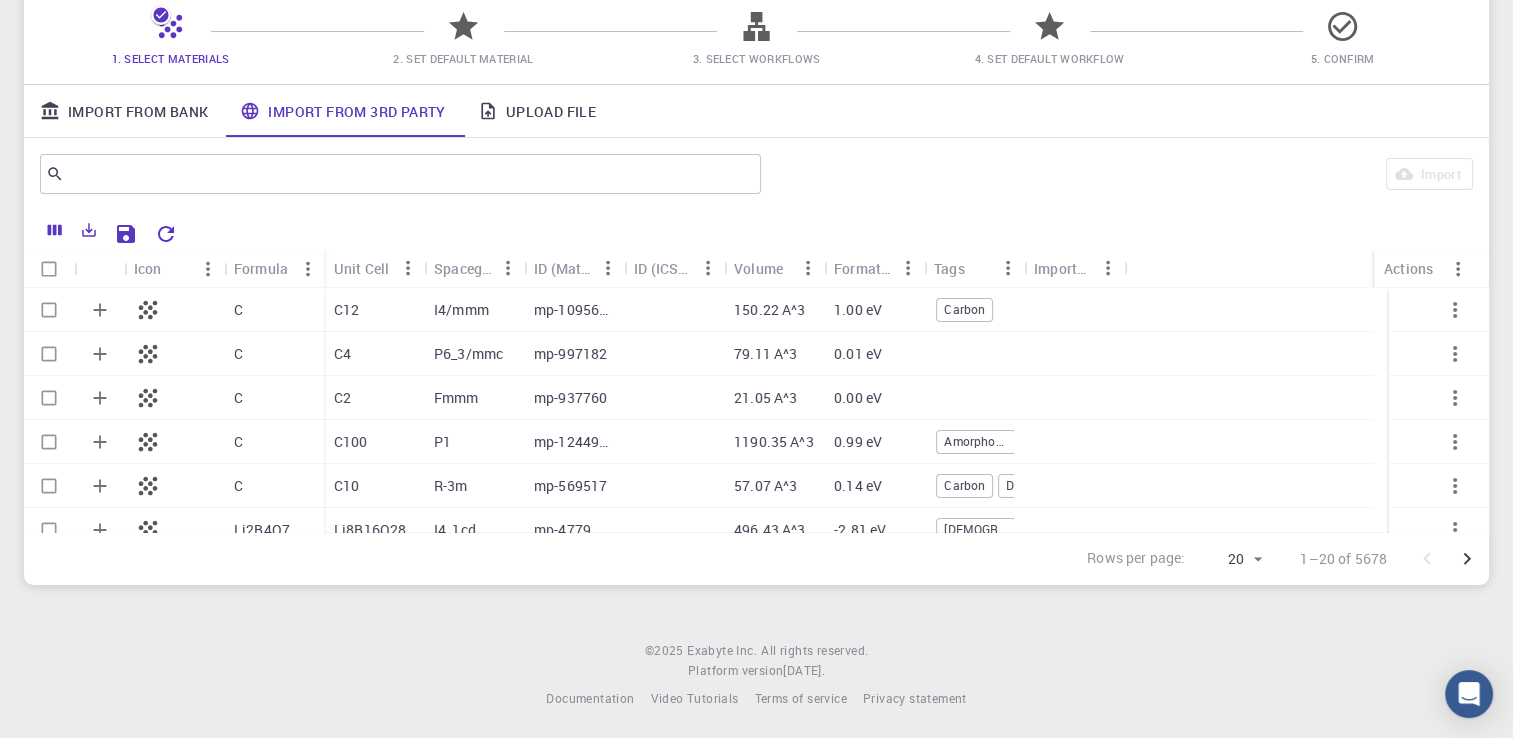 click at bounding box center (1447, 559) 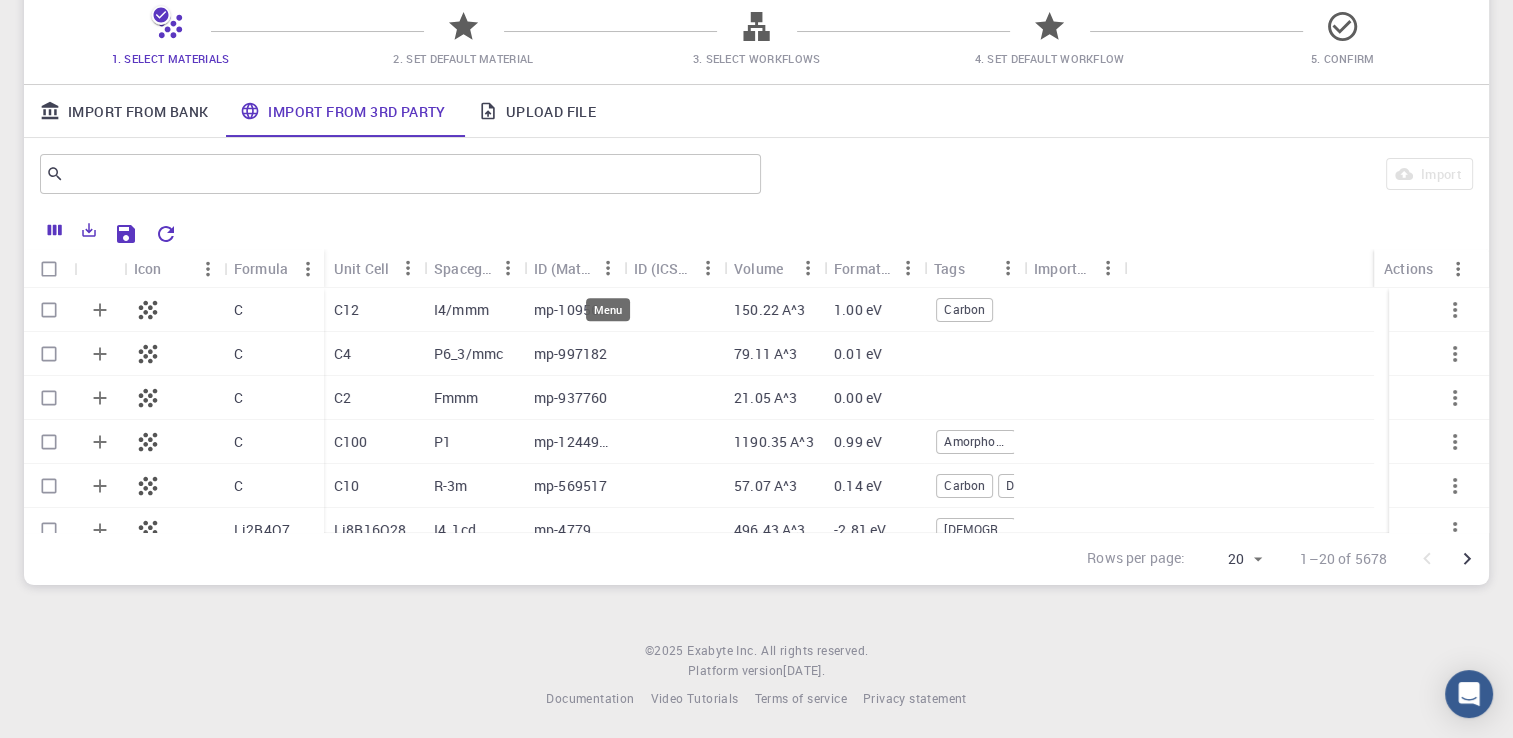 click 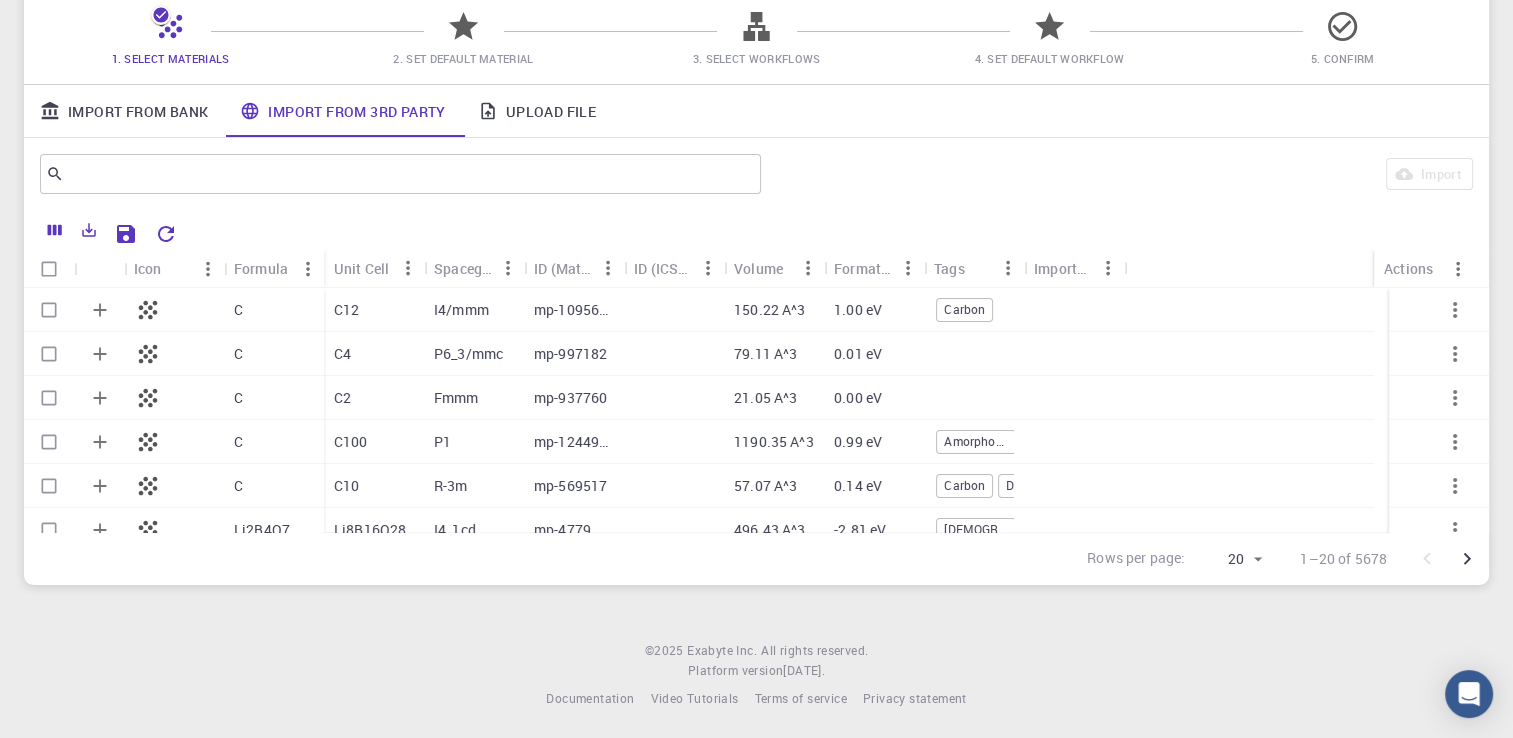 click at bounding box center (830, 231) 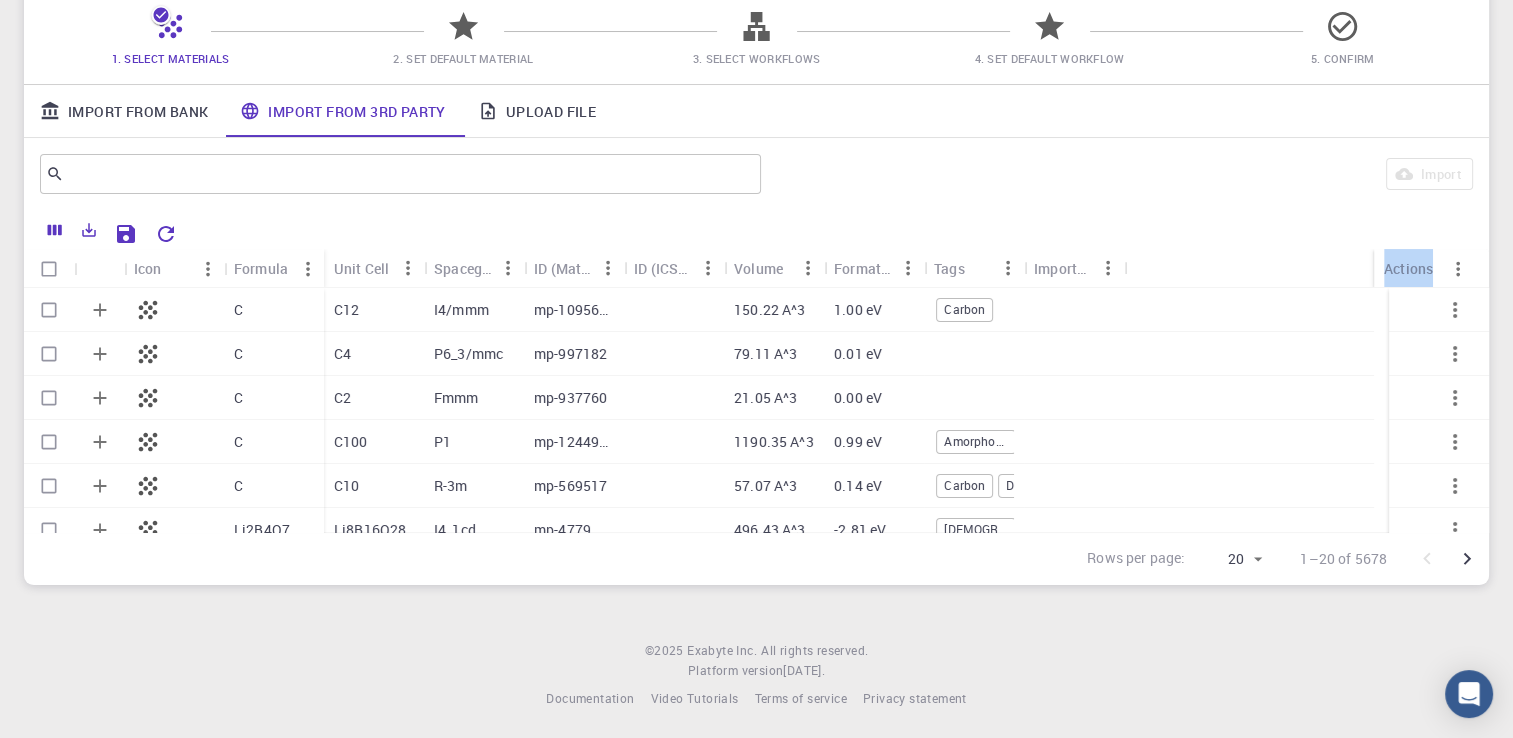 click on "Unit Cell" at bounding box center (374, 268) 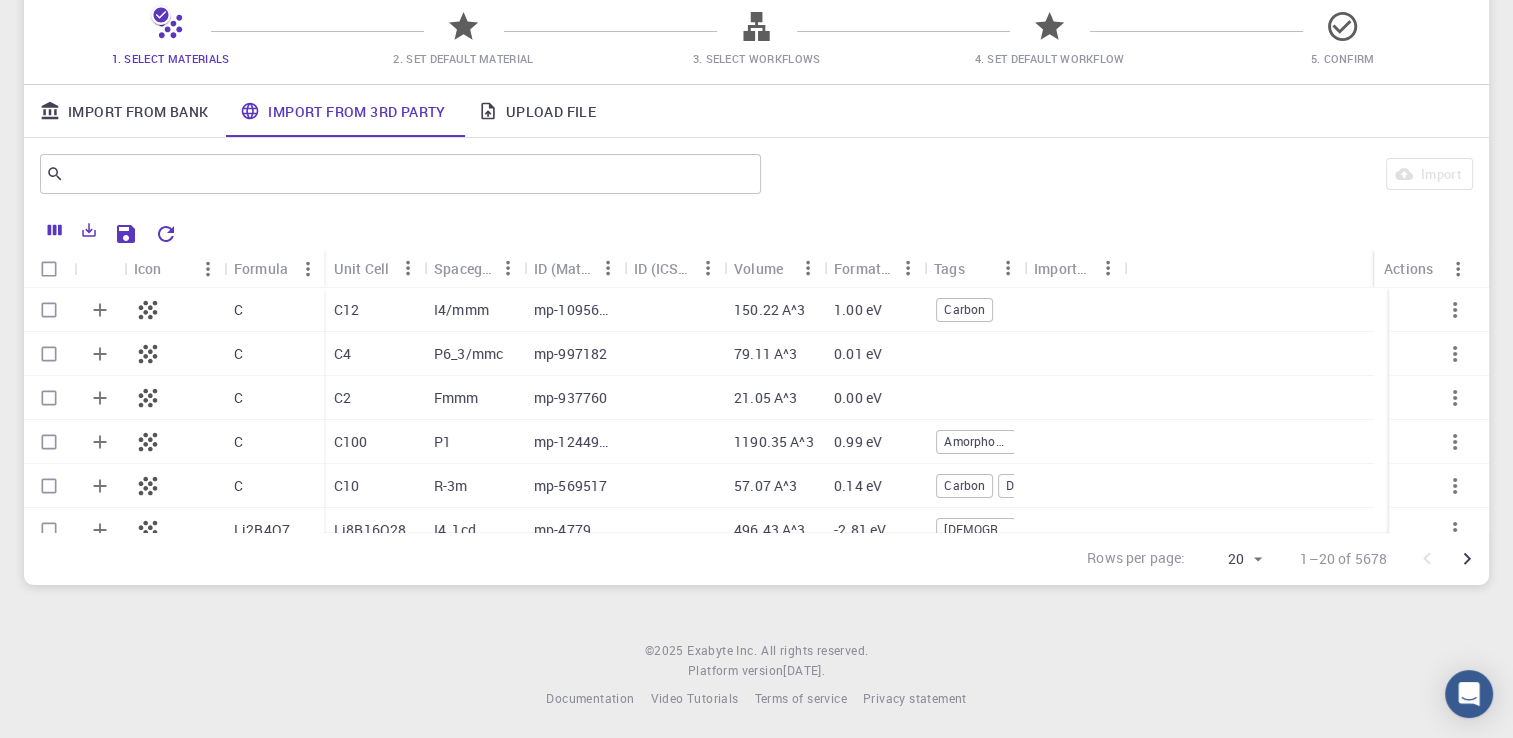 click on "​ Import" at bounding box center [756, 174] 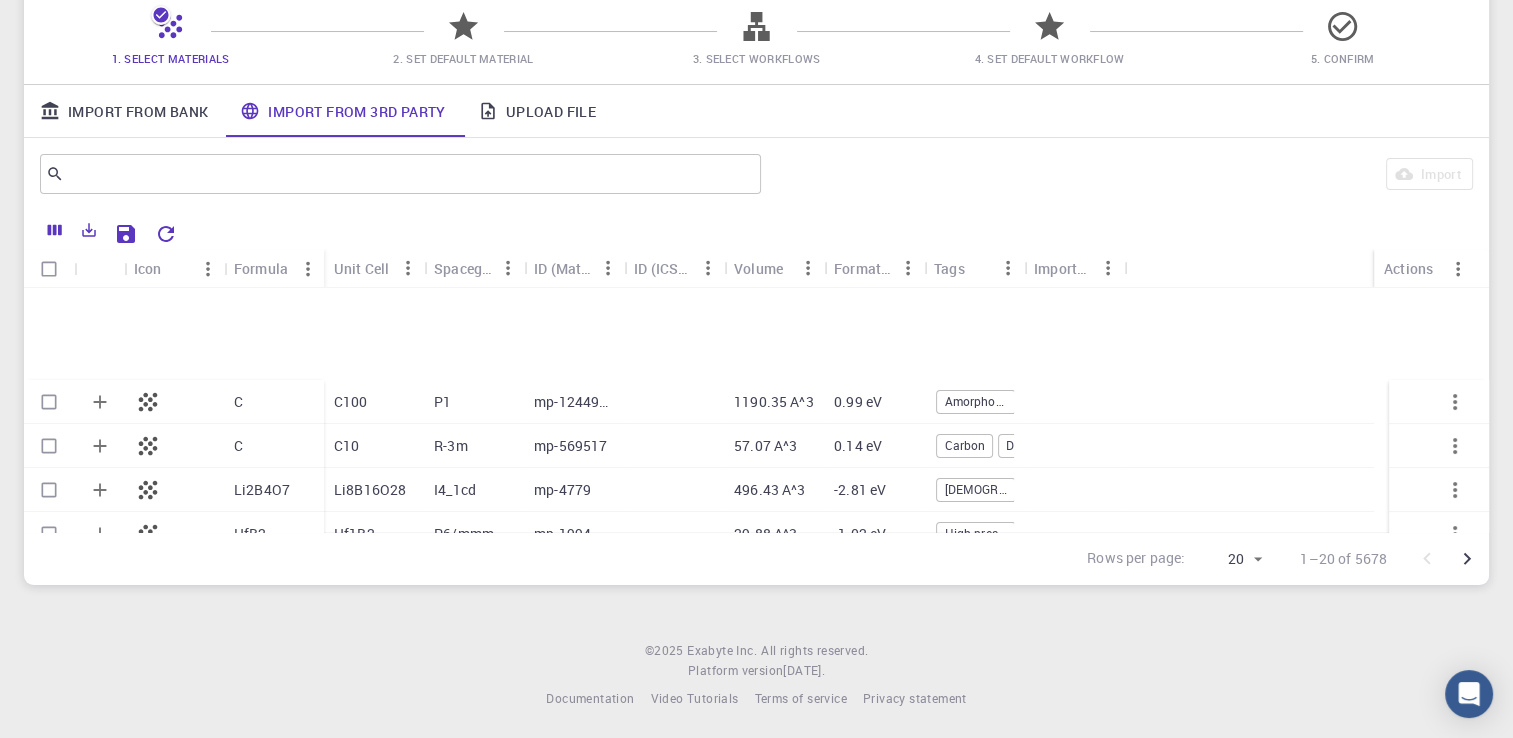 scroll, scrollTop: 0, scrollLeft: 0, axis: both 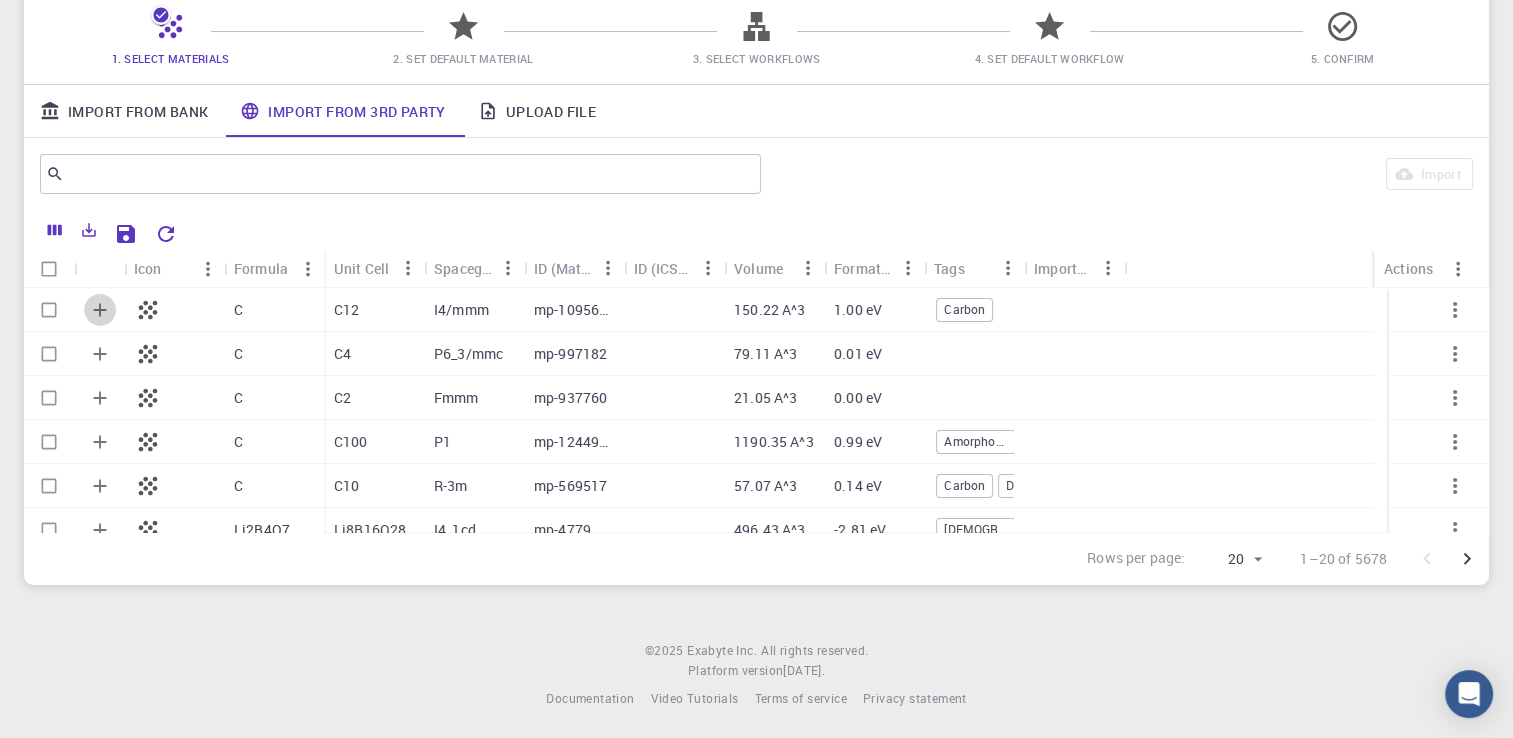 click 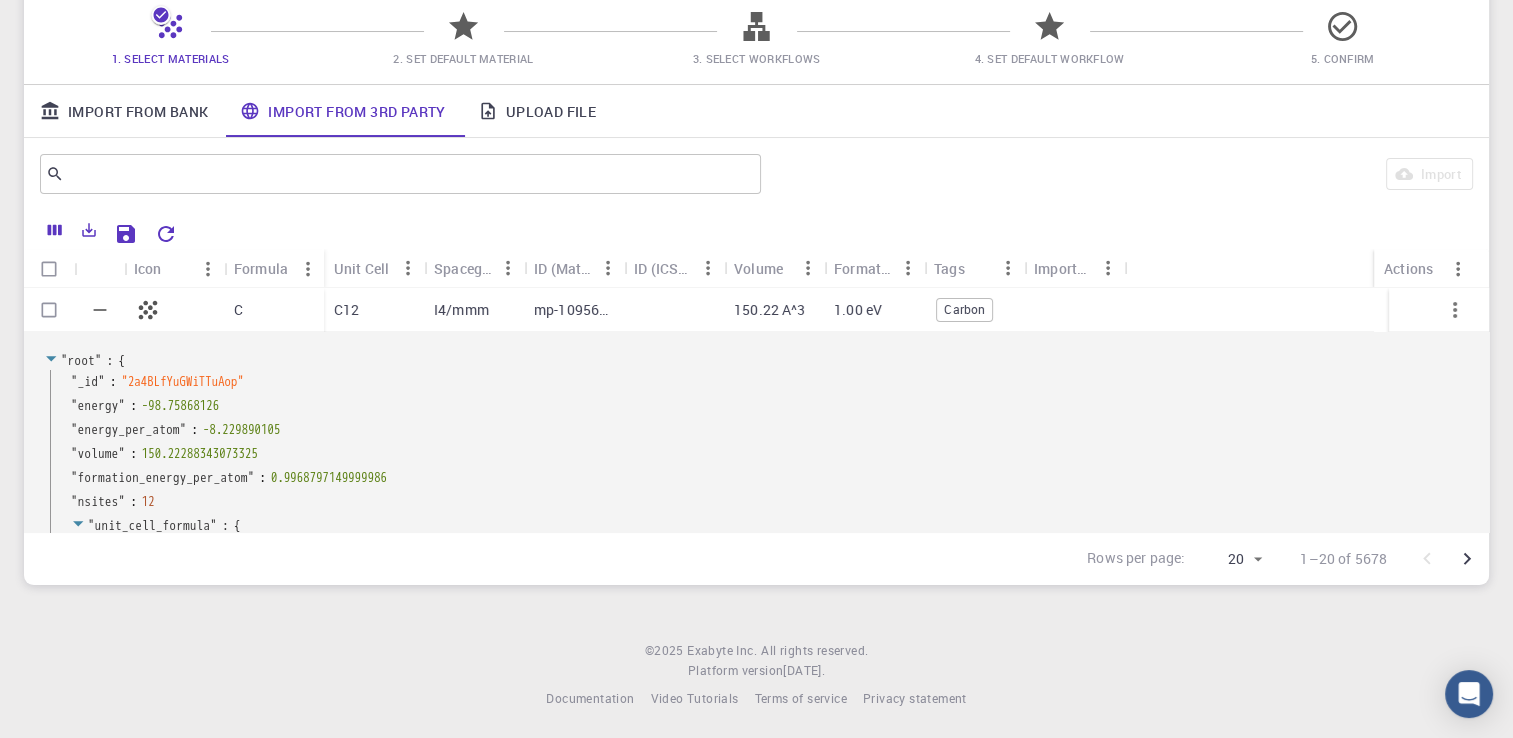 click on "Imported" at bounding box center (1063, 268) 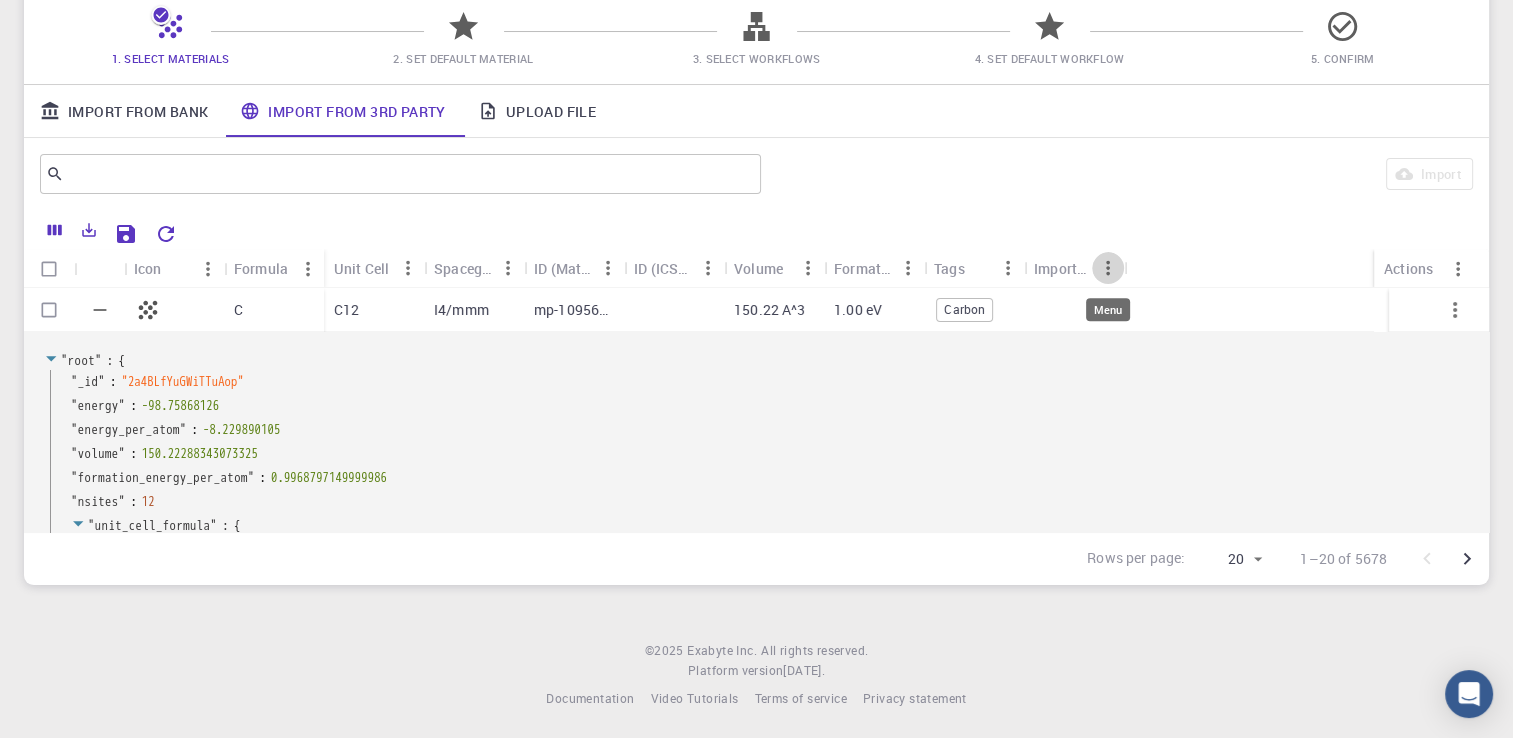 click 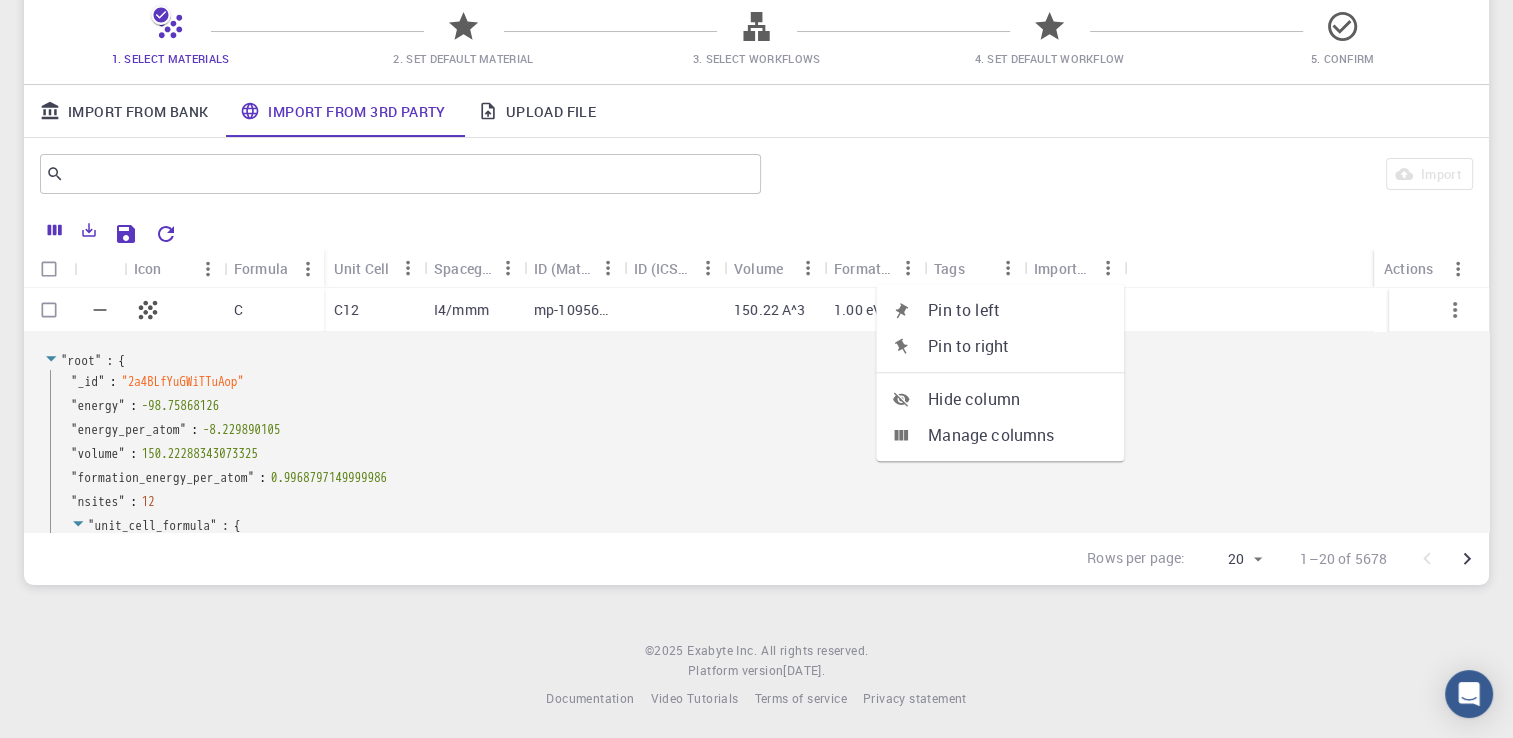 click 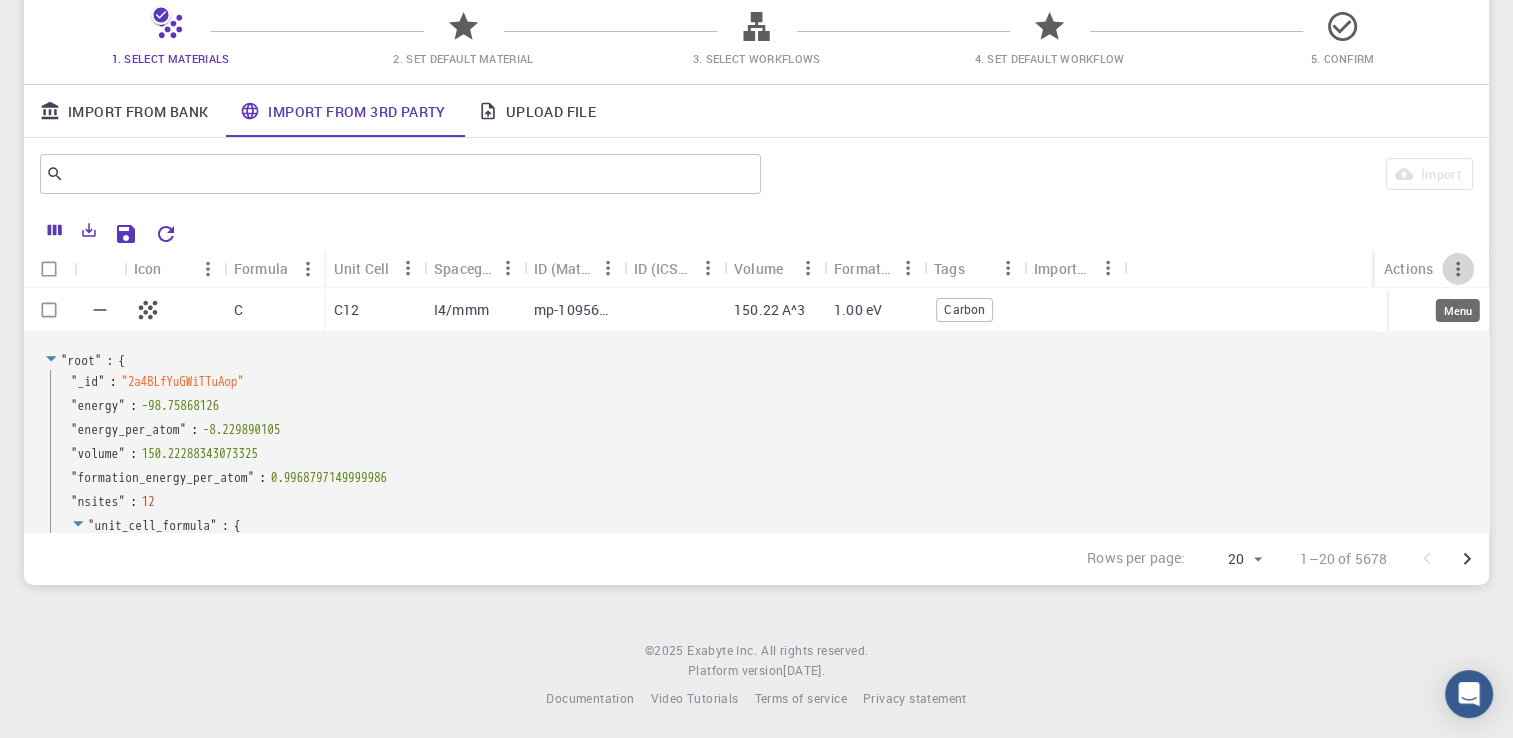 click 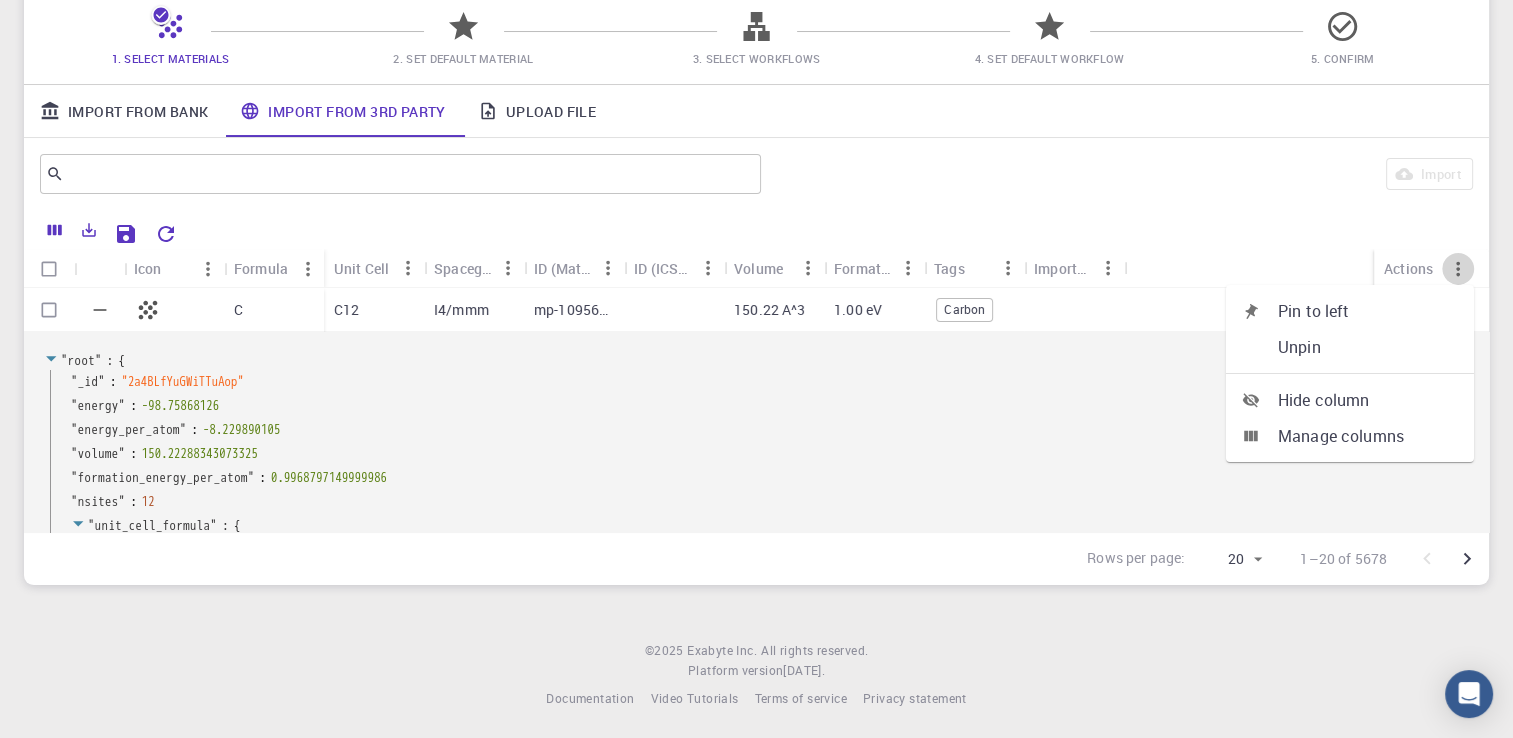 click 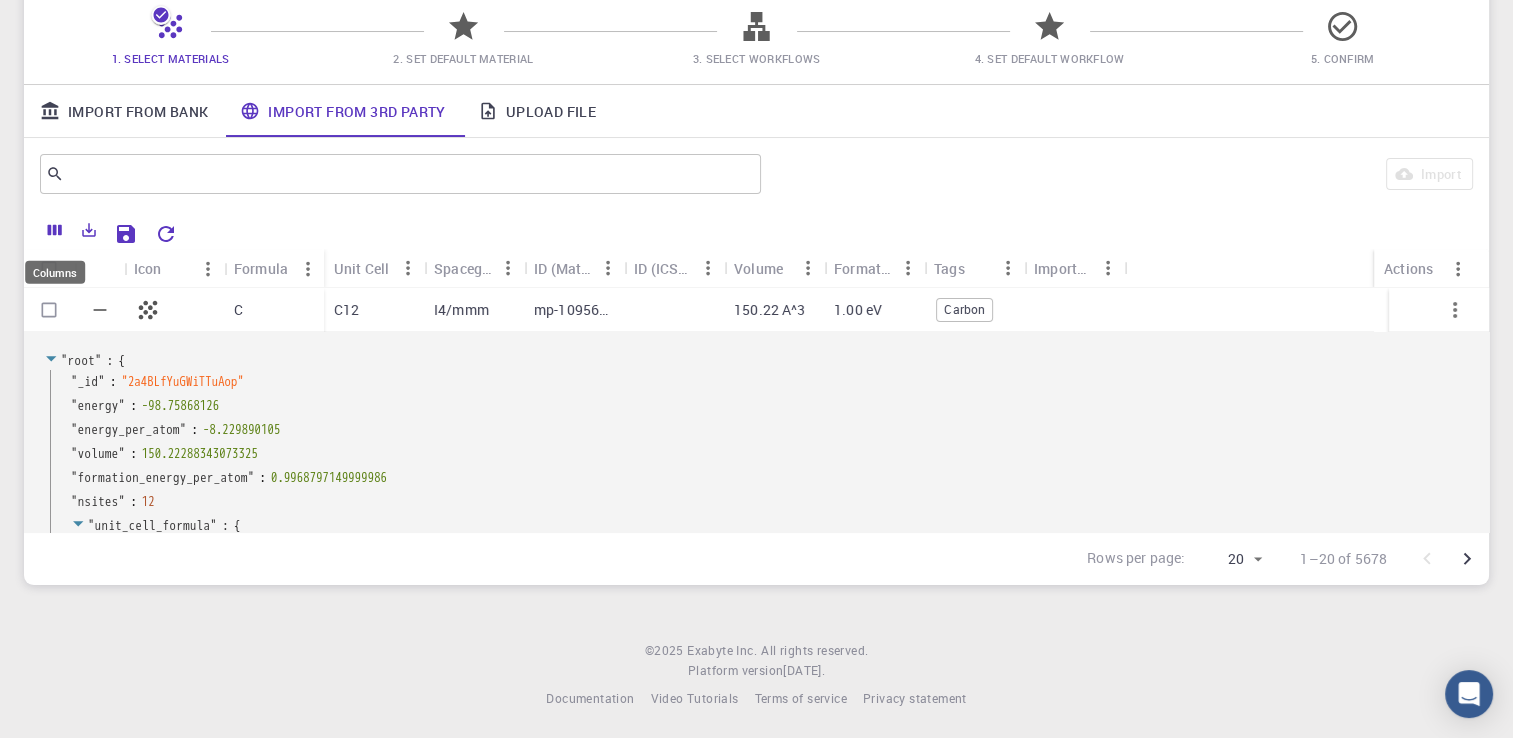 click 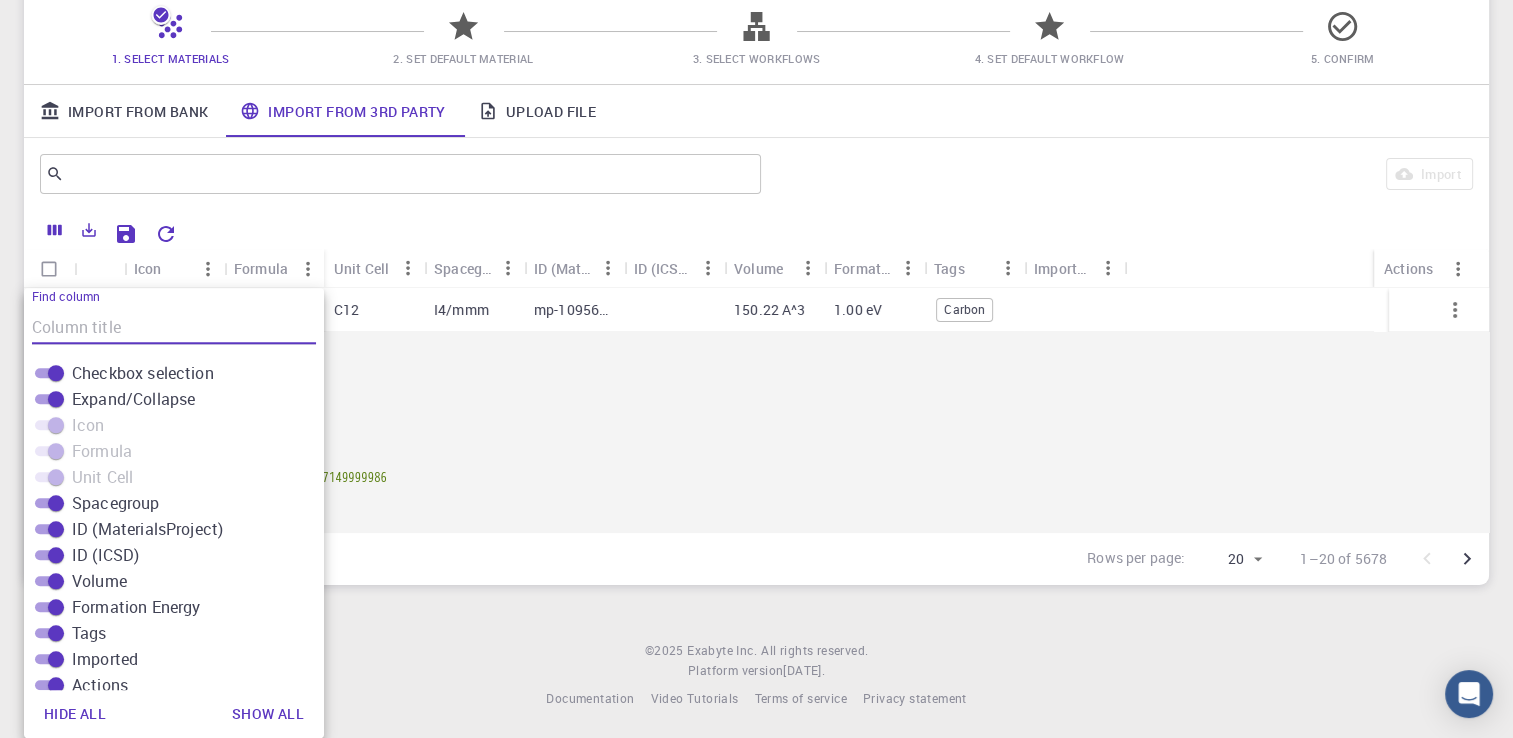 click 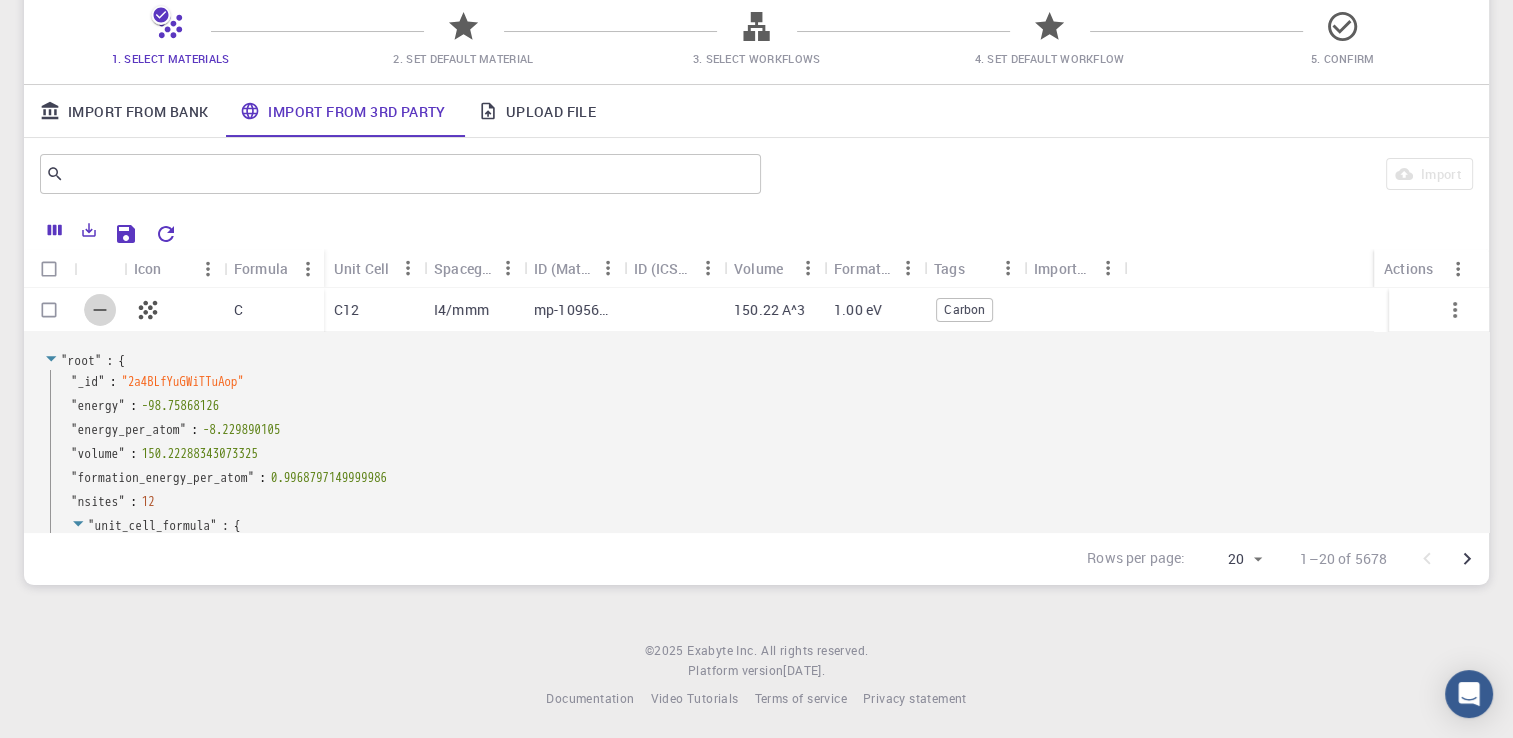 click 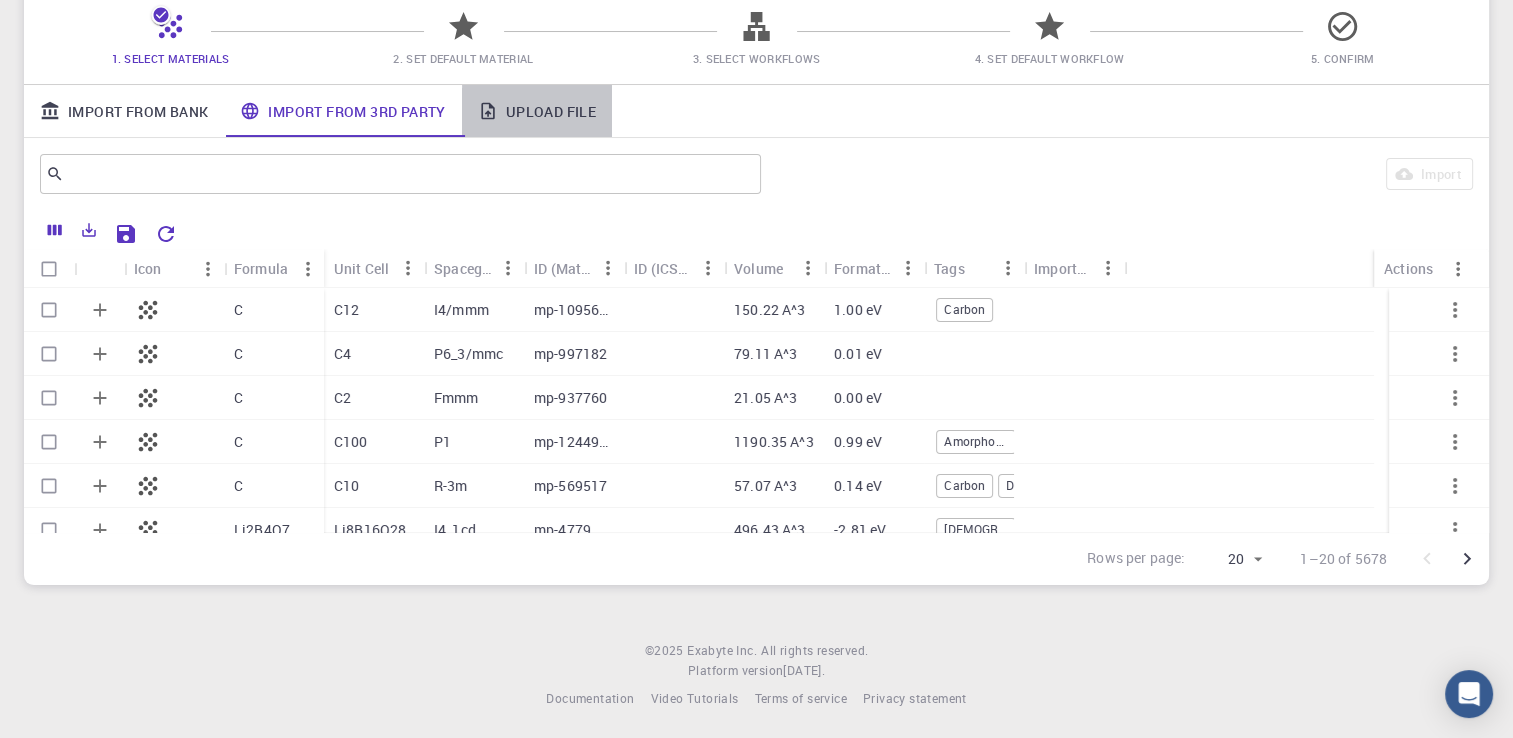click on "Upload File" at bounding box center (537, 111) 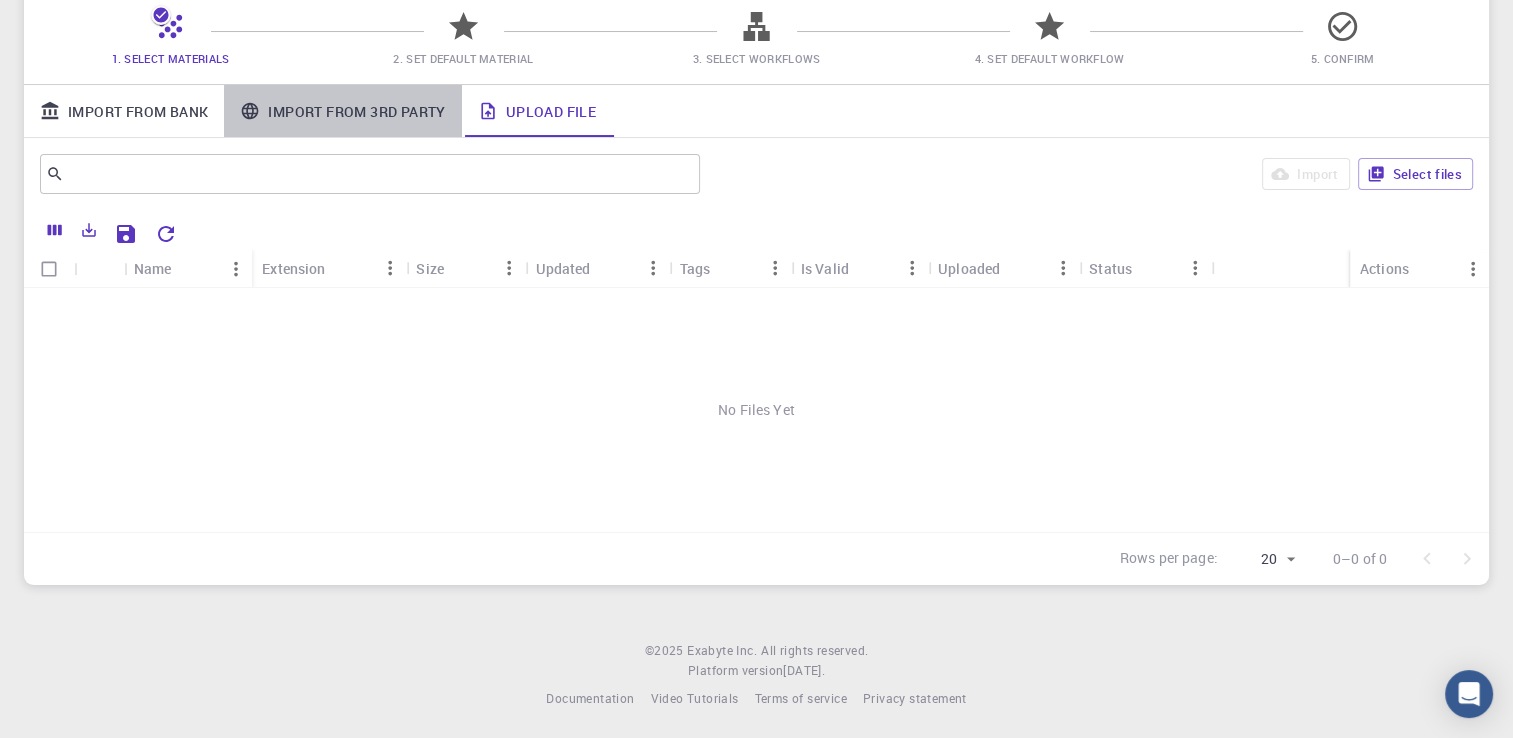 click on "Import From 3rd Party" at bounding box center (342, 111) 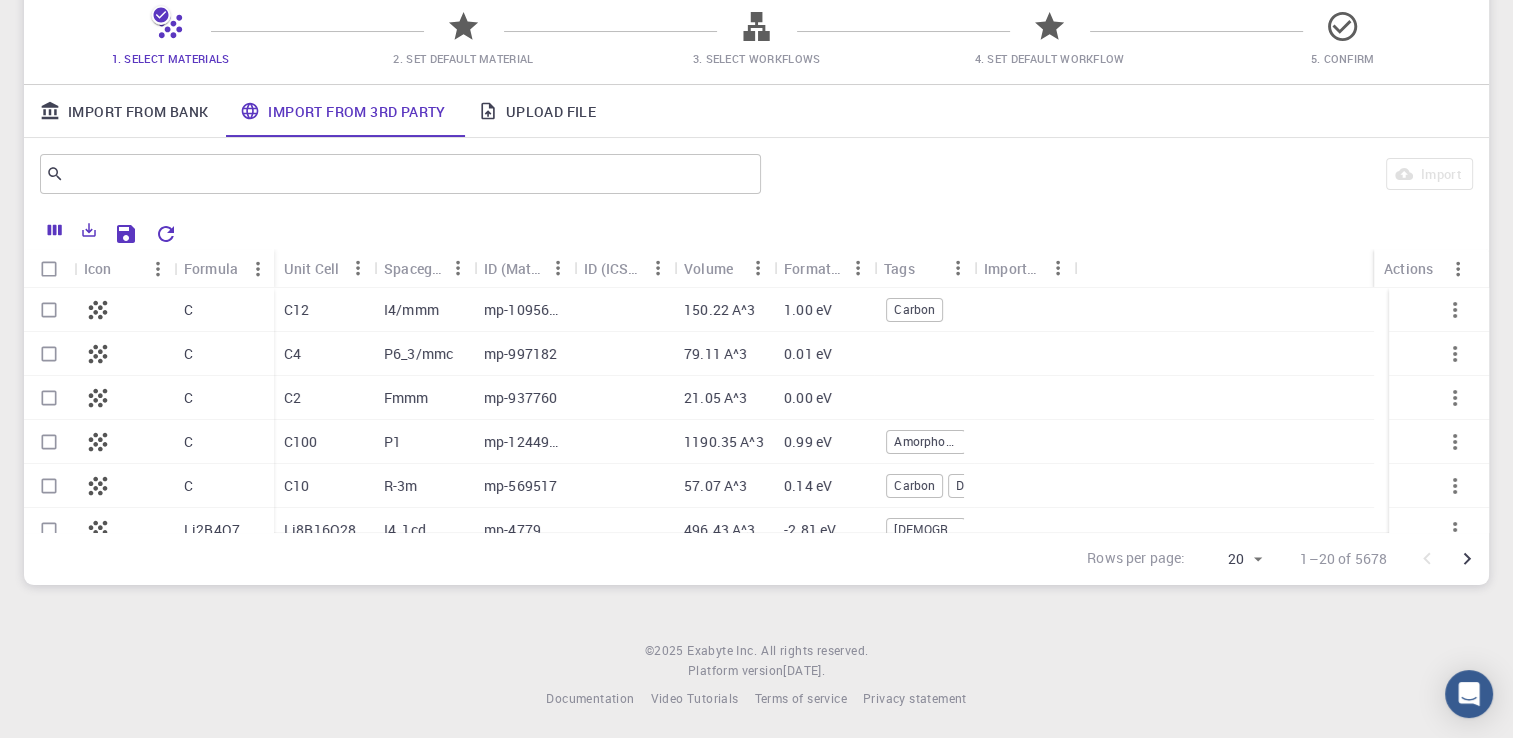 click 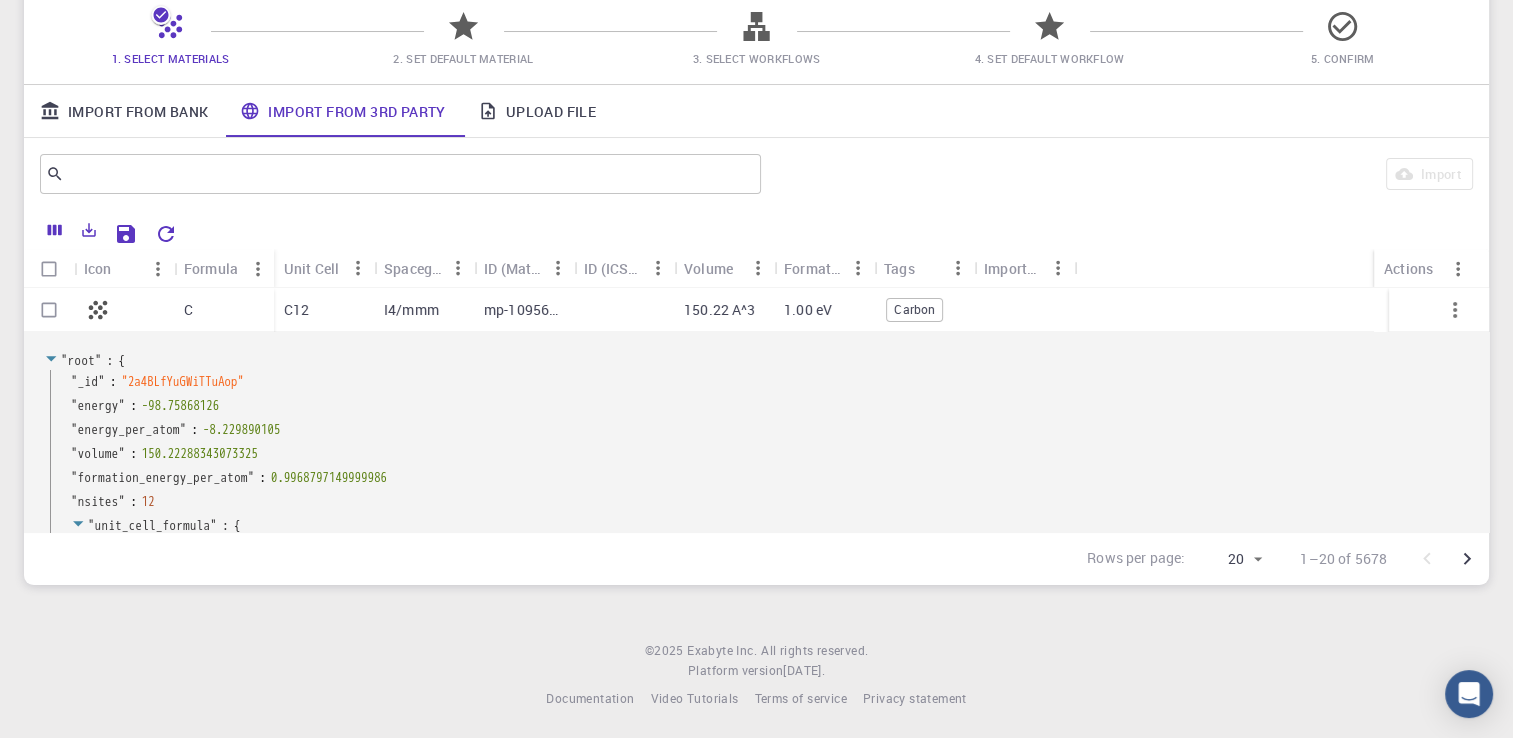 click 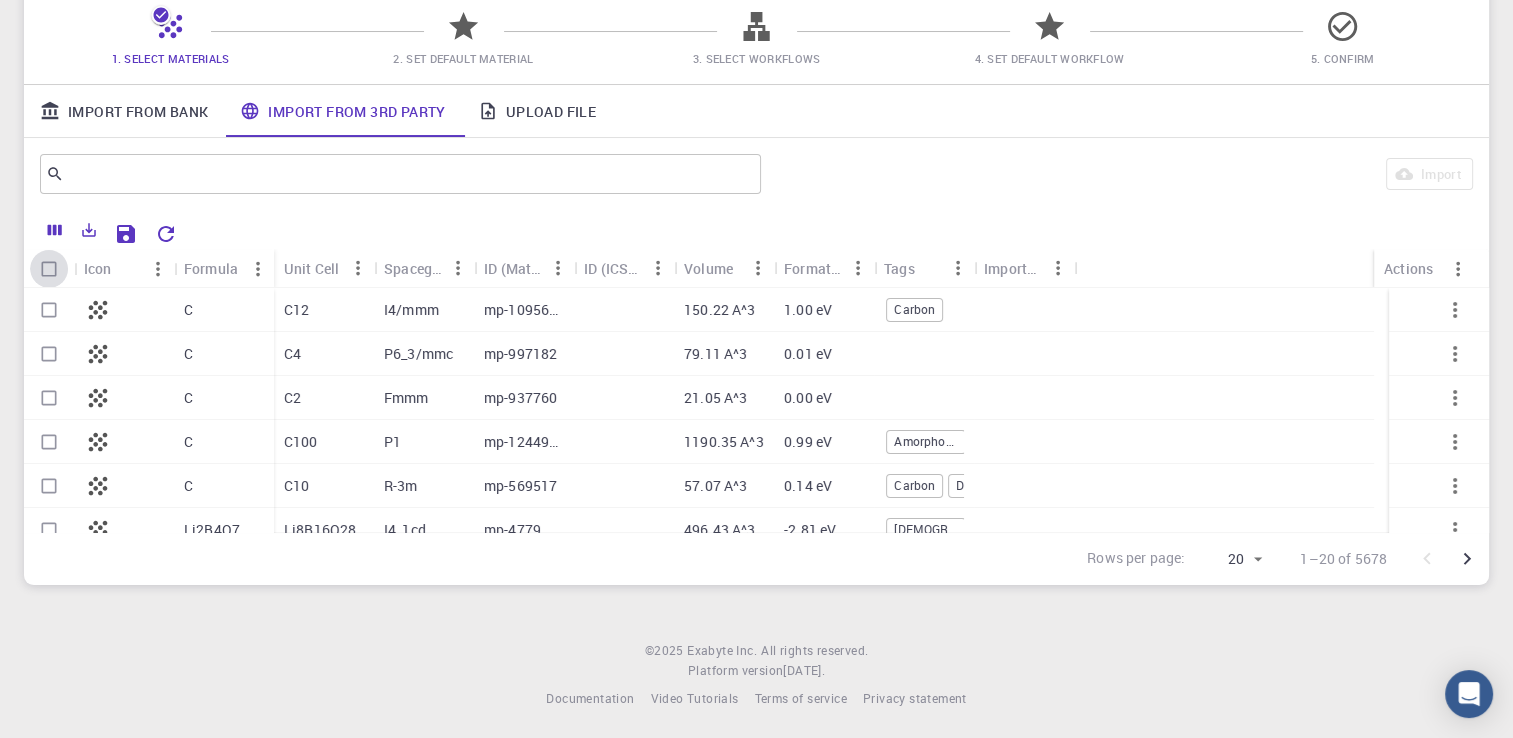 click at bounding box center [49, 269] 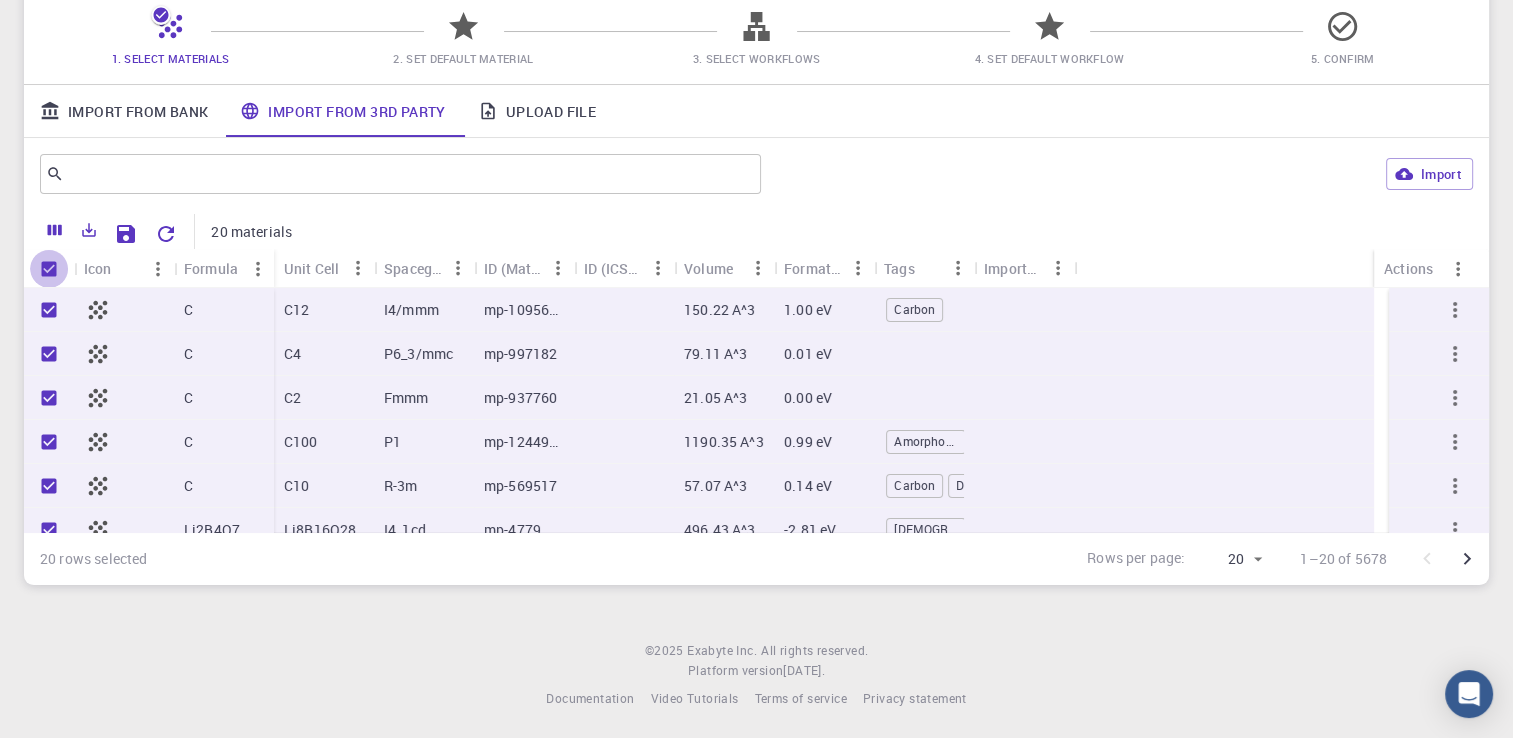 click at bounding box center [49, 269] 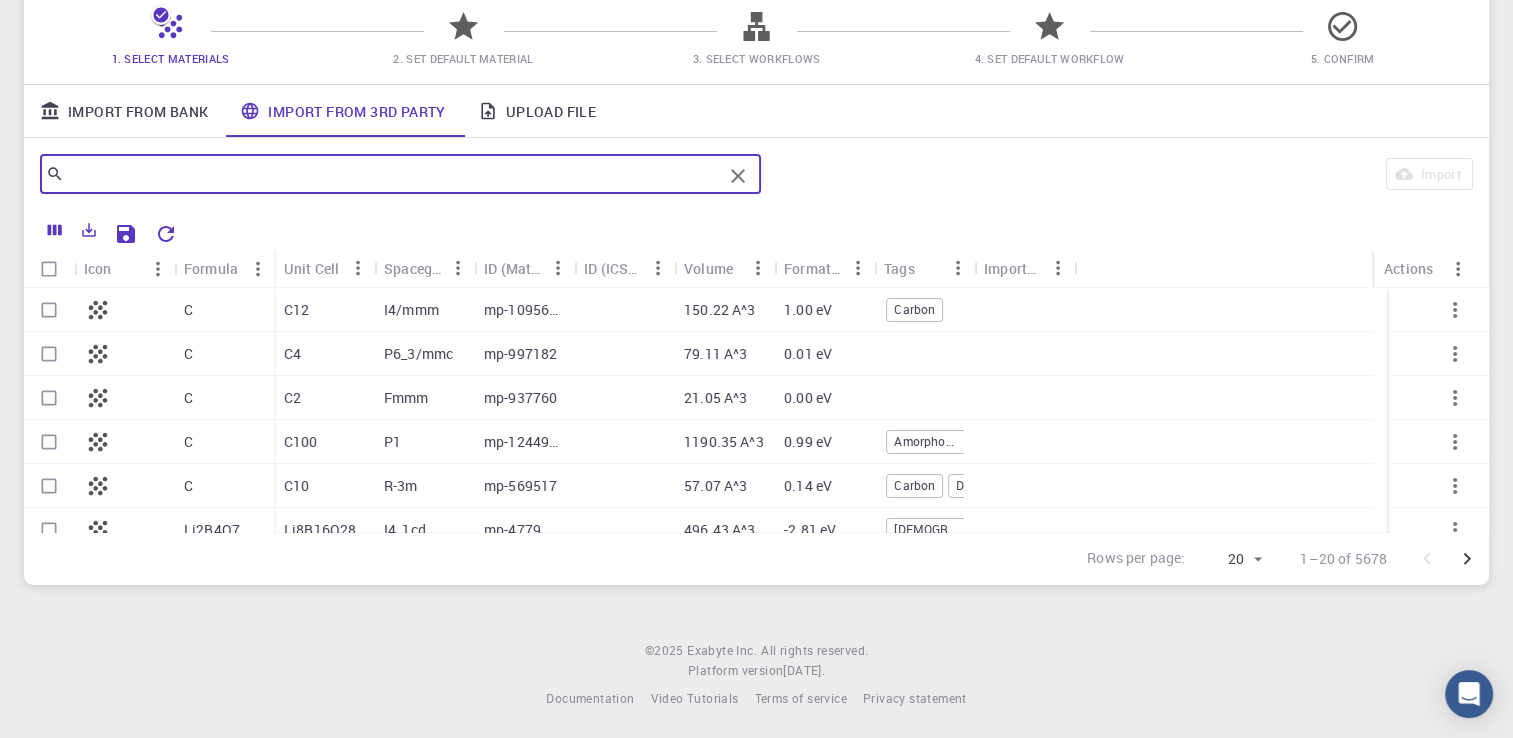 click at bounding box center [393, 174] 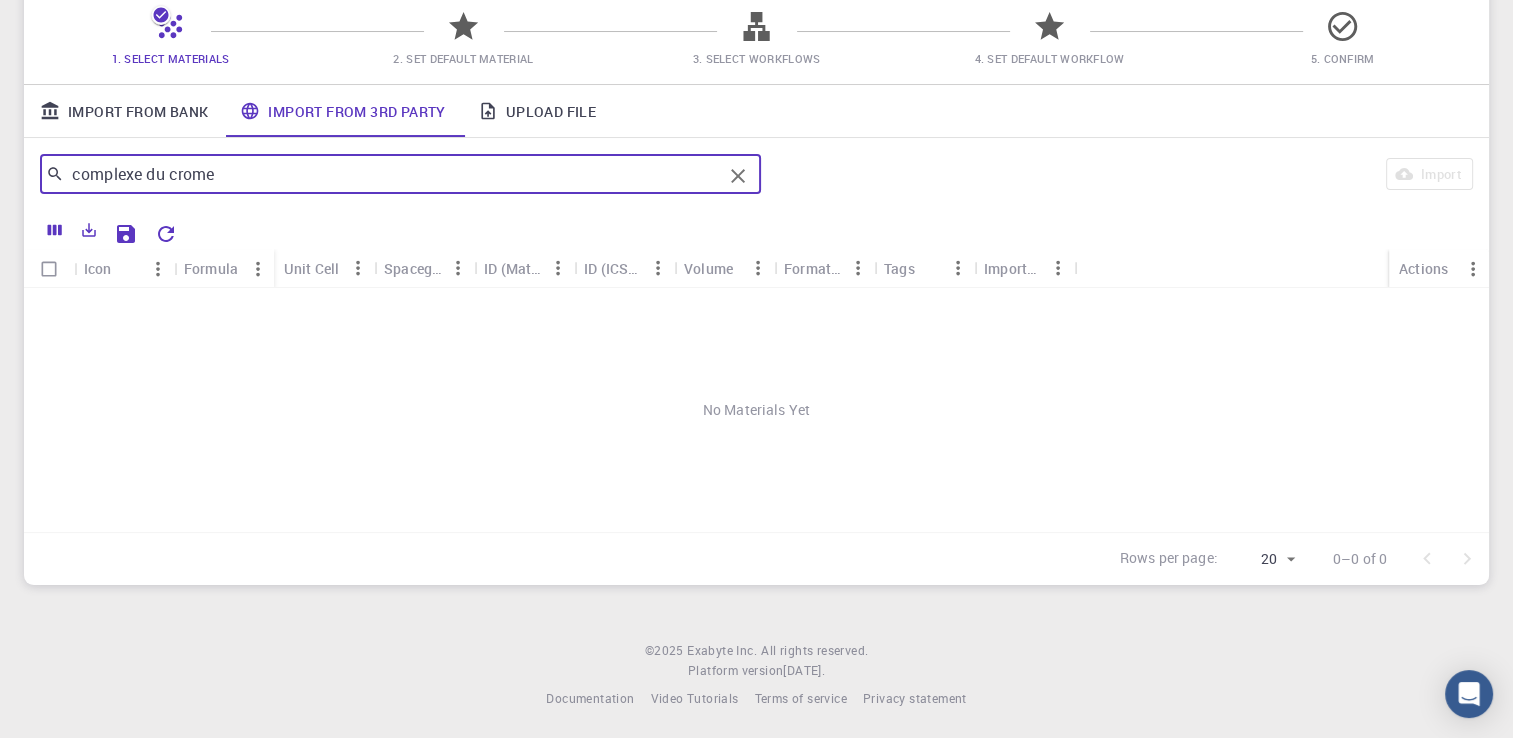click on "complexe du crome" at bounding box center (393, 174) 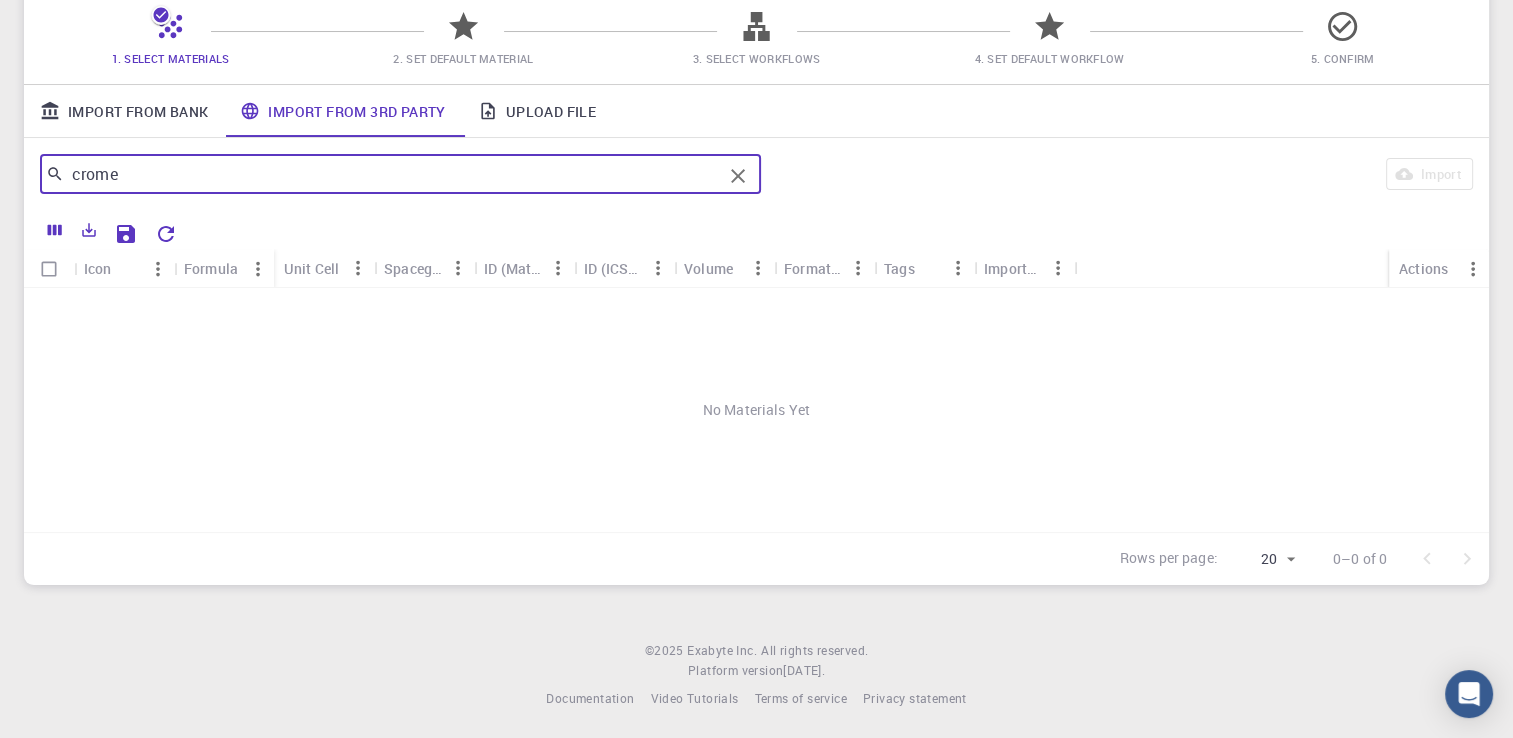 type on "crome" 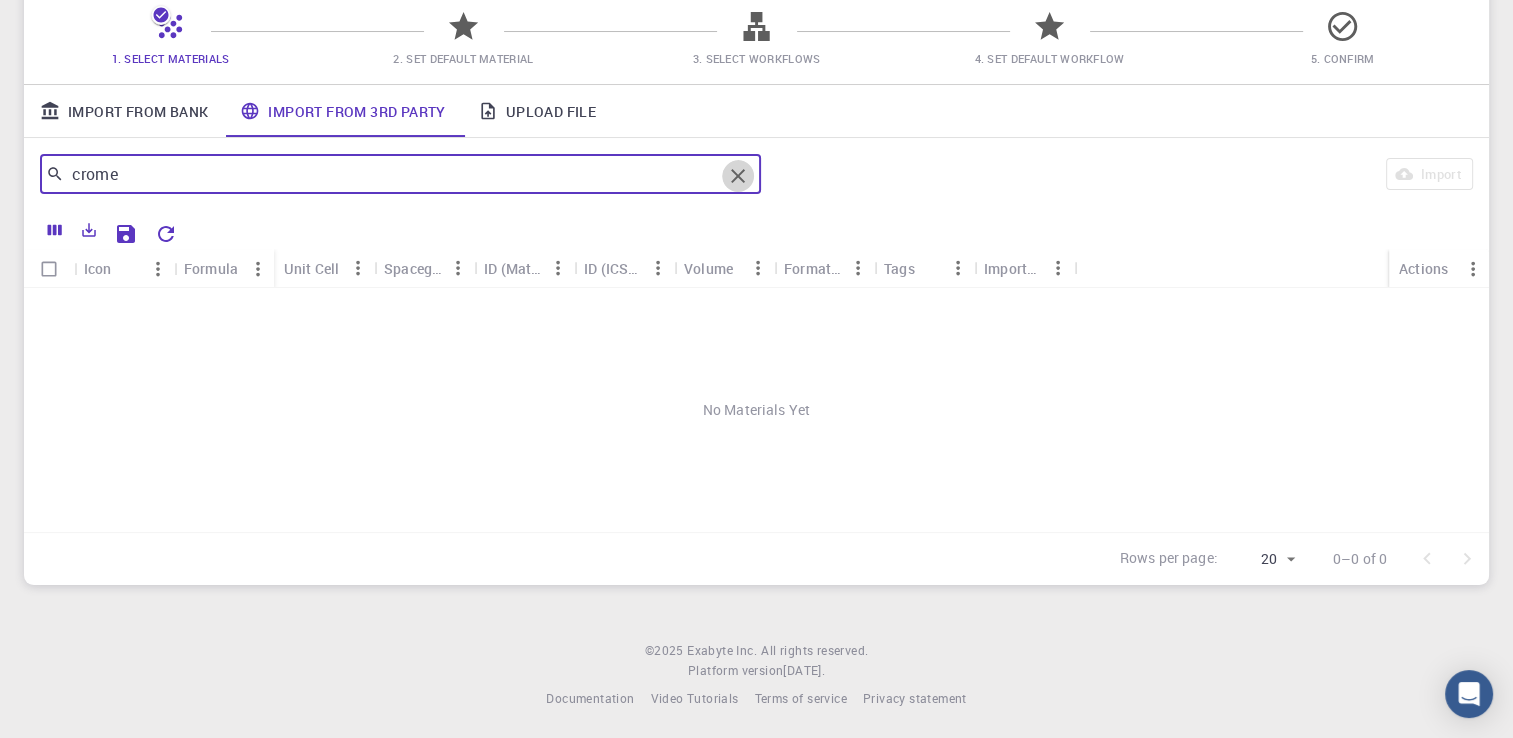 click 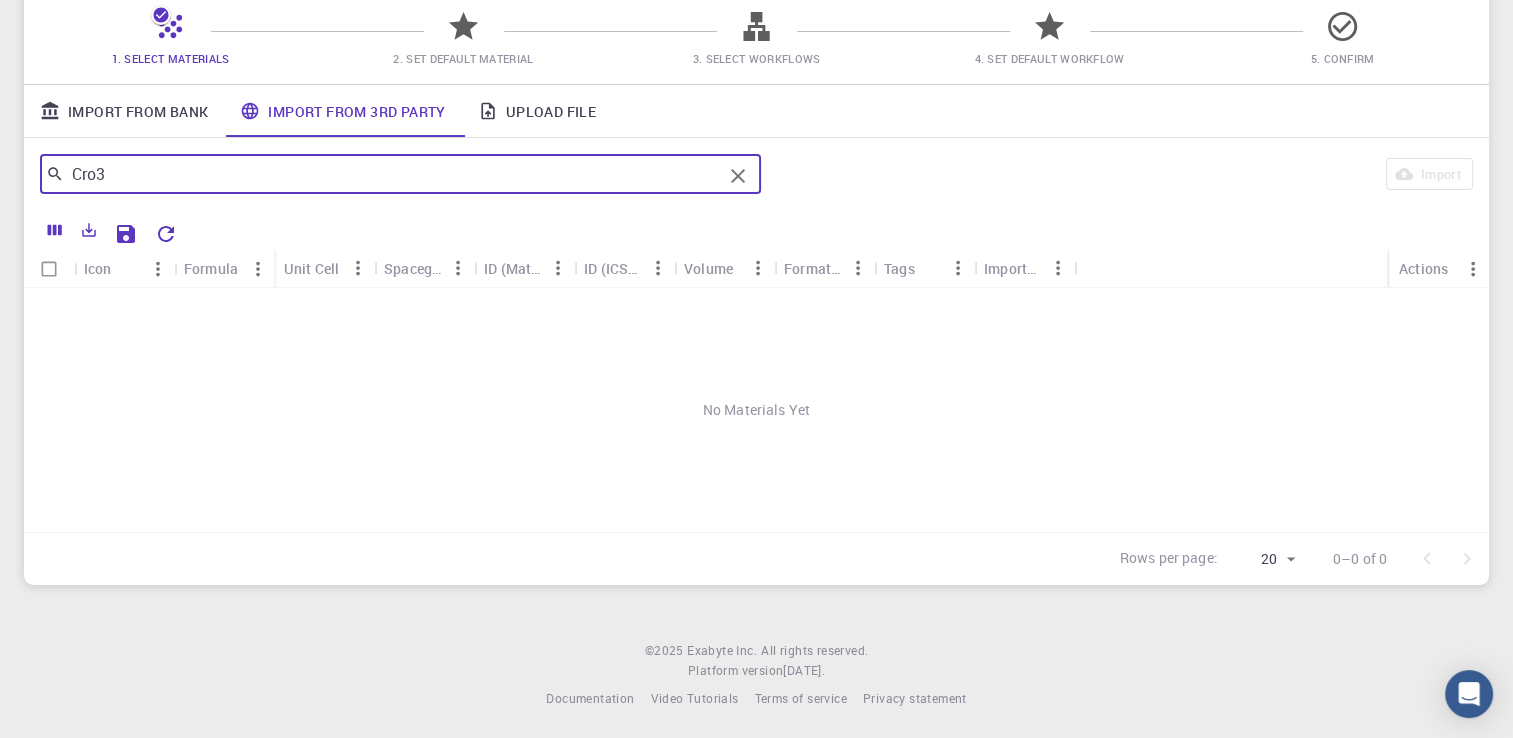 click on "Cro3" at bounding box center (393, 174) 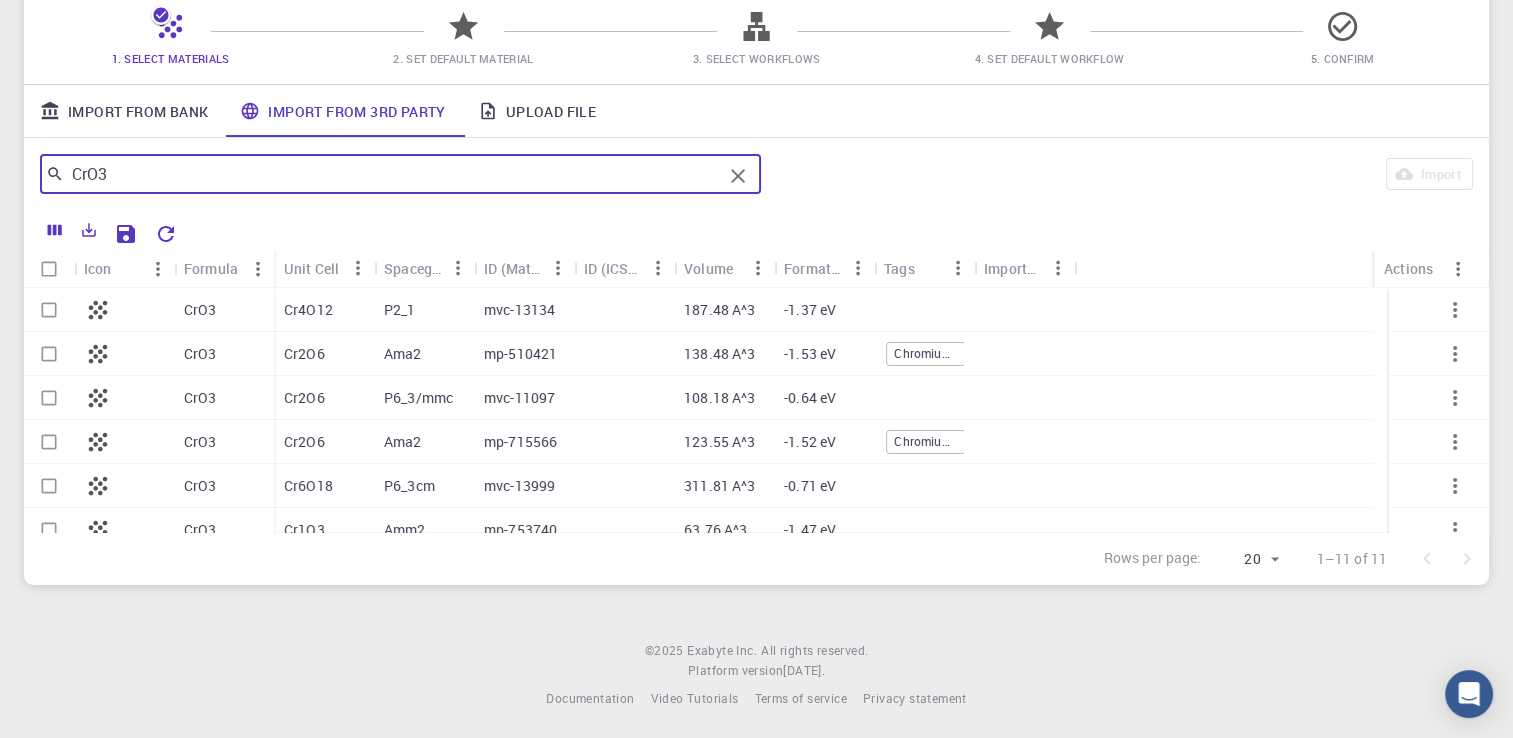 type on "CrO3" 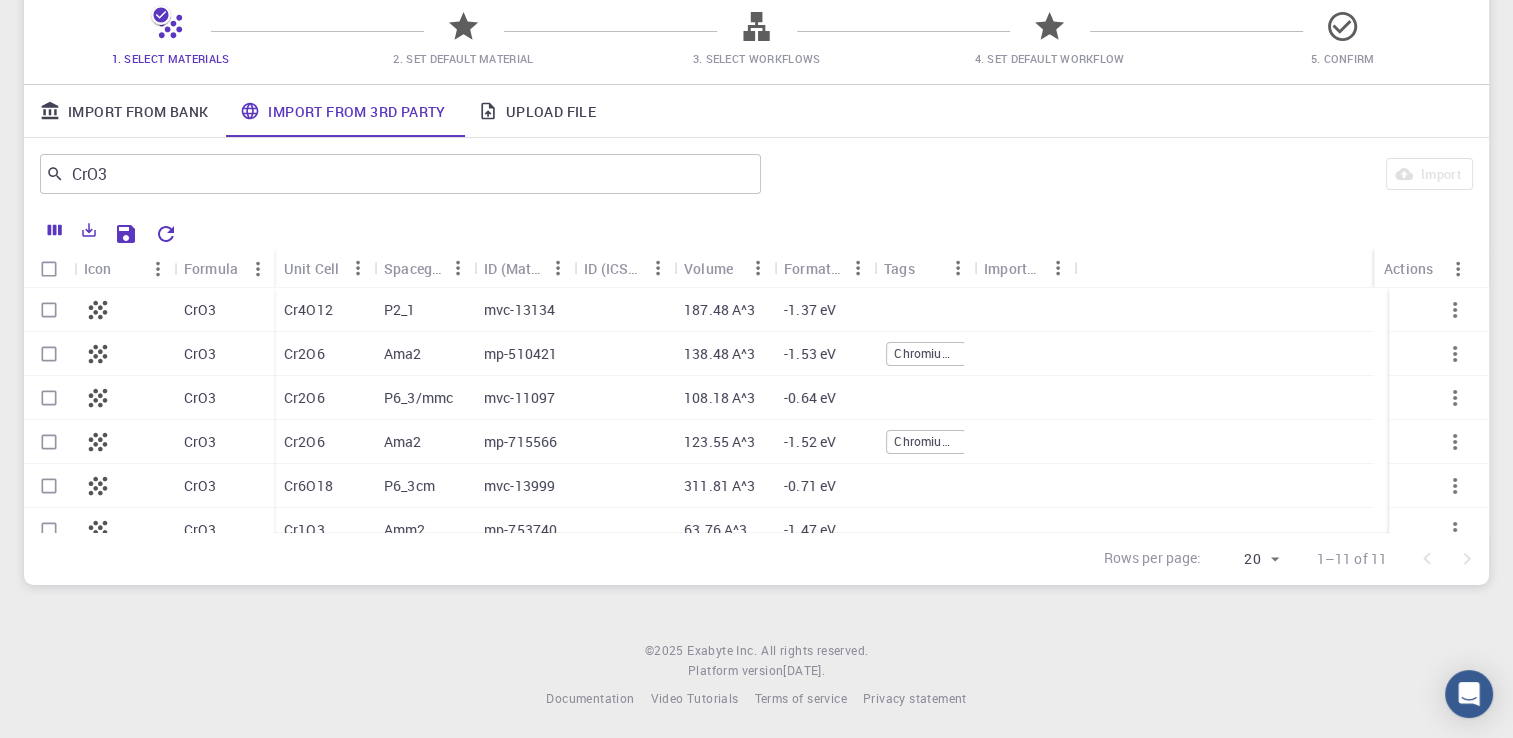 click on "Chromium(VI) oxide" at bounding box center (926, 353) 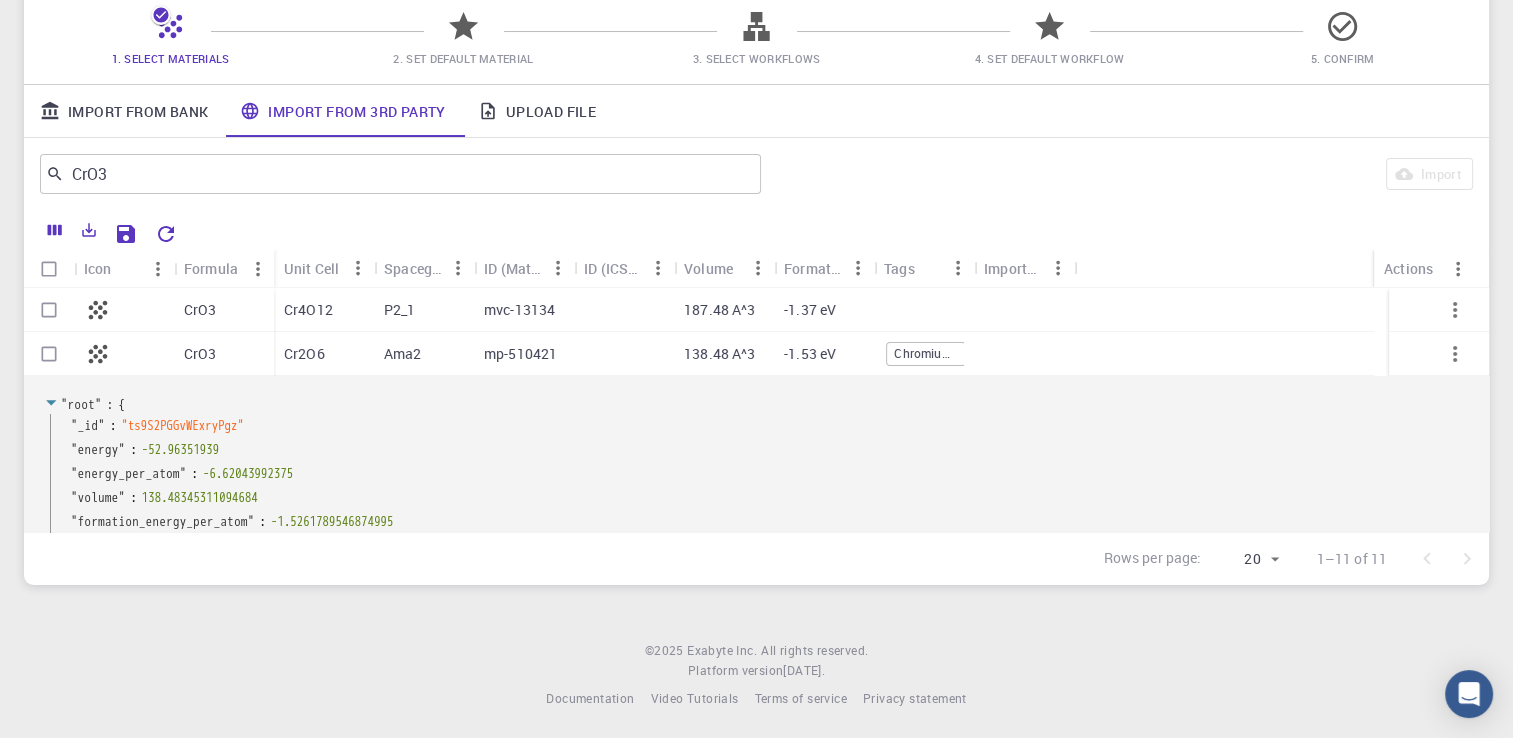 click on "Chromium(VI) oxide" at bounding box center (926, 353) 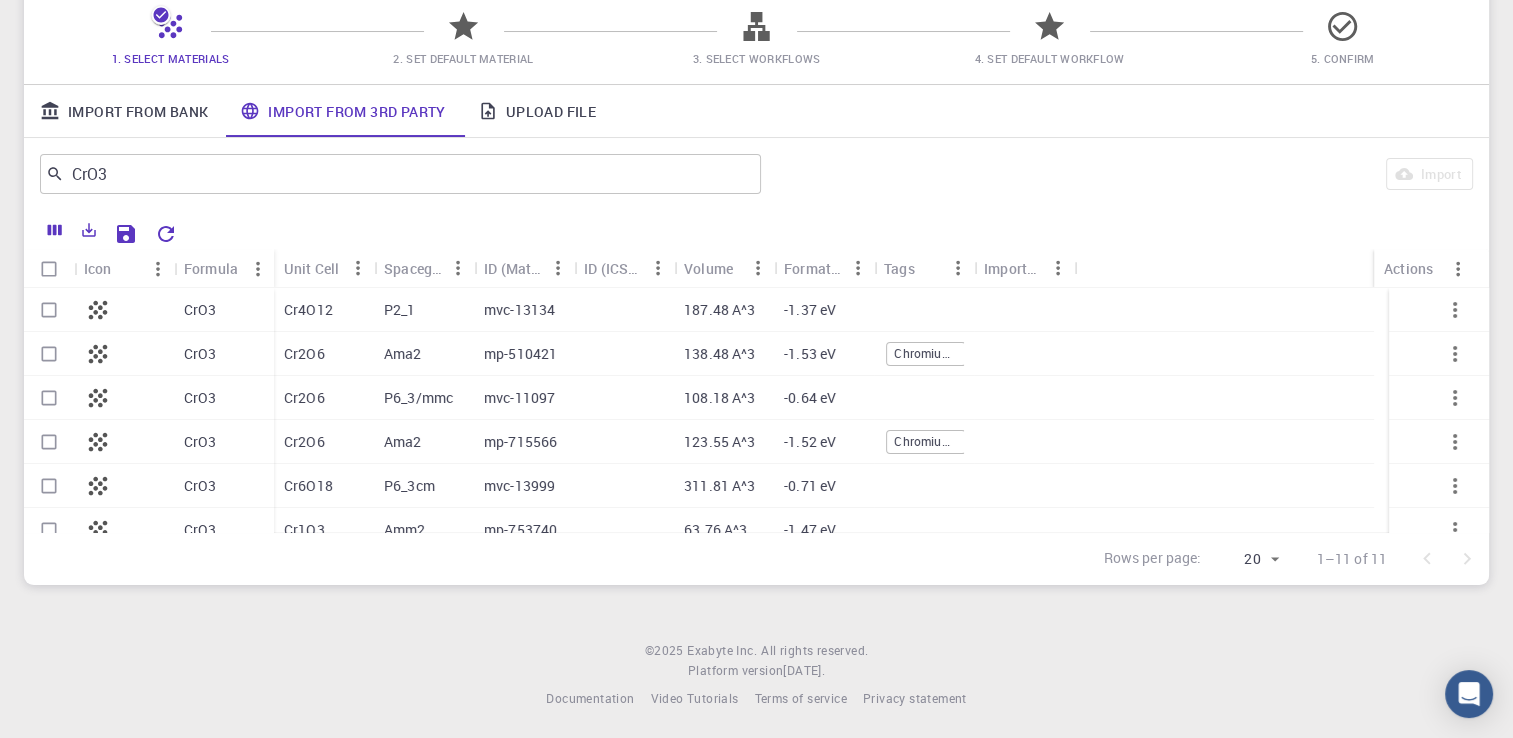click on "Chromium(VI) oxide" at bounding box center [926, 441] 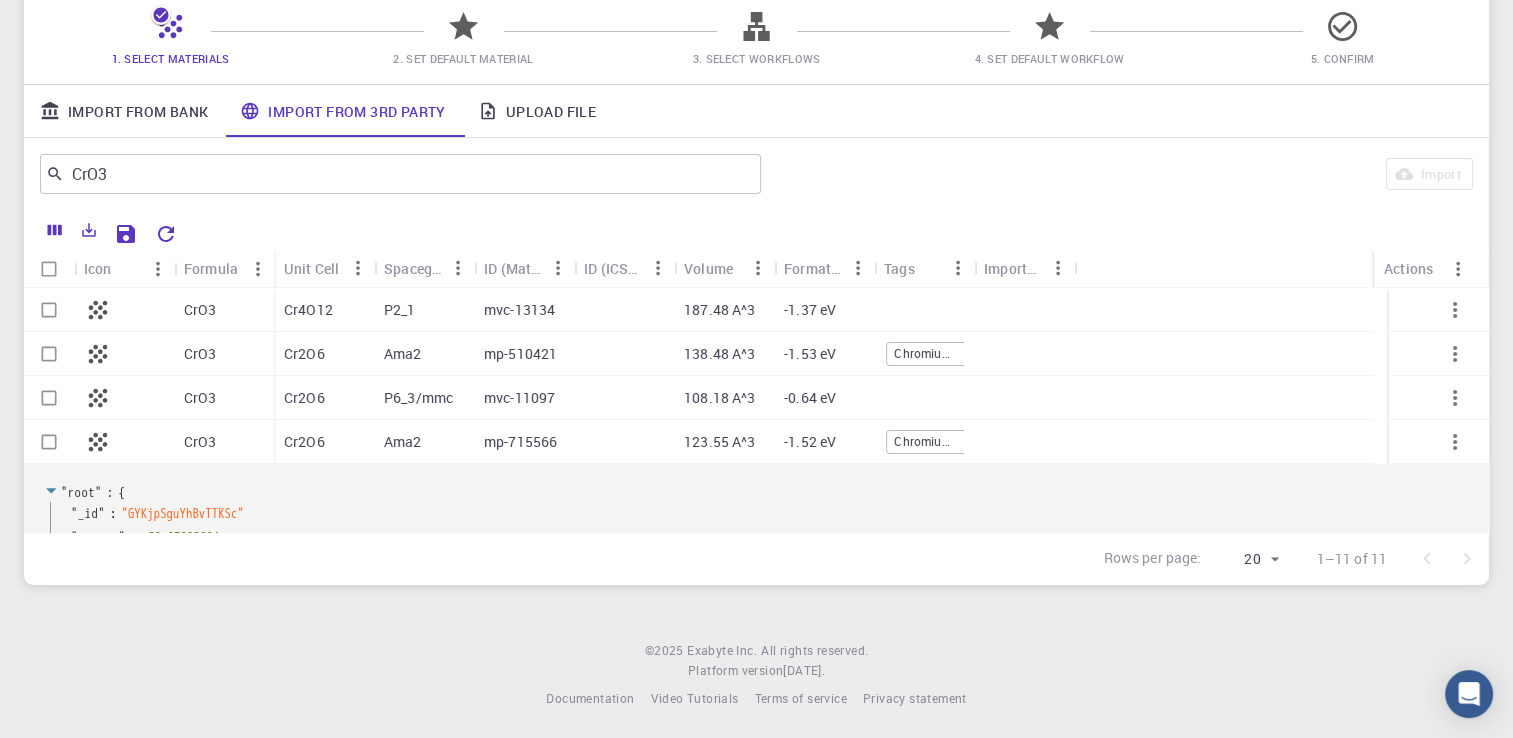 click on "Chromium(VI) oxide" at bounding box center (926, 441) 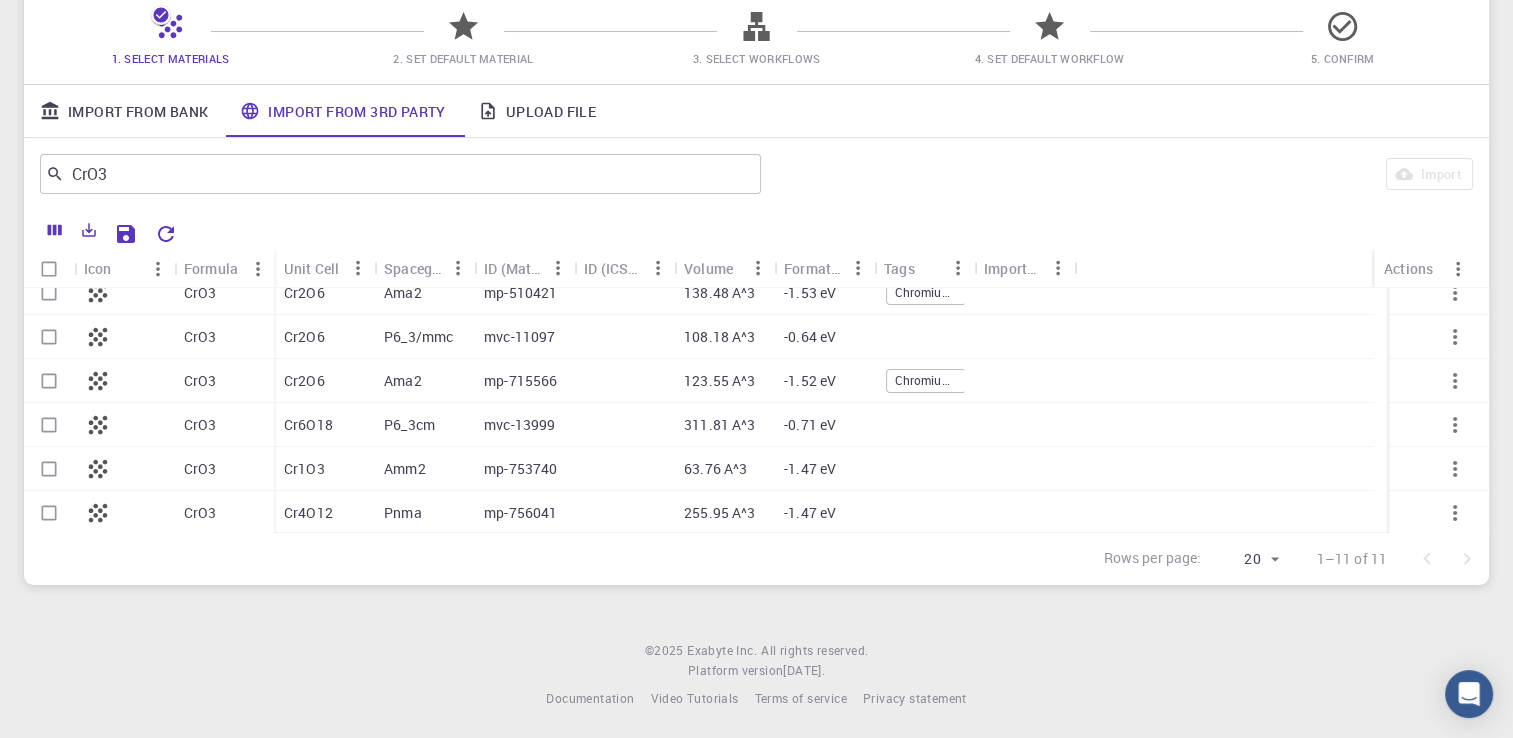 scroll, scrollTop: 80, scrollLeft: 0, axis: vertical 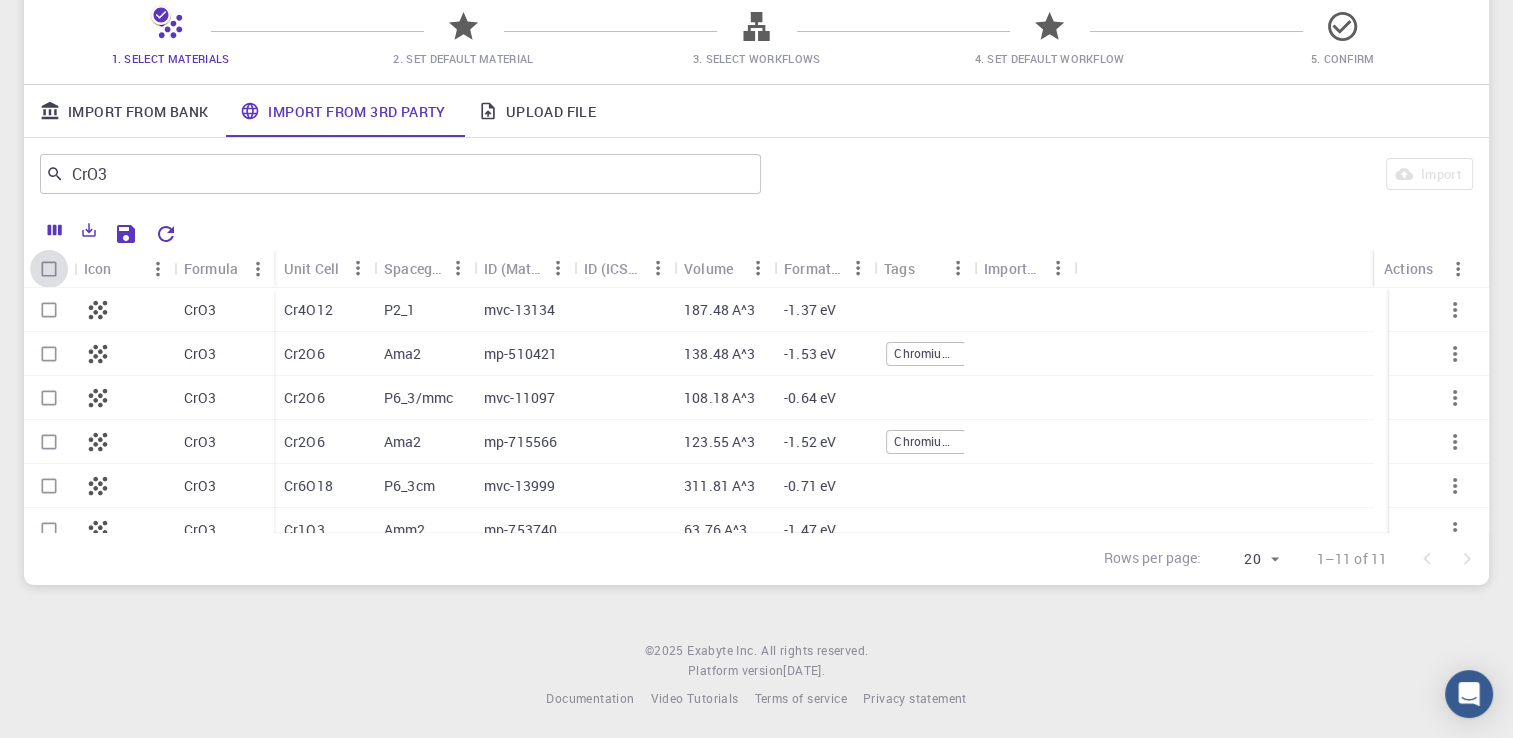 click at bounding box center (49, 269) 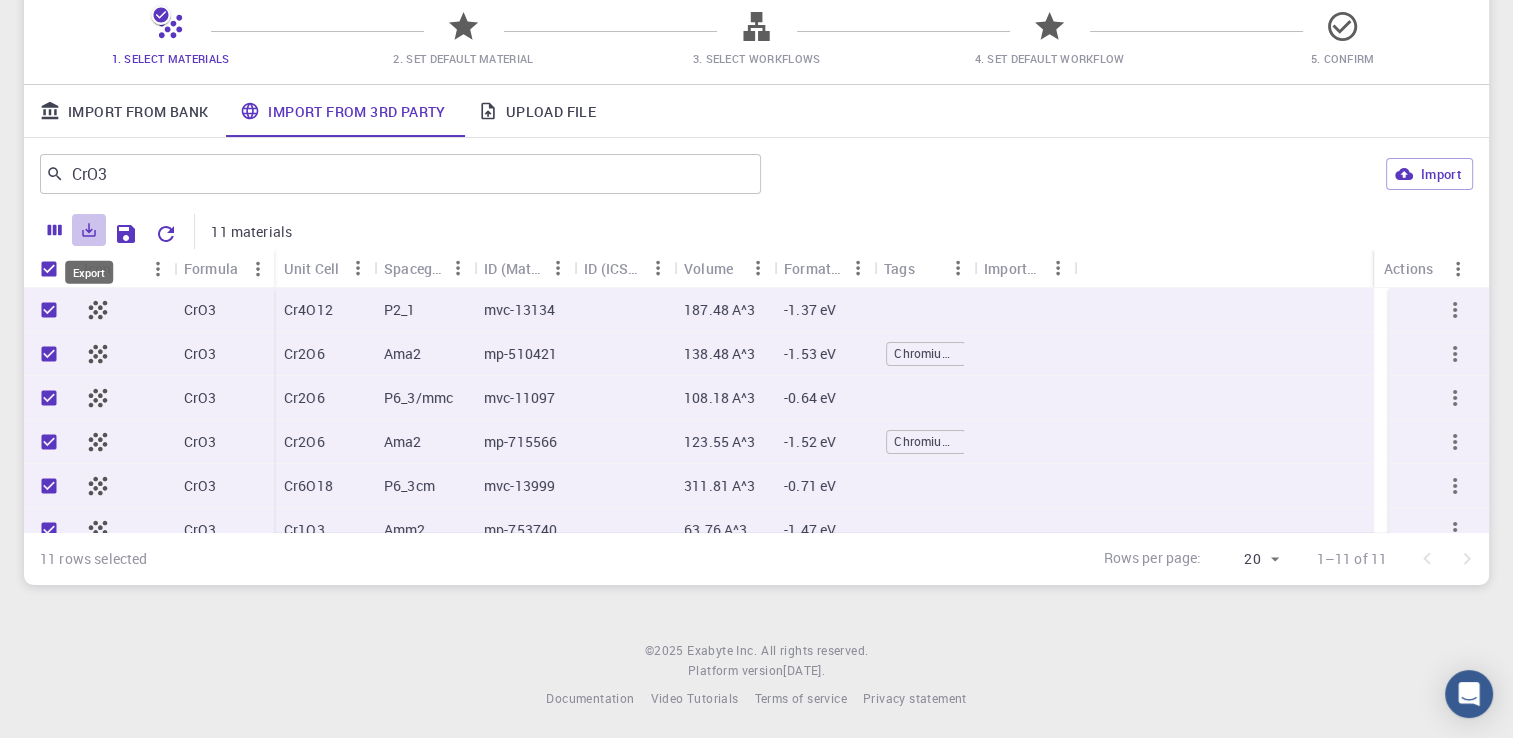 click 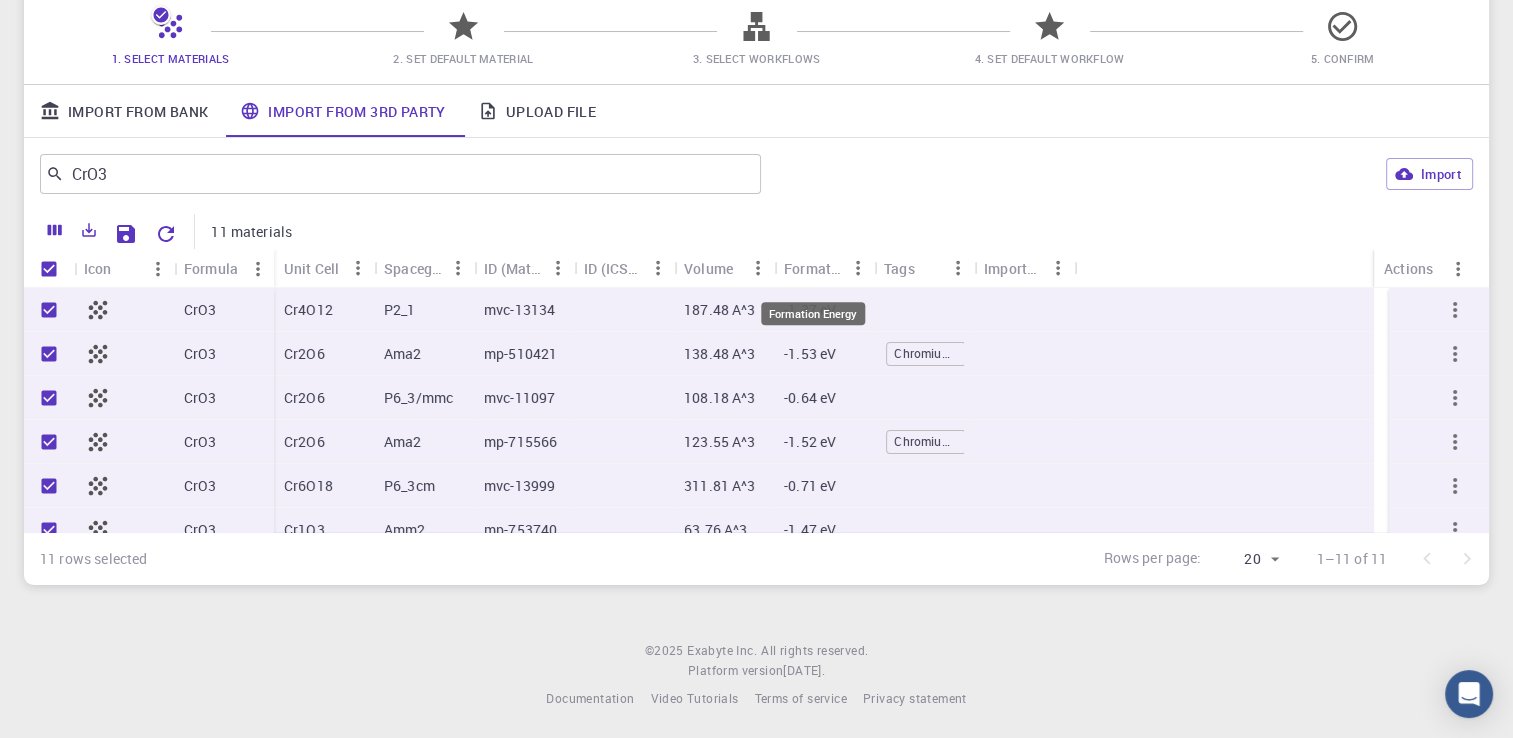 click on "Formation Energy" at bounding box center [813, 268] 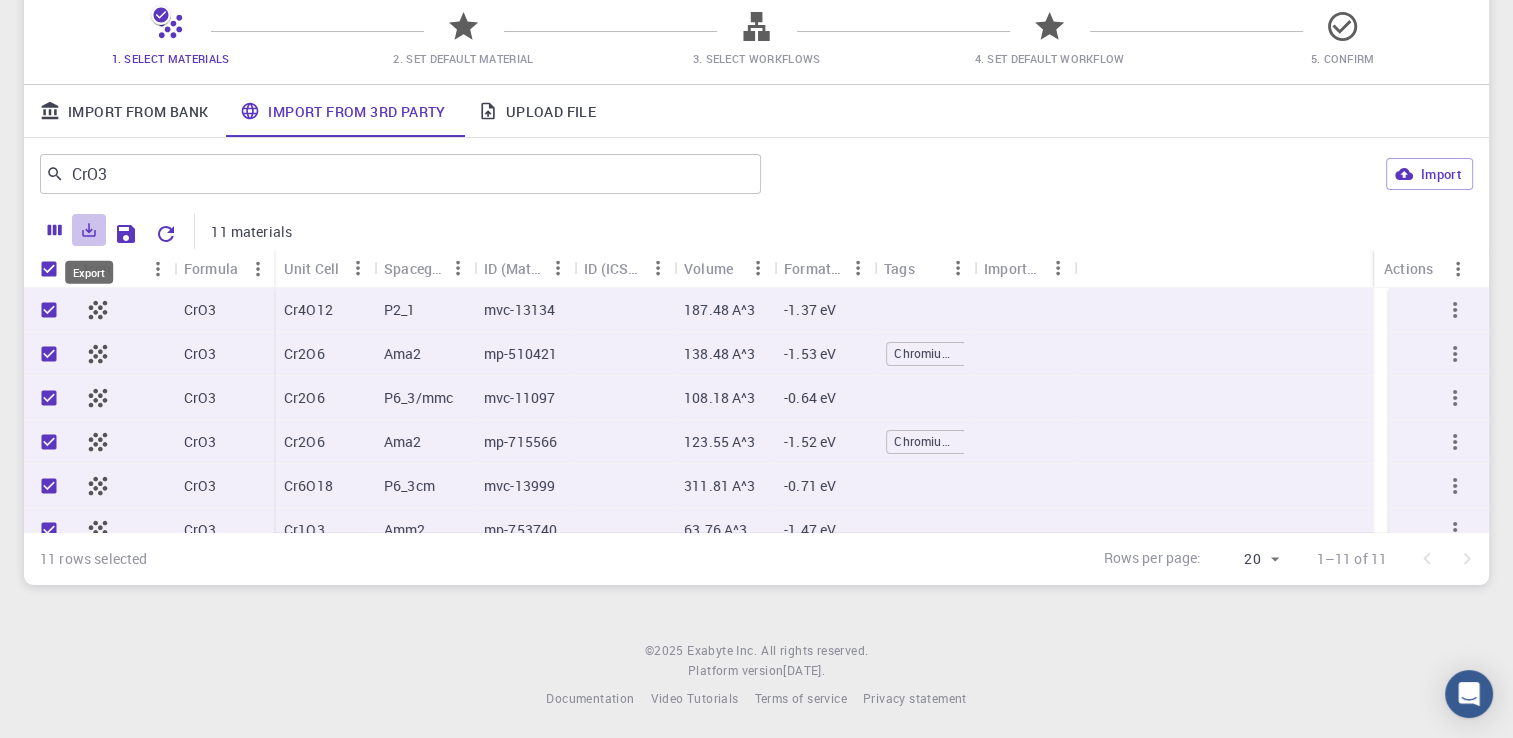 click 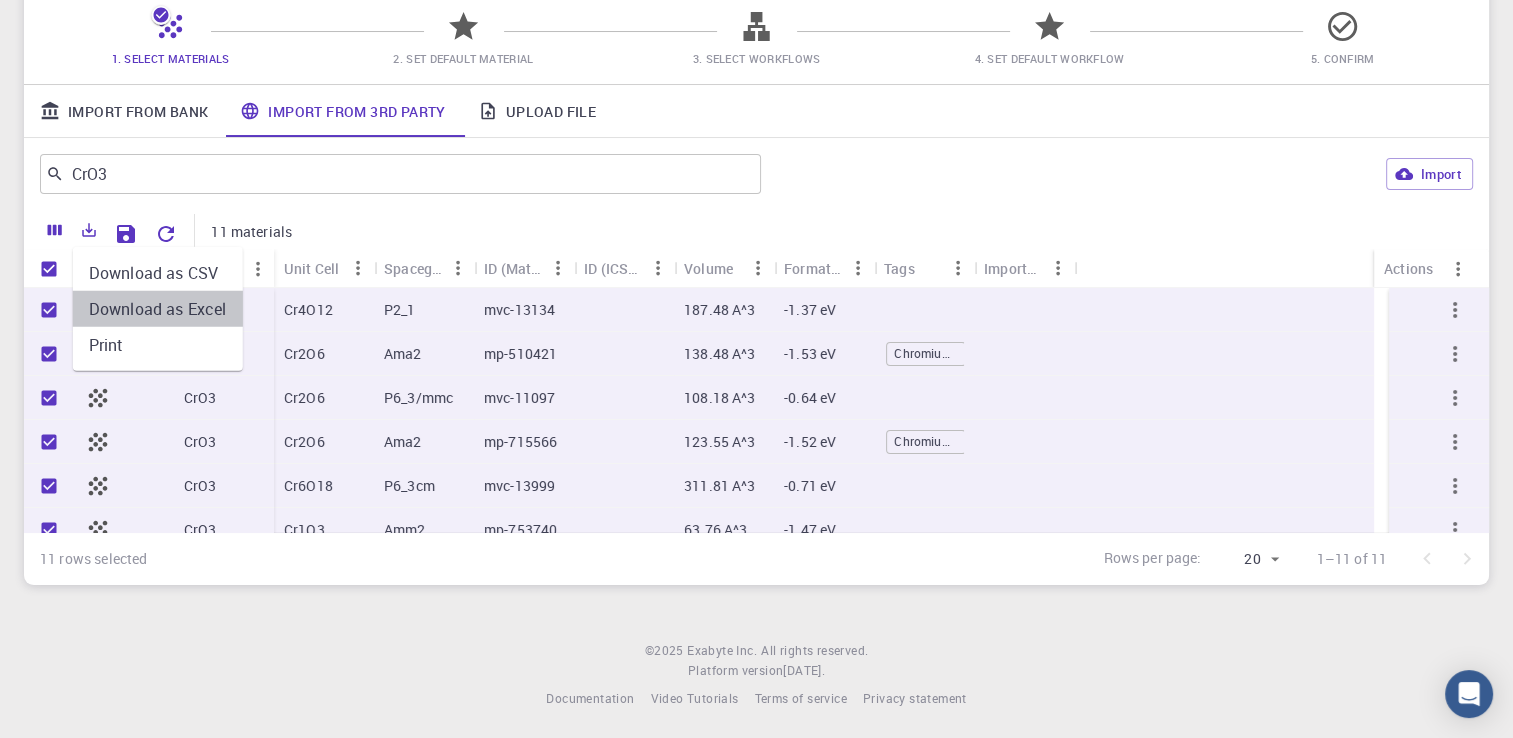 click on "Download as Excel" at bounding box center (158, 309) 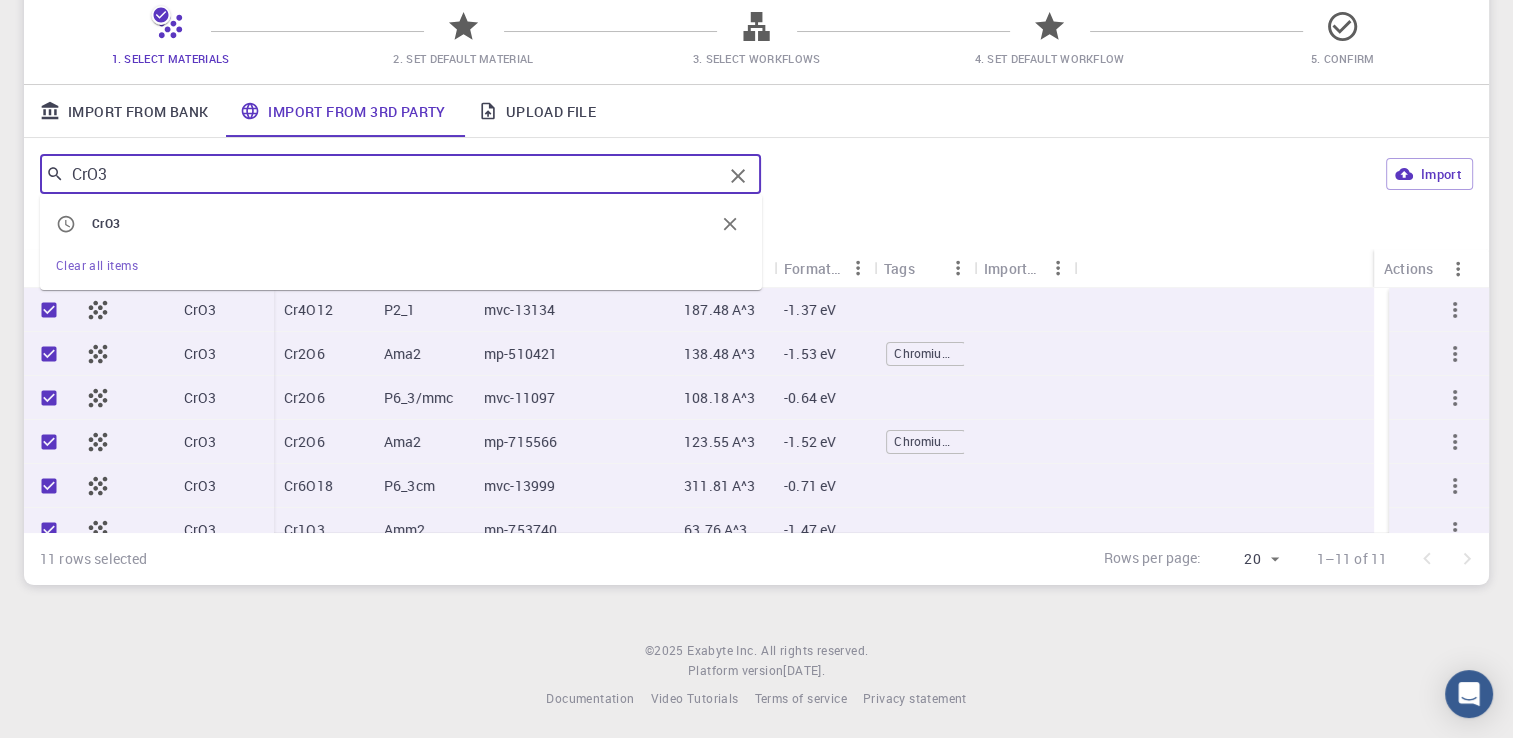 click on "CrO3" at bounding box center (393, 174) 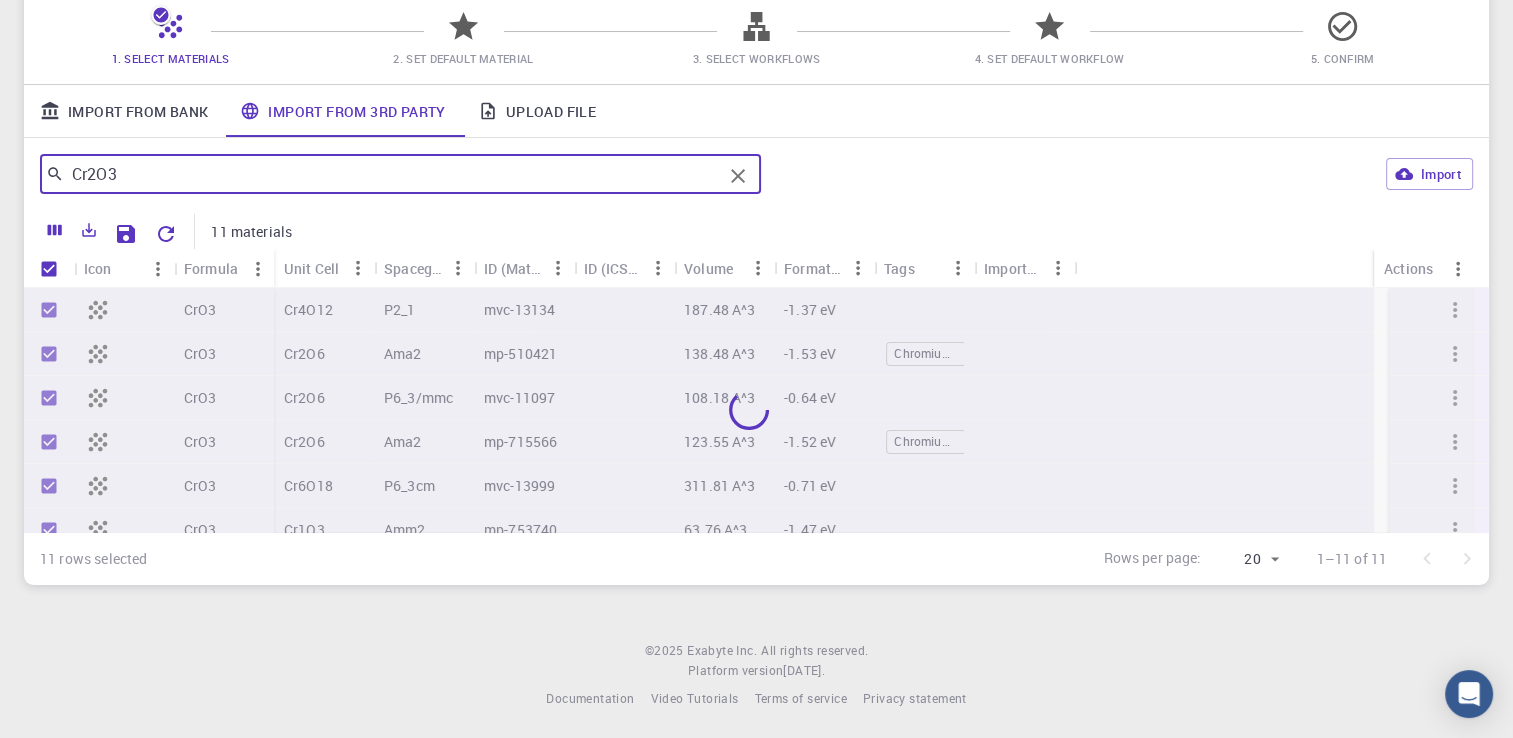 checkbox on "false" 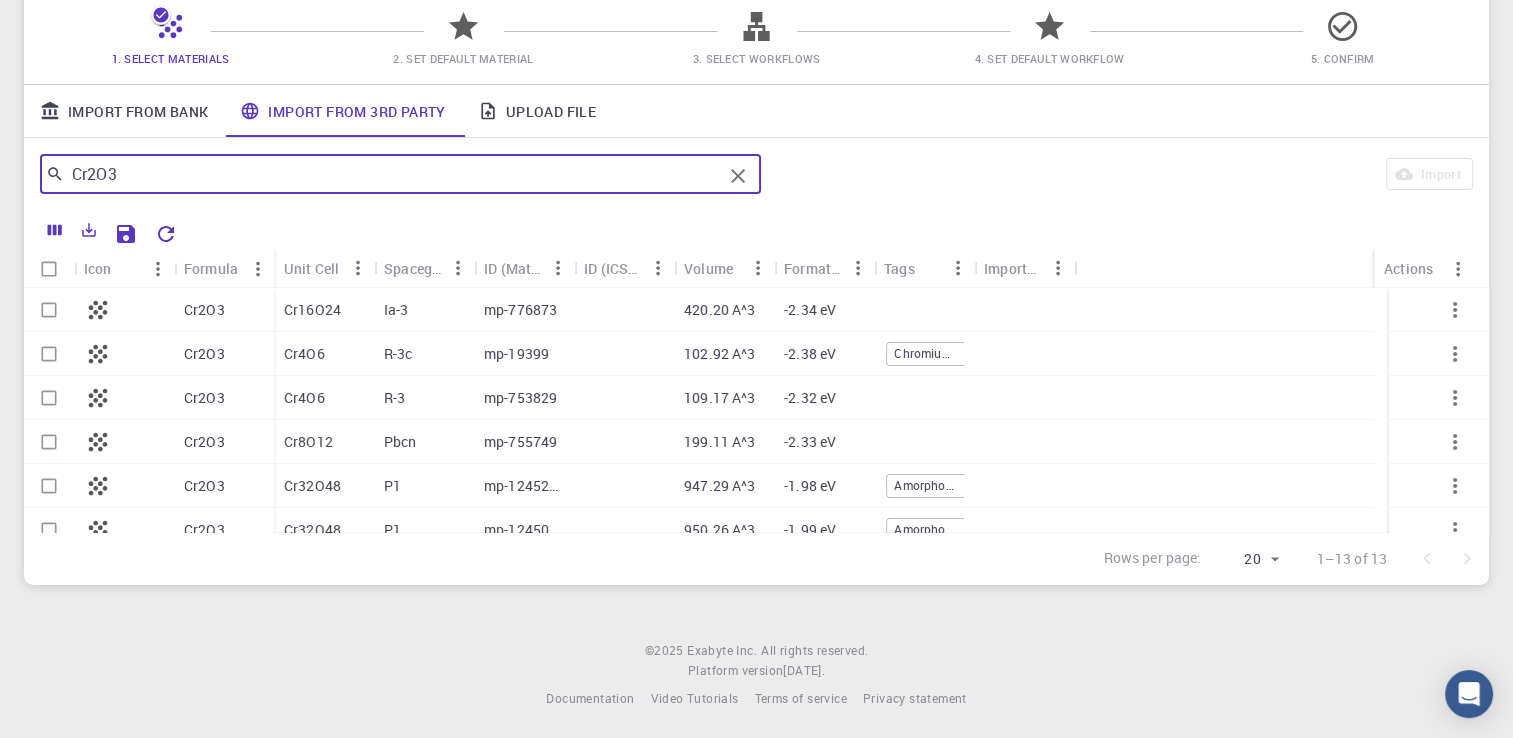 click on "Cr2O3" at bounding box center [393, 174] 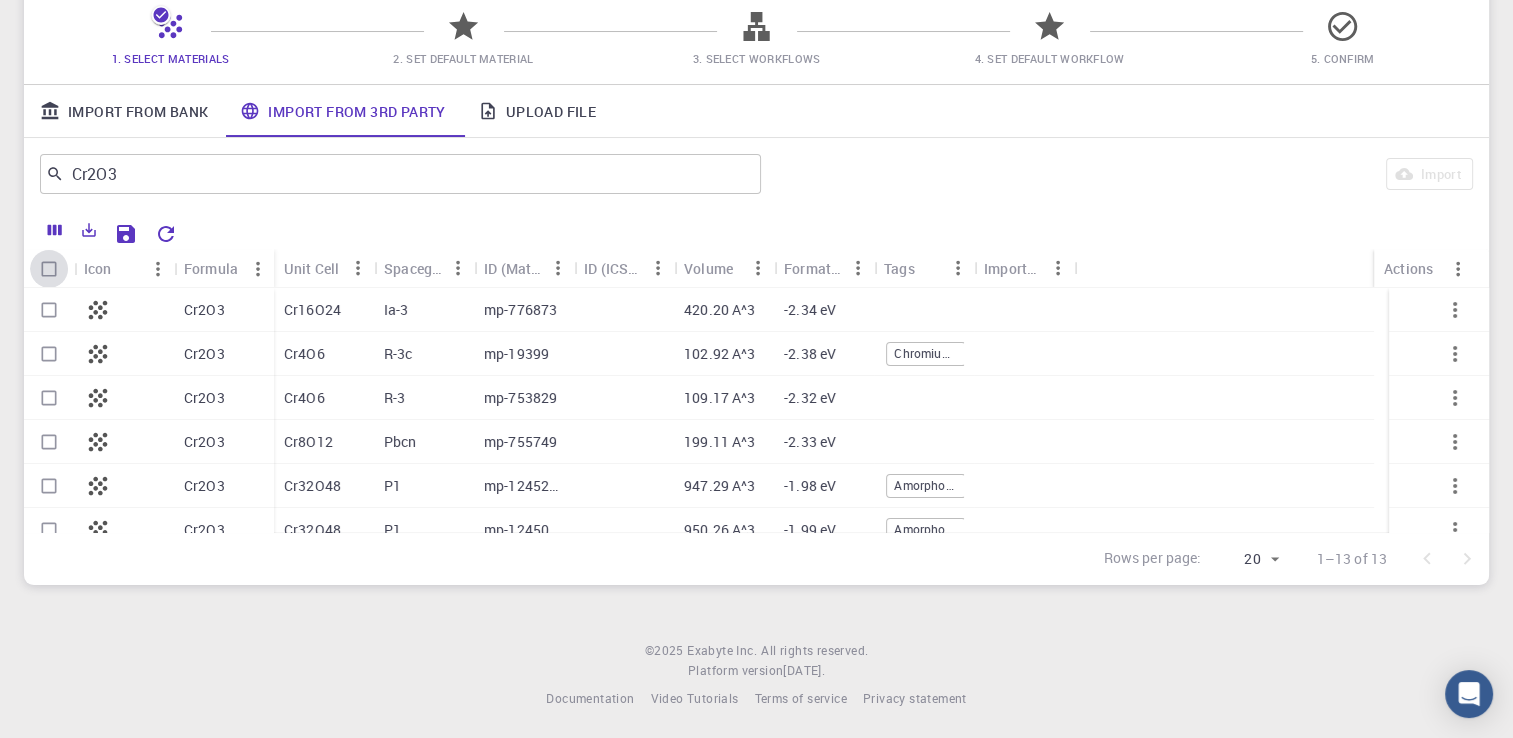 click at bounding box center (49, 269) 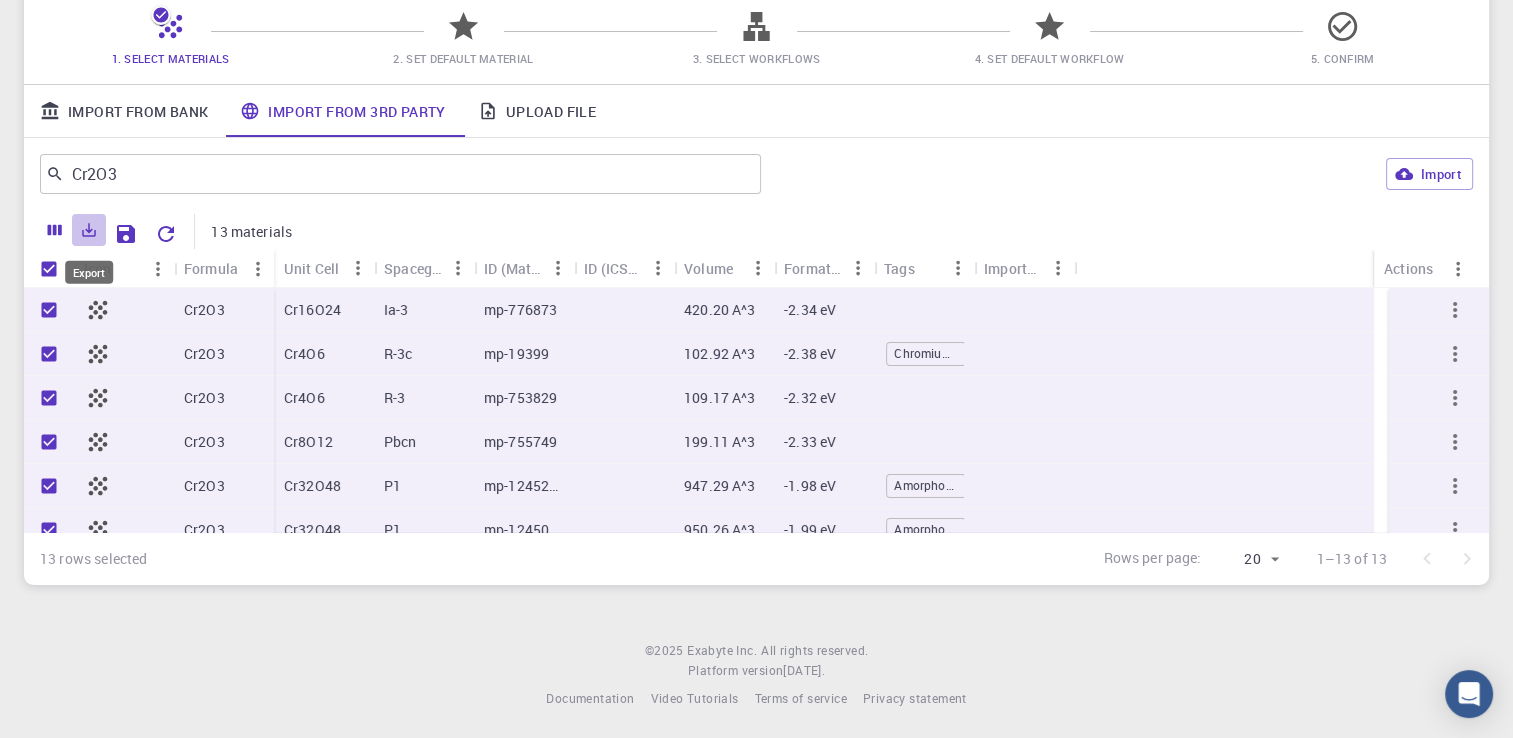 click 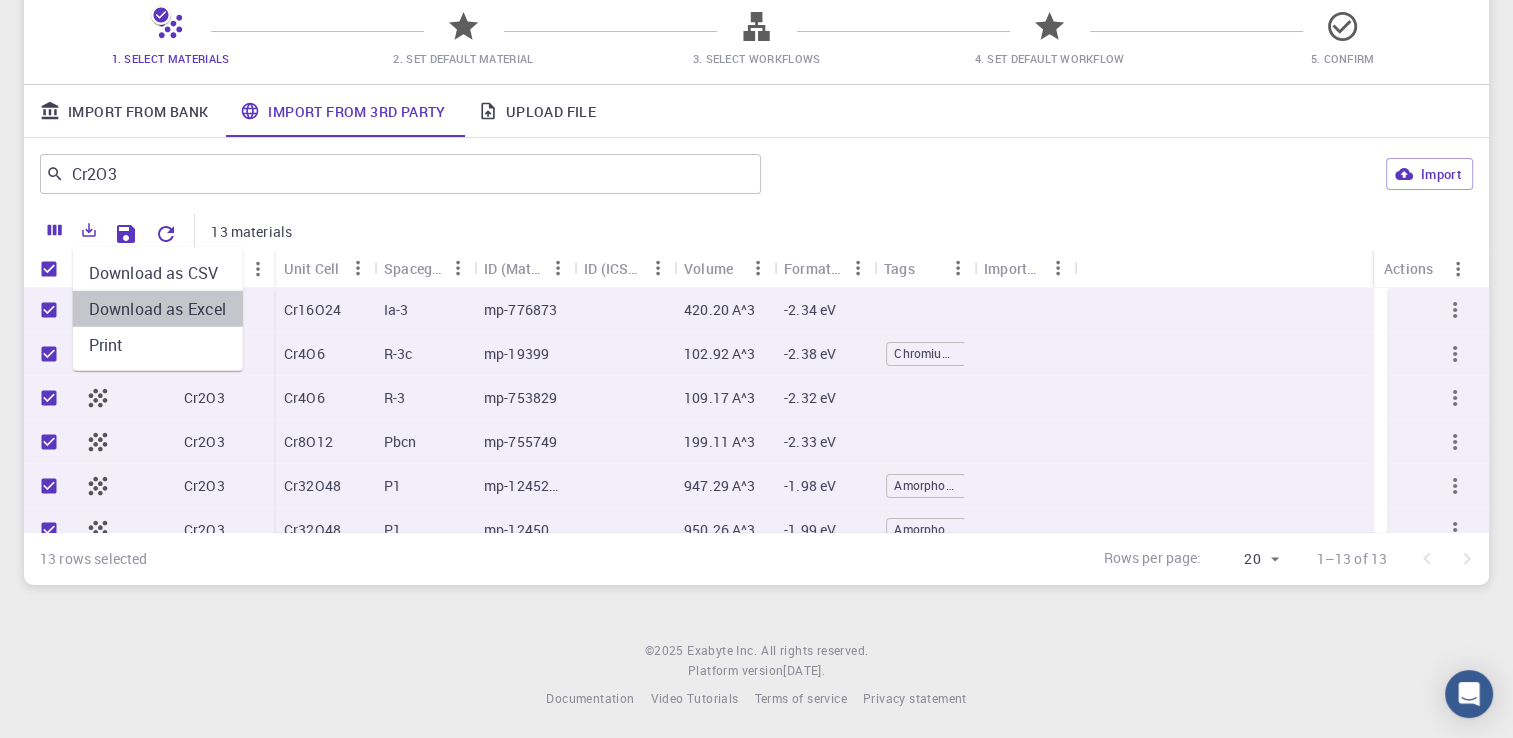 click on "Download as Excel" at bounding box center (158, 309) 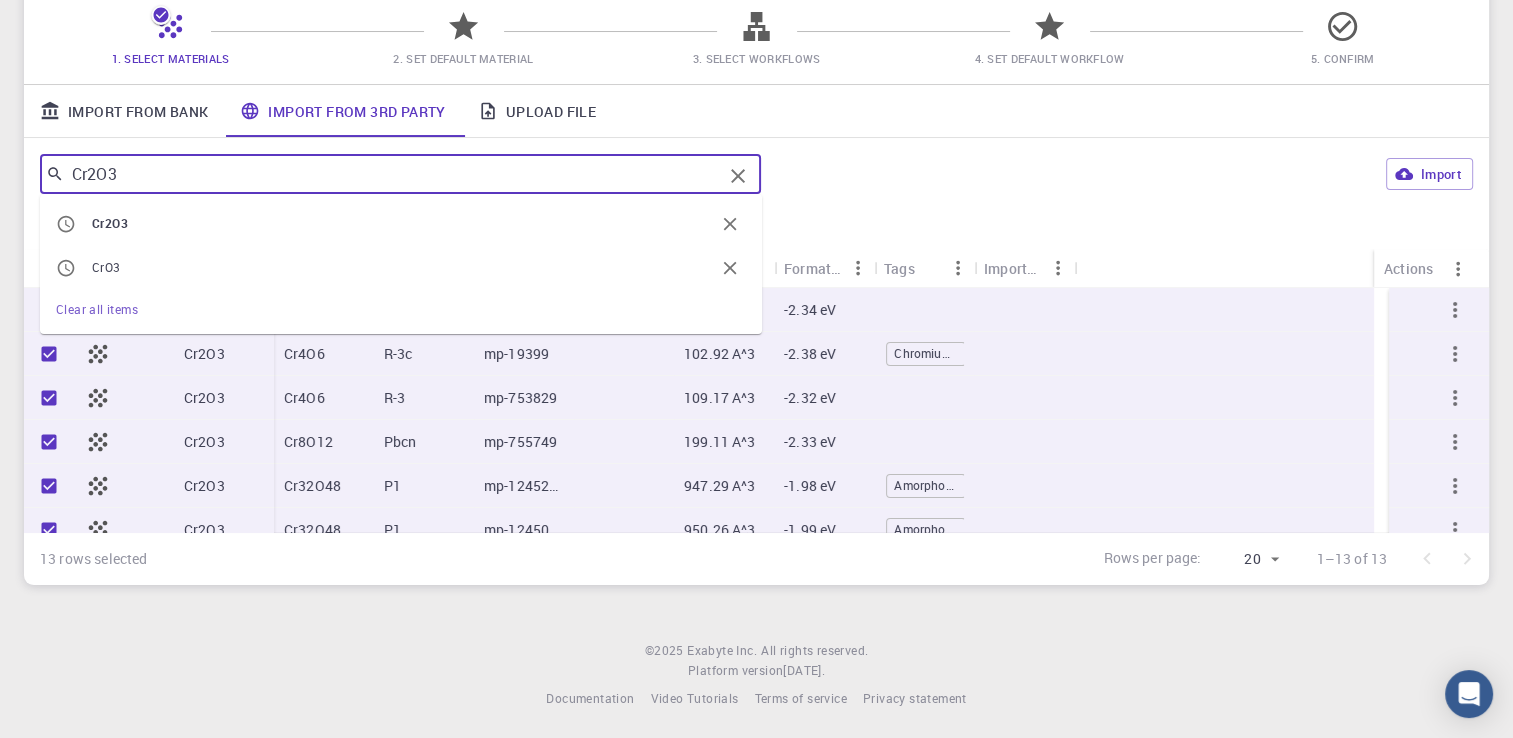 drag, startPoint x: 115, startPoint y: 165, endPoint x: 108, endPoint y: 174, distance: 11.401754 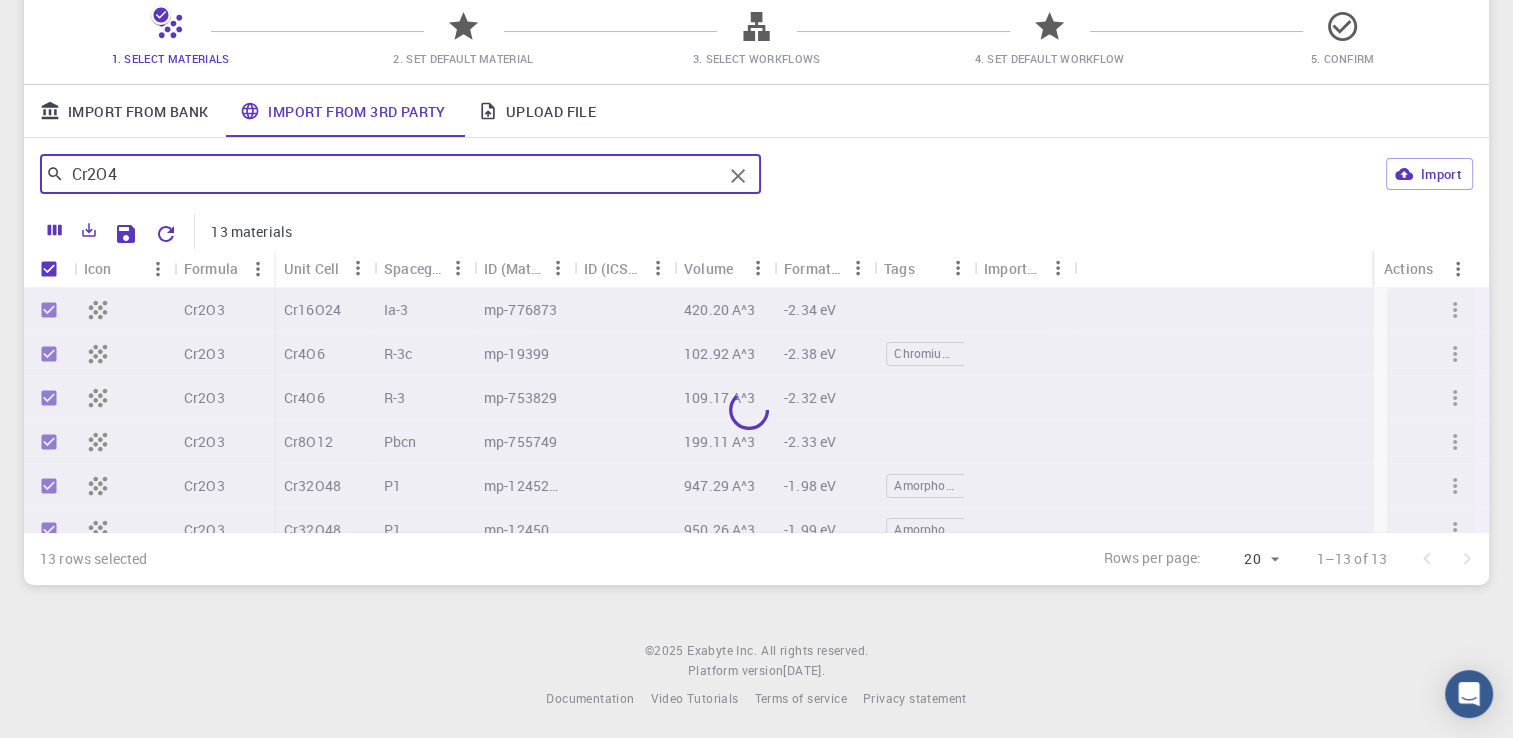 checkbox on "false" 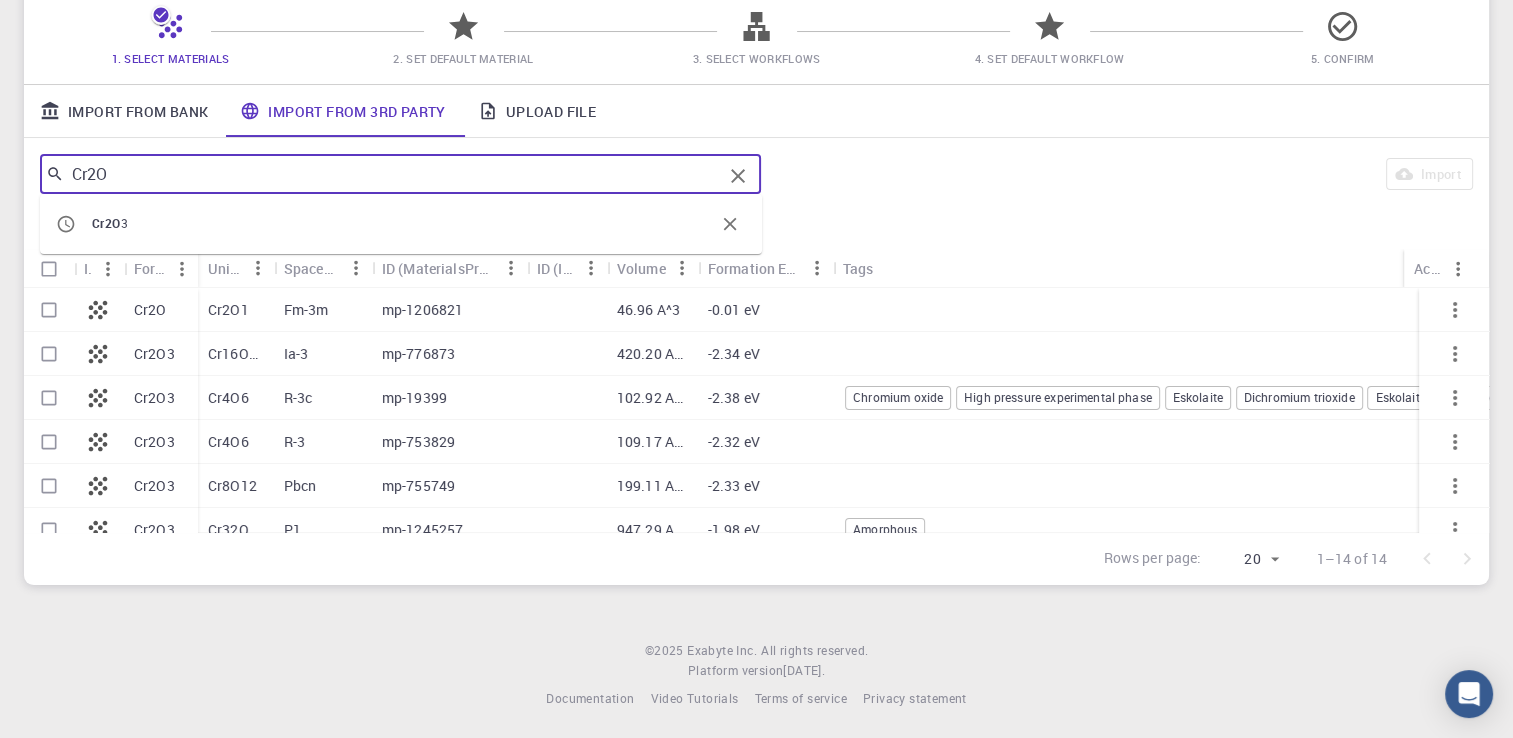 type on "Cr2O" 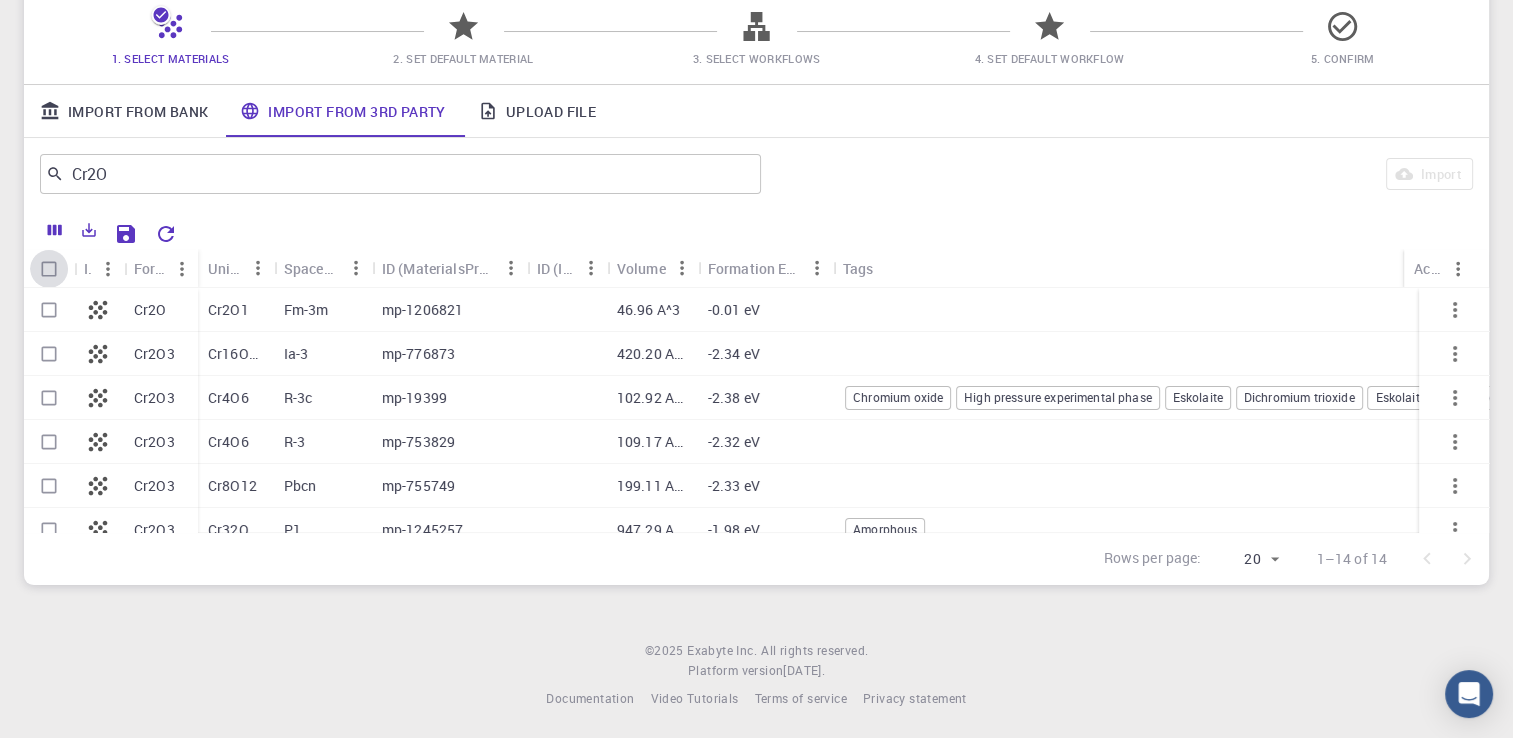 click at bounding box center [49, 269] 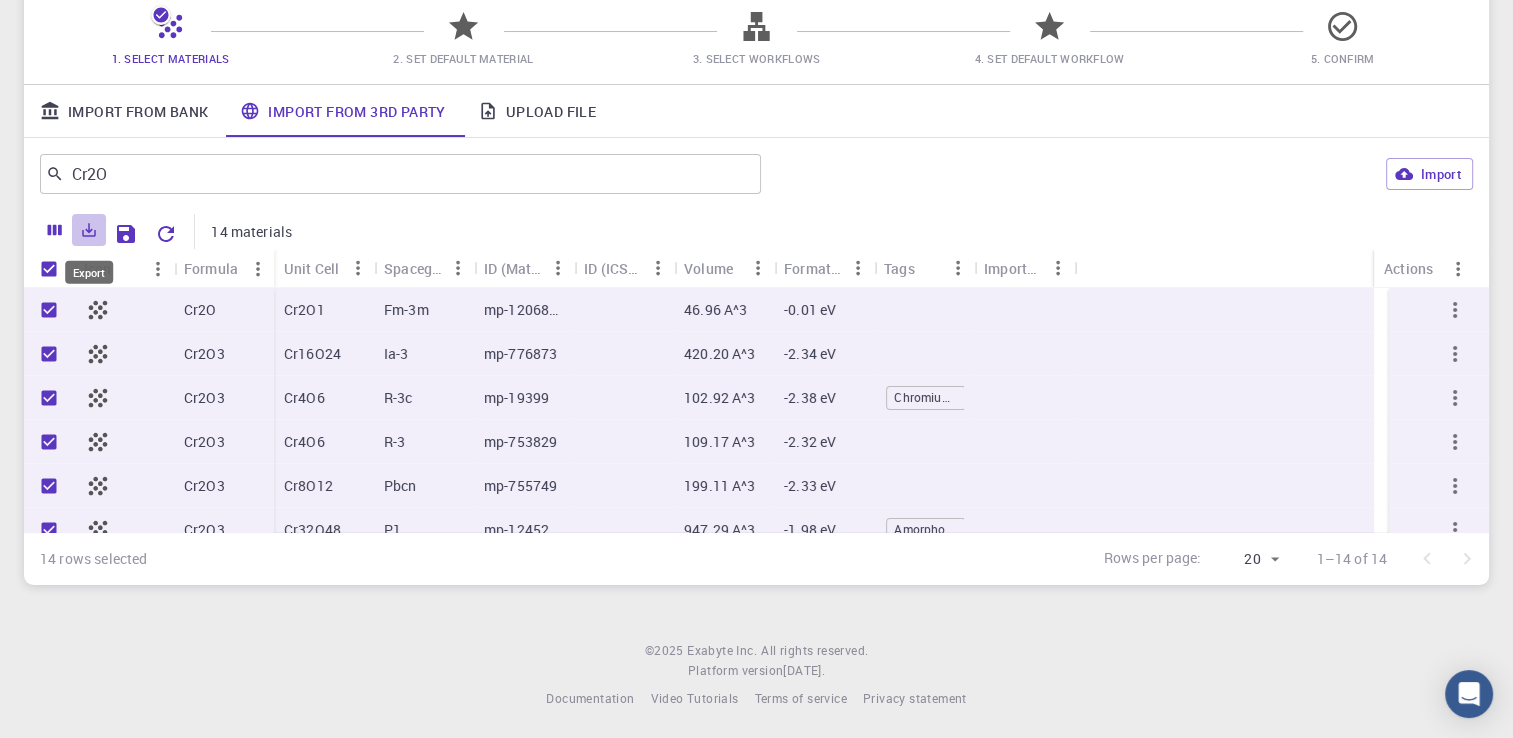 click 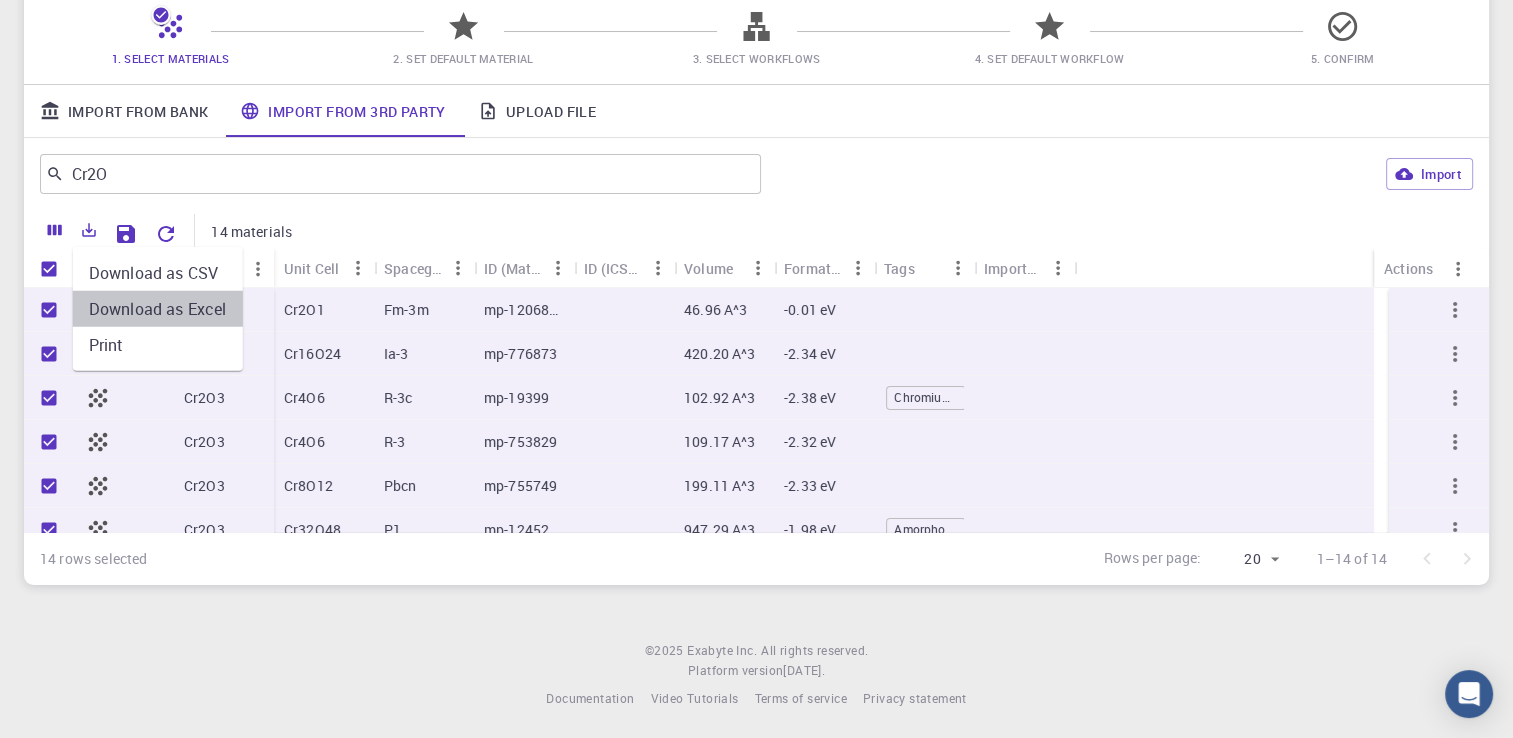 click on "Download as Excel" at bounding box center (158, 309) 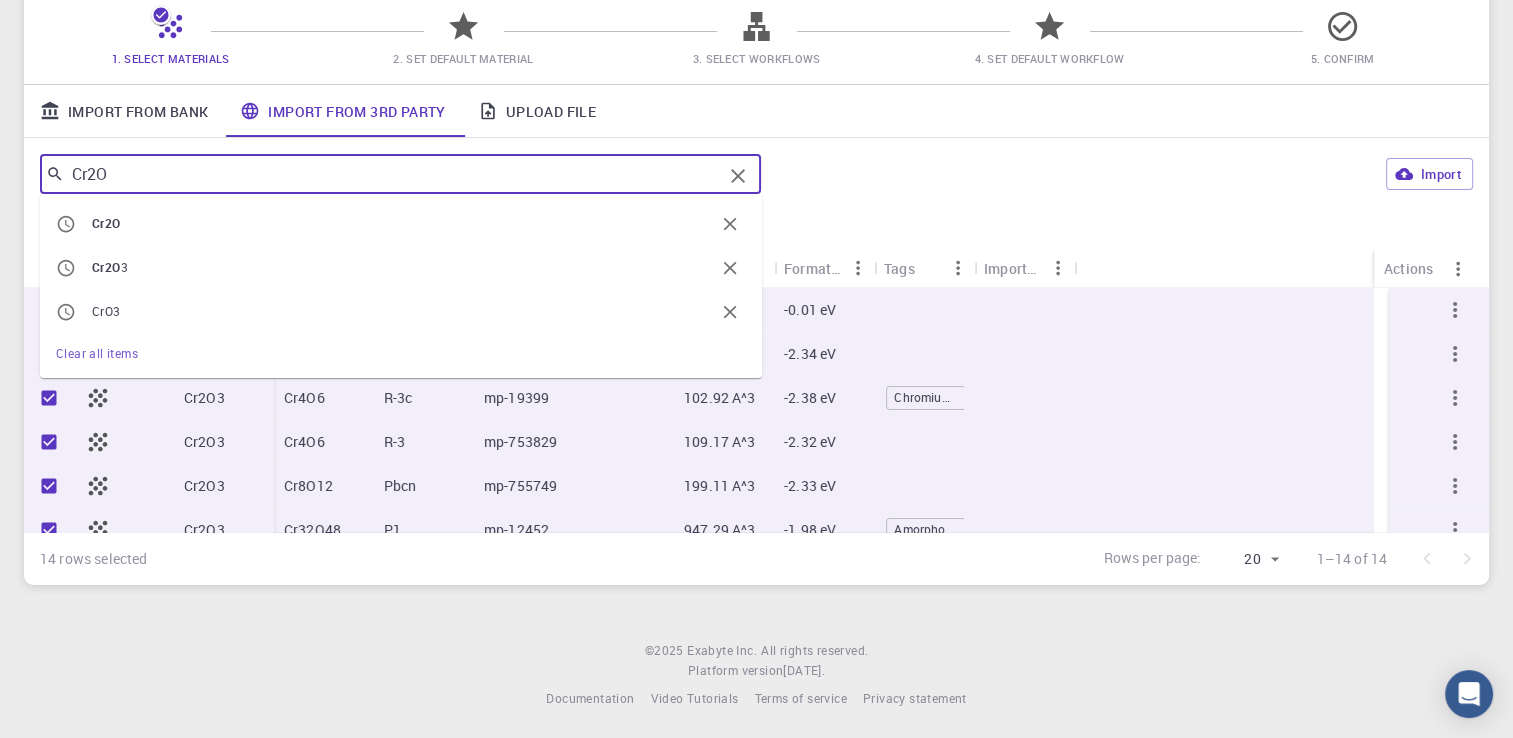 click on "Cr2O" at bounding box center (393, 174) 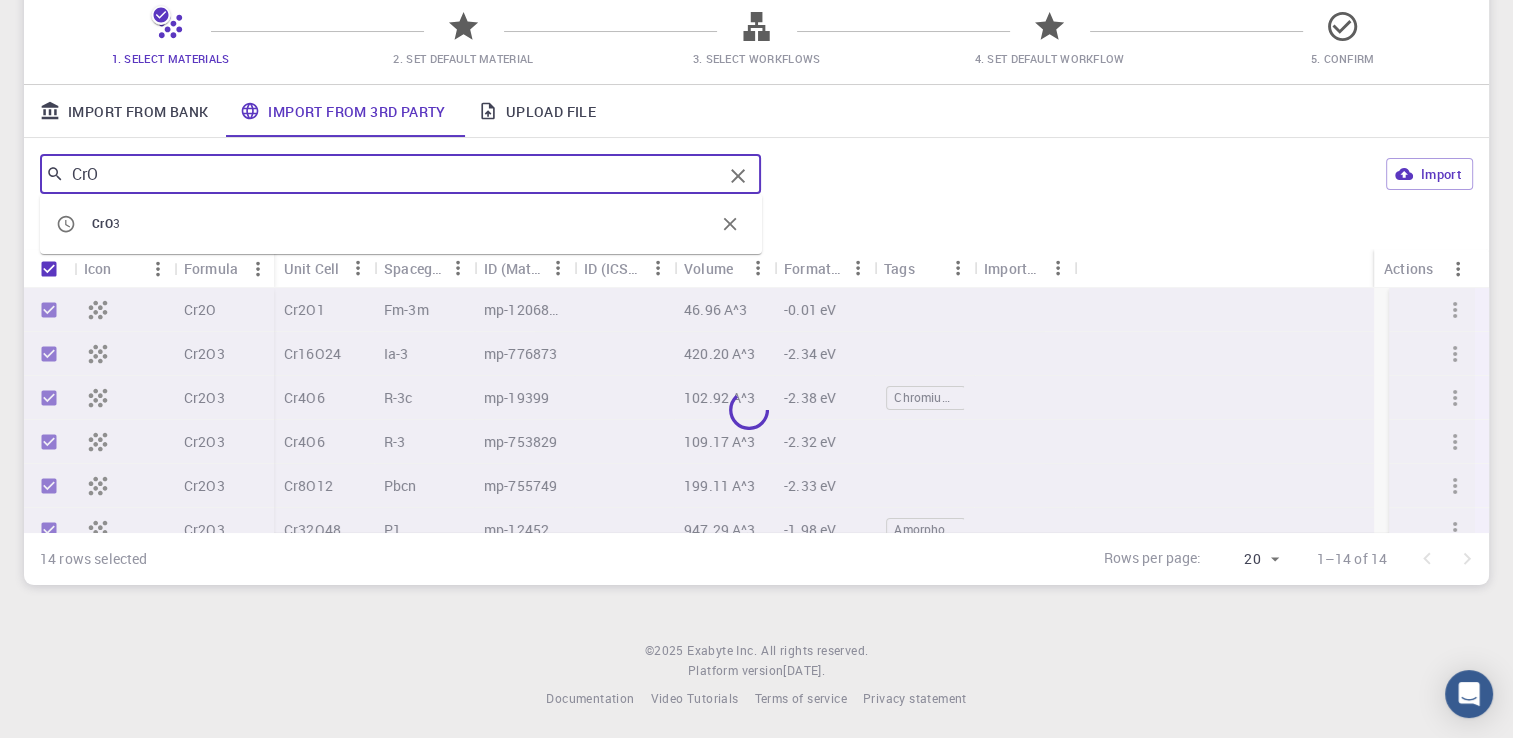 checkbox on "false" 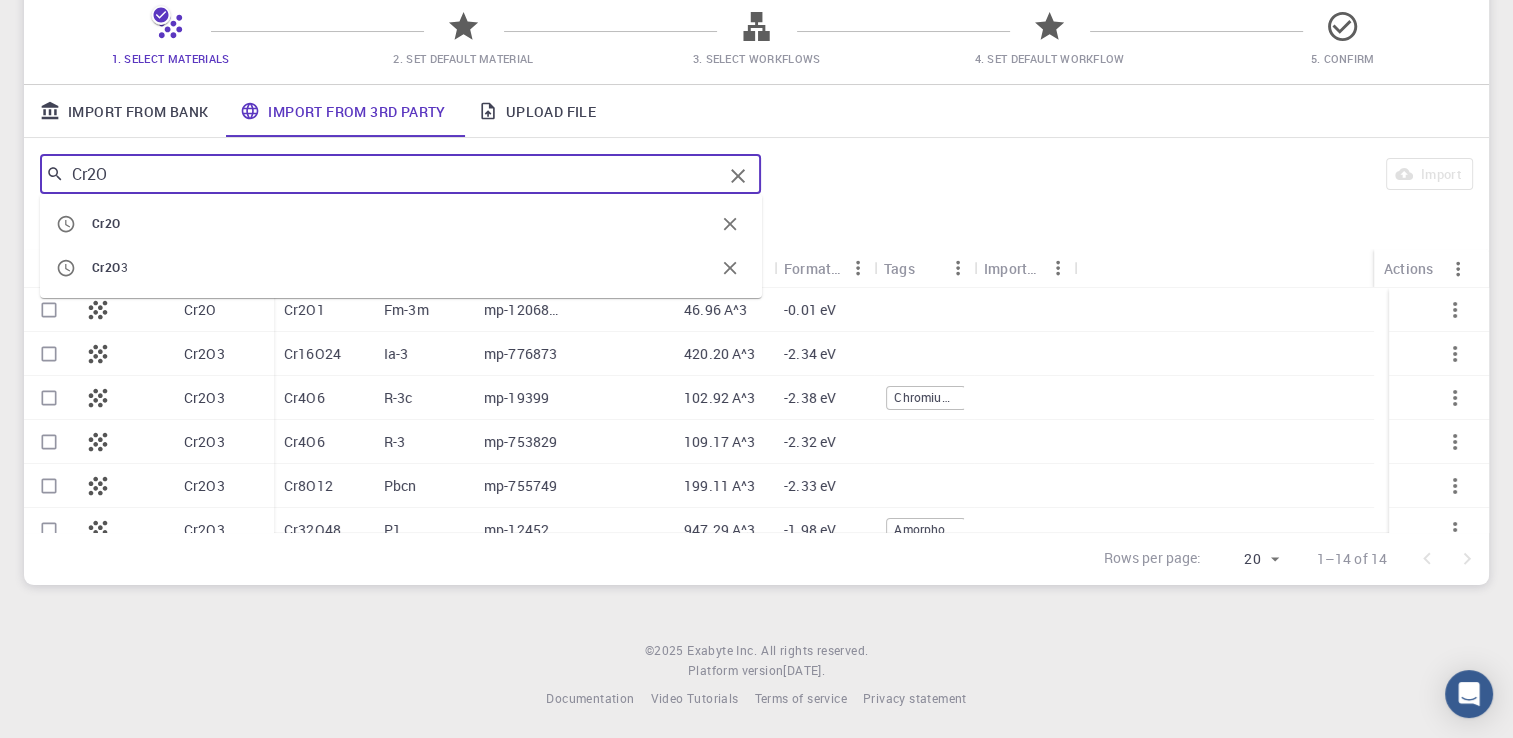 click on "Cr2O" at bounding box center (393, 174) 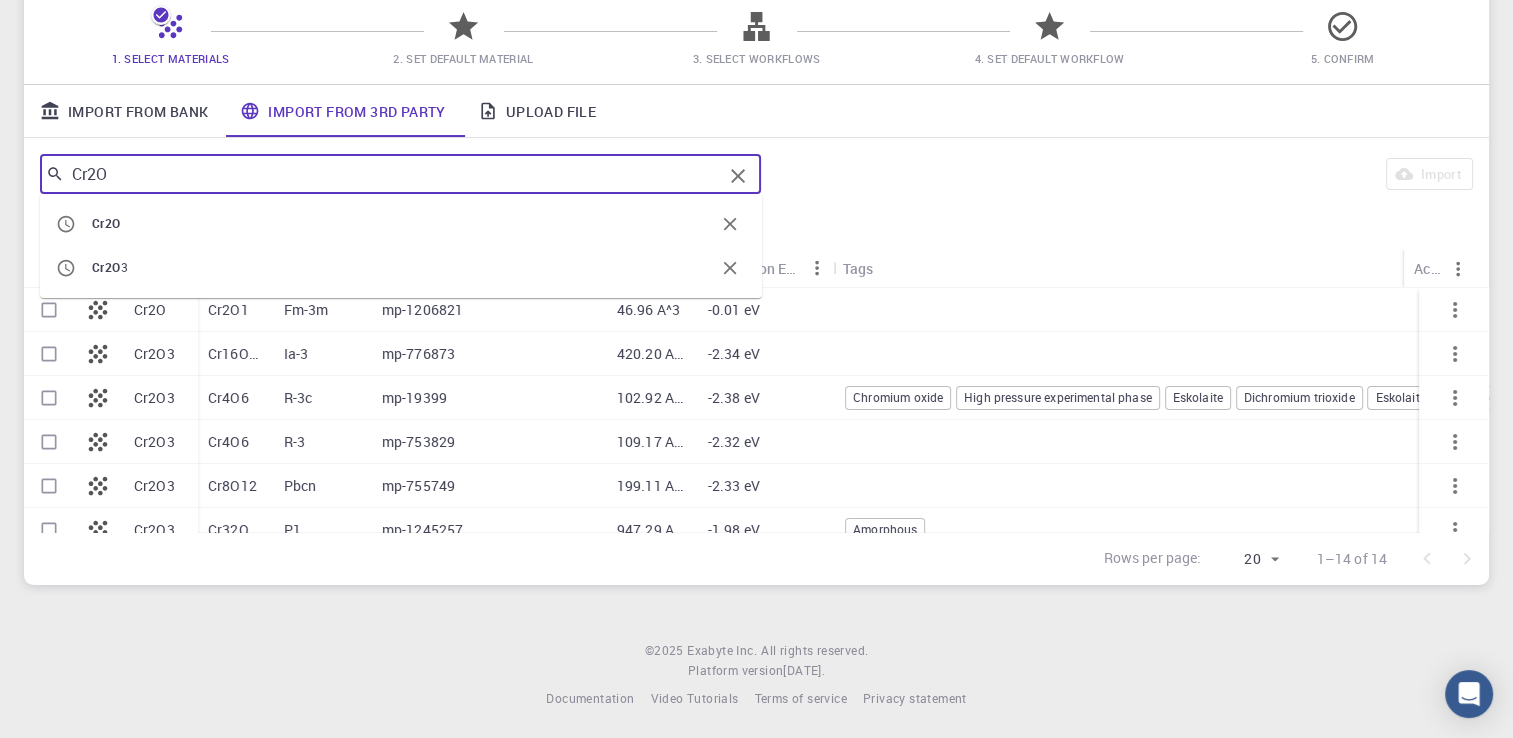 click on "Cr2O" at bounding box center [393, 174] 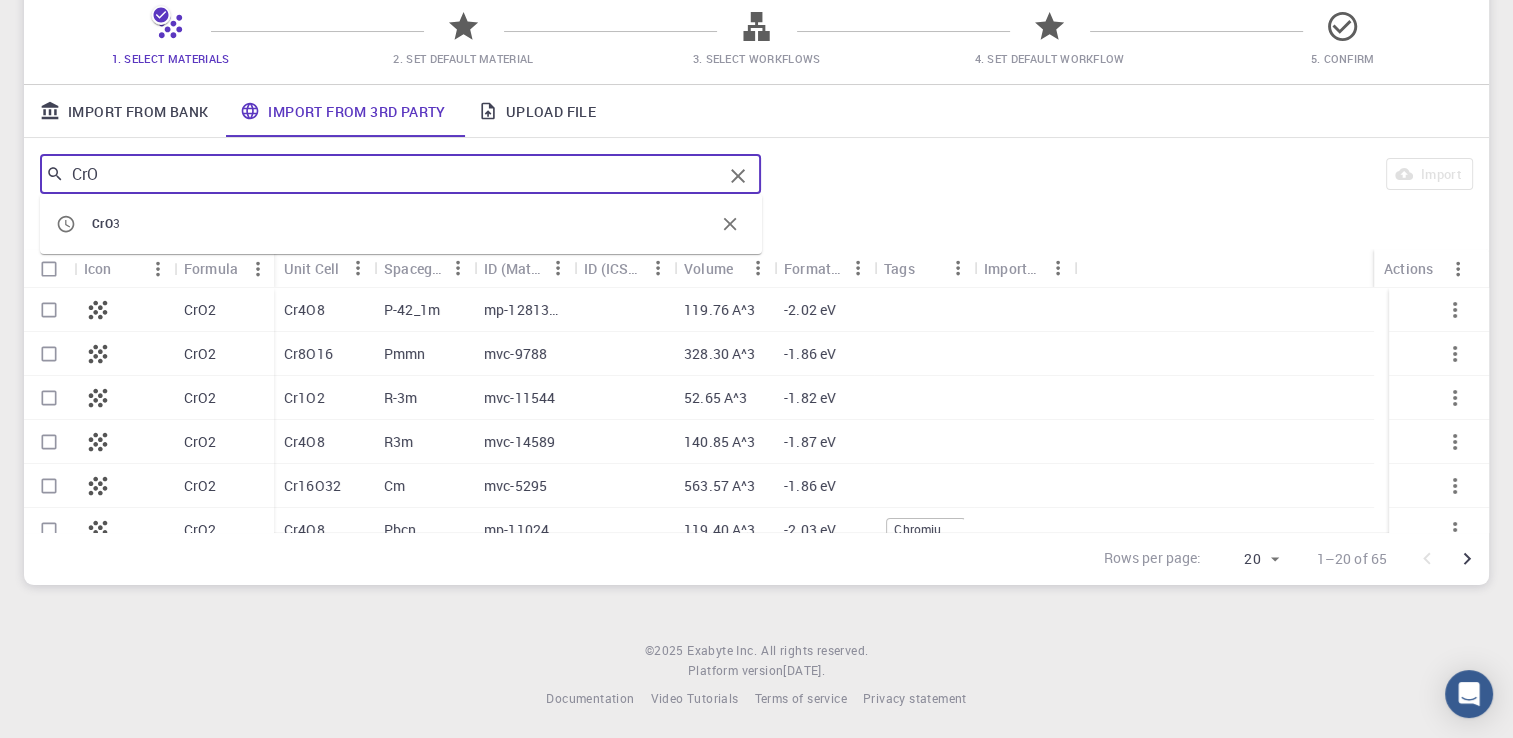 type on "CrO" 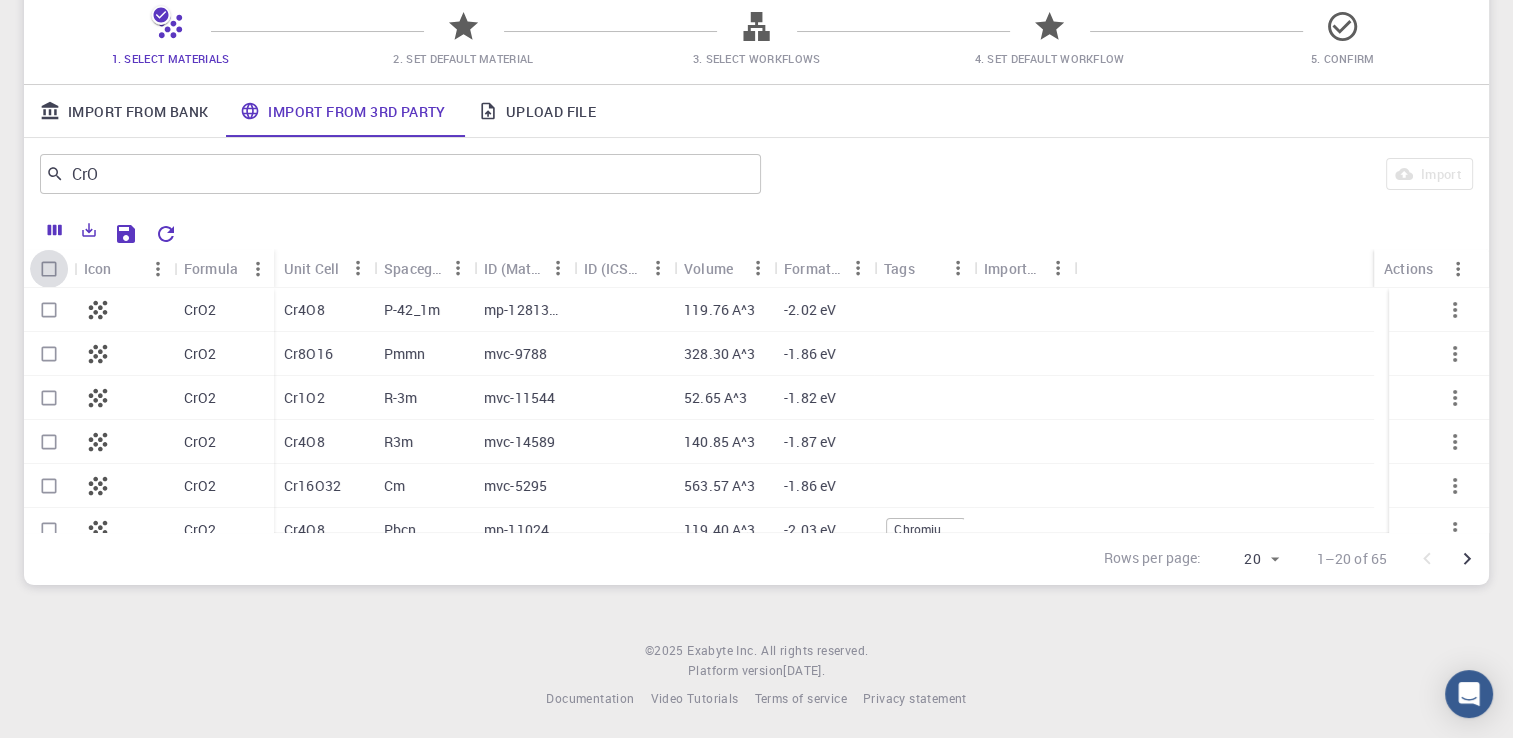 click at bounding box center [49, 269] 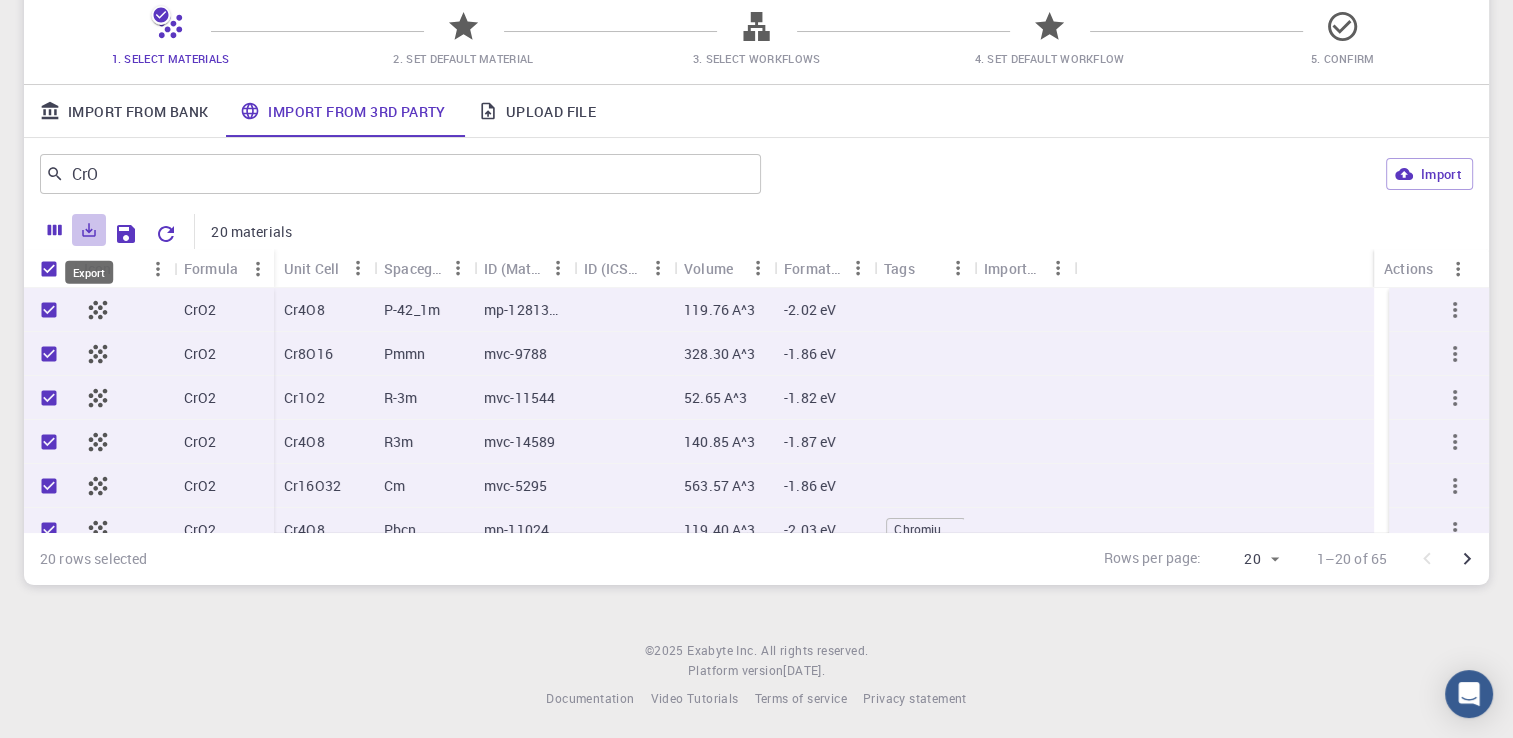 click 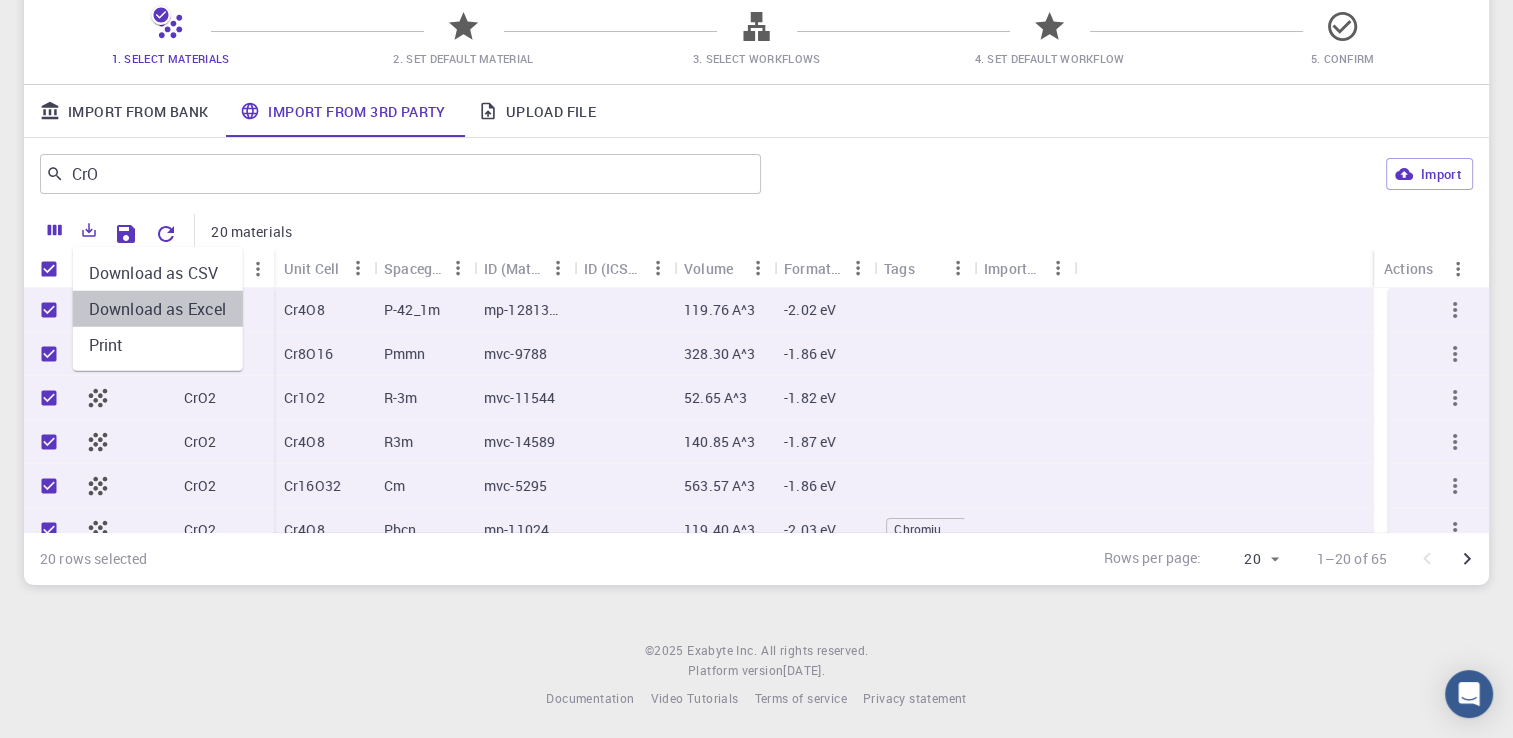 click on "Download as Excel" at bounding box center [158, 309] 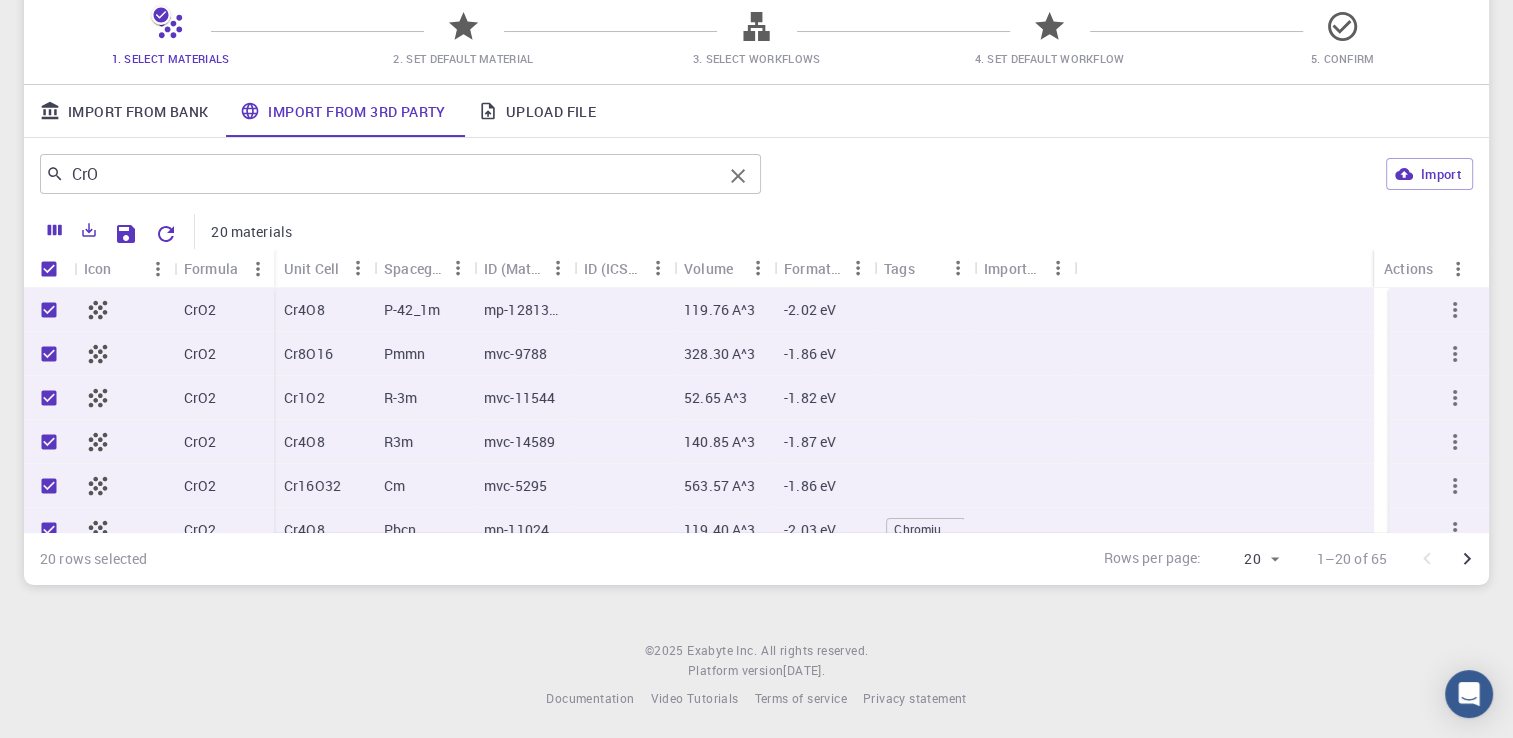 click on "CrO" at bounding box center [393, 174] 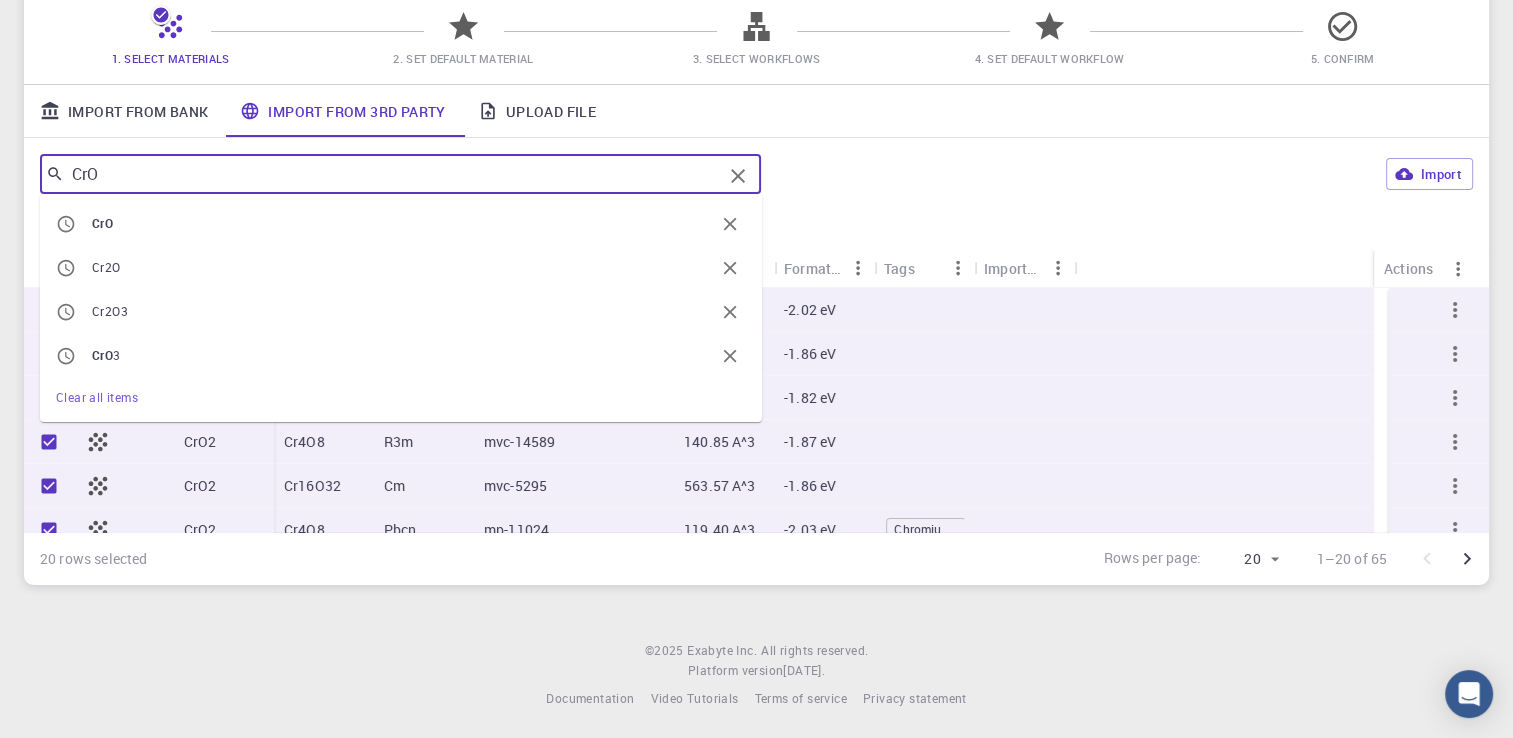 click on "CrO" at bounding box center [393, 174] 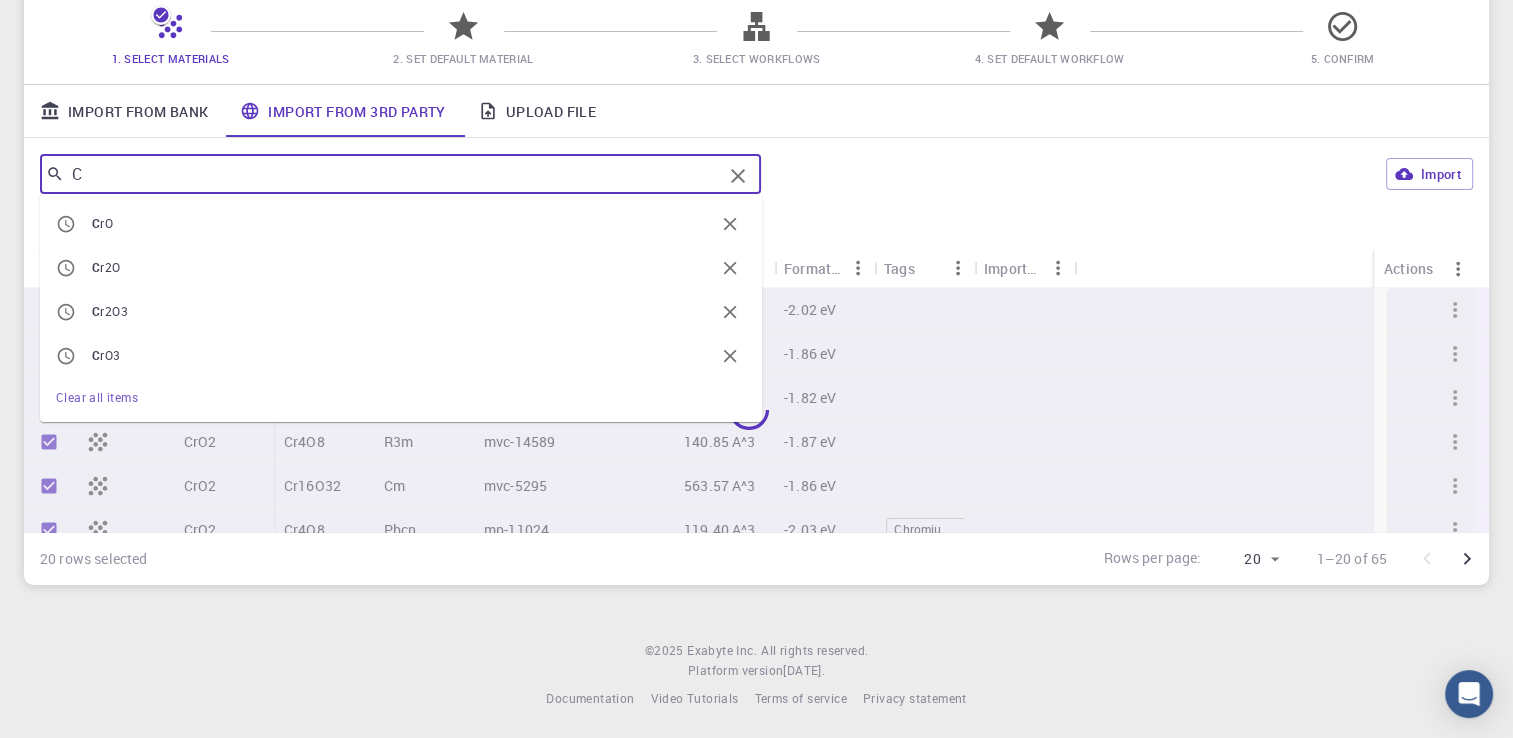 type on "CU" 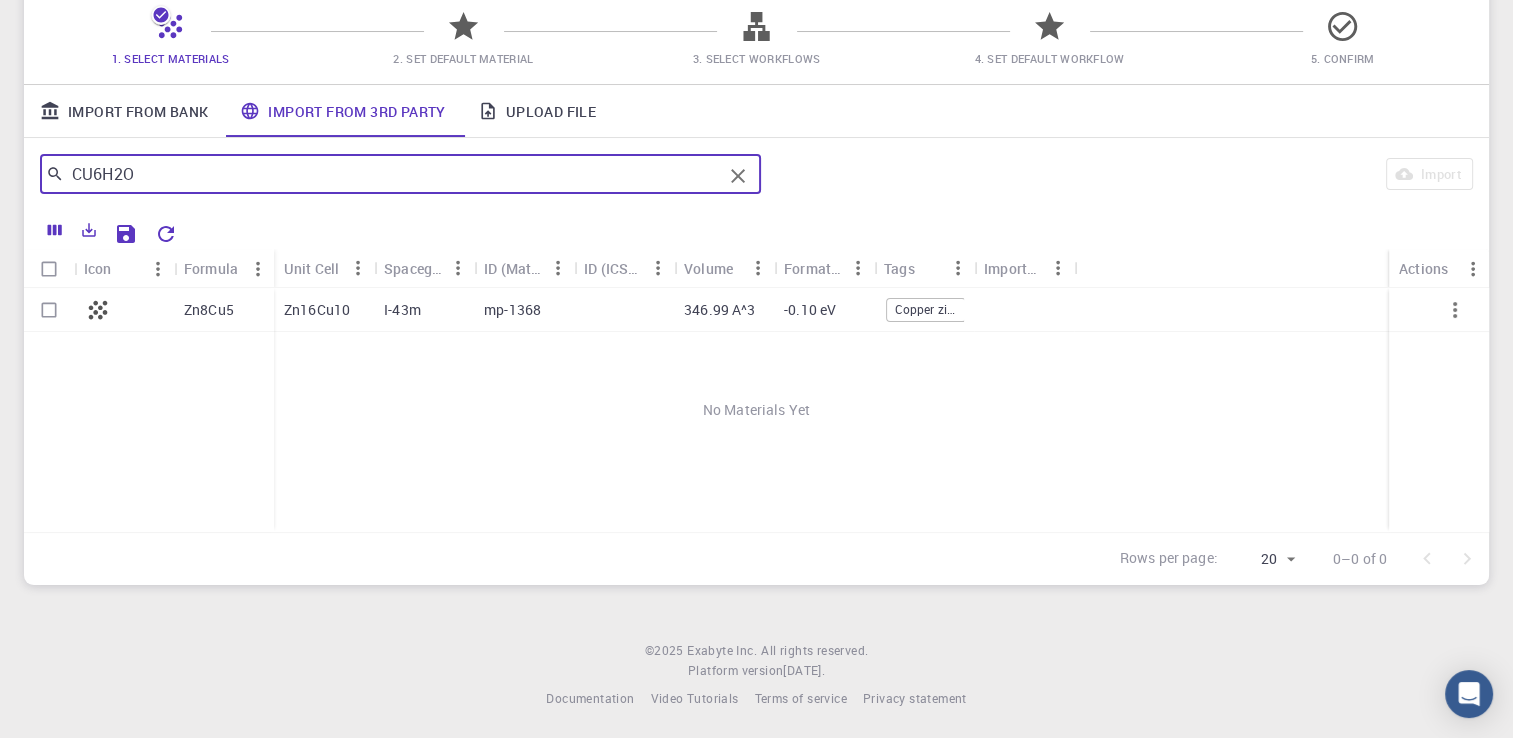 drag, startPoint x: 95, startPoint y: 174, endPoint x: 85, endPoint y: 175, distance: 10.049875 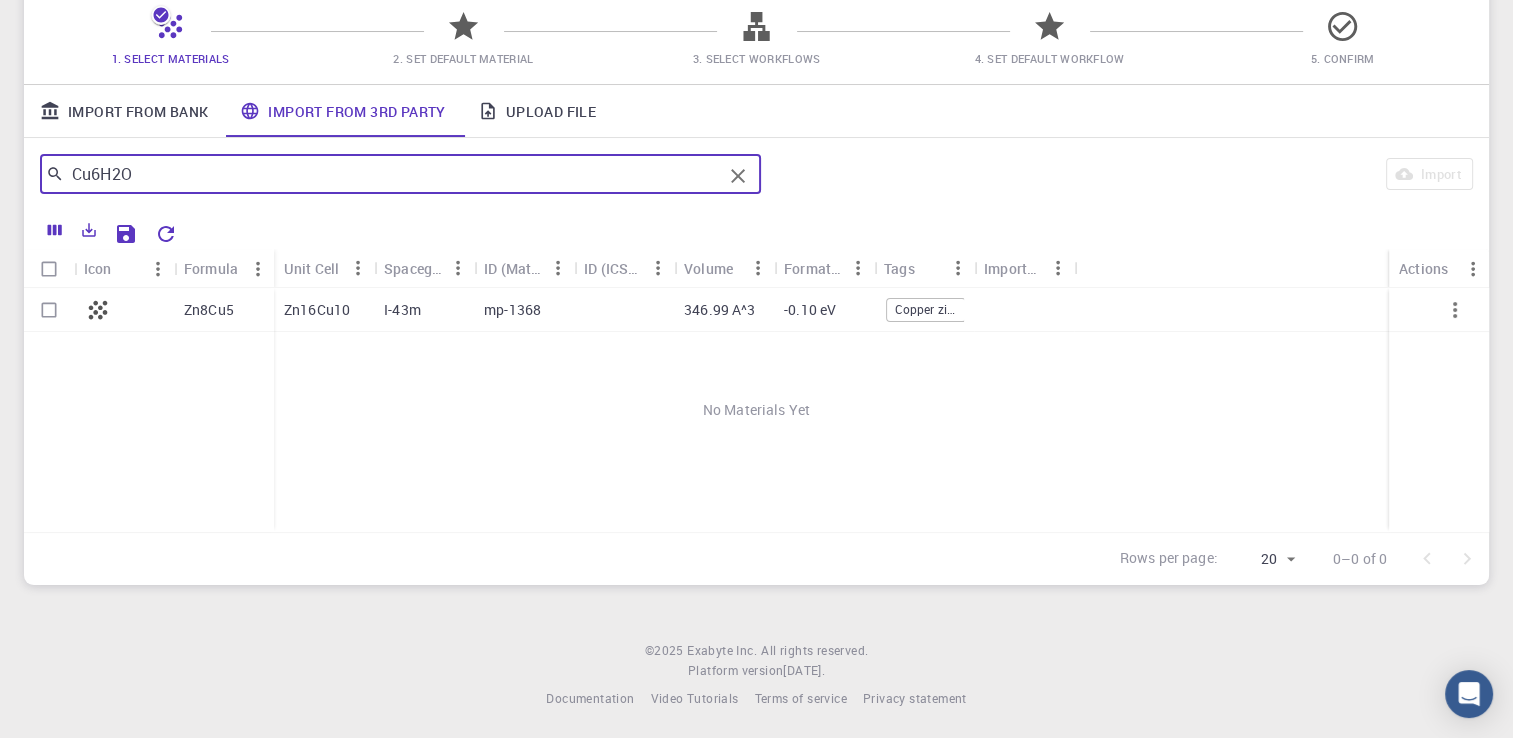 click on "Cu6H2O" at bounding box center [393, 174] 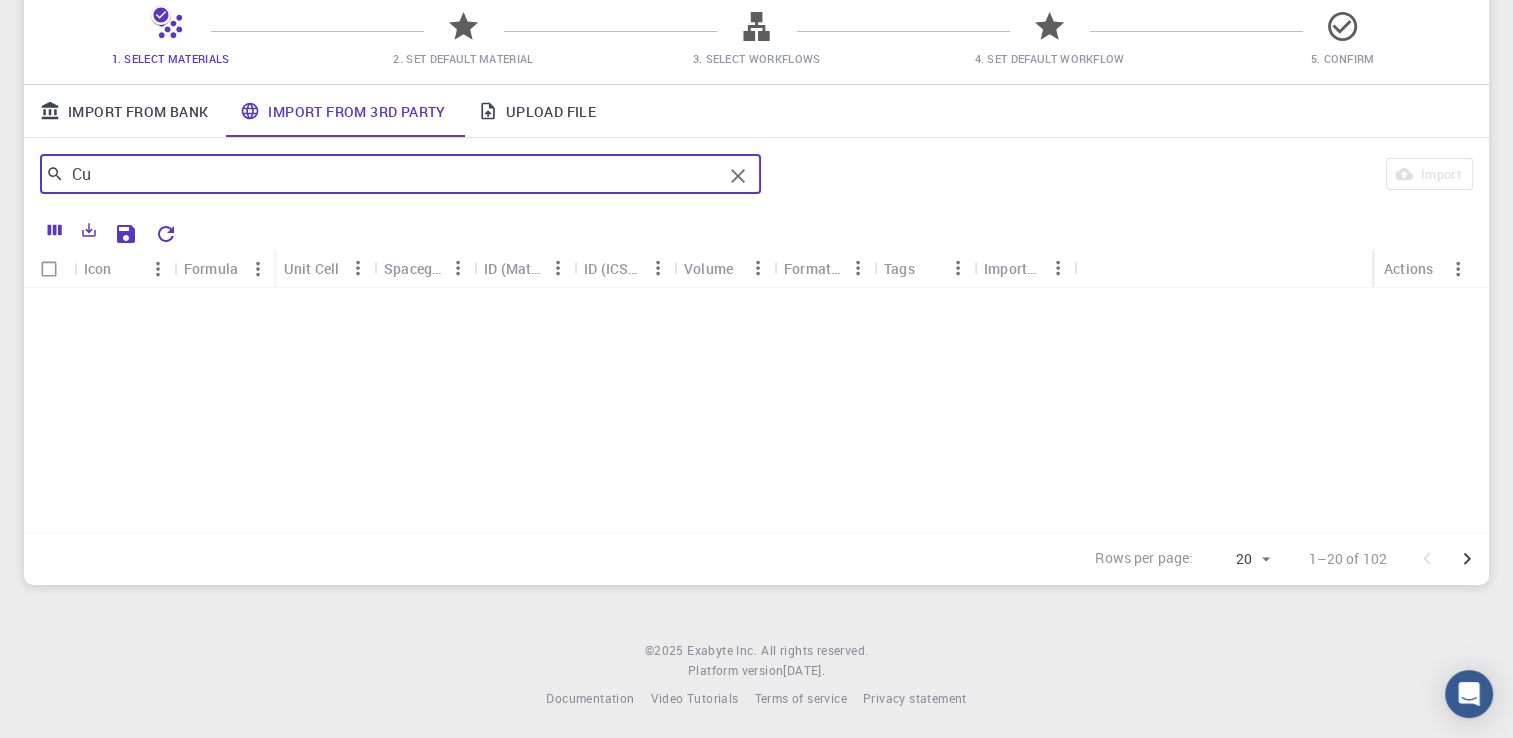scroll, scrollTop: 0, scrollLeft: 0, axis: both 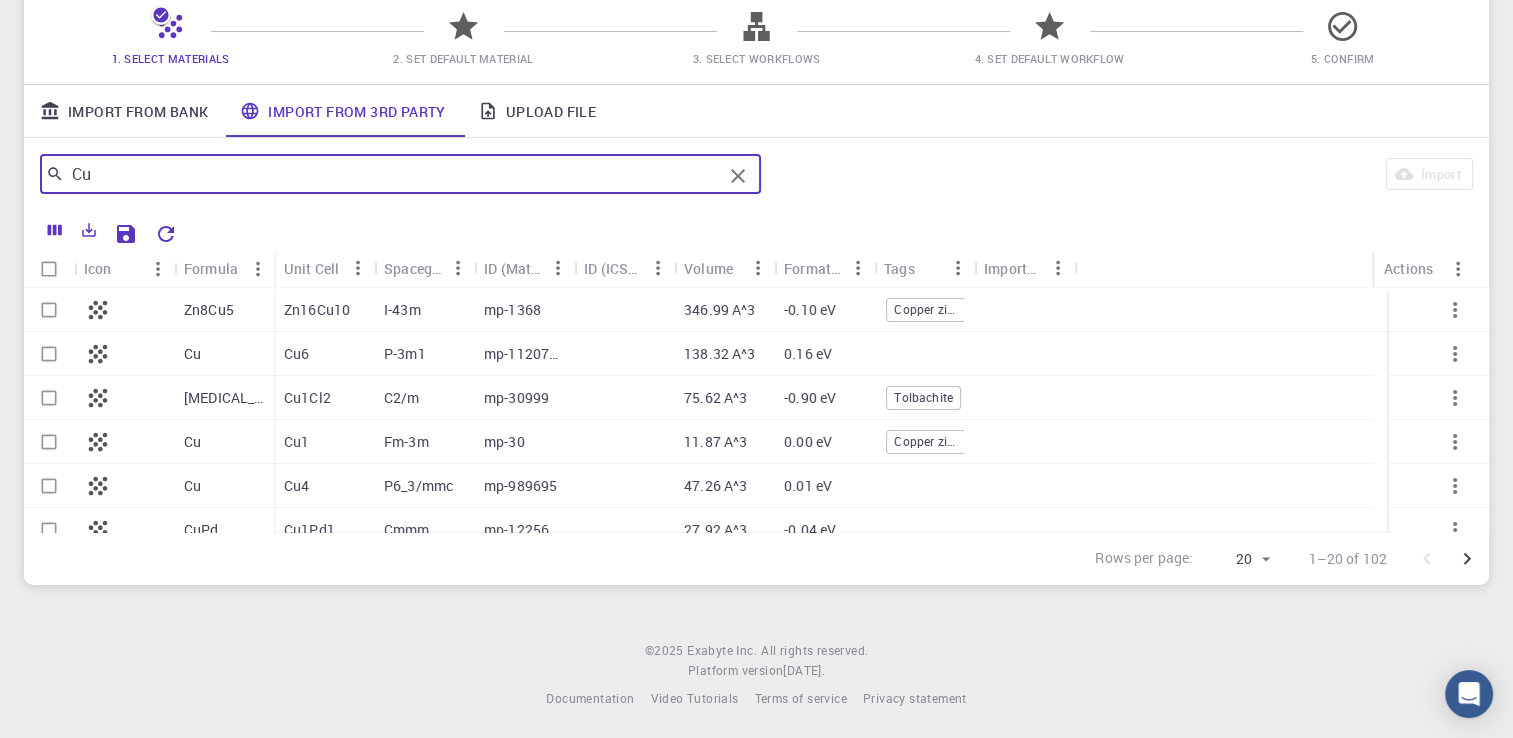click on "Cu" at bounding box center (393, 174) 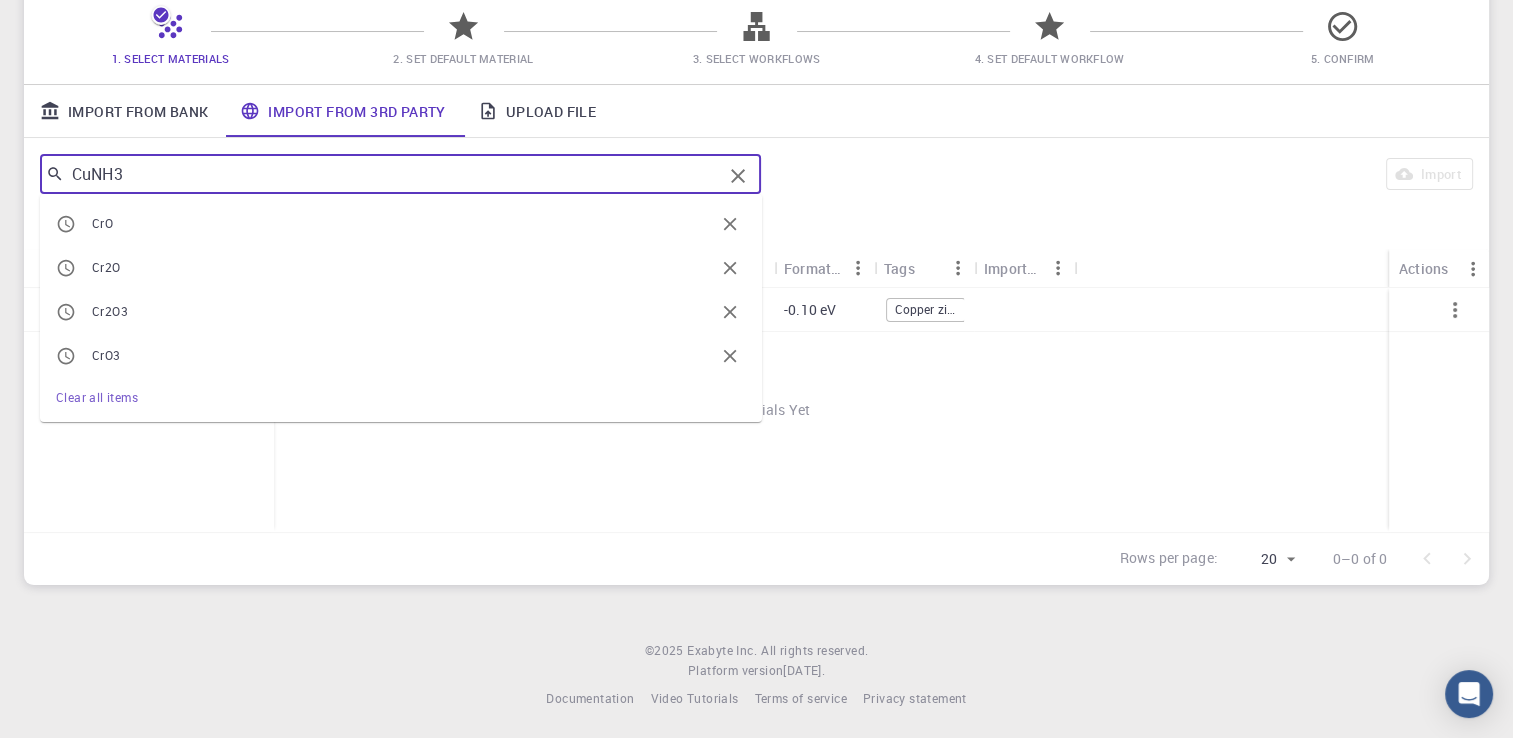 click on "CuNH3" at bounding box center [393, 174] 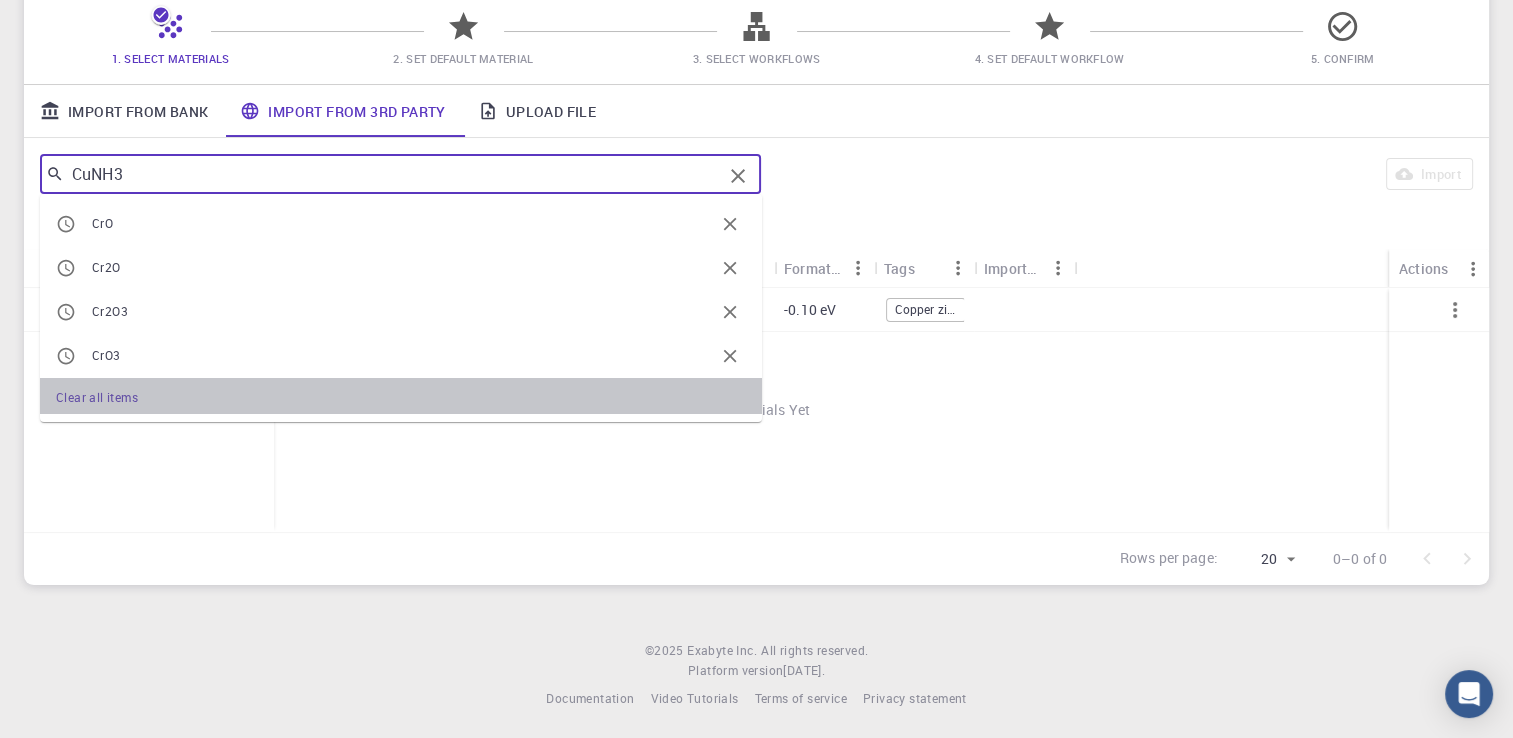 click on "Clear all items" at bounding box center [97, 397] 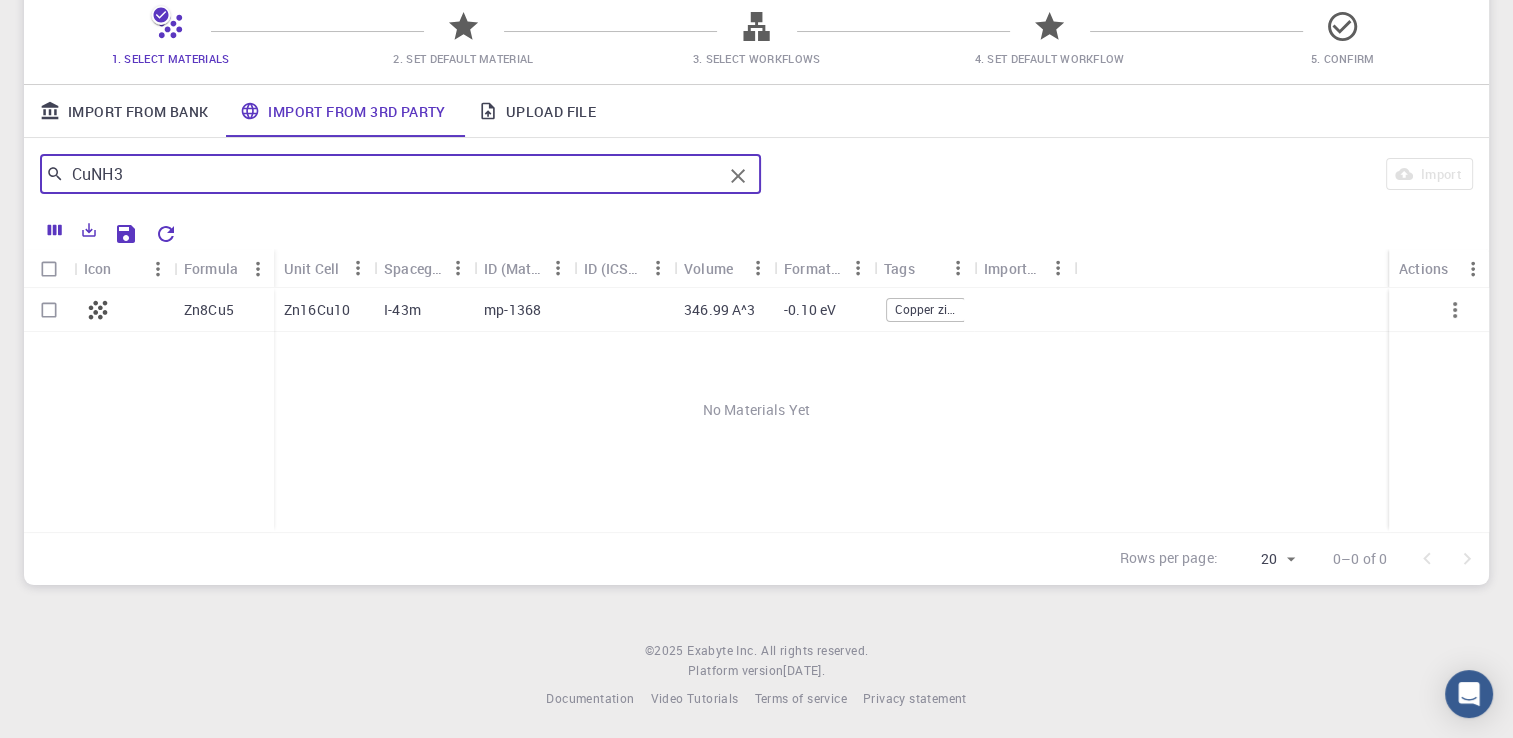 click on "CuNH3" at bounding box center [393, 174] 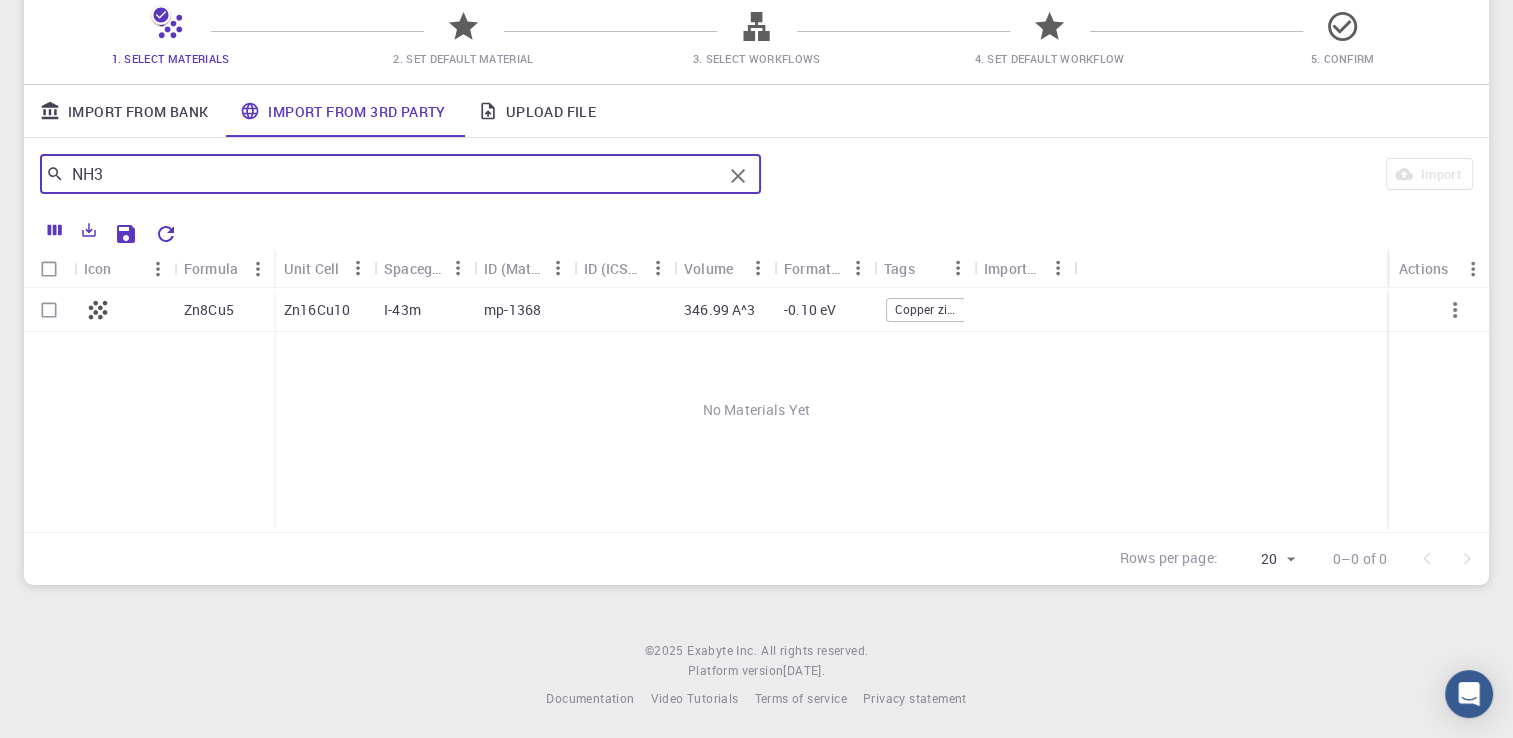 click on "NH3" at bounding box center [393, 174] 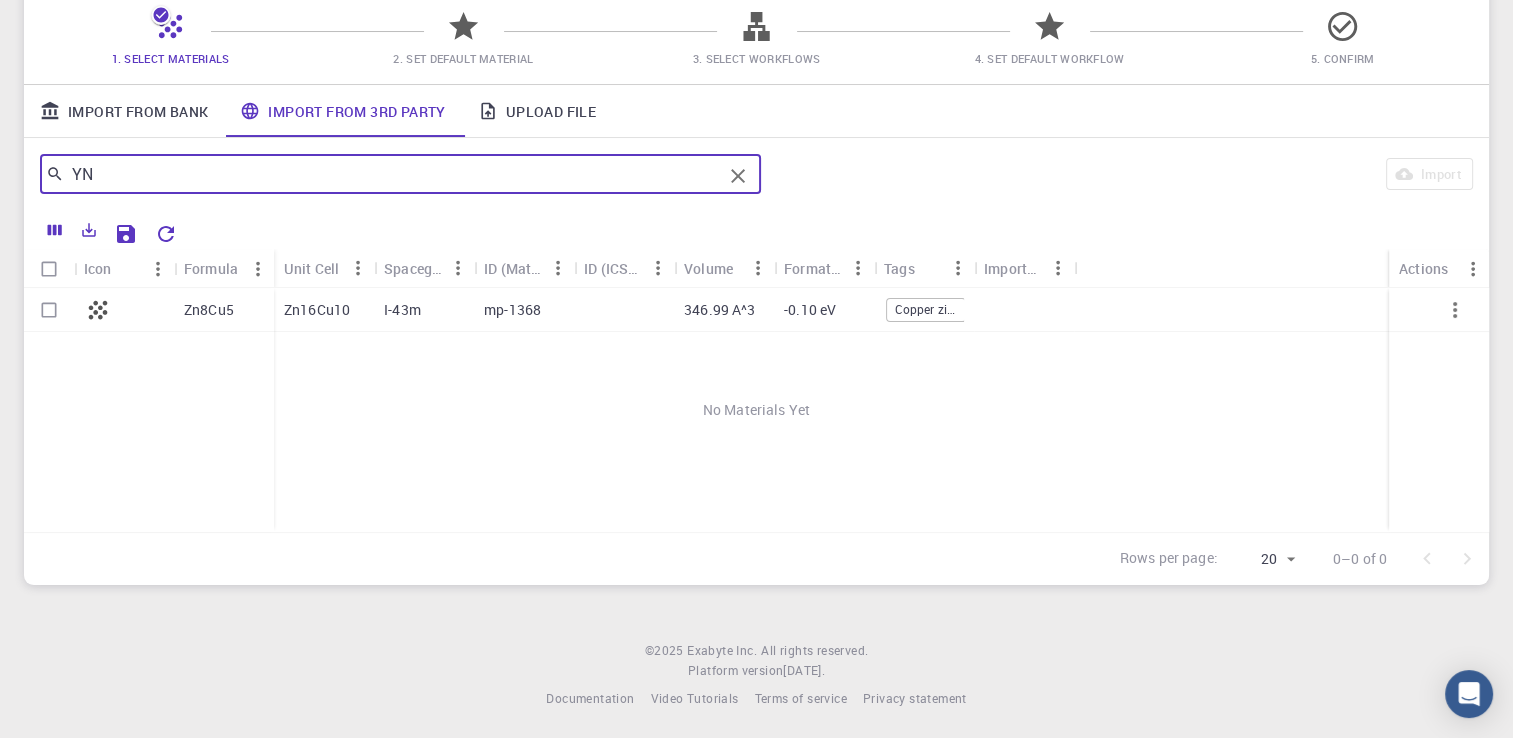 type on "Y" 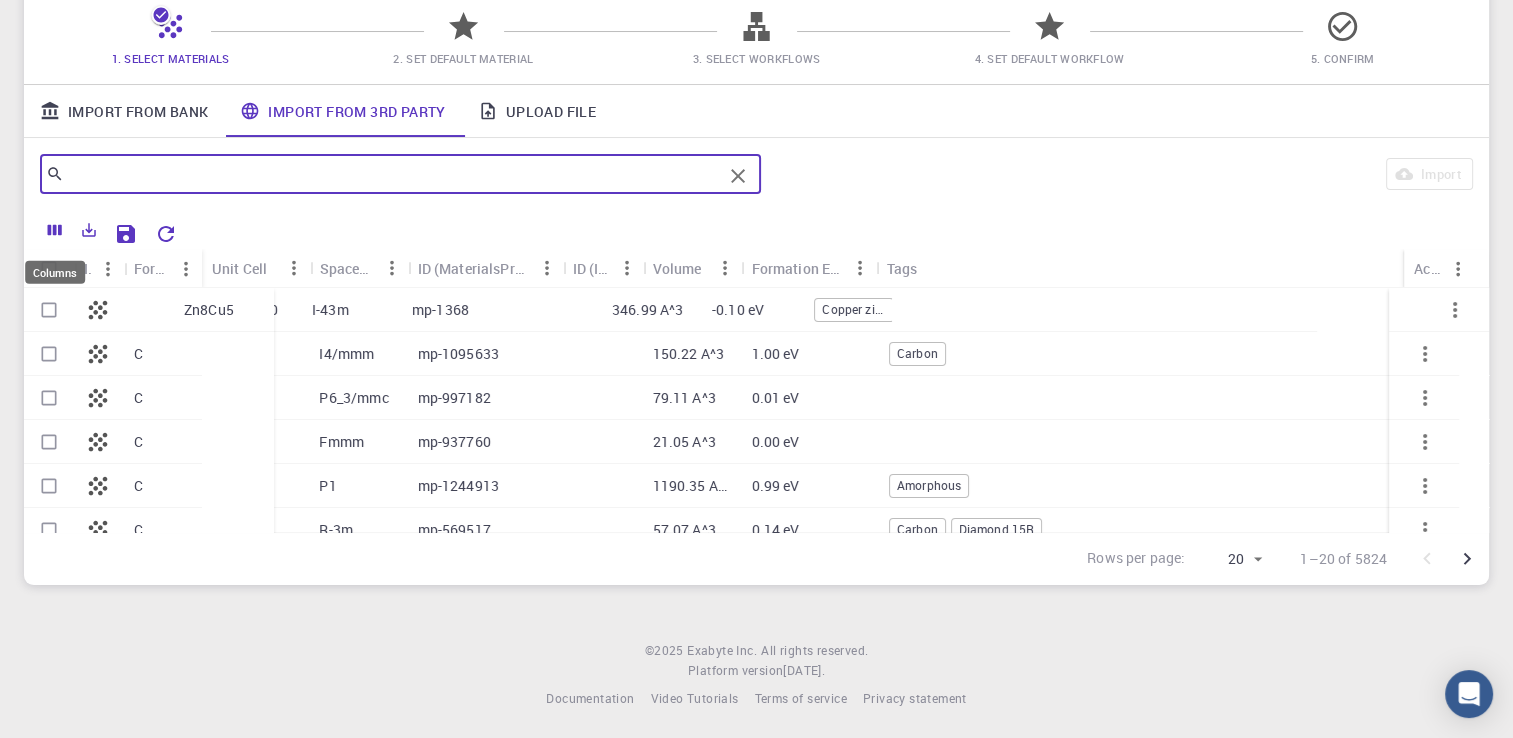 type 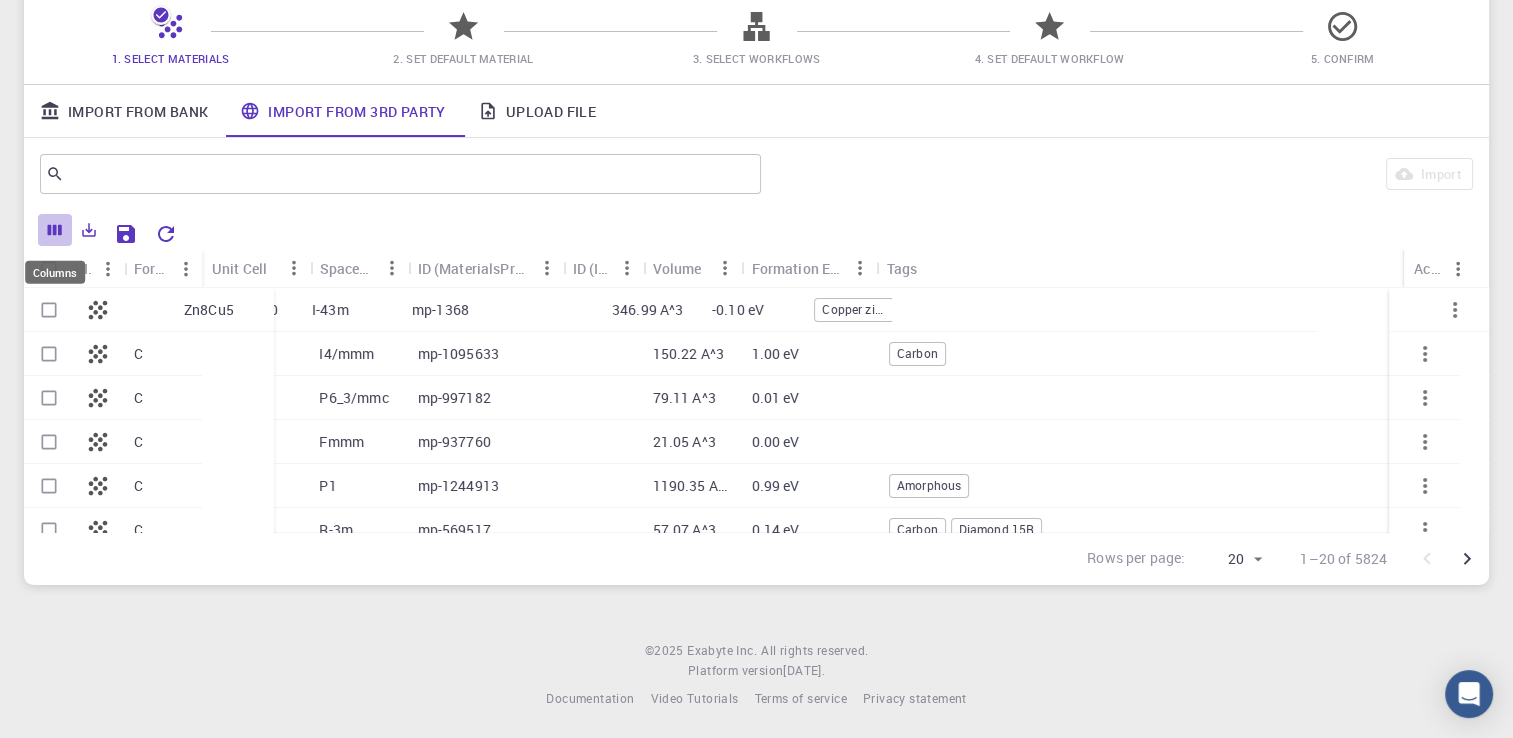 click 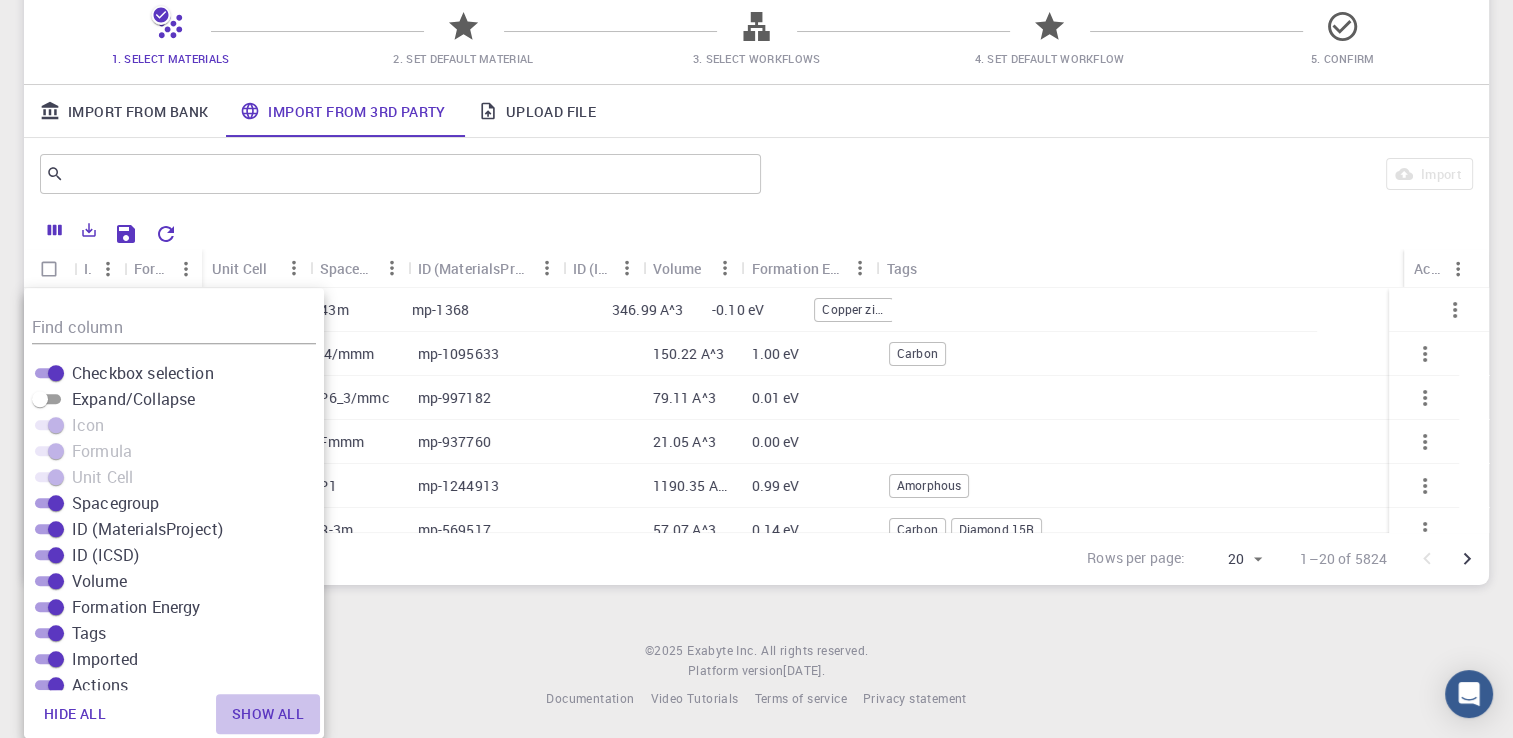 click on "Show all" at bounding box center [268, 714] 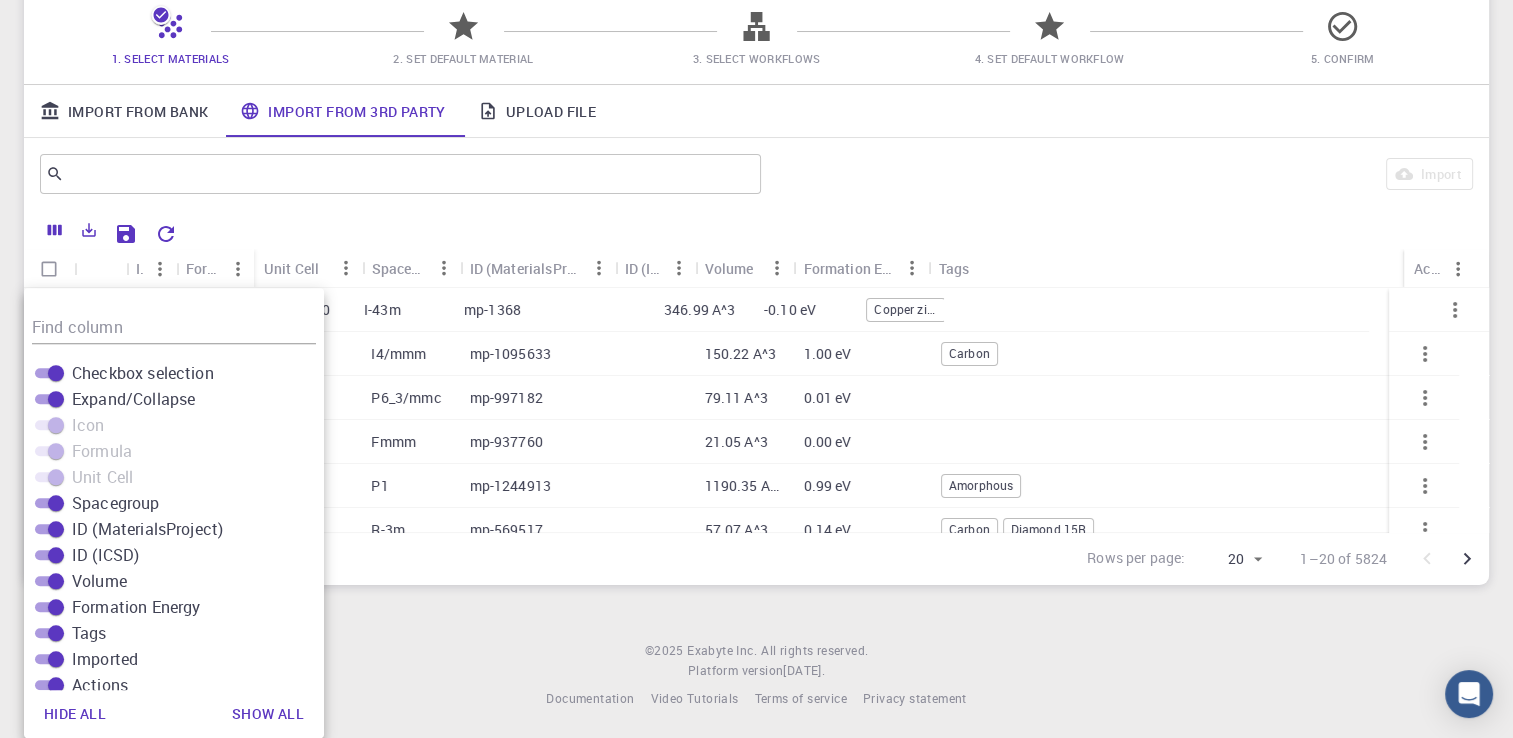 click on "I4/mmm" at bounding box center (410, 354) 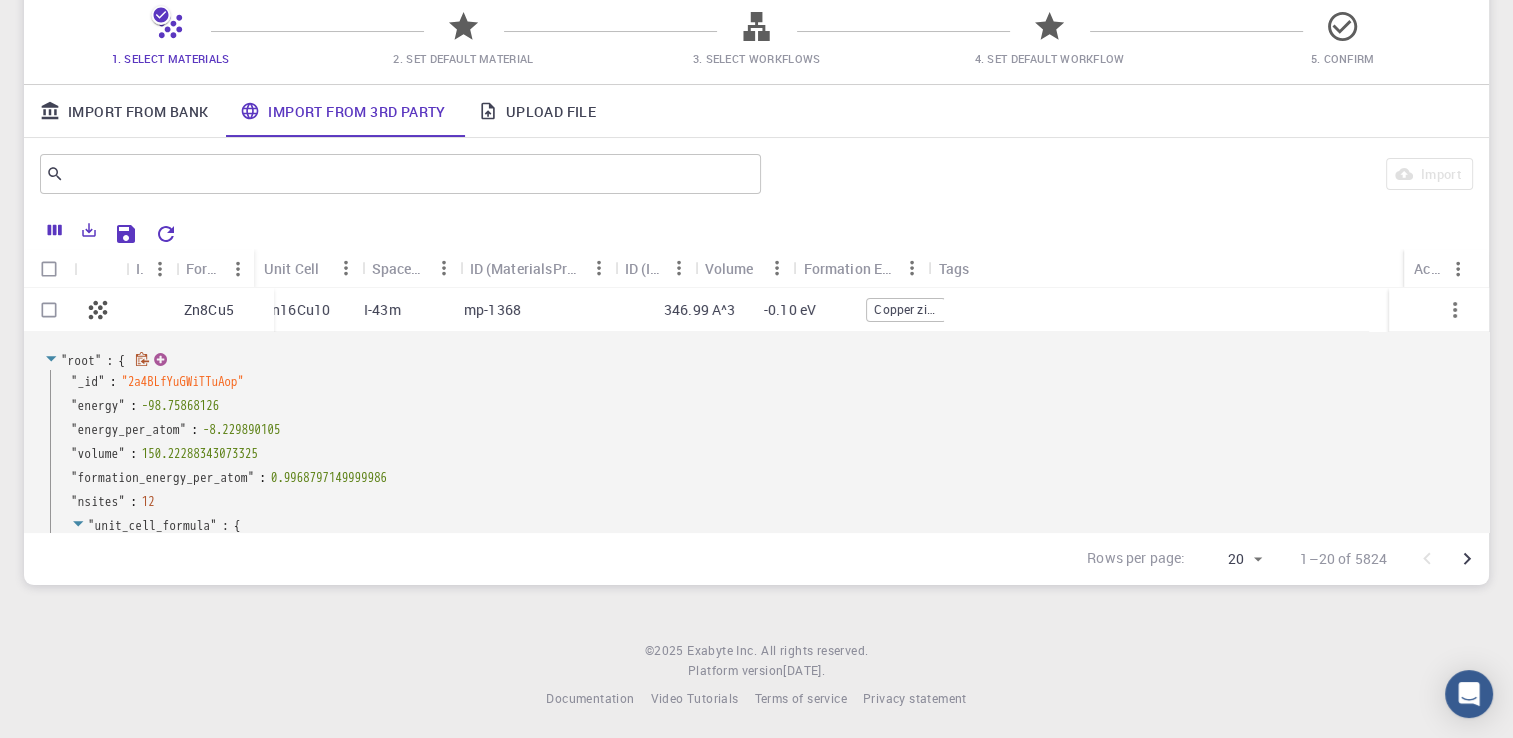 click 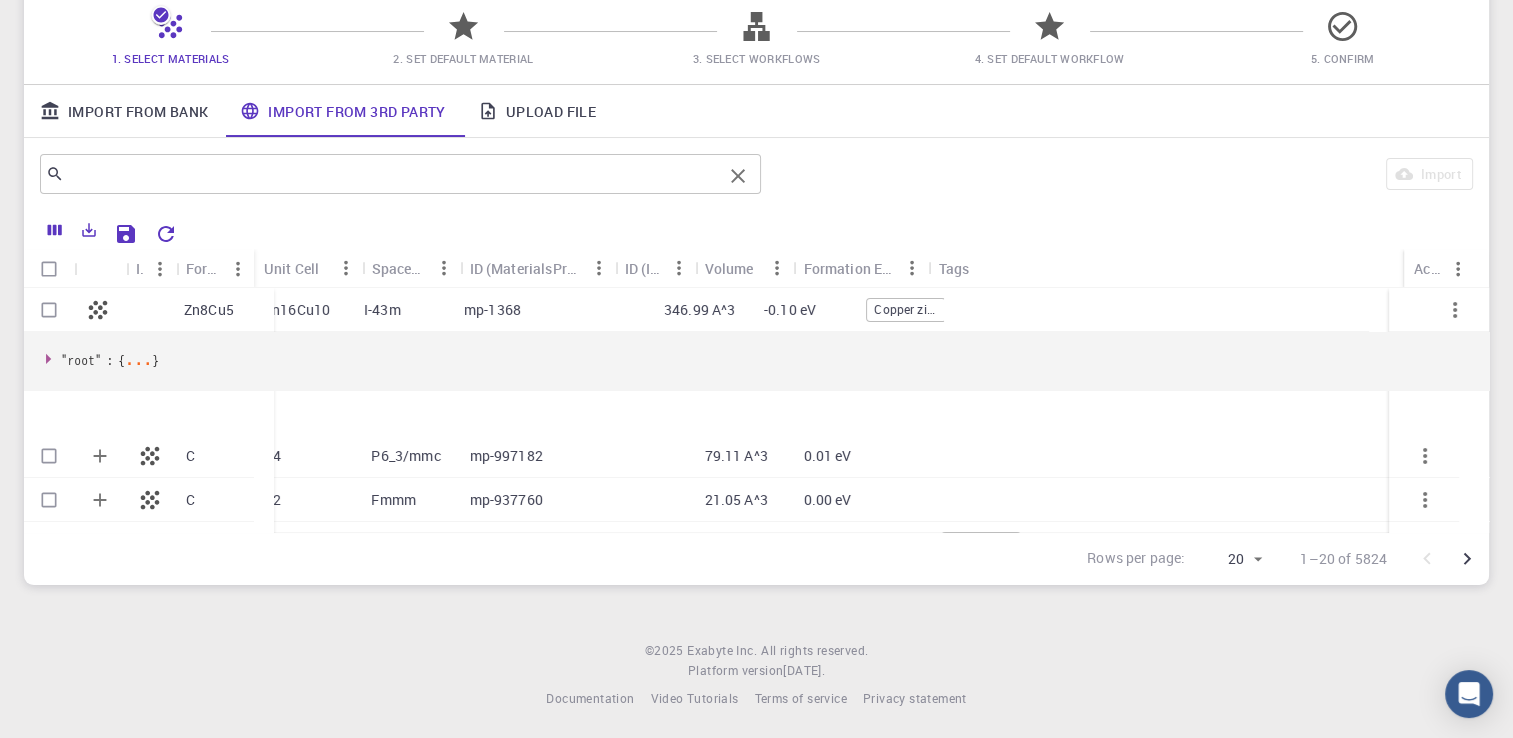 click at bounding box center (393, 174) 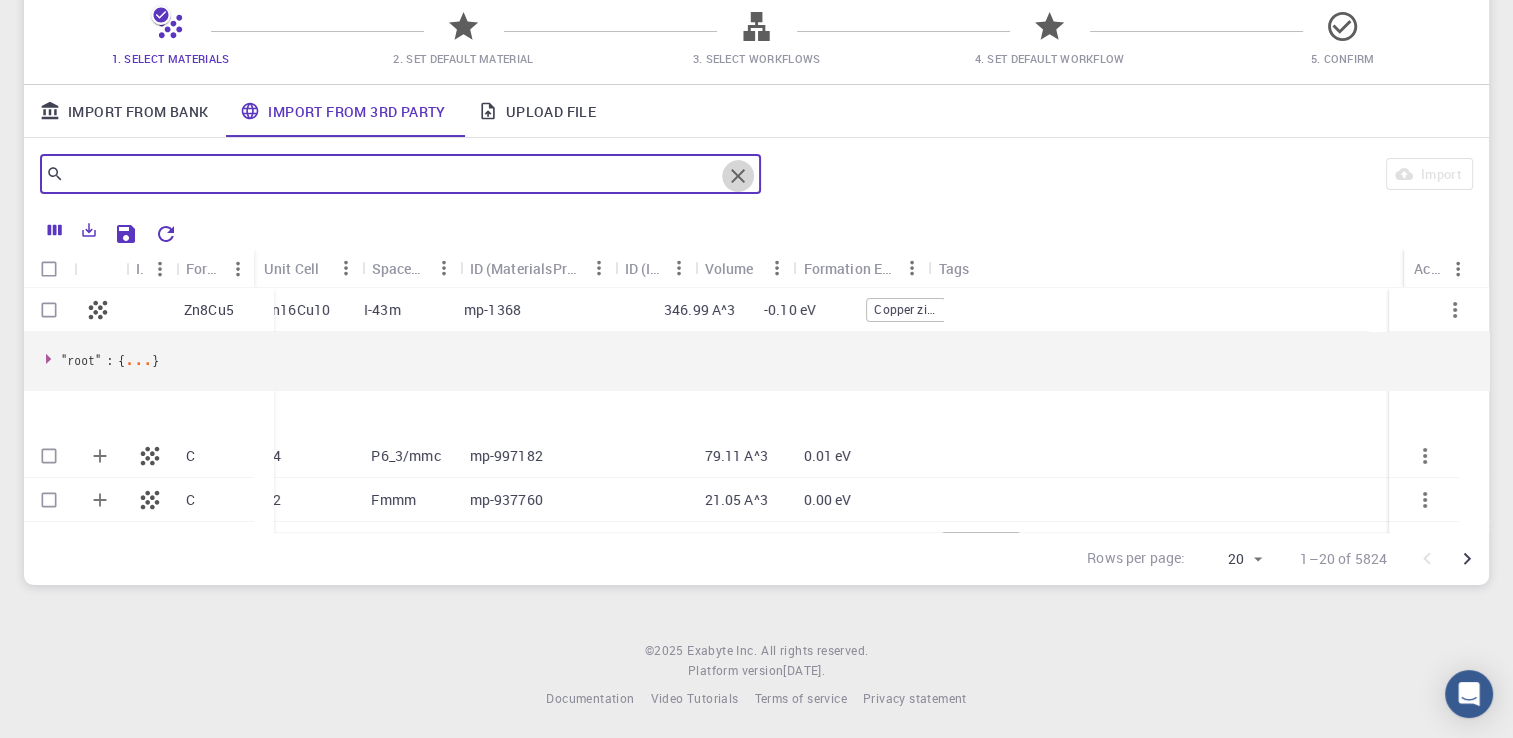 click 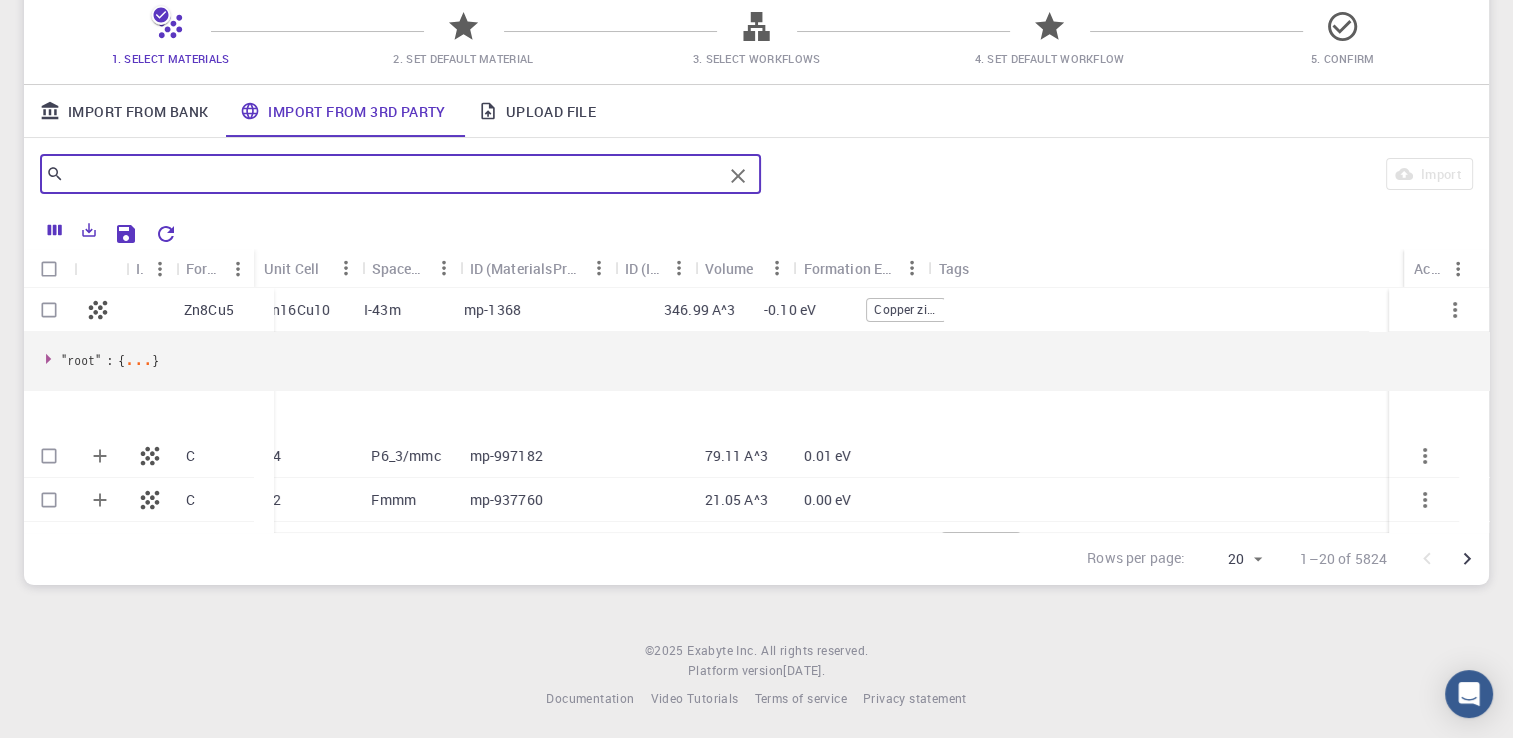 click on "​" at bounding box center [400, 174] 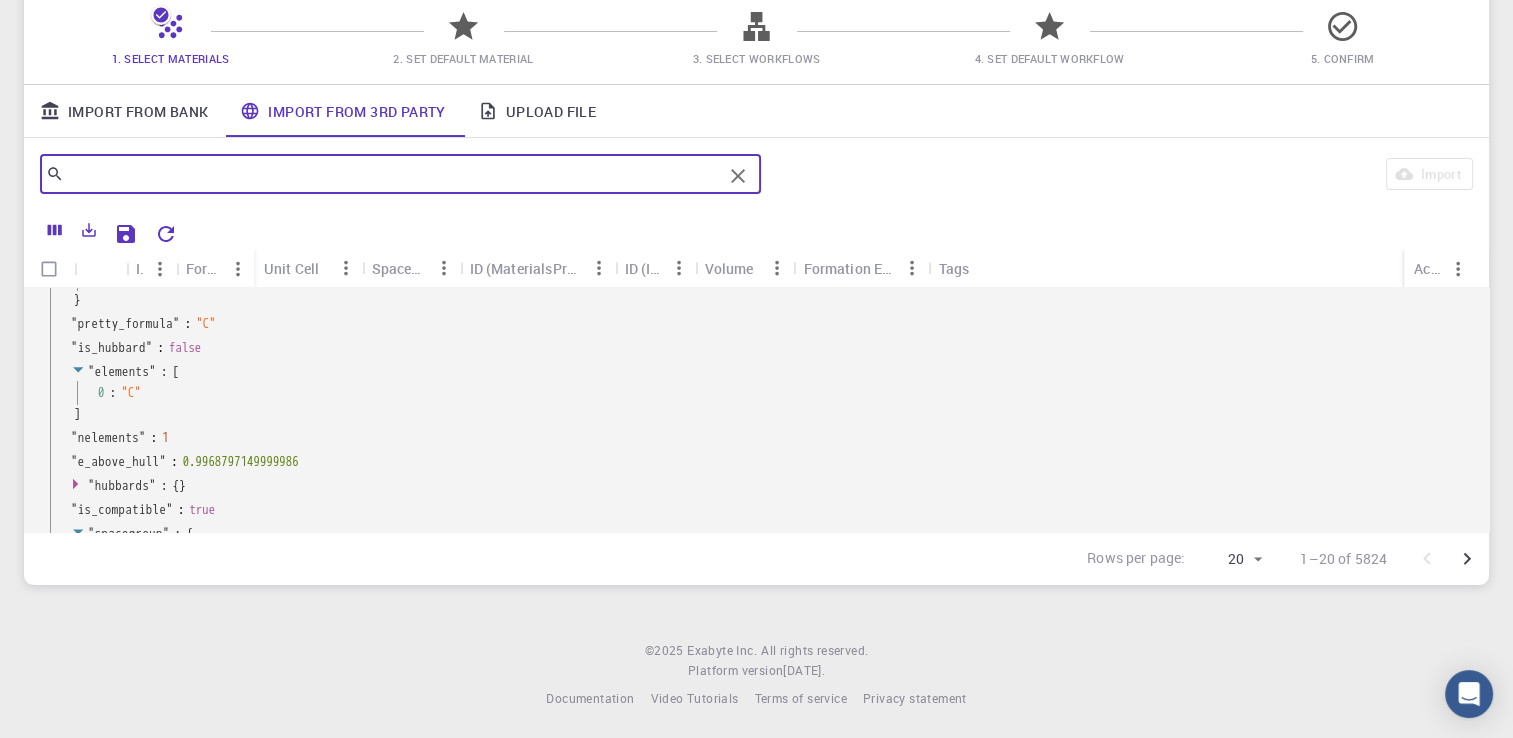 scroll, scrollTop: 1498, scrollLeft: 0, axis: vertical 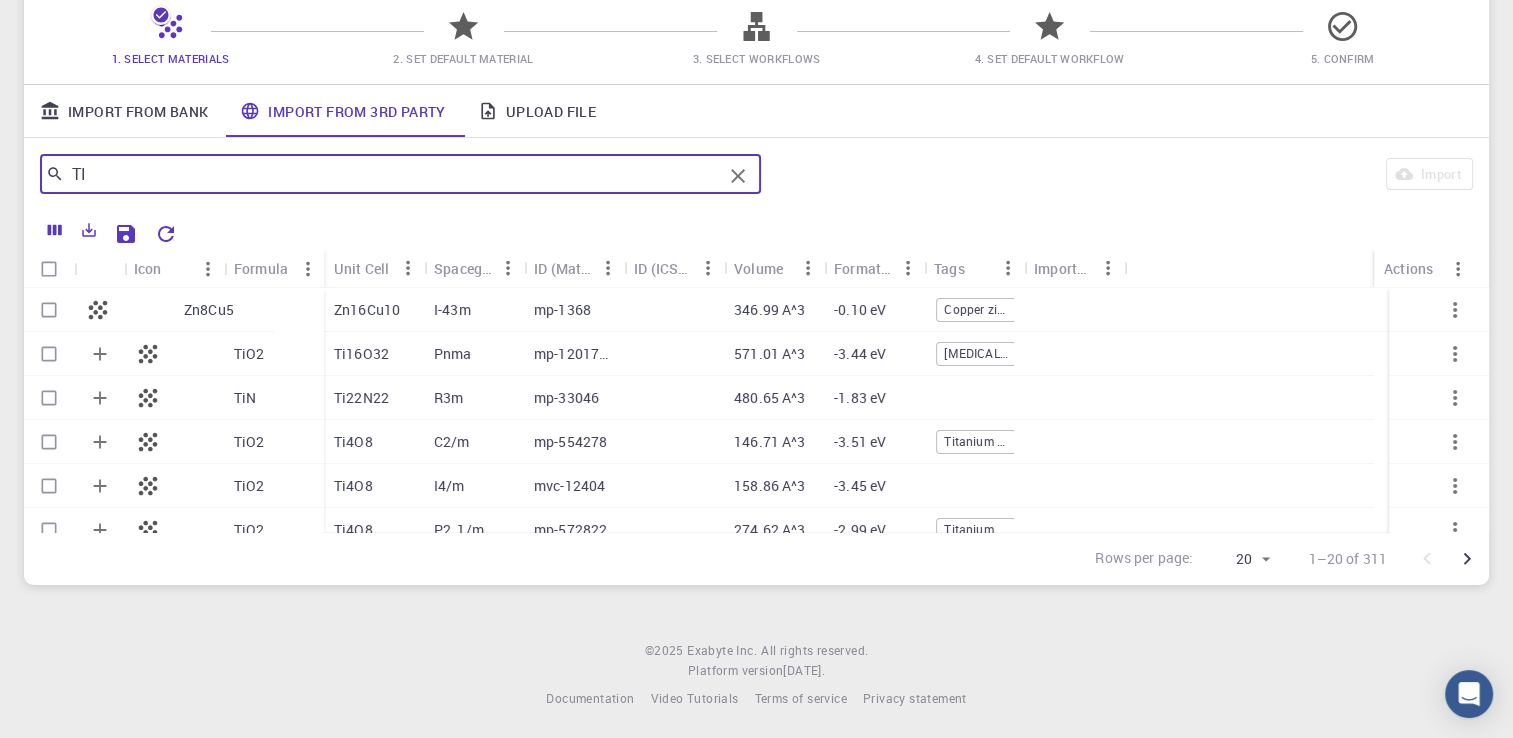type on "TI" 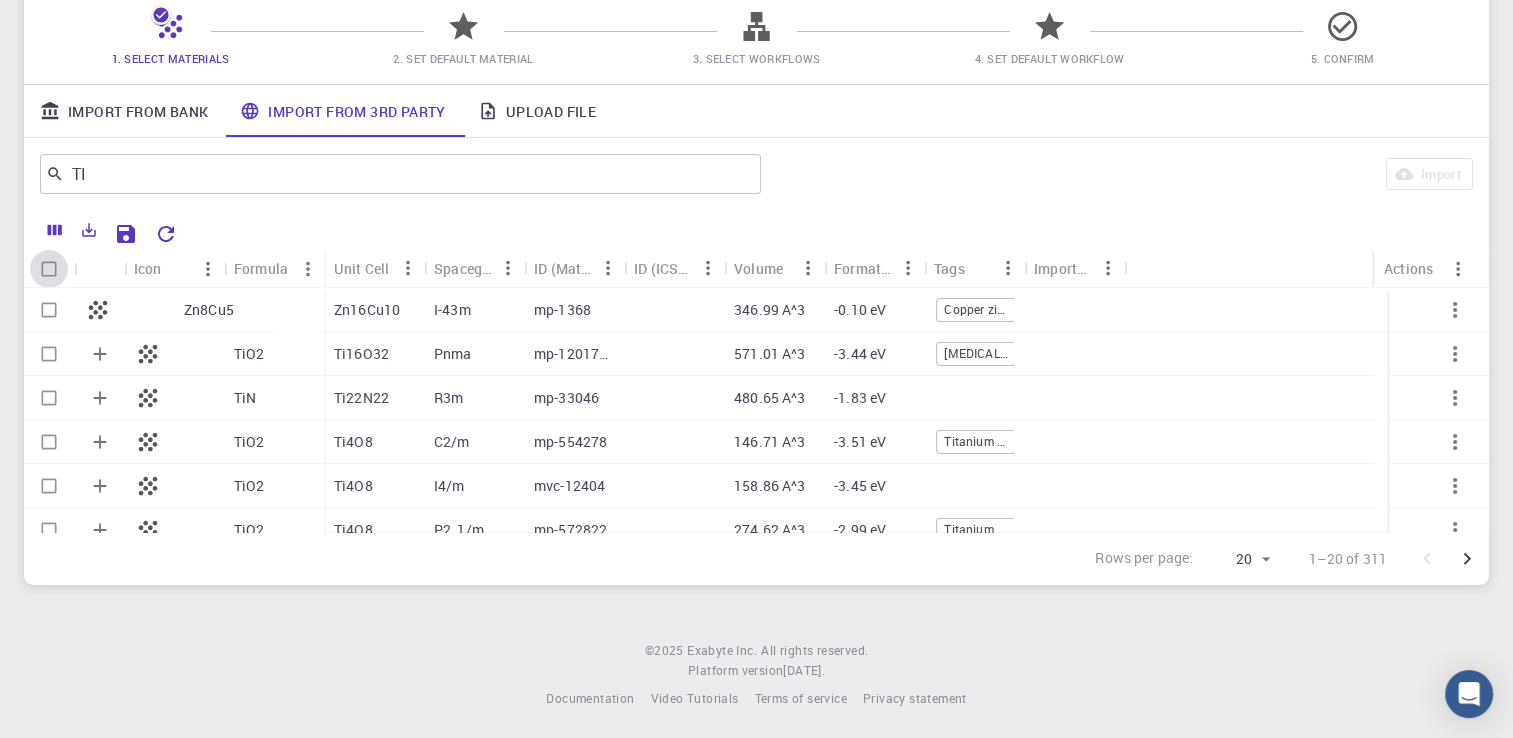 click at bounding box center [49, 269] 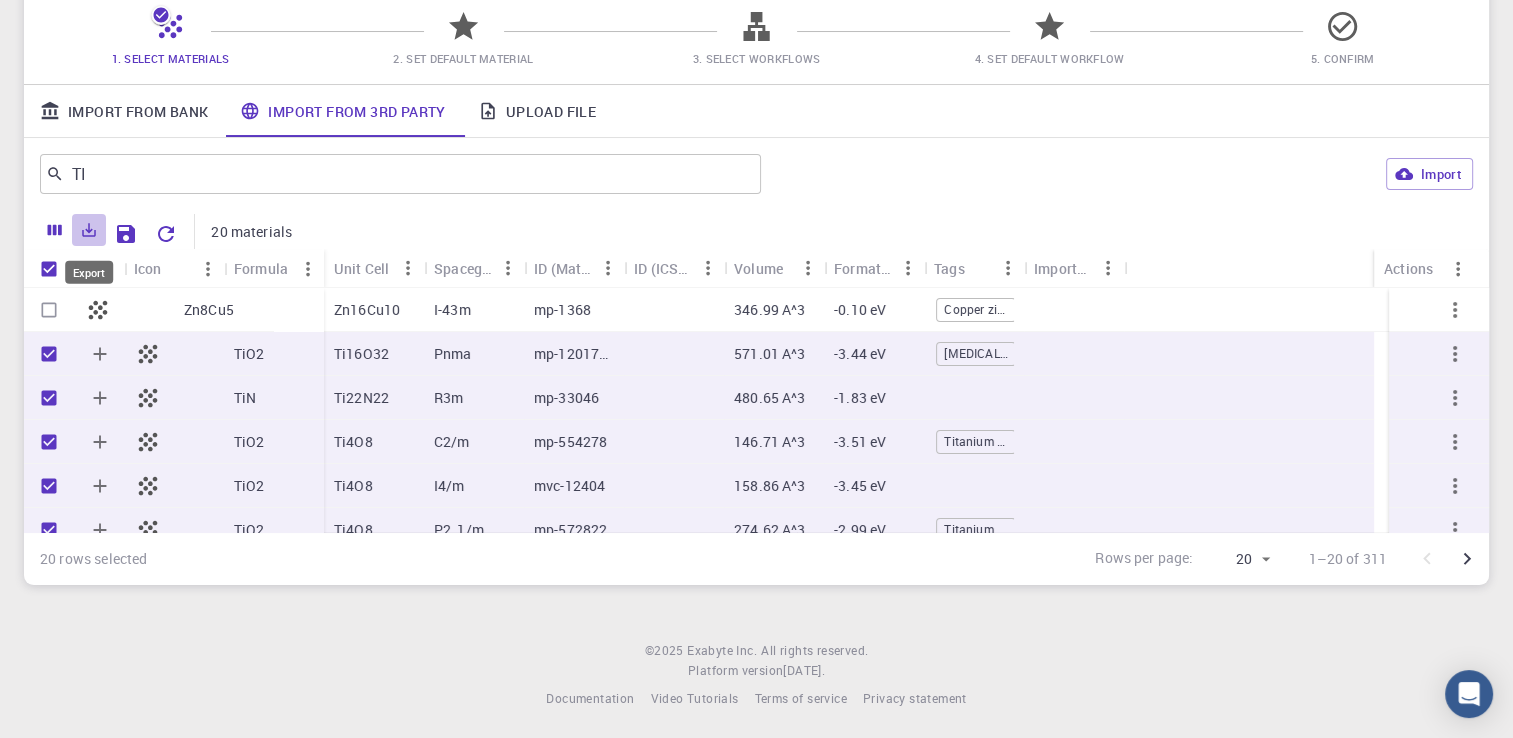 click 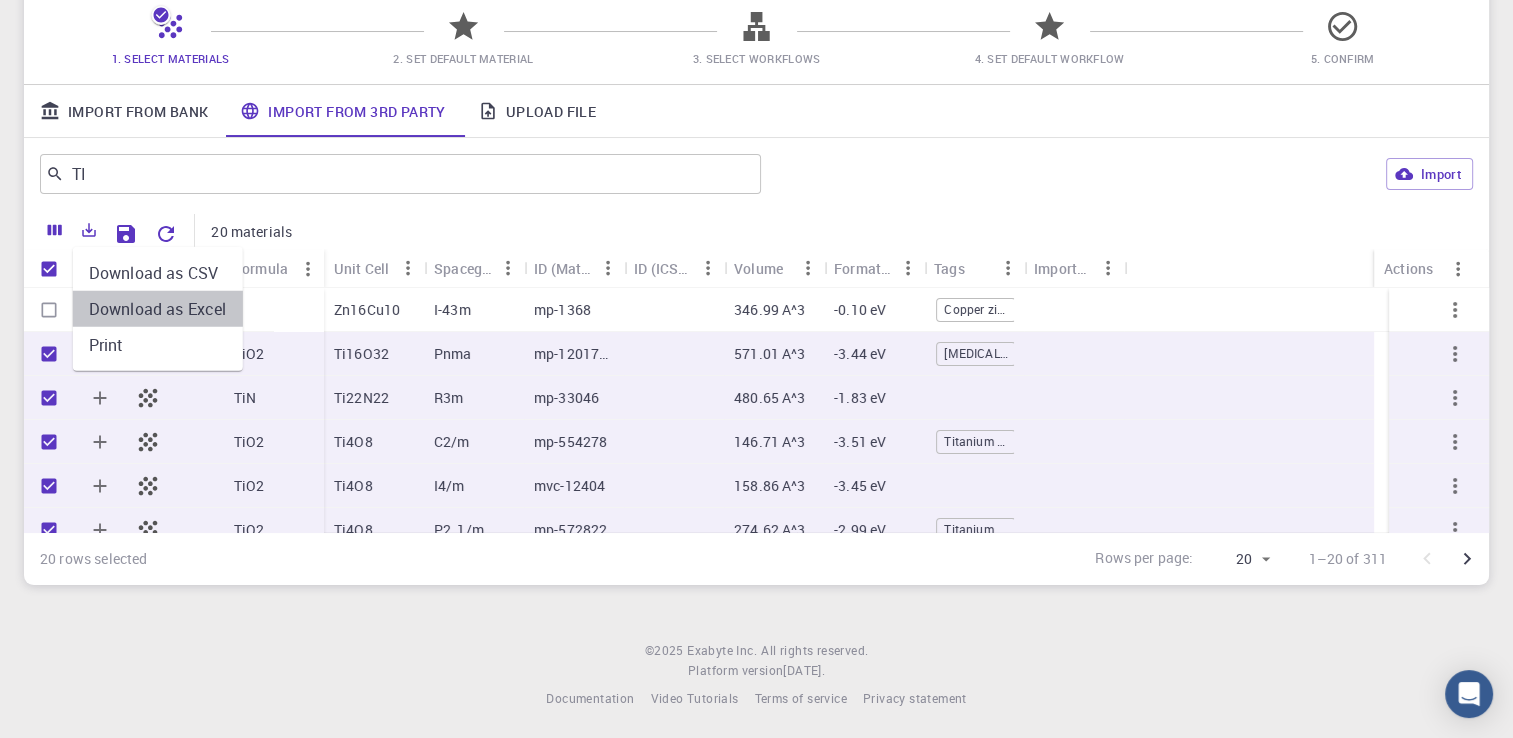 click on "Download as Excel" at bounding box center (158, 309) 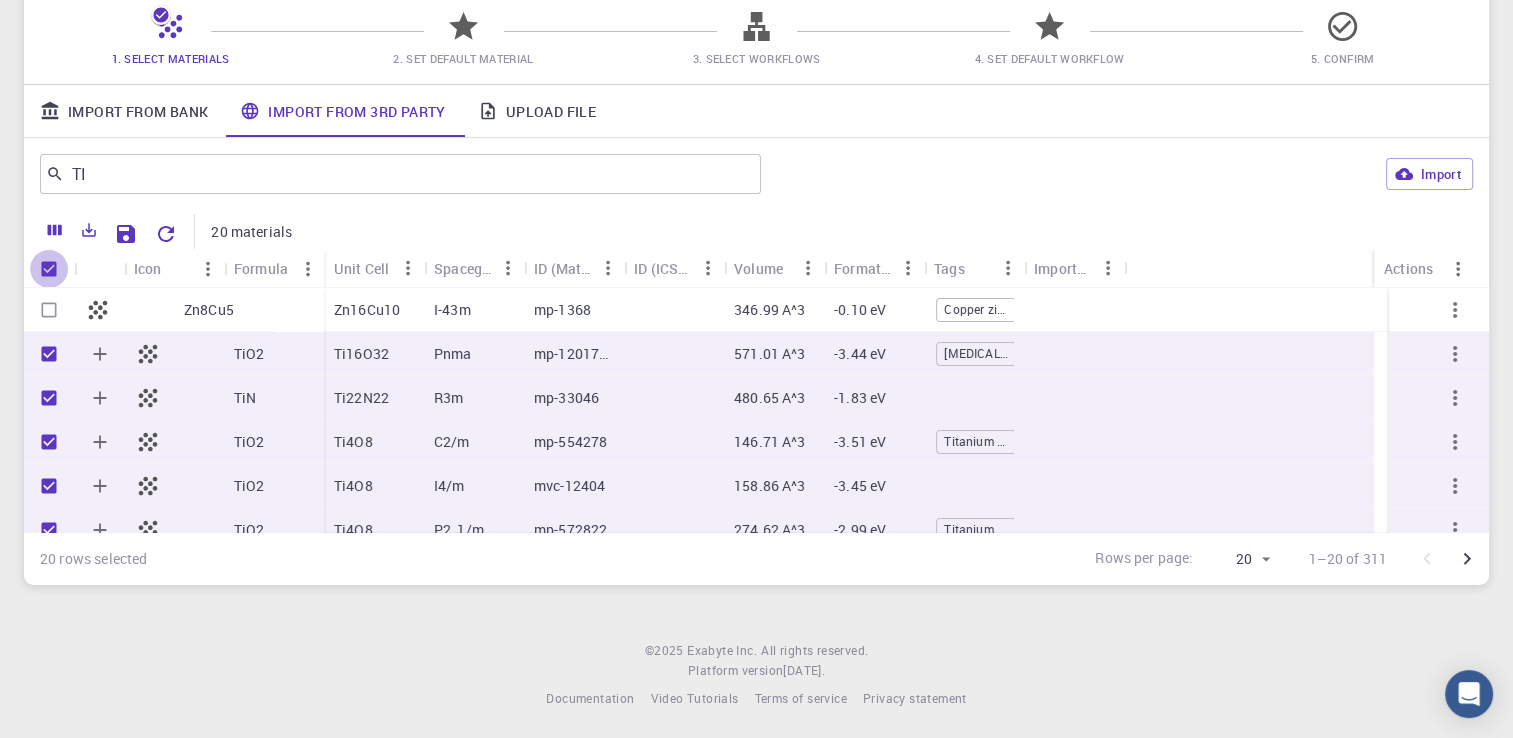 click at bounding box center (49, 269) 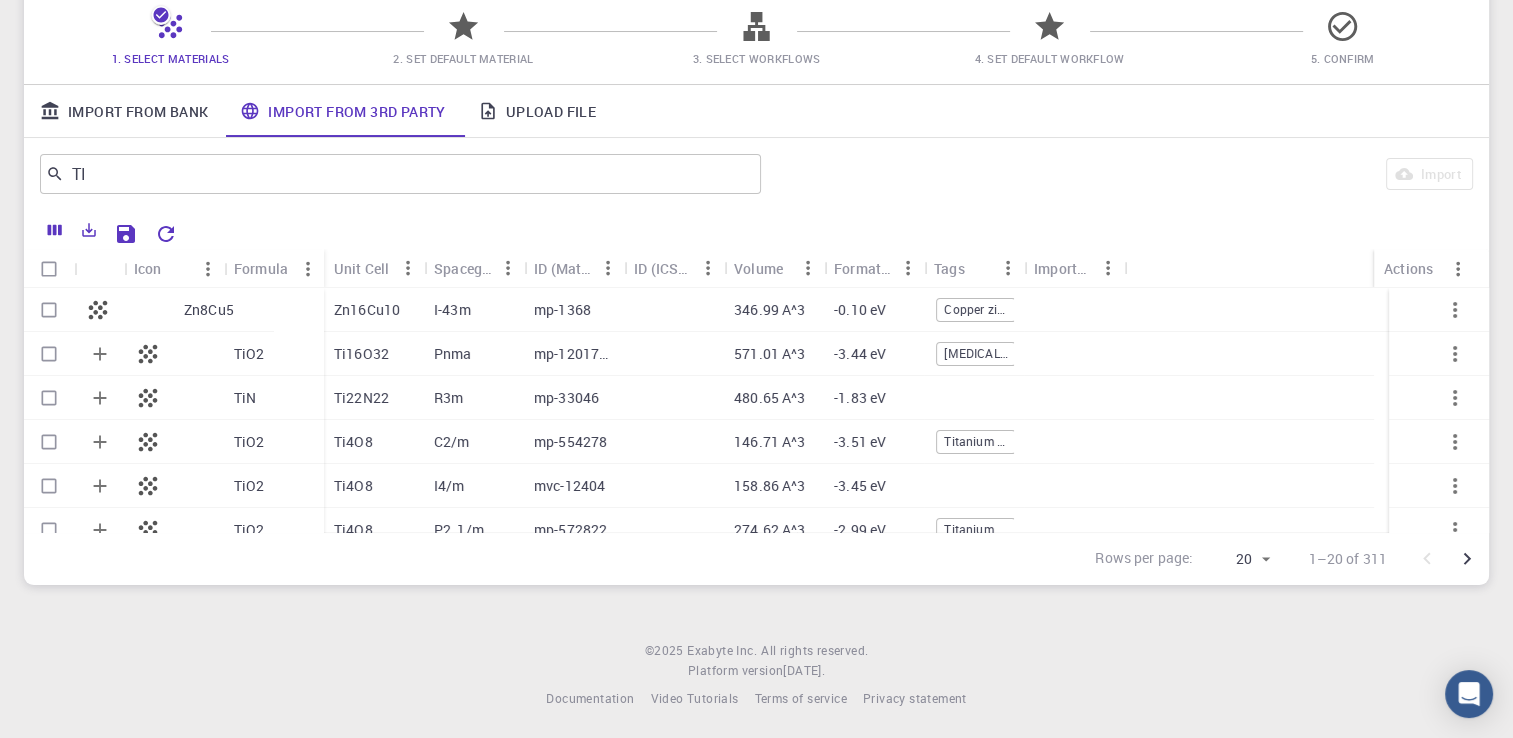 click 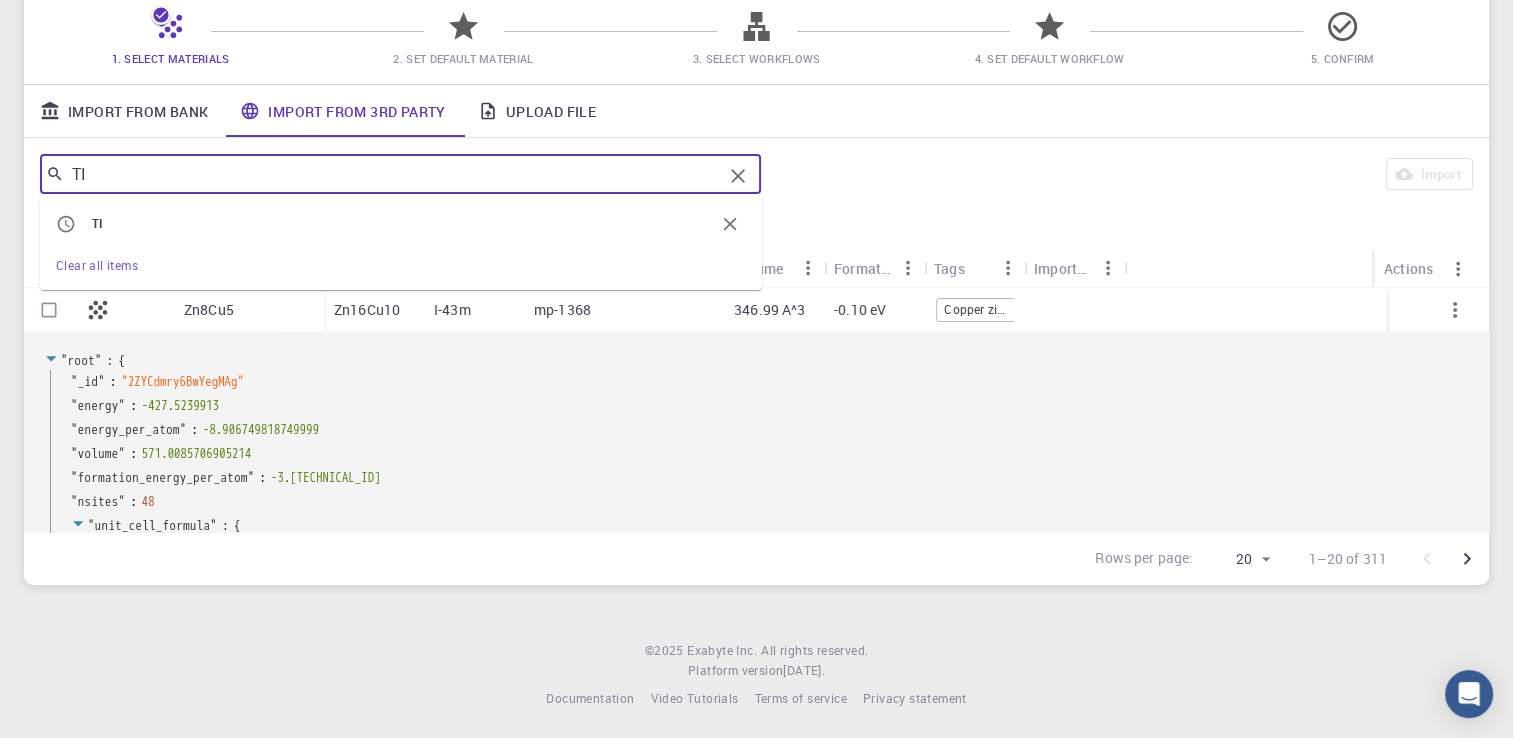 click on "TI" at bounding box center [393, 174] 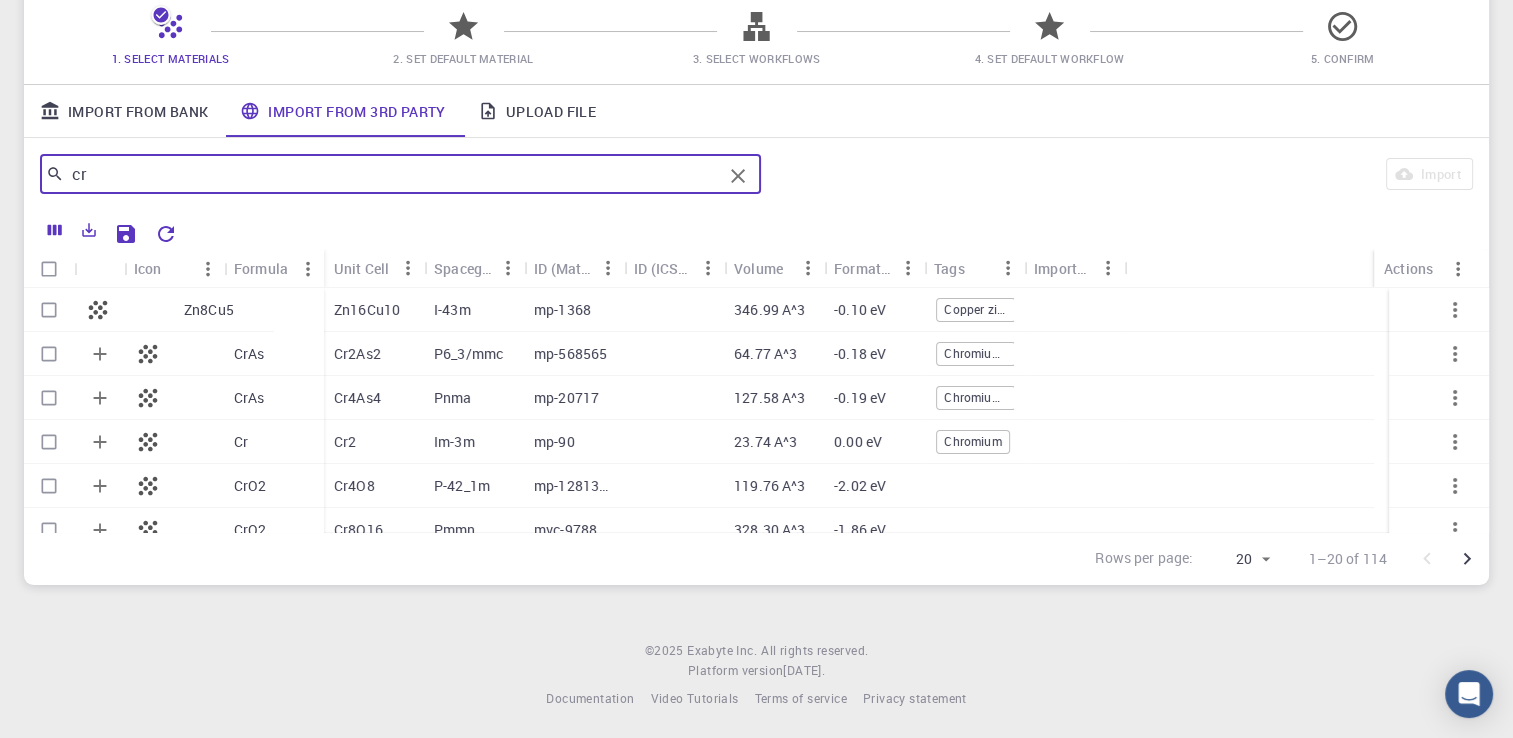 type on "cr" 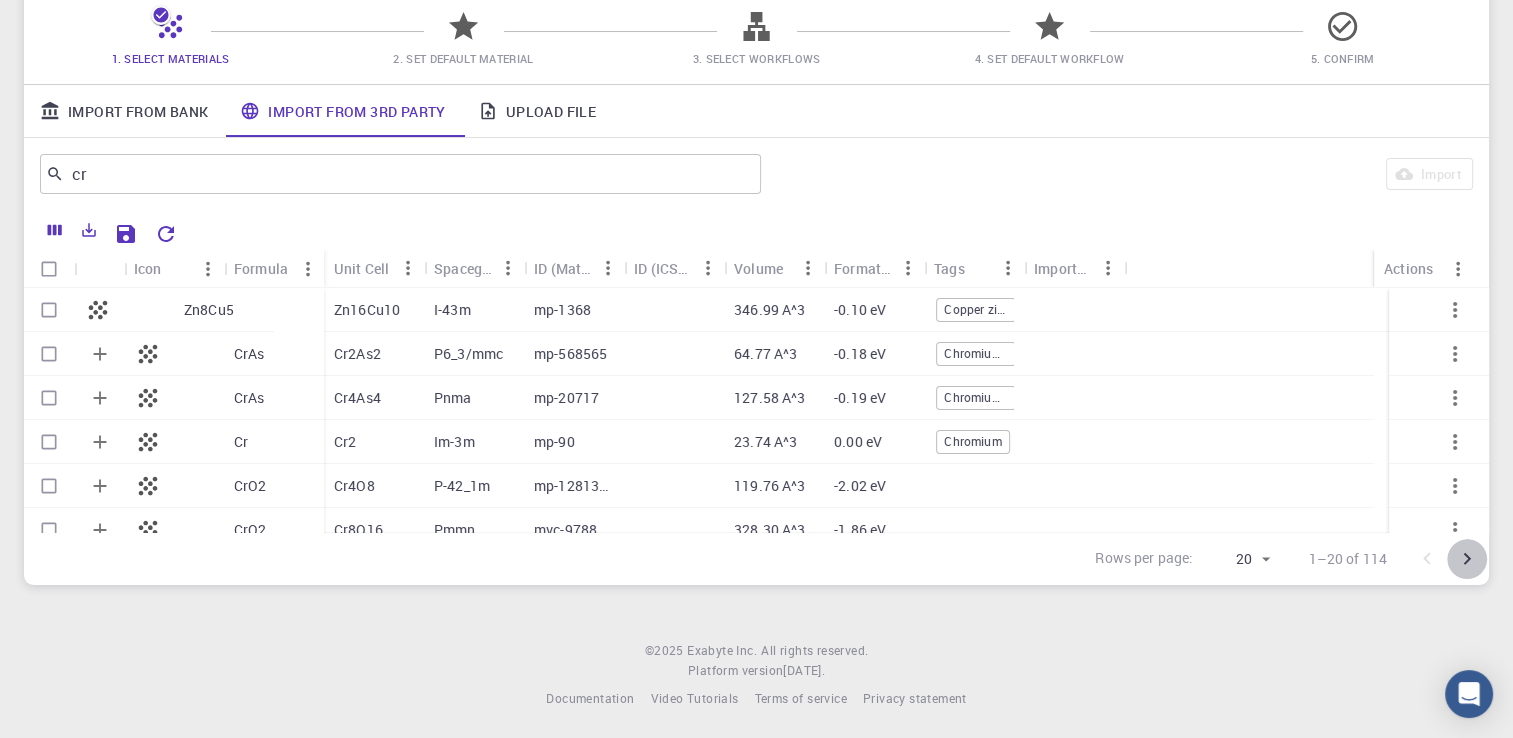 click 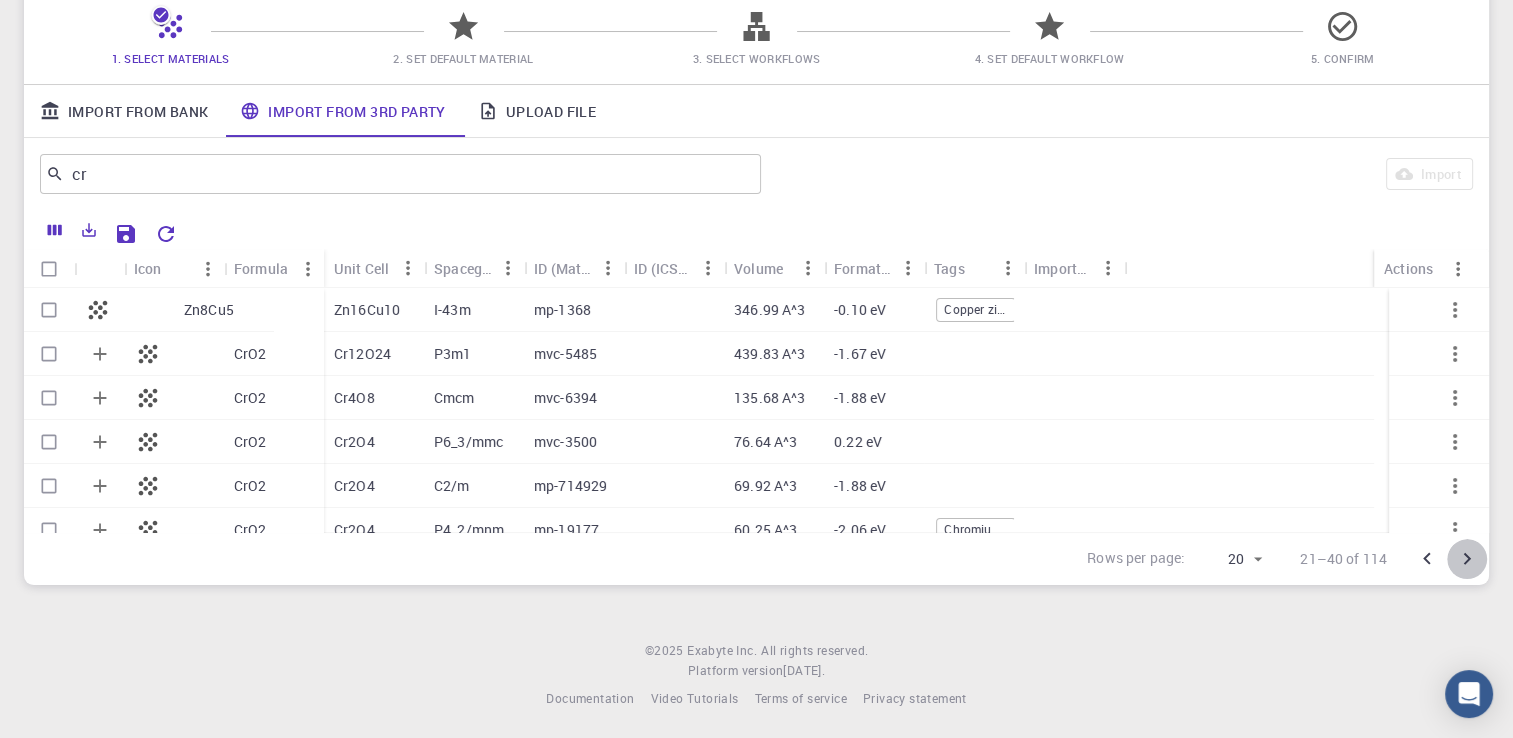 click 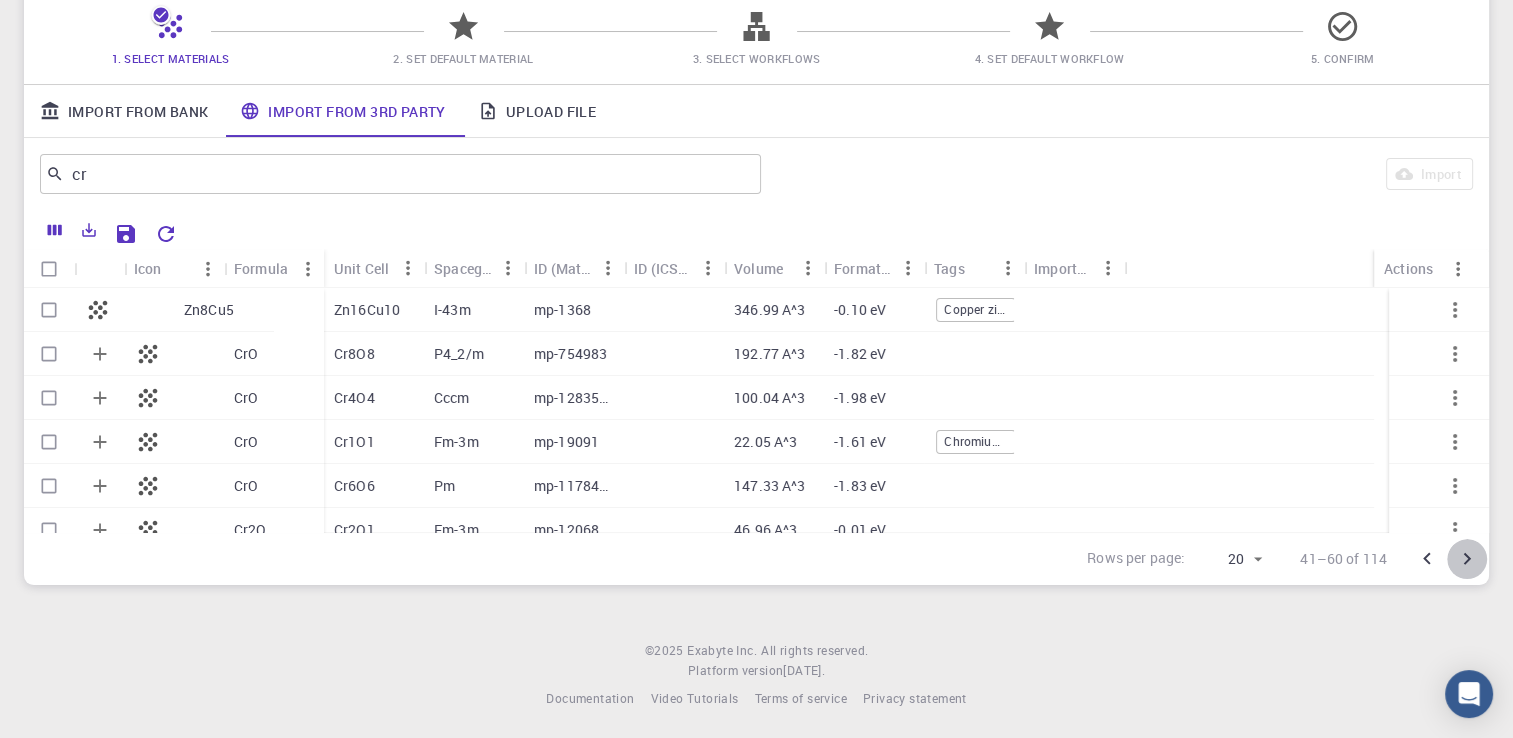 click 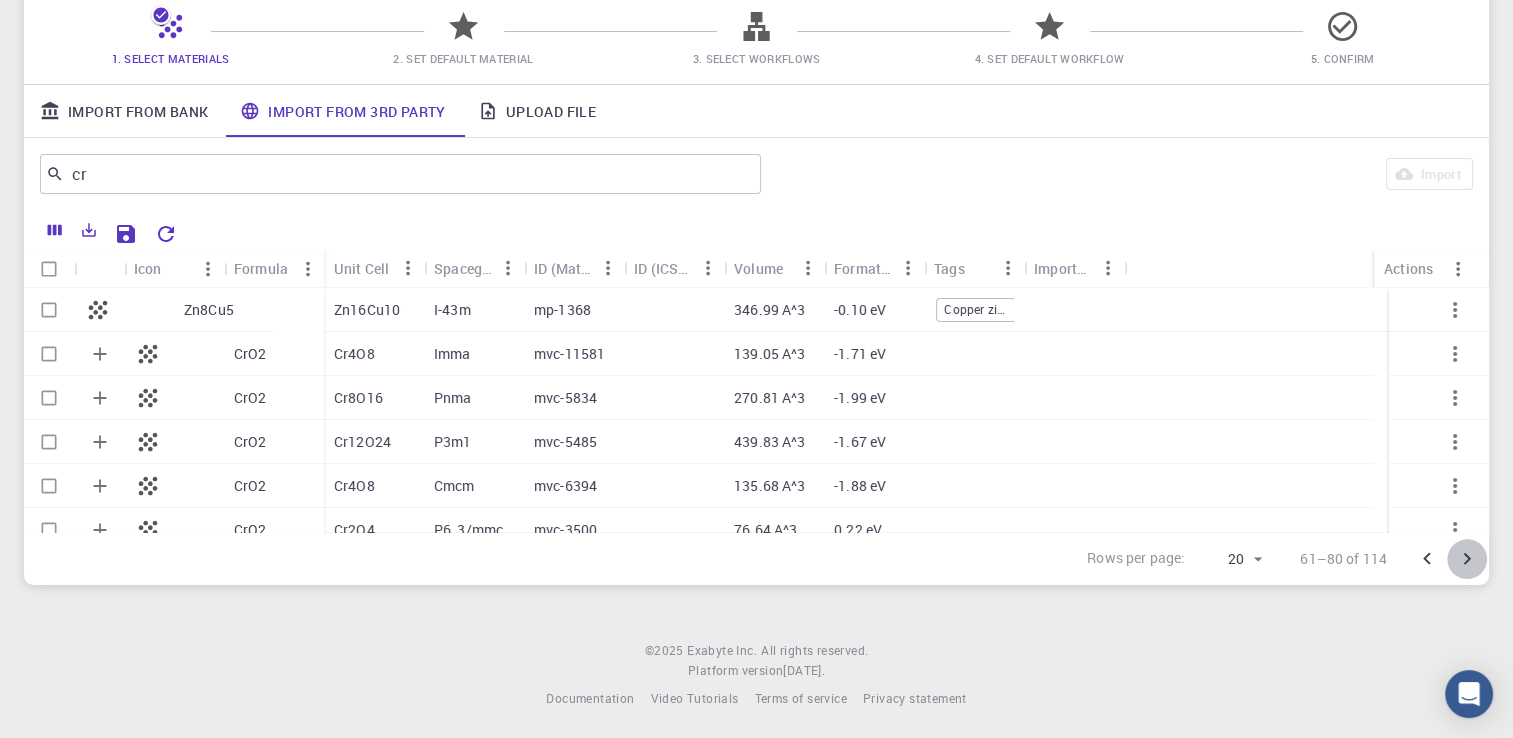 click 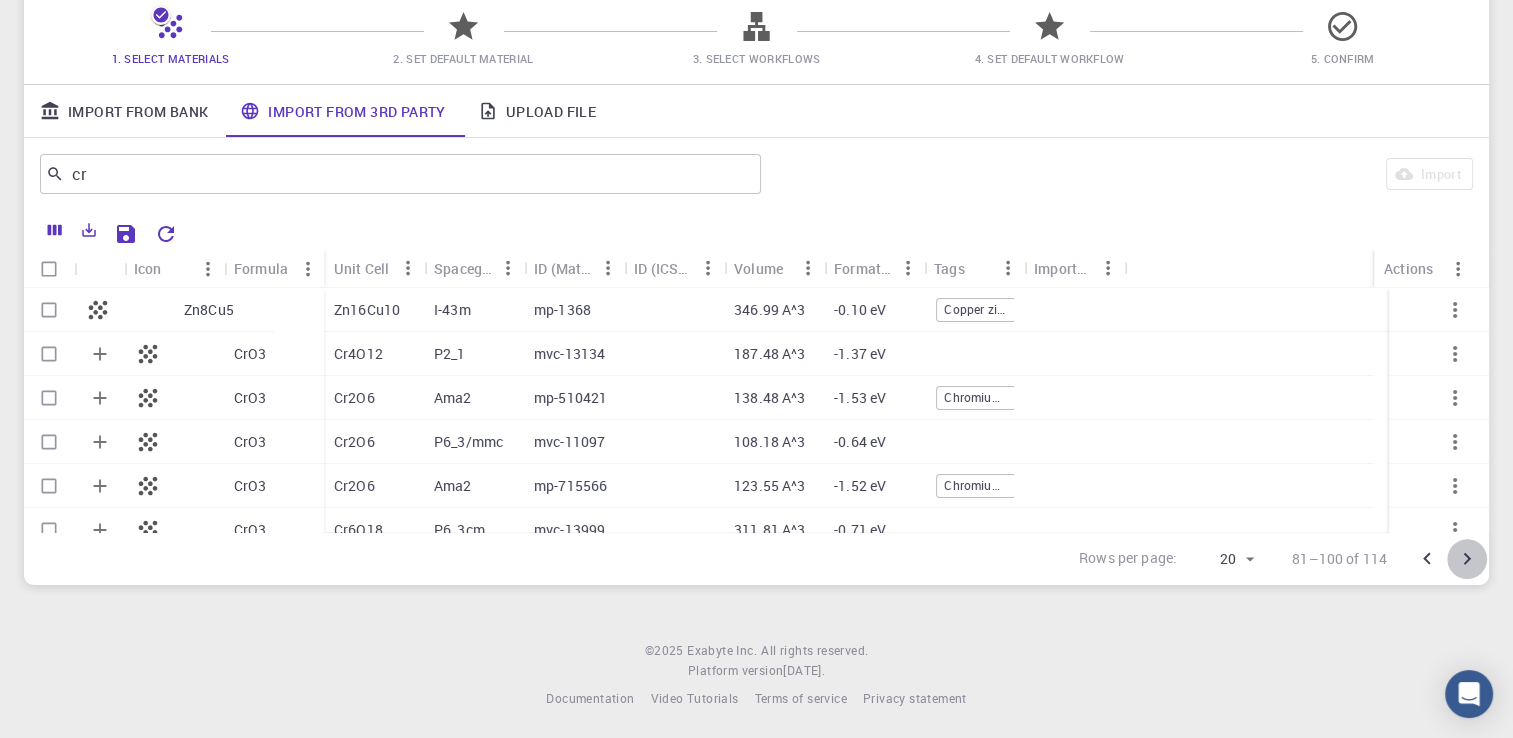 click 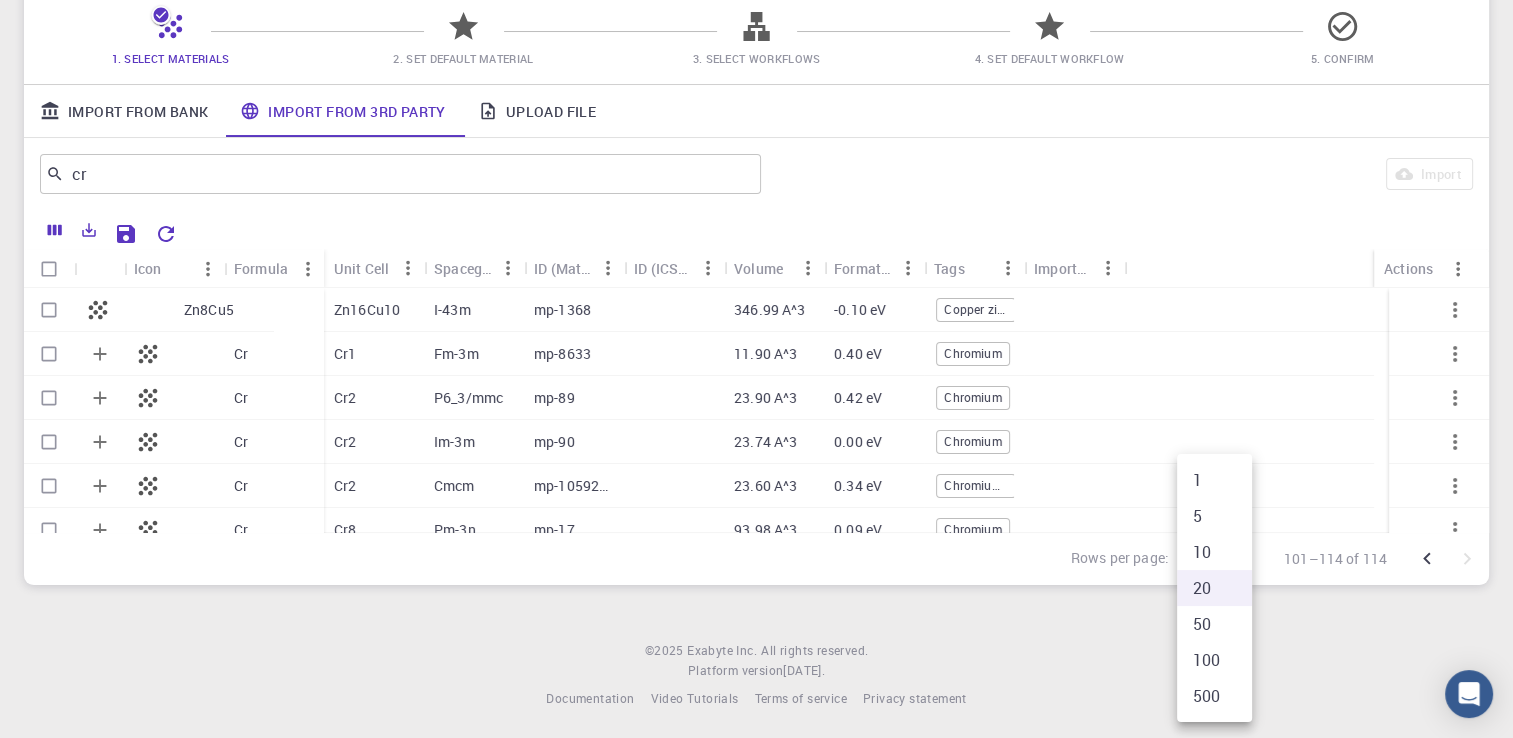 click on "Initial Account Setup for  [PERSON_NAME] Select Materials, Workflows and assign defaults Back Next 1. Select Materials 2. Set Default Material 3. Select Workflows 4. Set Default Workflow 5. Confirm Import From Bank Import From 3rd Party Upload File cr ​ Import Icon Formula Unit Cell Spacegroup ID (MaterialsProject) ID (ICSD) Volume Formation Energy Tags Imported Actions Zn8Cu5 Cr Cr Cr Cr Cr Cr CrSb CrS CrSe2 Zn16Cu10 I-43m mp-1368 346.99 A^3 -0.10 eV Copper zinc (5/8) - gamma  Zinc cupride (8/5)  Copper zinc (5/8)  Copper zinc (5/8) - gamma brass Cr1 Fm-3m mp-8633 11.90 A^3 0.40 eV Chromium Cr2 P6_3/mmc mp-89 23.90 A^3 0.42 eV Chromium  Chromium - hexagonal Cr2 Im-3m mp-90 23.74 A^3 0.00 eV Chromium  Chromium - alpha Cr2 Cmcm mp-1059289 23.60 A^3 0.34 eV Chromium(VI) oxide Cr8 Pm-3n mp-17 93.98 A^3 0.09 eV Chromium Cr1 Fm-3m mp-8633 11.90 A^3 0.40 eV Chromium Cr2Sb2 P6_3/mmc mp-1641 82.34 A^3 0.10 eV Chromium antimonide Cr2S2 P6_3/mmc mp-523 57.05 A^3 -0.58 eV Chromium sulfide (1/1) 20" at bounding box center (756, 287) 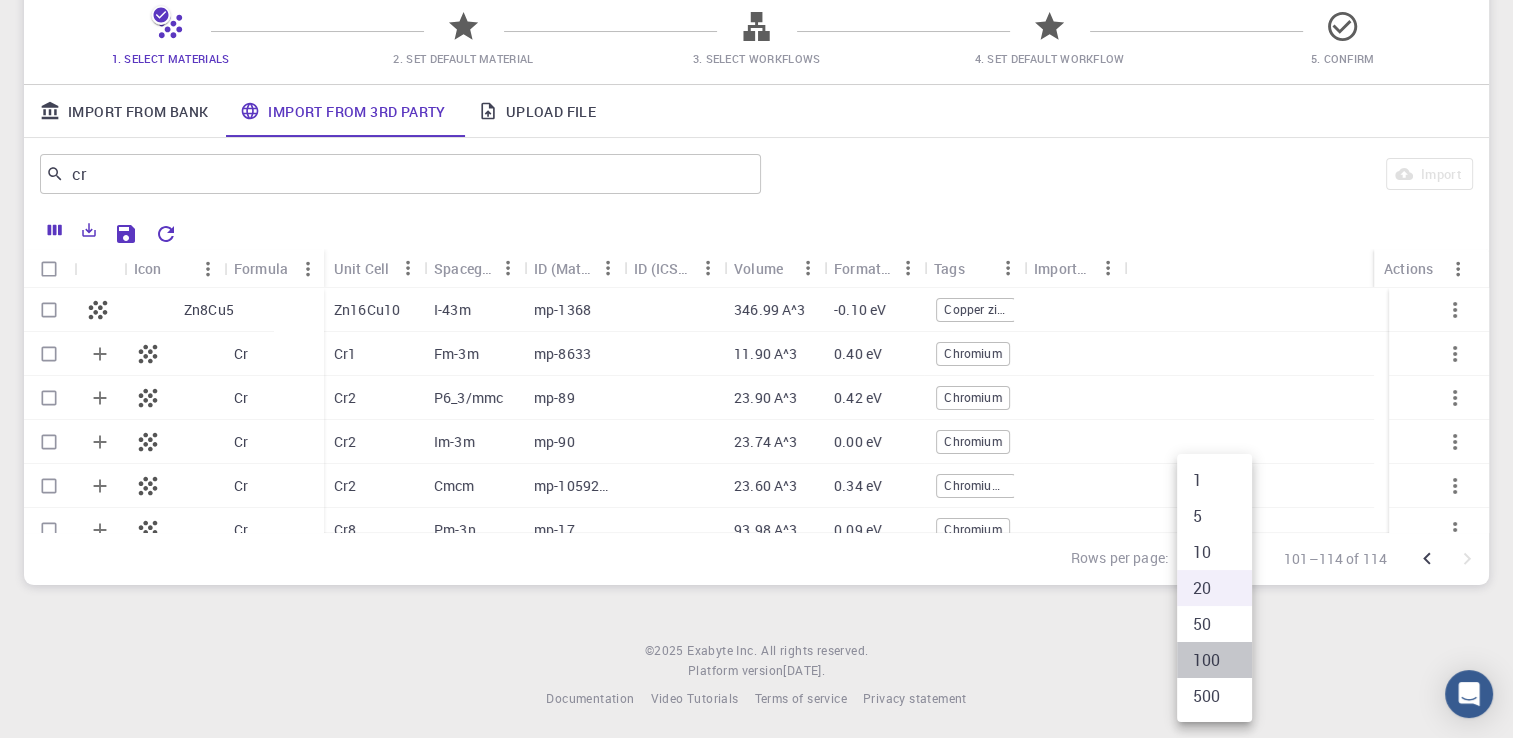 click on "100" at bounding box center (1214, 660) 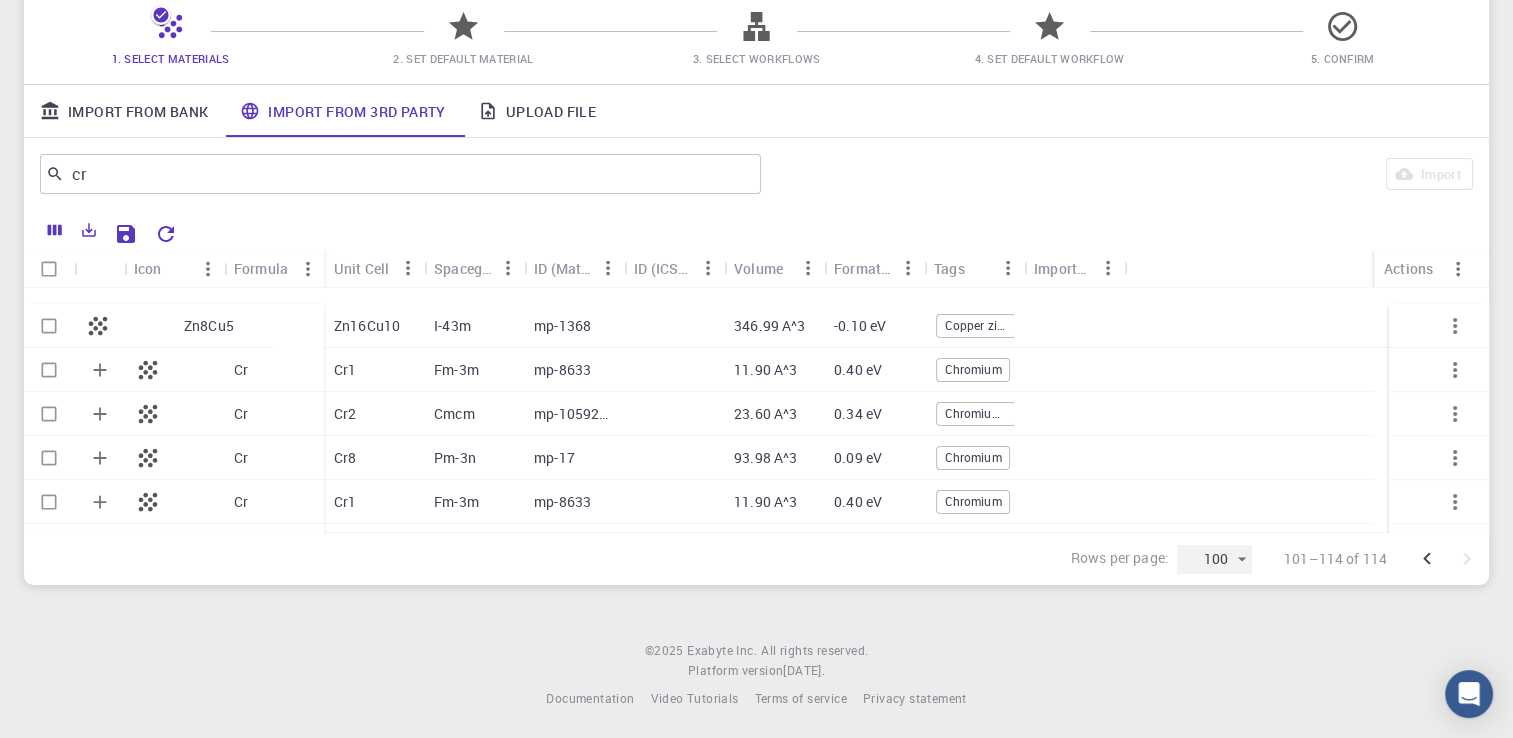 scroll, scrollTop: 0, scrollLeft: 0, axis: both 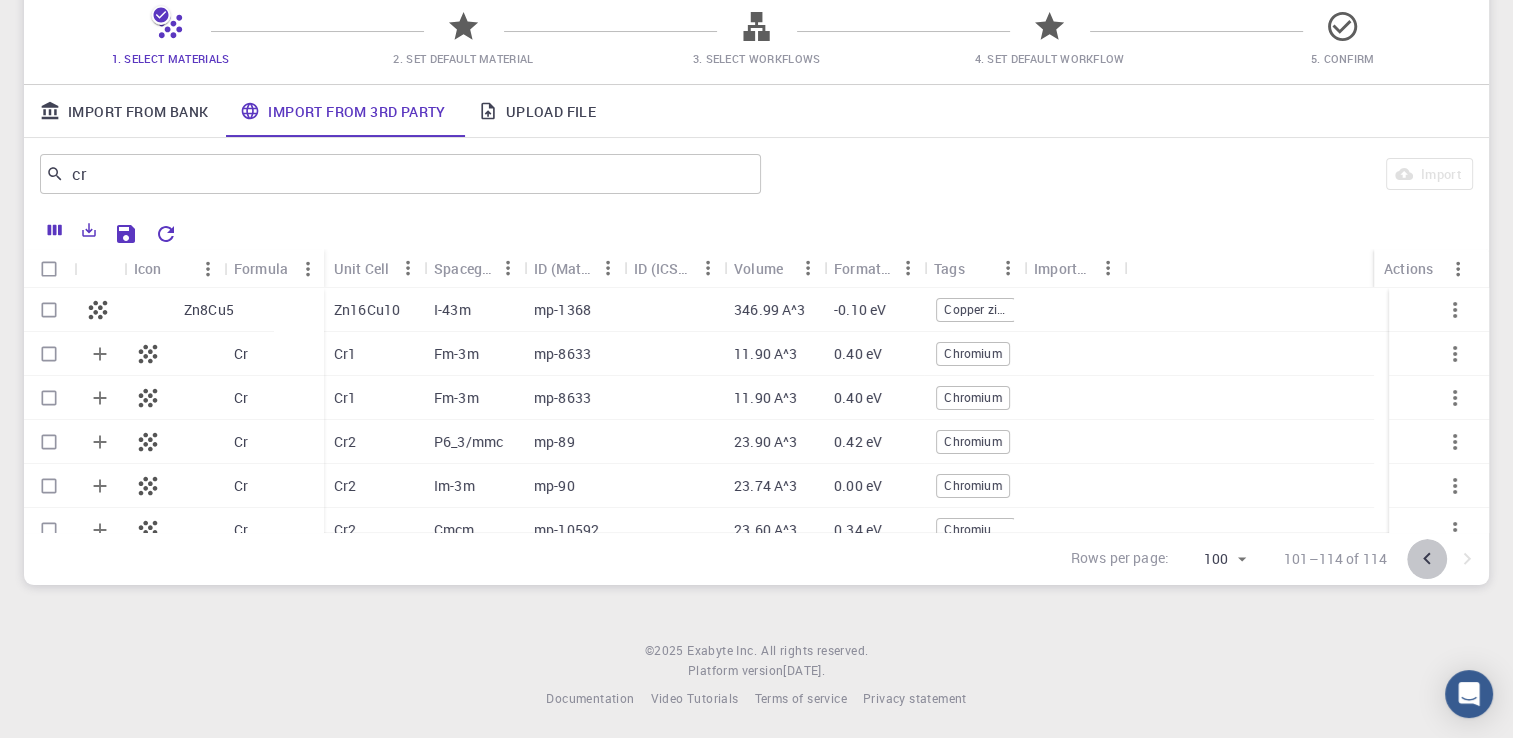 click 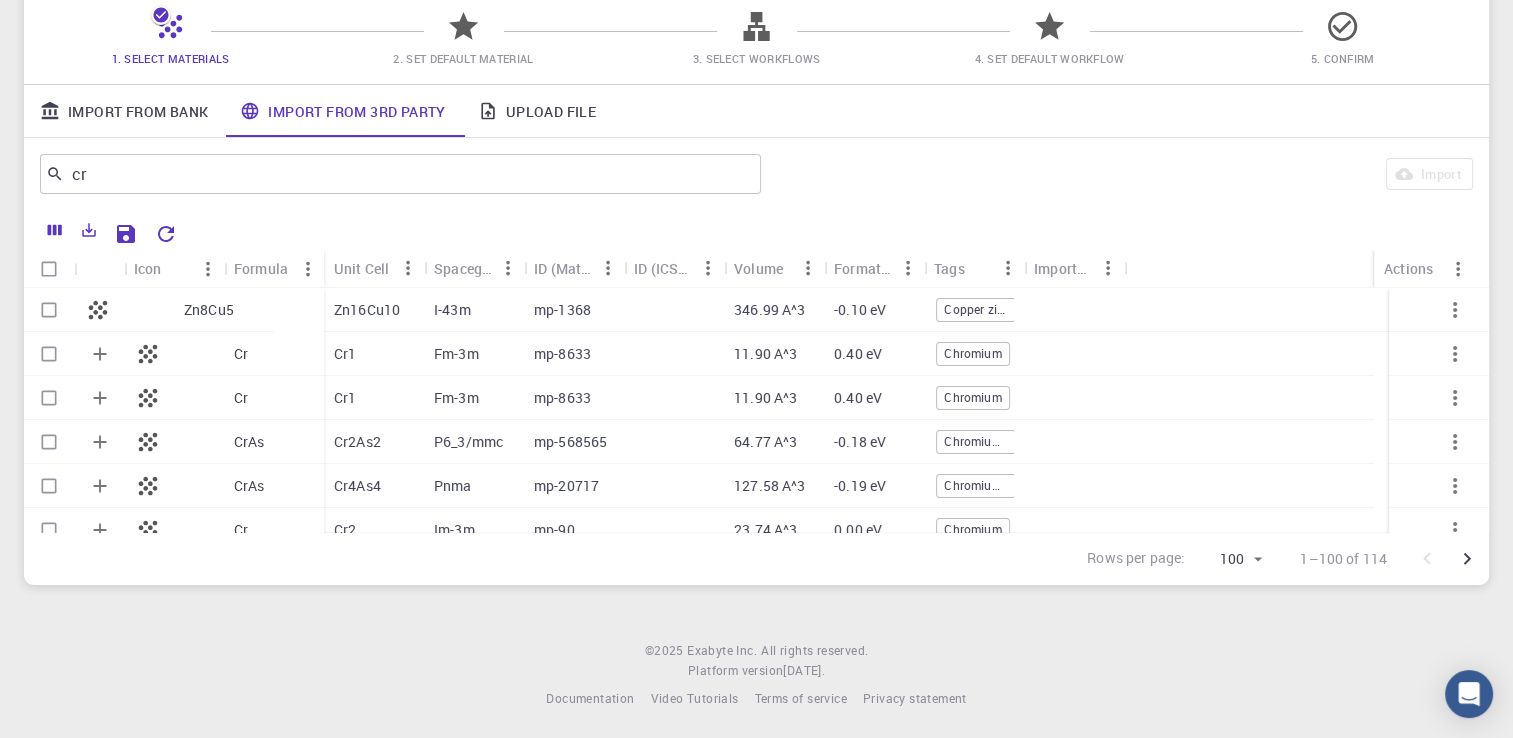 click on "Initial Account Setup for  [PERSON_NAME] Select Materials, Workflows and assign defaults Back Next 1. Select Materials 2. Set Default Material 3. Select Workflows 4. Set Default Workflow 5. Confirm Import From Bank Import From 3rd Party Upload File cr ​ Import Icon Formula Unit Cell Spacegroup ID (MaterialsProject) ID (ICSD) Volume Formation Energy Tags Imported Actions Zn8Cu5 Cr Cr CrAs CrAs Cr CrO2 CrO2 CrO2 CrO2 CrO2 CrO2 Zn16Cu10 I-43m mp-1368 346.99 A^3 -0.10 eV Copper zinc (5/8) - gamma  Zinc cupride (8/5)  Copper zinc (5/8)  Copper zinc (5/8) - gamma brass Cr1 Fm-3m mp-8633 11.90 A^3 0.40 eV Chromium Cr1 Fm-3m mp-8633 11.90 A^3 0.40 eV Chromium Cr2As2 P6_3/mmc mp-568565 64.77 A^3 -0.18 eV Chromium arsenide (1/1) - HT Cr4As4 Pnma mp-20717 127.58 A^3 -0.19 eV Chromium arsenide  Chromium arsenide (1/1) Cr2 Im-3m mp-90 23.74 A^3 0.00 eV Chromium  Chromium - alpha Cr4O8 P-42_1m mp-1281333 119.76 A^3 -2.02 eV Cr8O16 Pmmn mvc-9788 328.30 A^3 -1.86 eV Cr1O2 R-3m mvc-11544 52.65 A^3 Cr4O8" at bounding box center (756, 287) 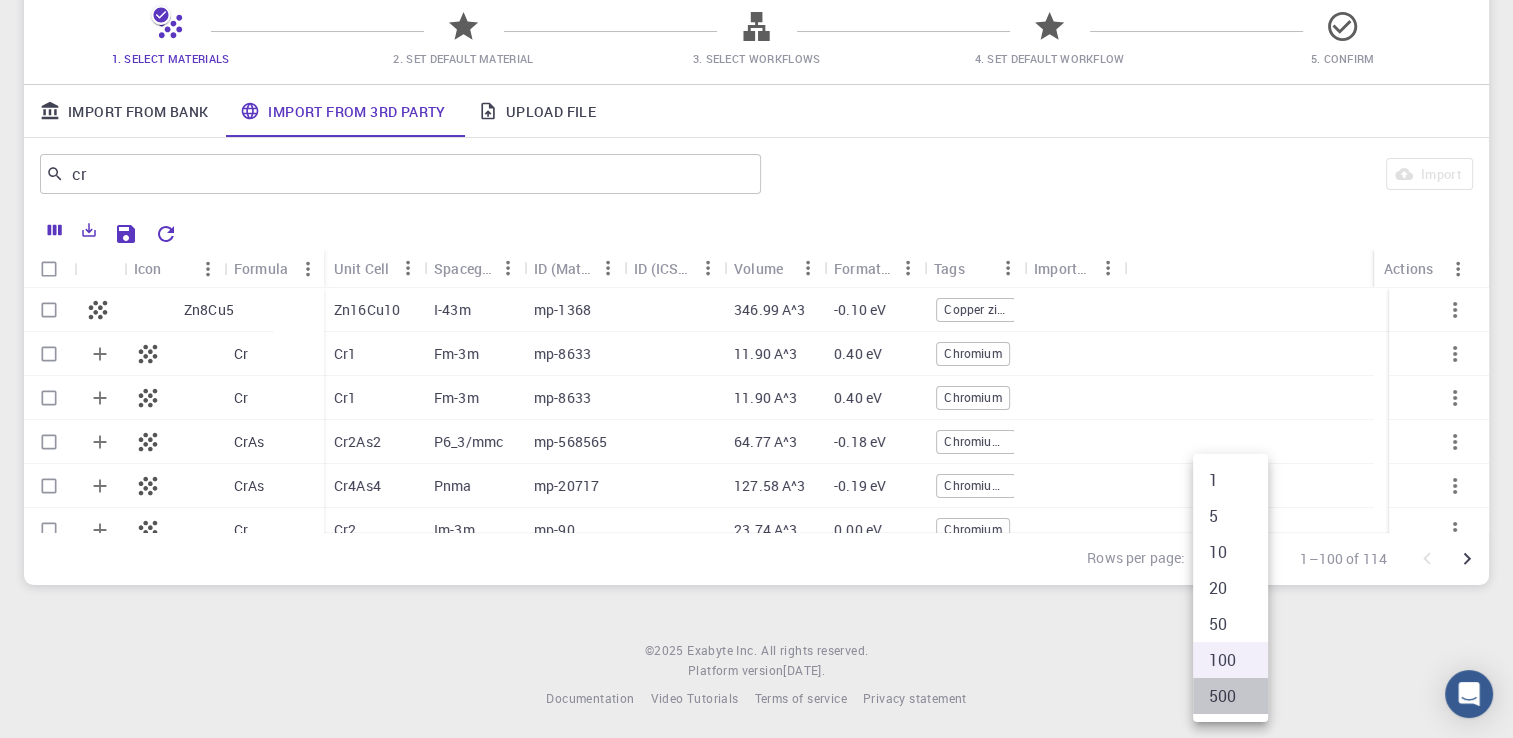 click on "500" at bounding box center [1230, 696] 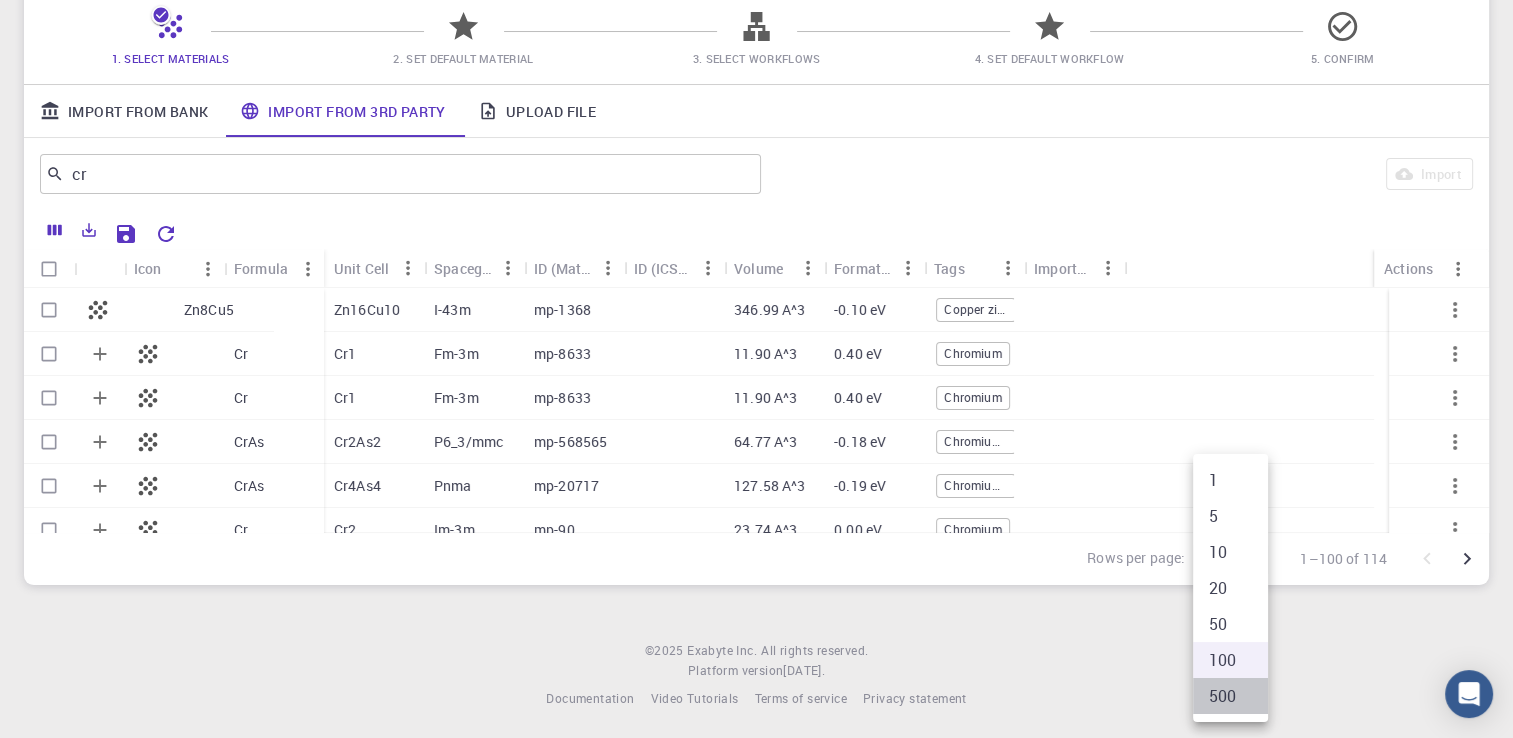 type on "500" 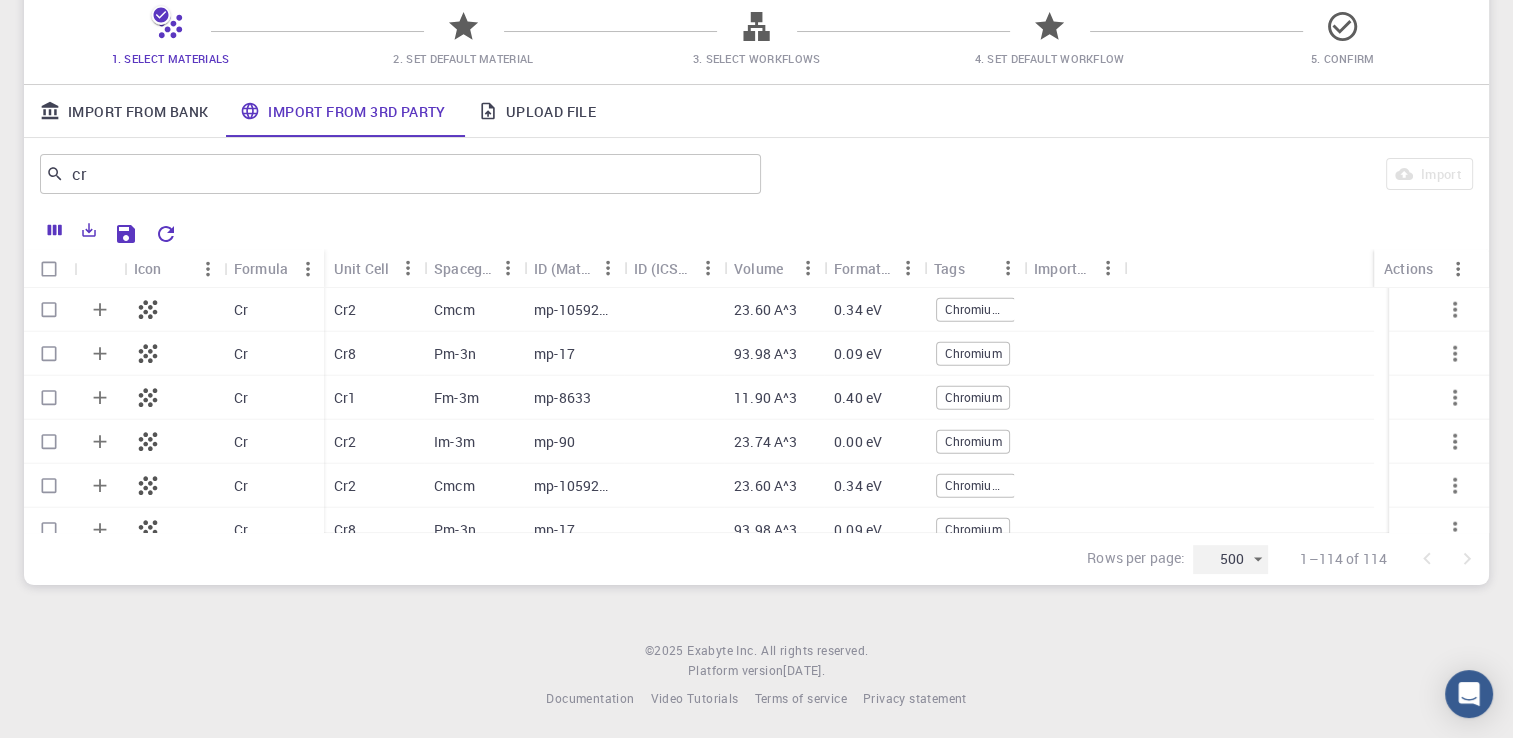 scroll, scrollTop: 5143, scrollLeft: 0, axis: vertical 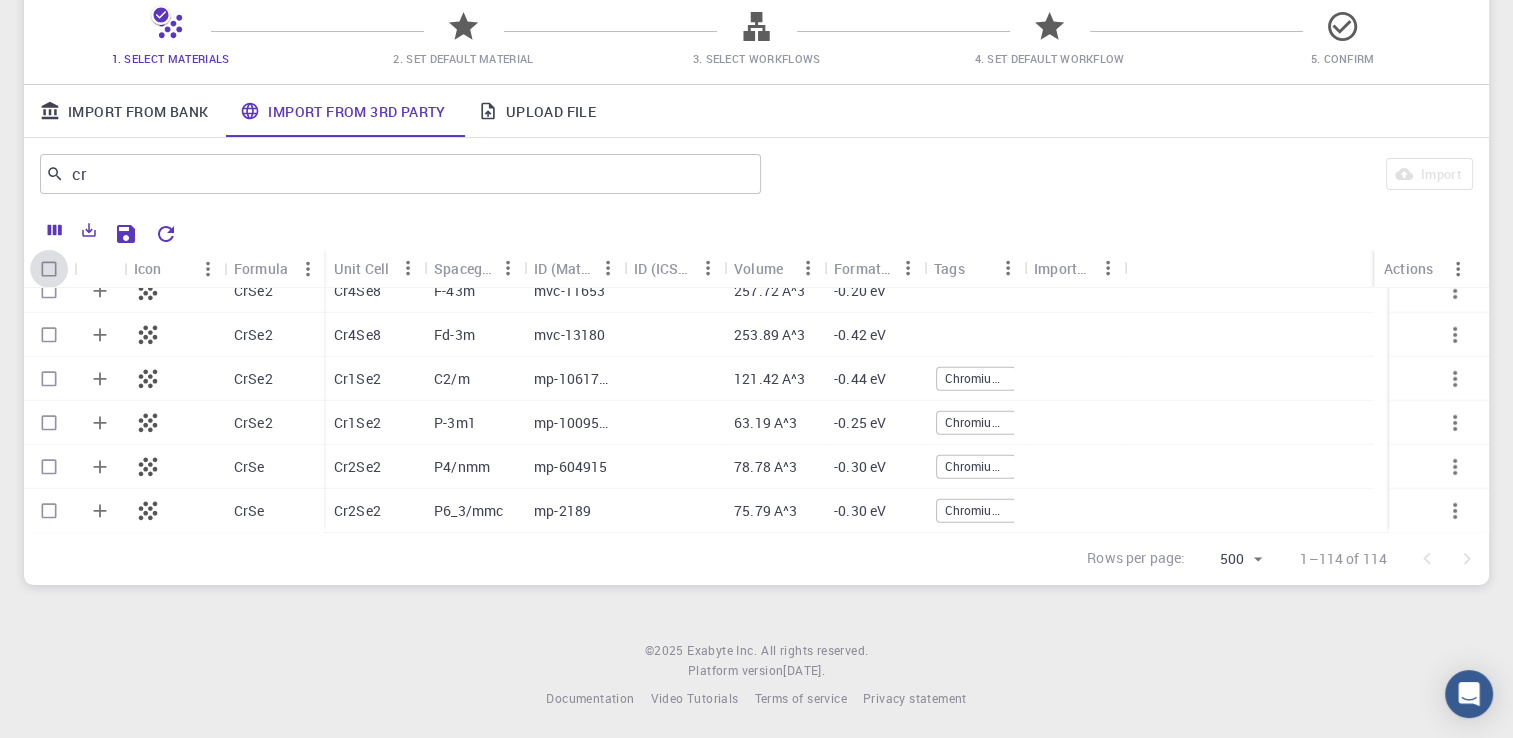 click at bounding box center [49, 269] 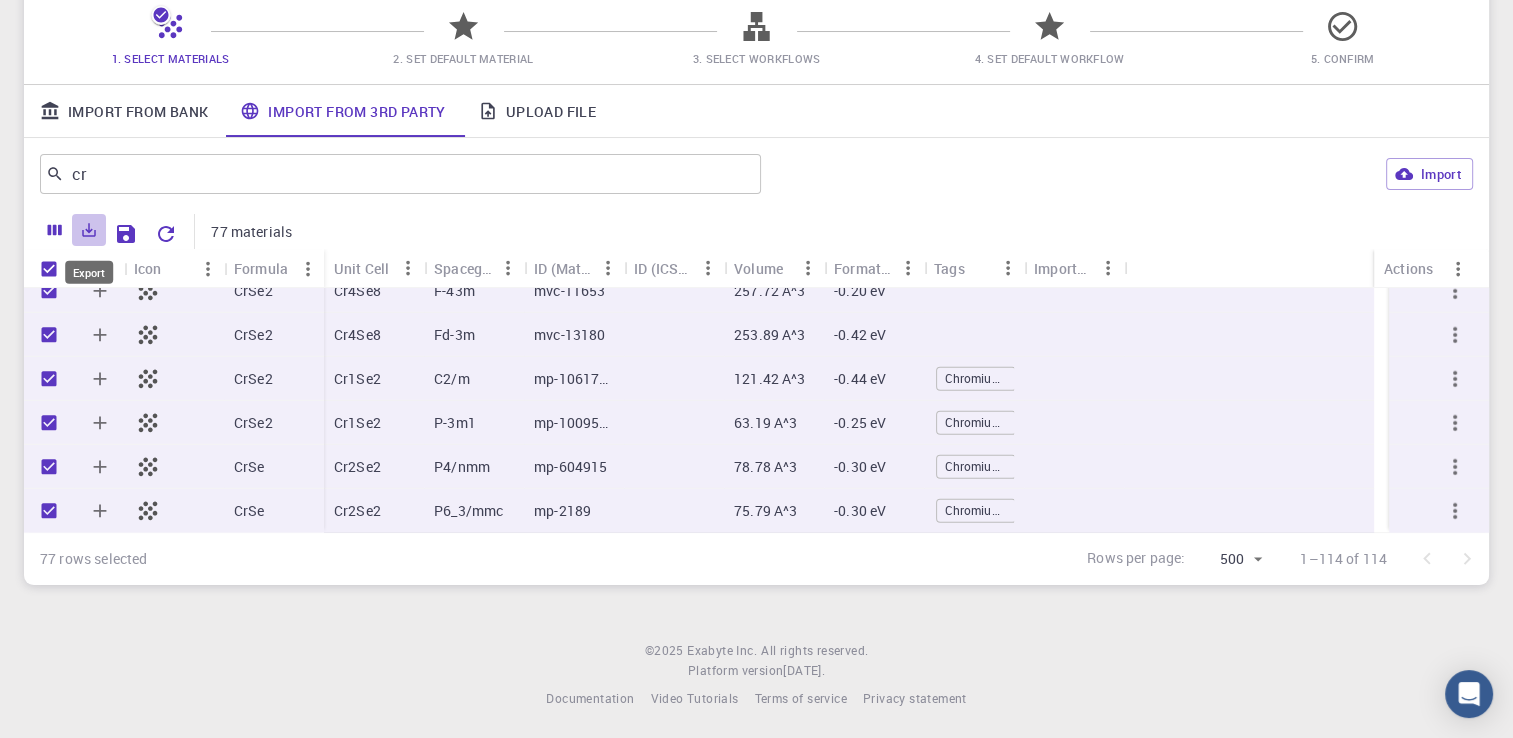 click 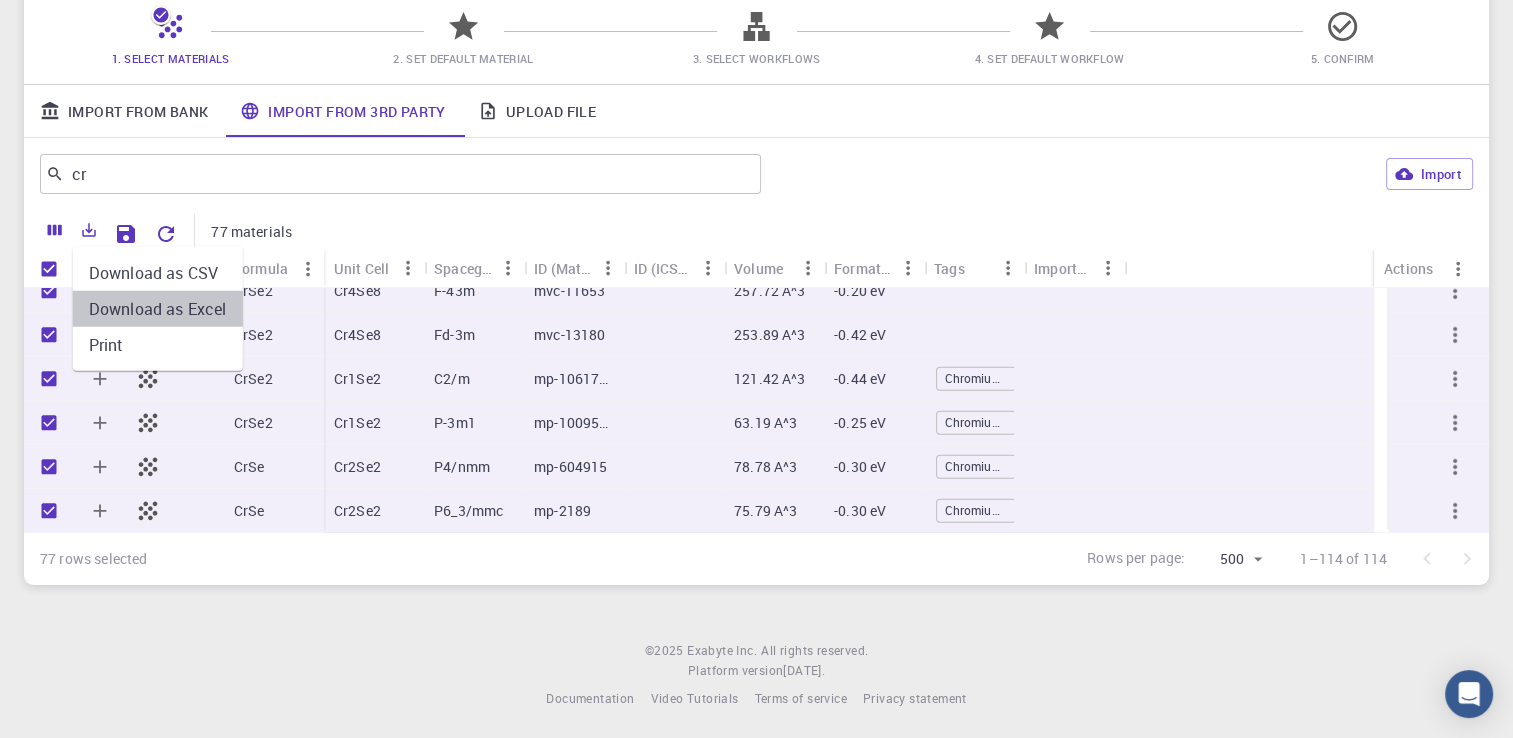 click on "Download as Excel" at bounding box center [158, 309] 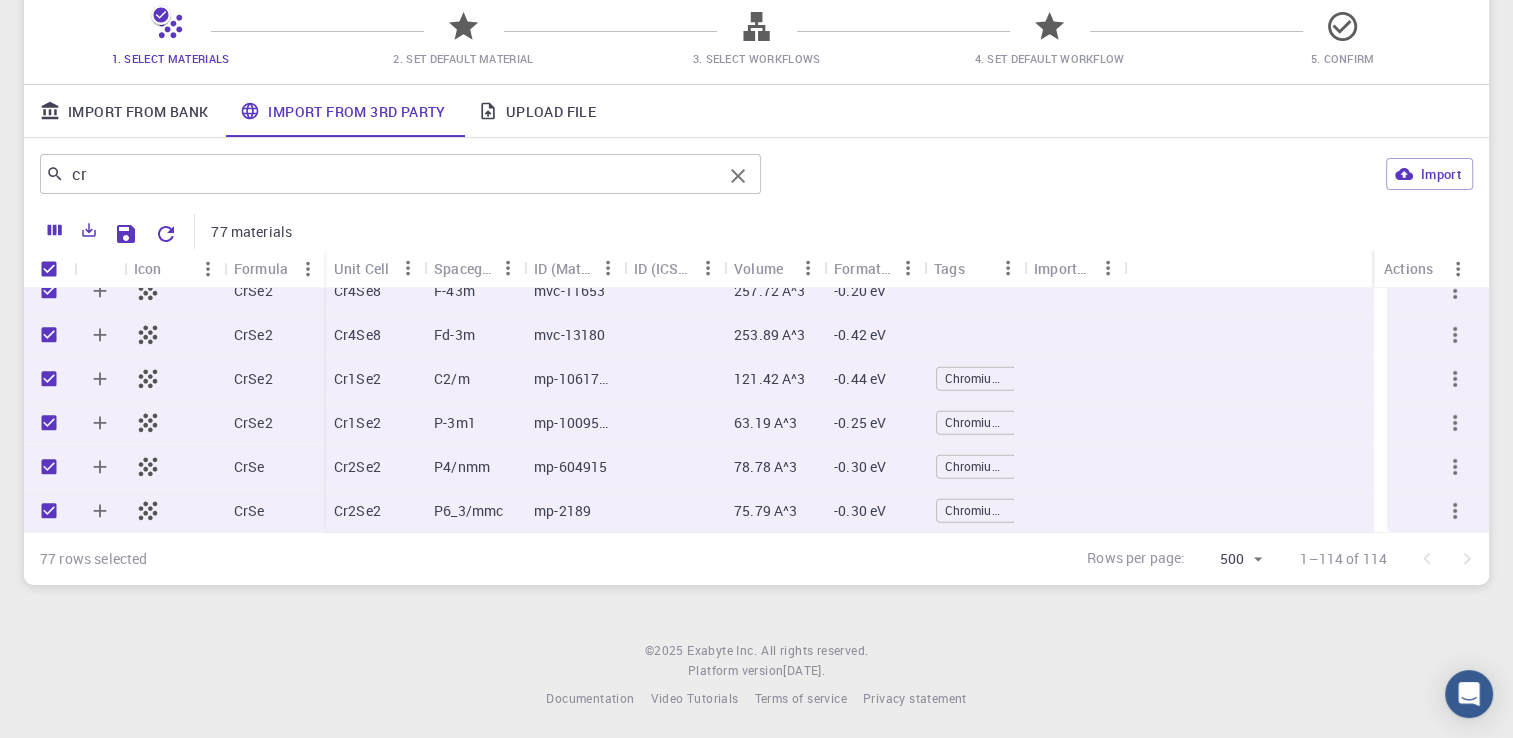 click on "cr" at bounding box center [393, 174] 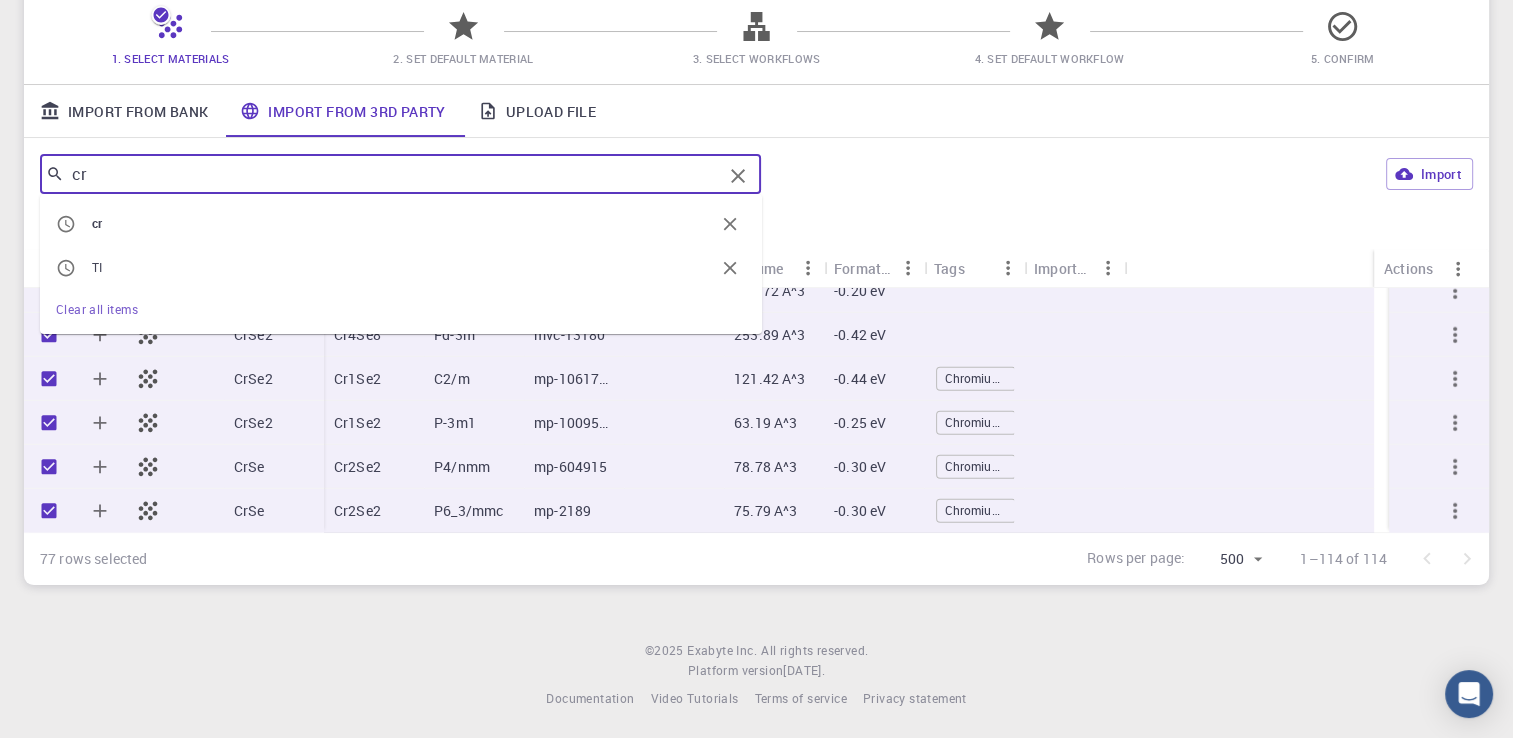 click on "cr" at bounding box center [393, 174] 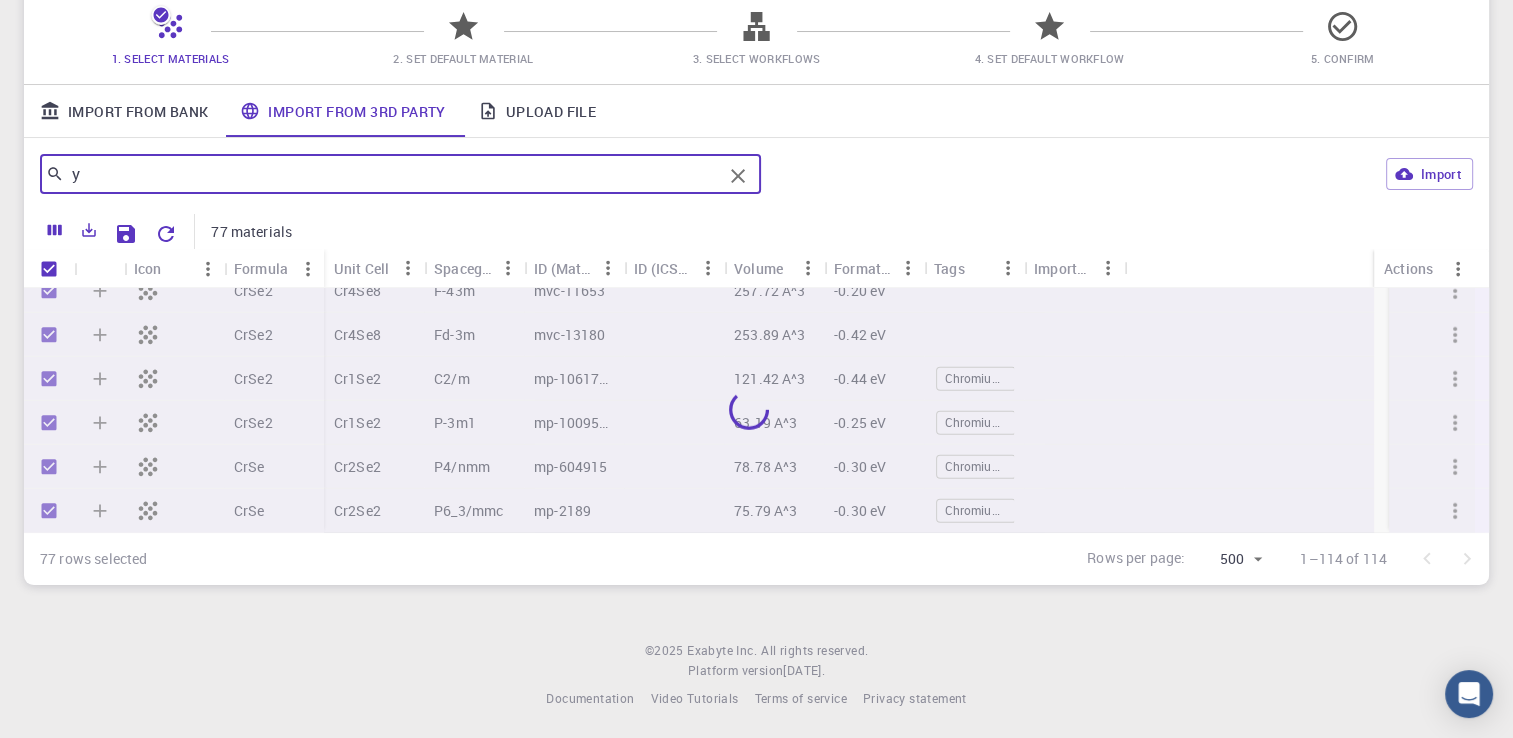 checkbox on "false" 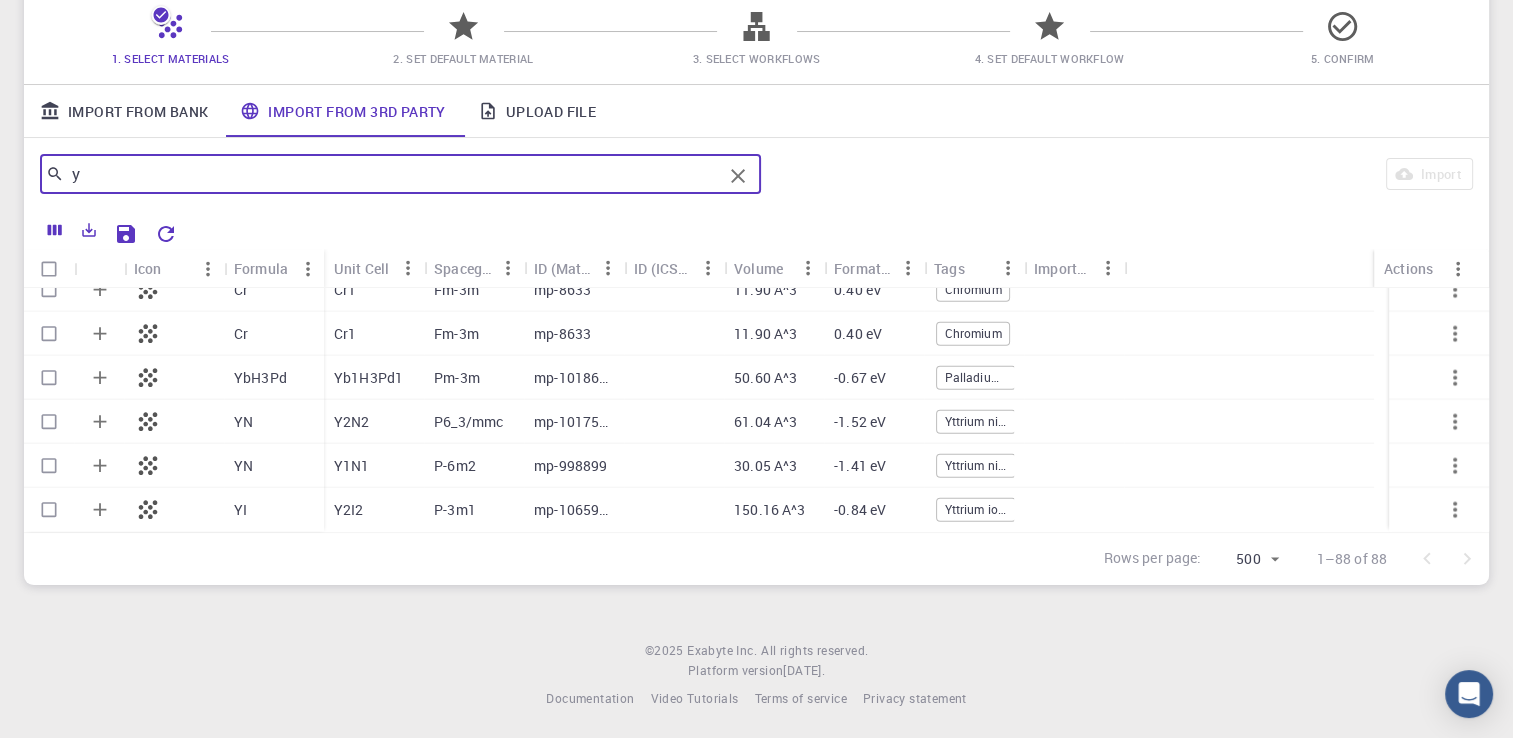 scroll, scrollTop: 4903, scrollLeft: 0, axis: vertical 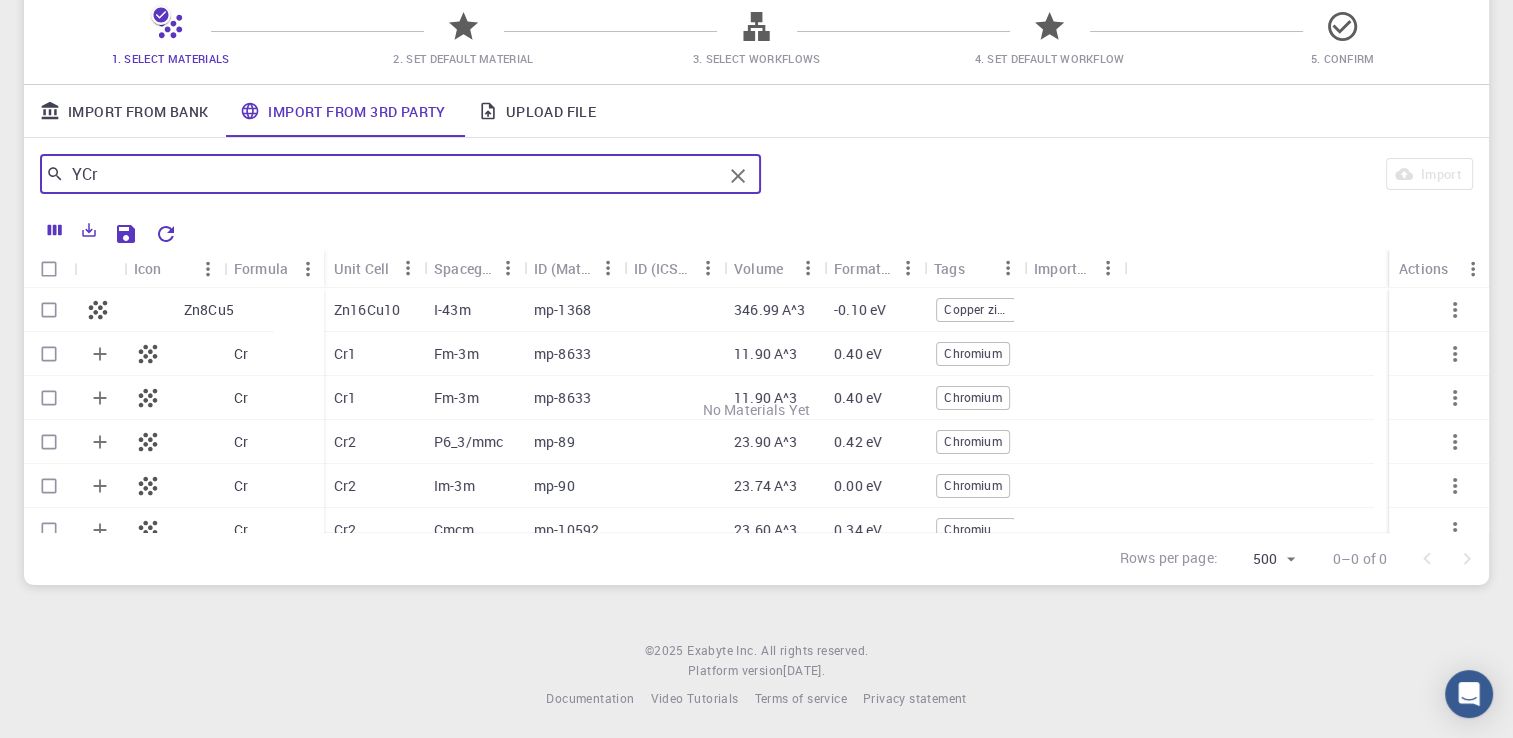 click on "YCr" at bounding box center (393, 174) 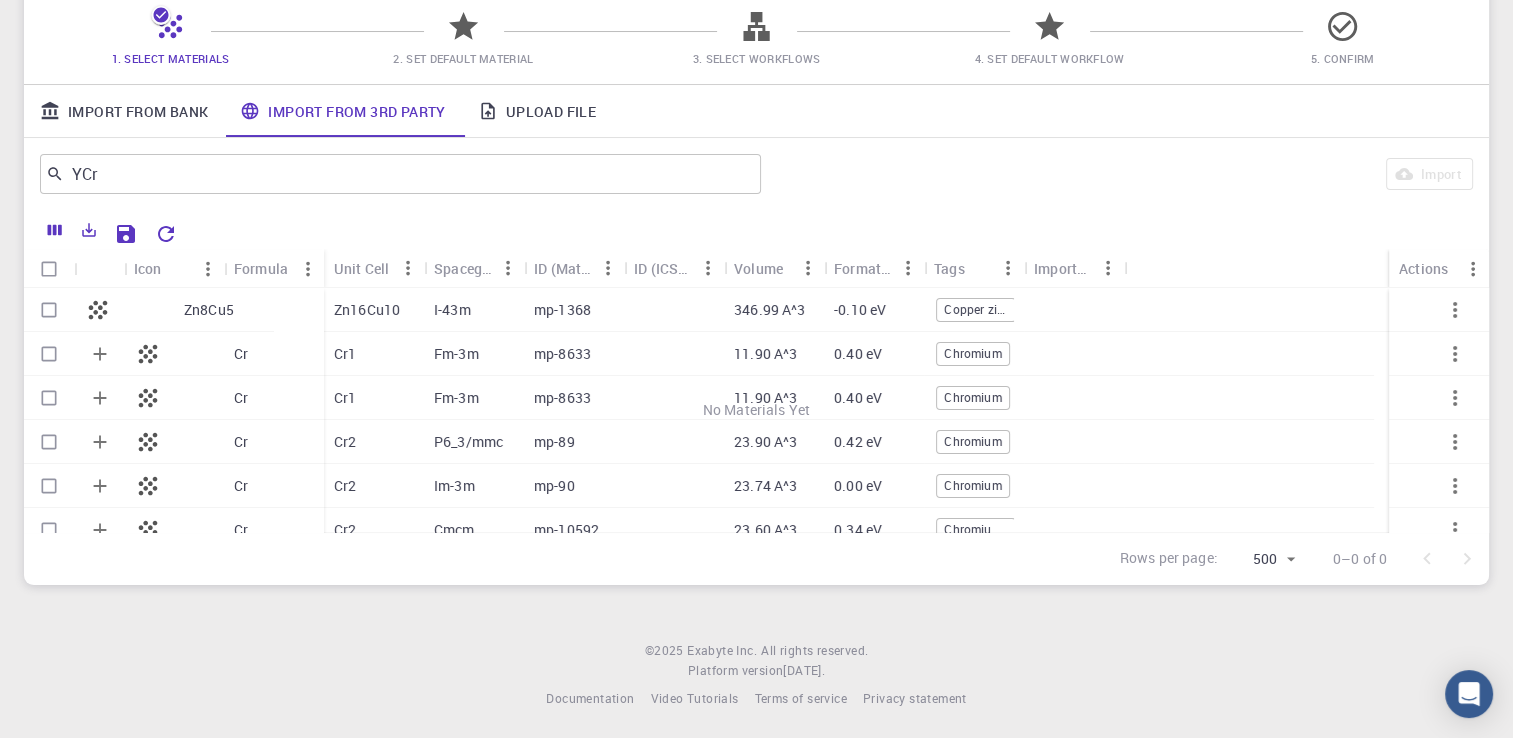 click on "No Materials Yet" at bounding box center (756, 410) 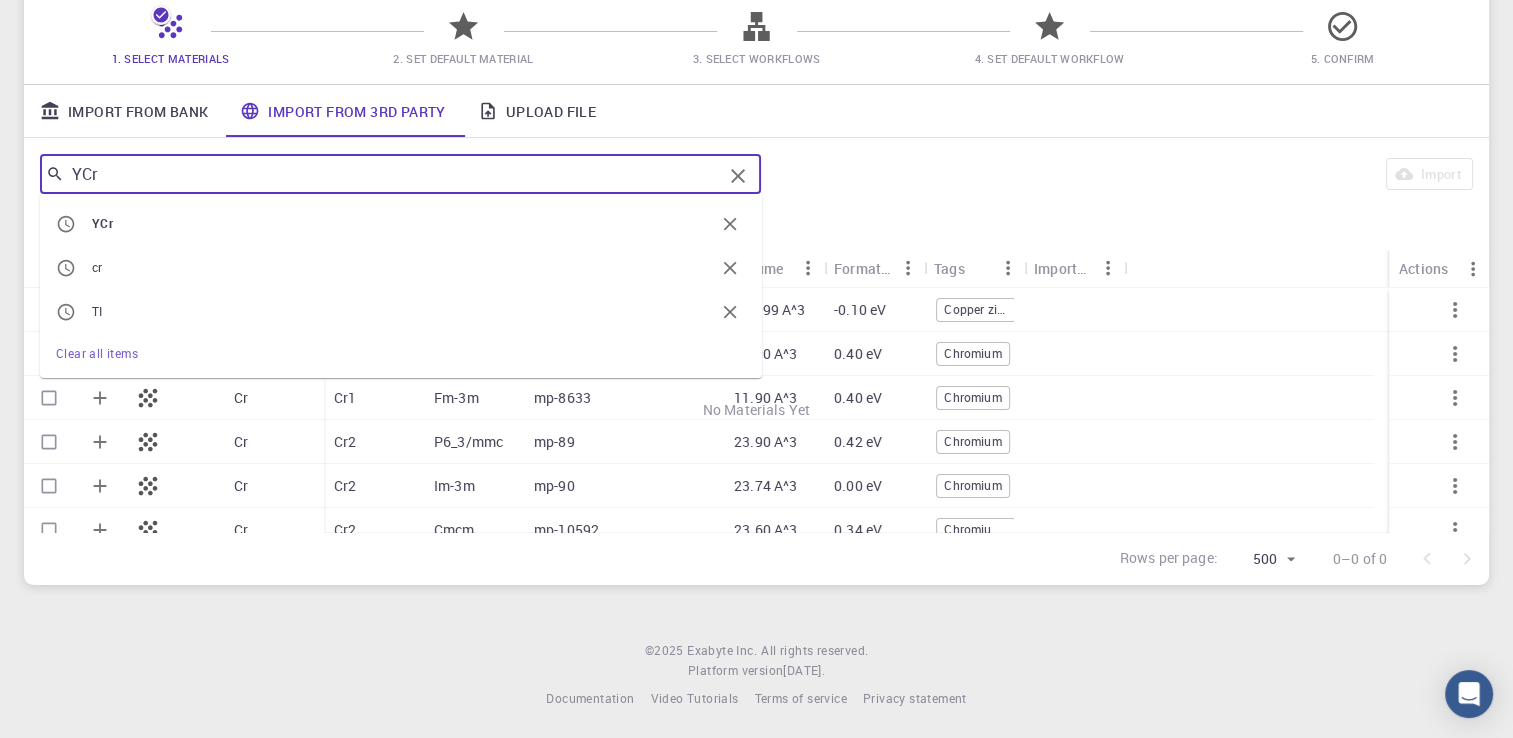 click on "YCr" at bounding box center [393, 174] 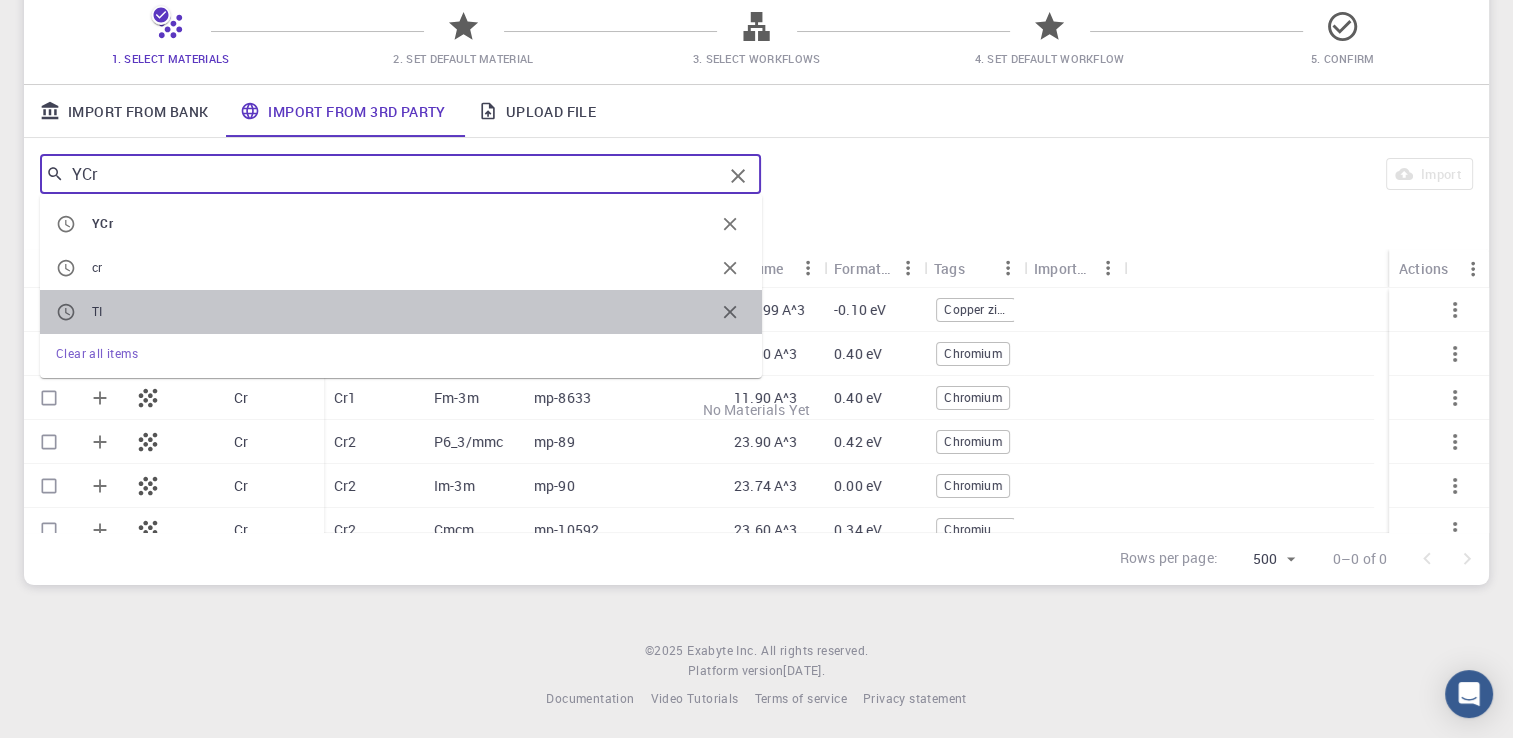 click on "TI" at bounding box center [403, 312] 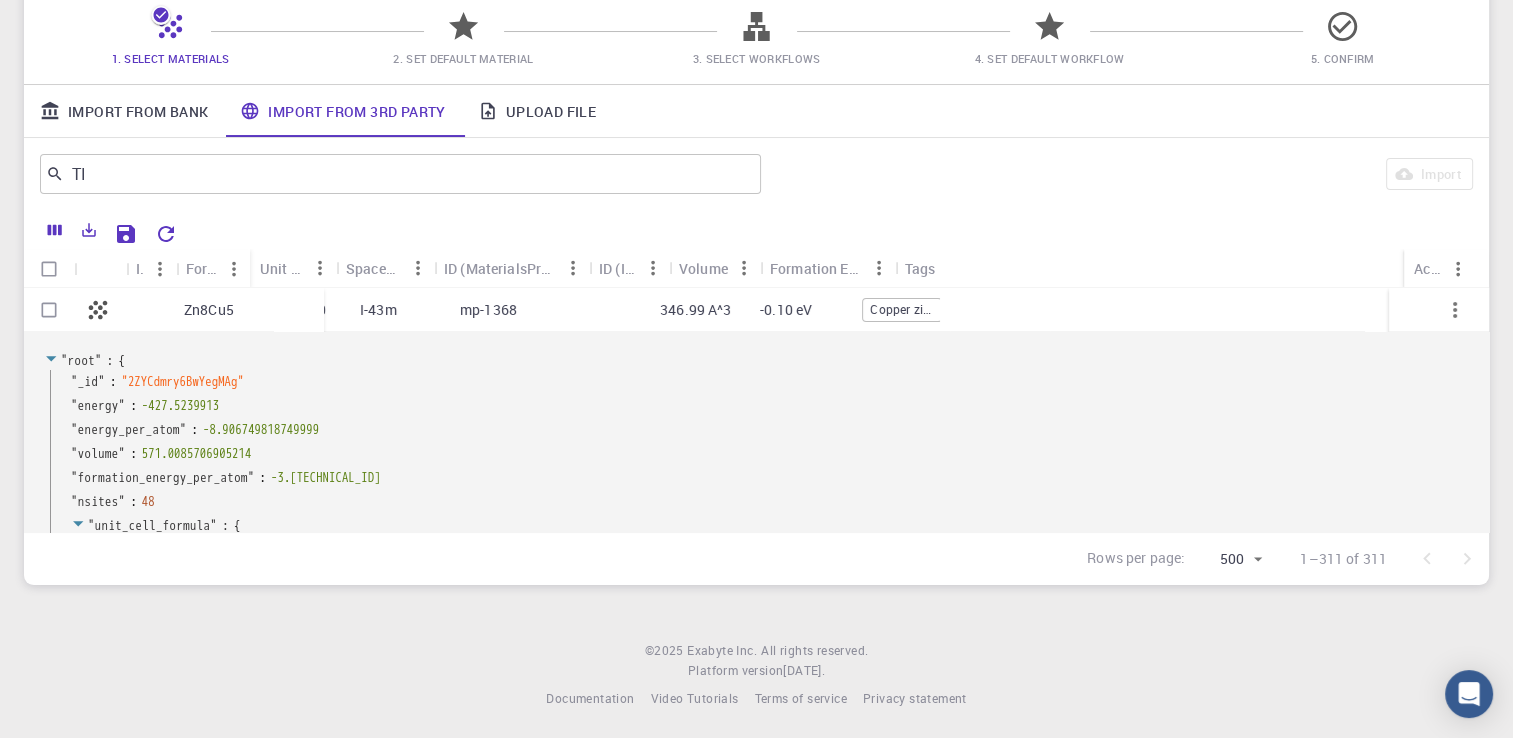 click 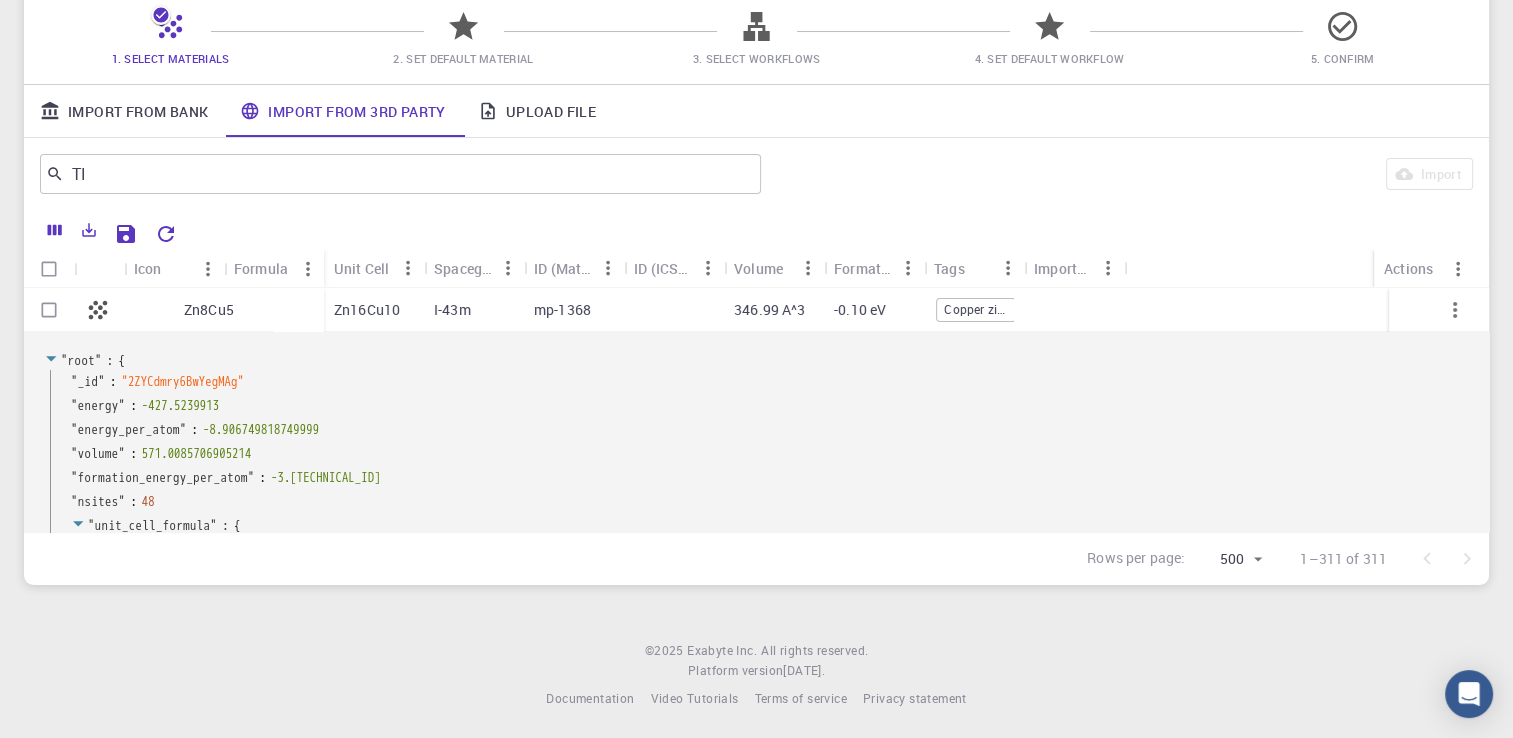 click 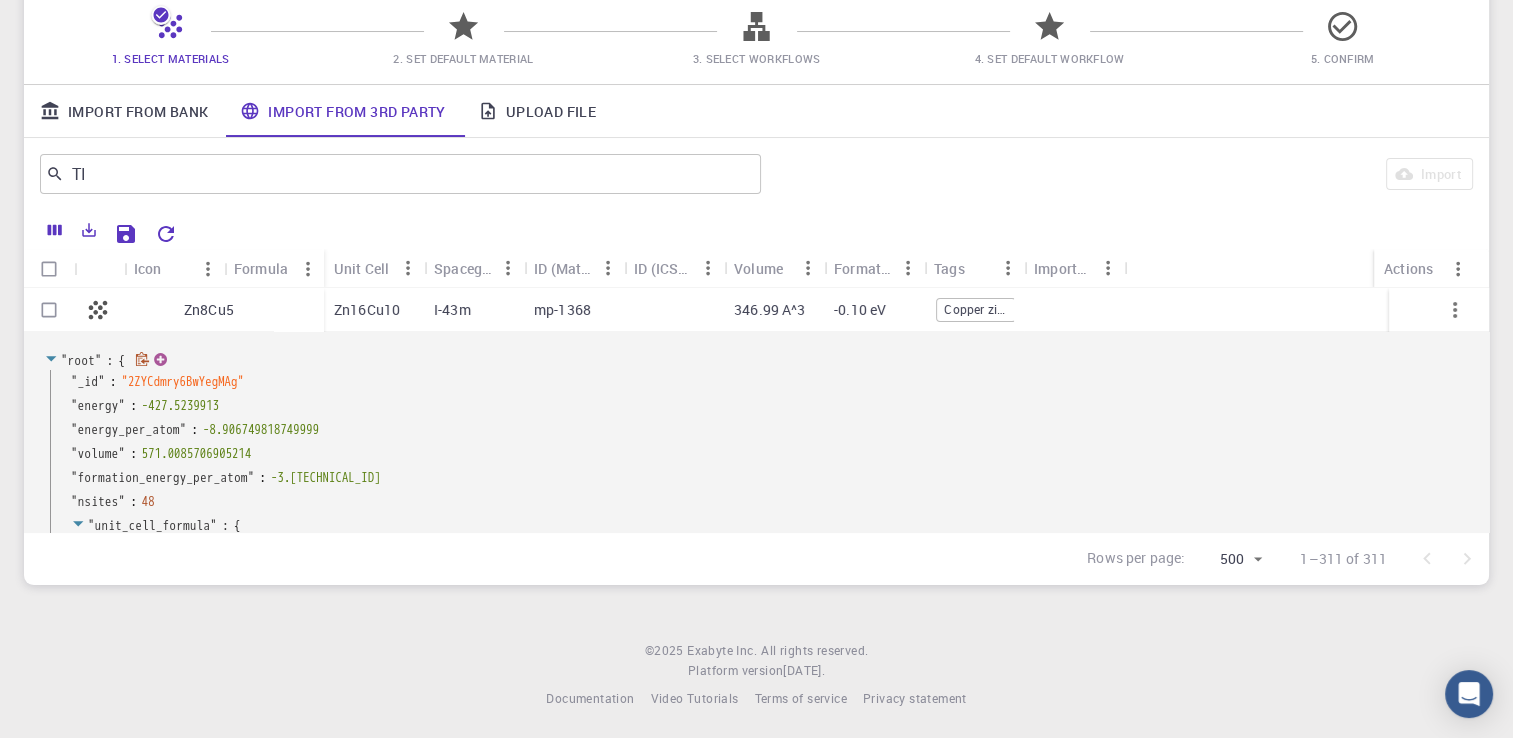 click 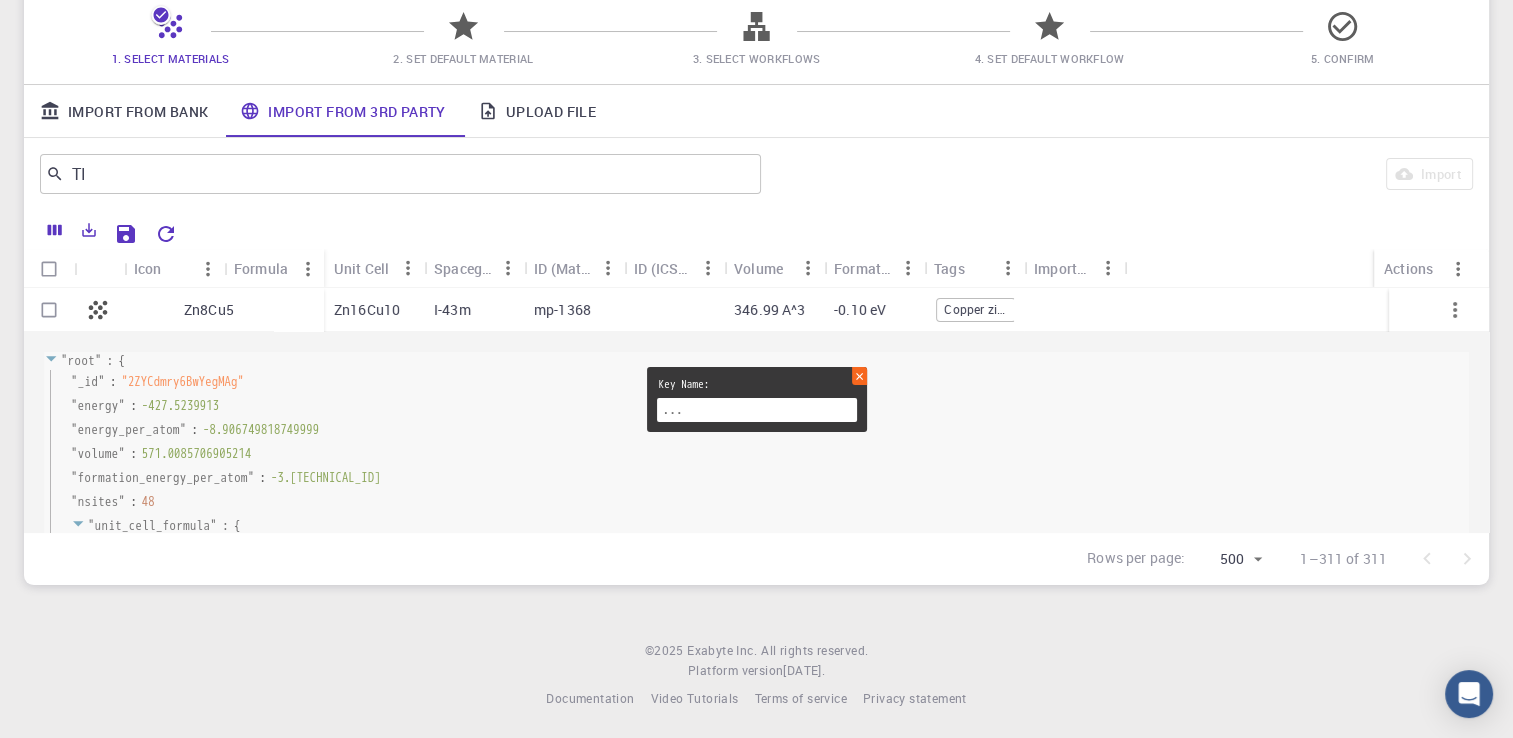 click 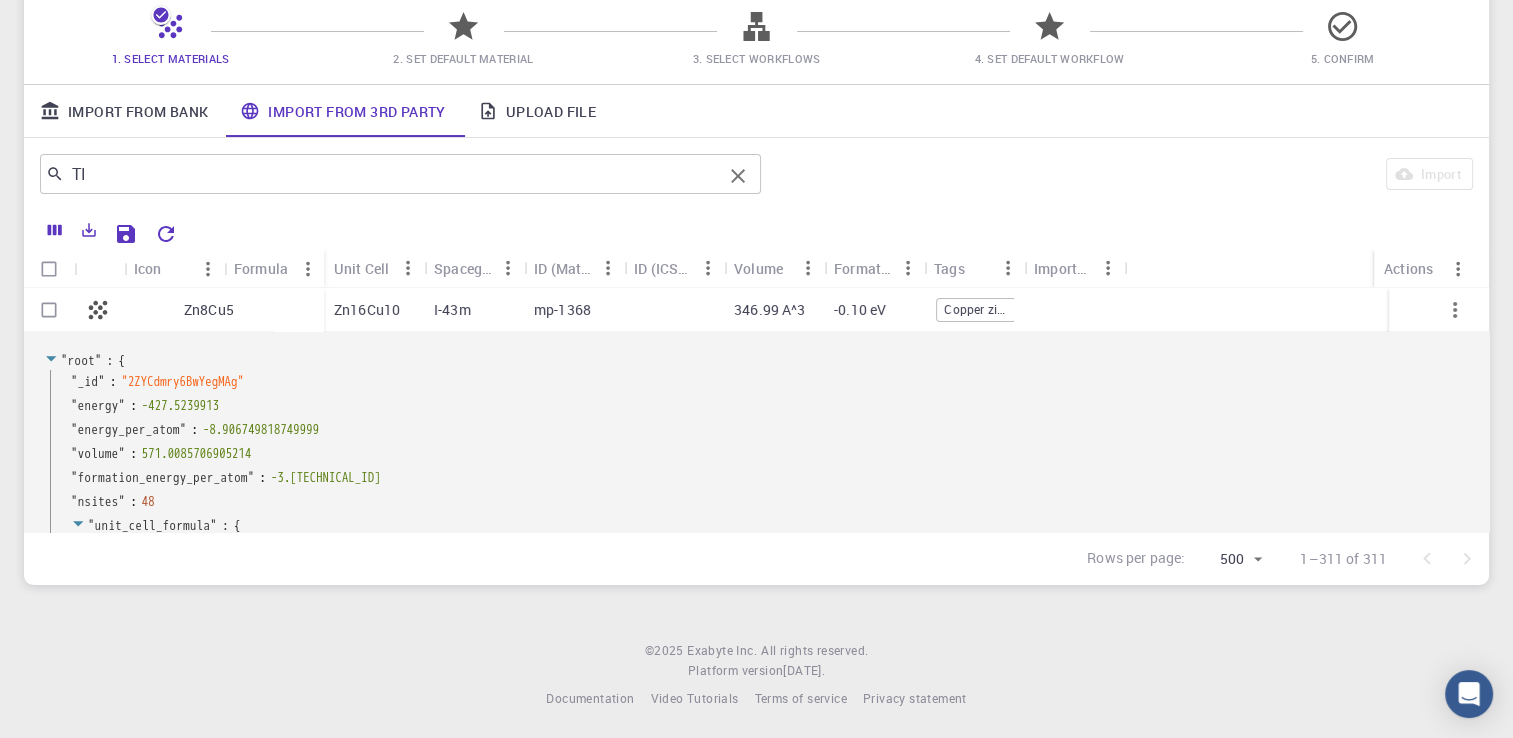 click on "TI" at bounding box center (393, 174) 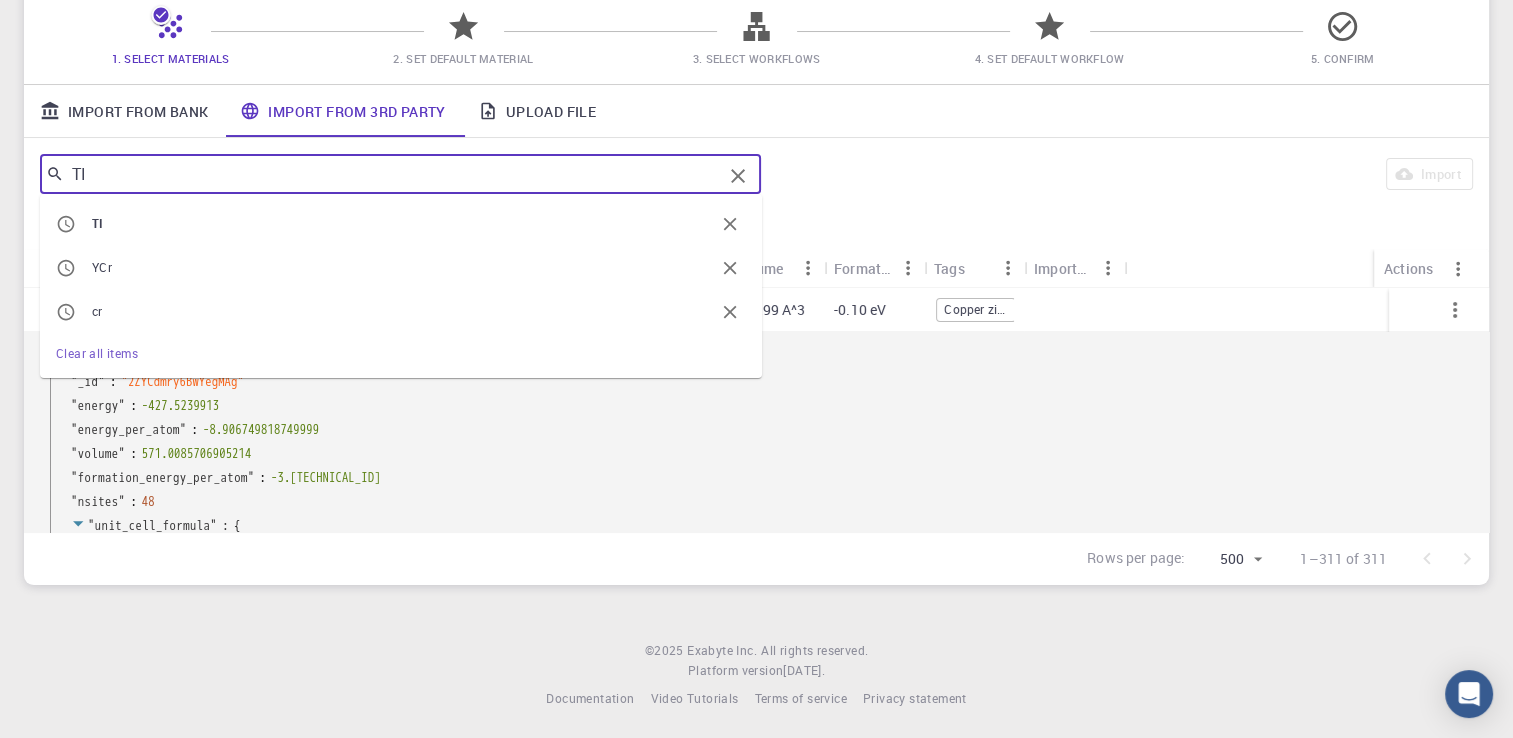 click on "TI" at bounding box center [393, 174] 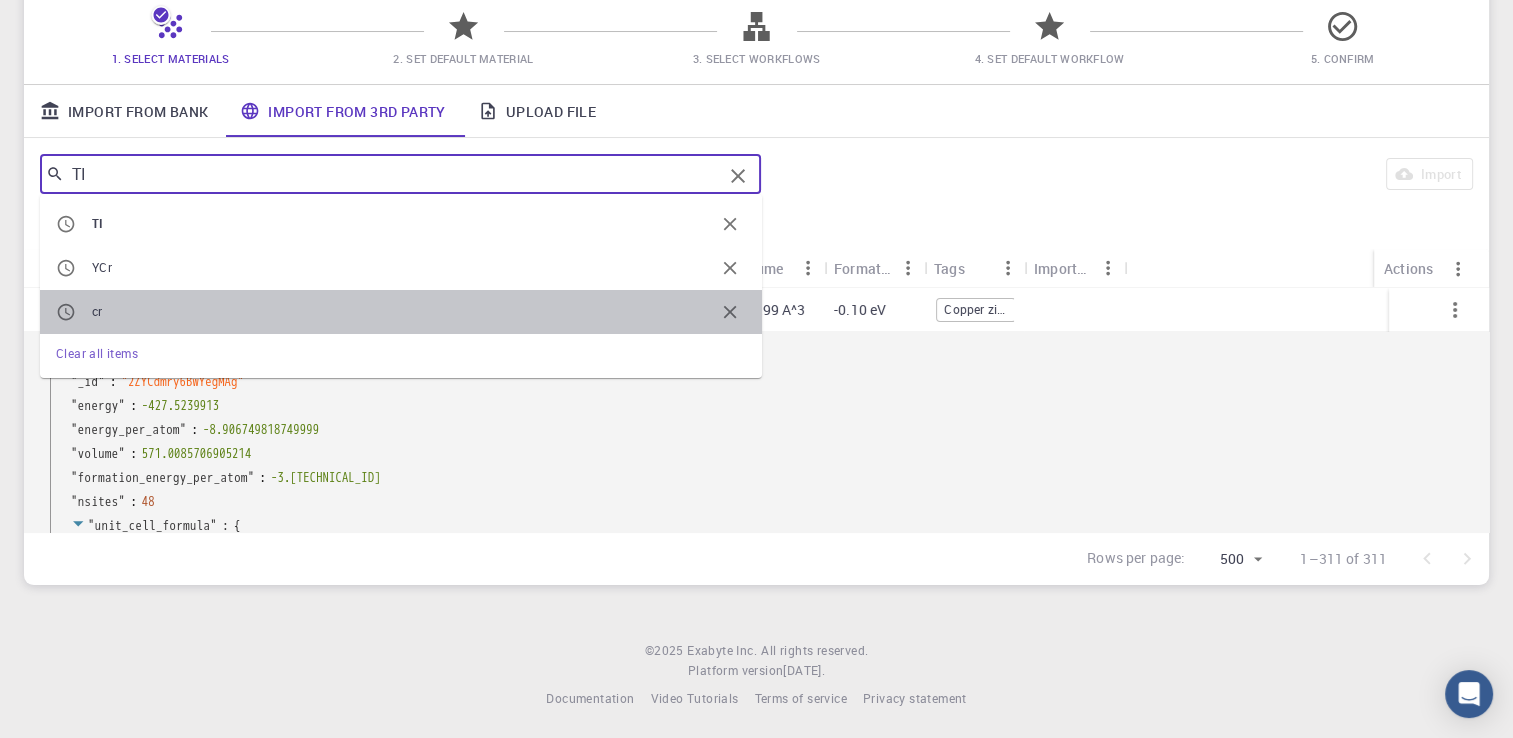 click on "cr" at bounding box center (403, 312) 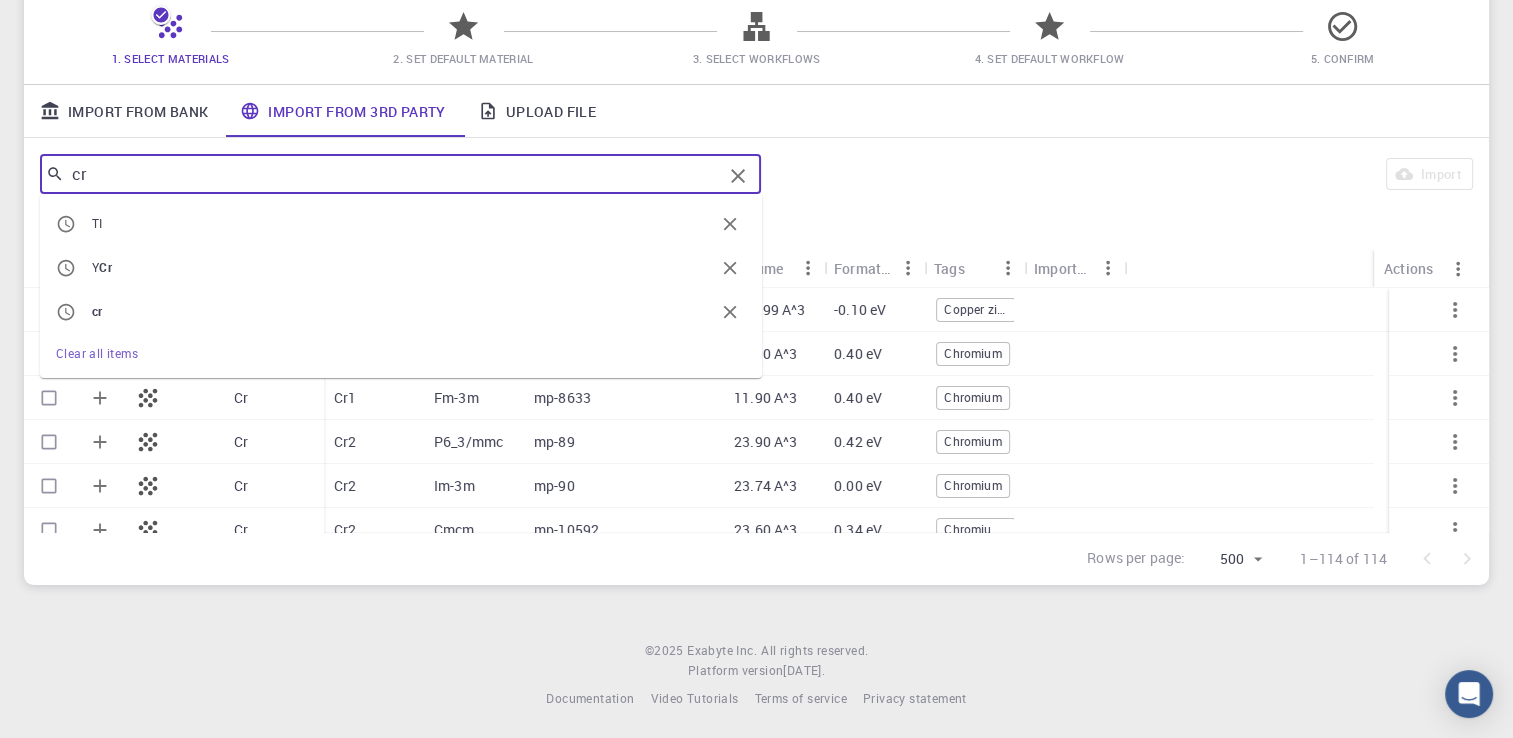 click on "cr" at bounding box center [393, 174] 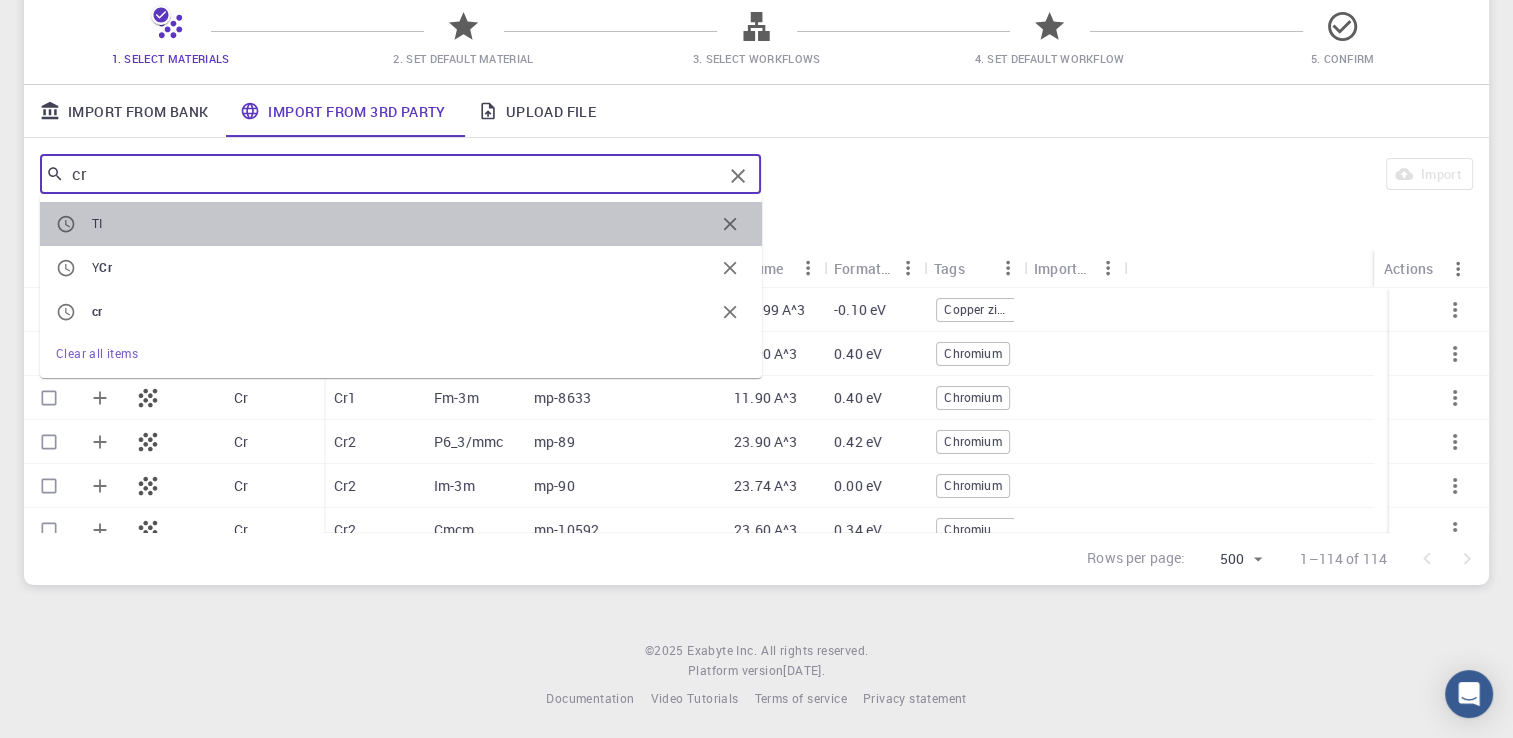 click on "TI" at bounding box center (403, 224) 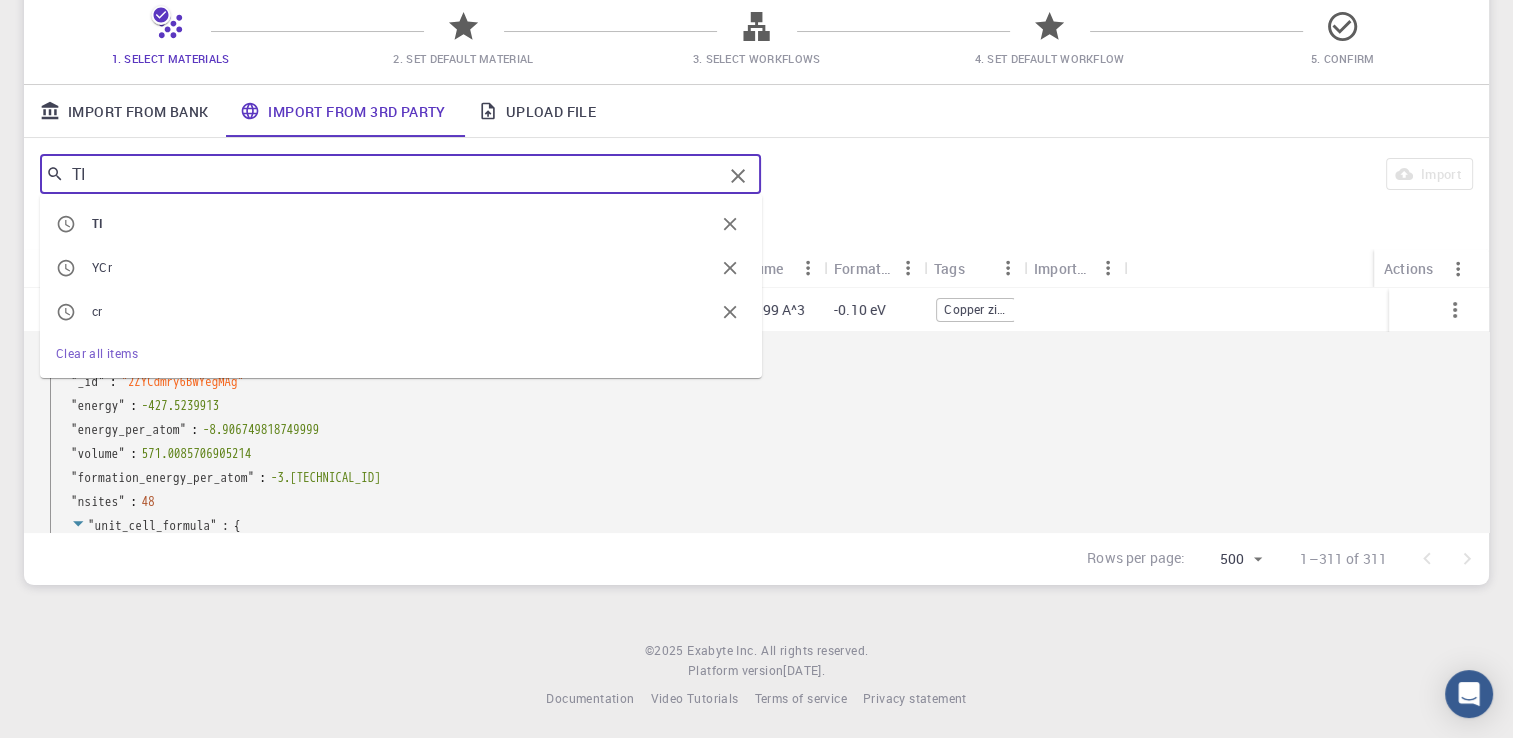 click on "TI" at bounding box center (393, 174) 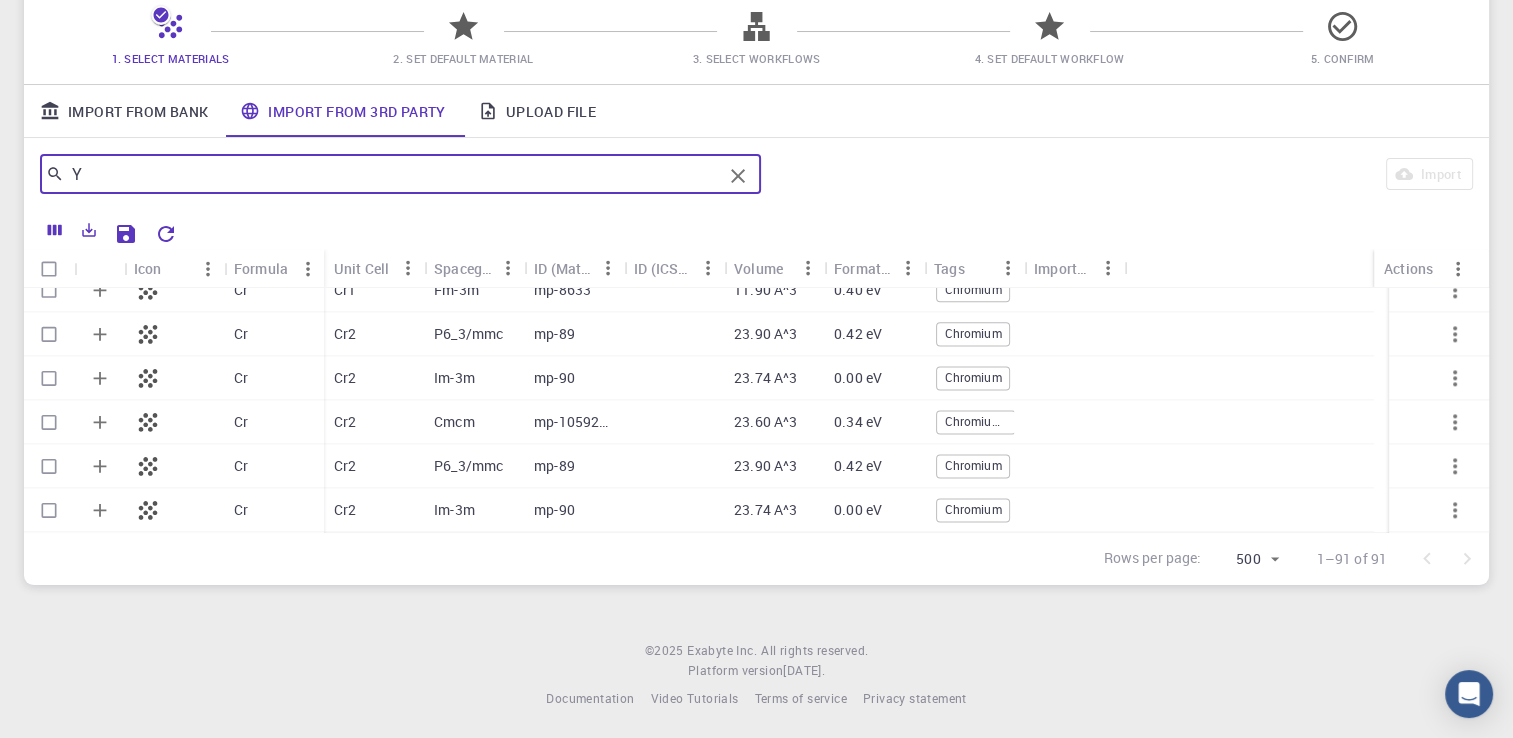 scroll, scrollTop: 2774, scrollLeft: 0, axis: vertical 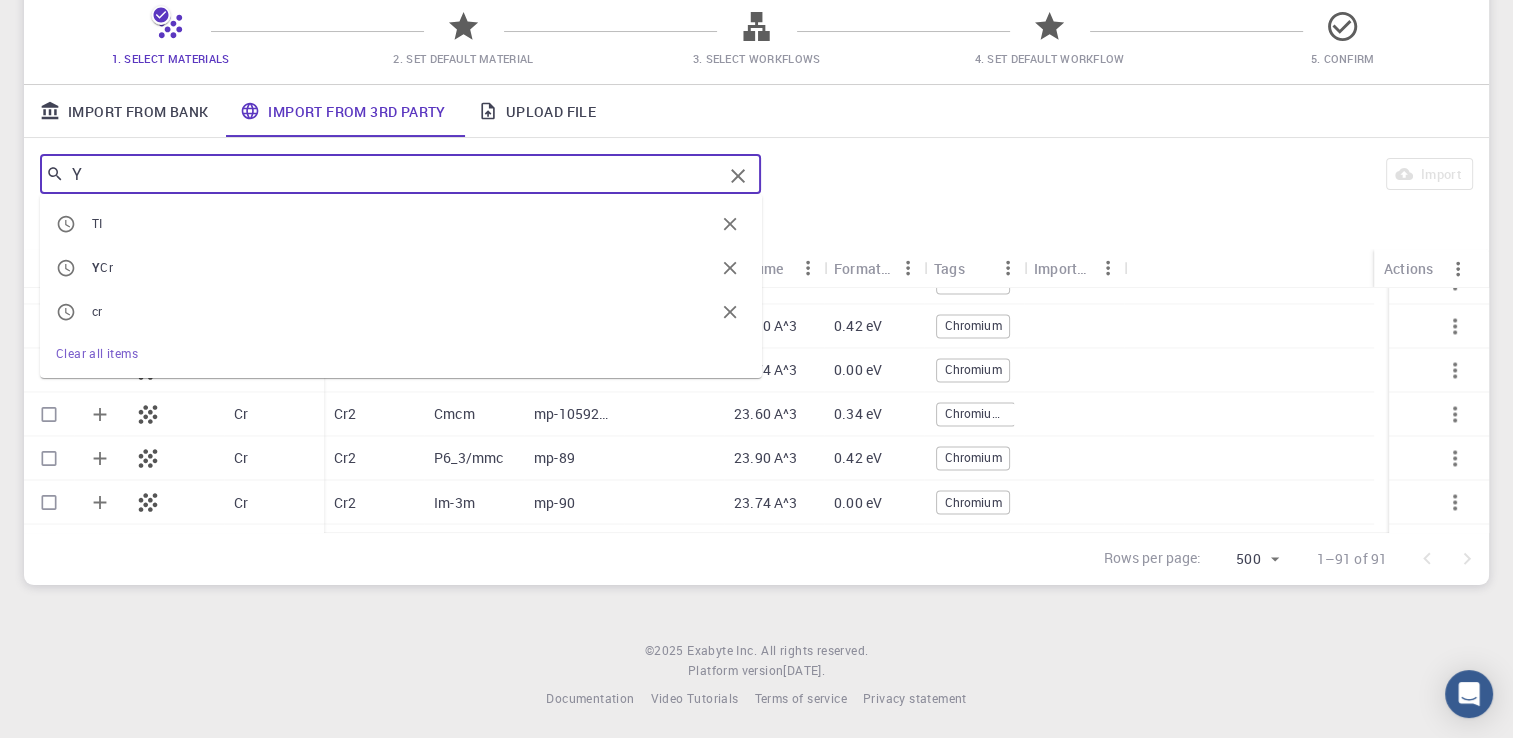 click on "Y" at bounding box center (393, 174) 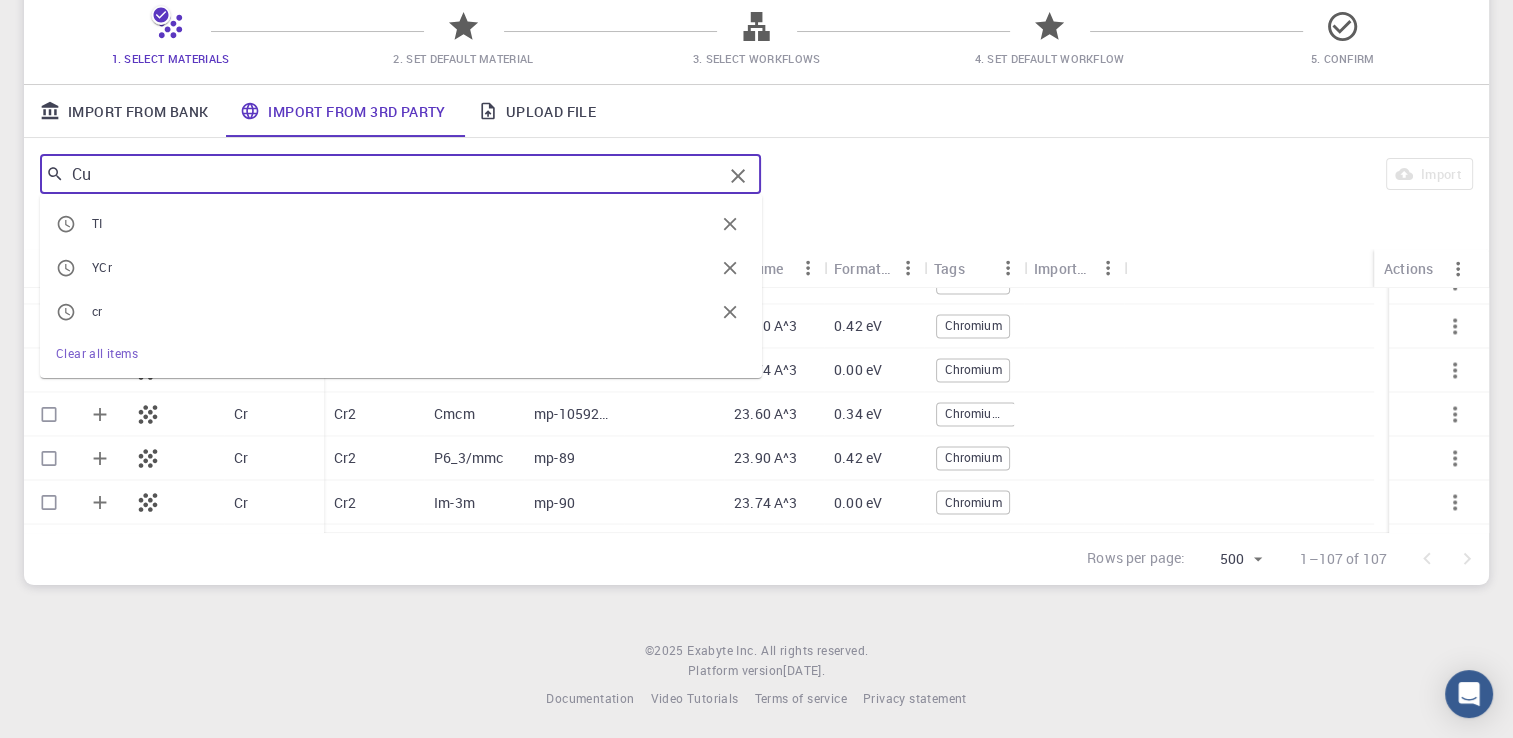 click on "Cu" at bounding box center [393, 174] 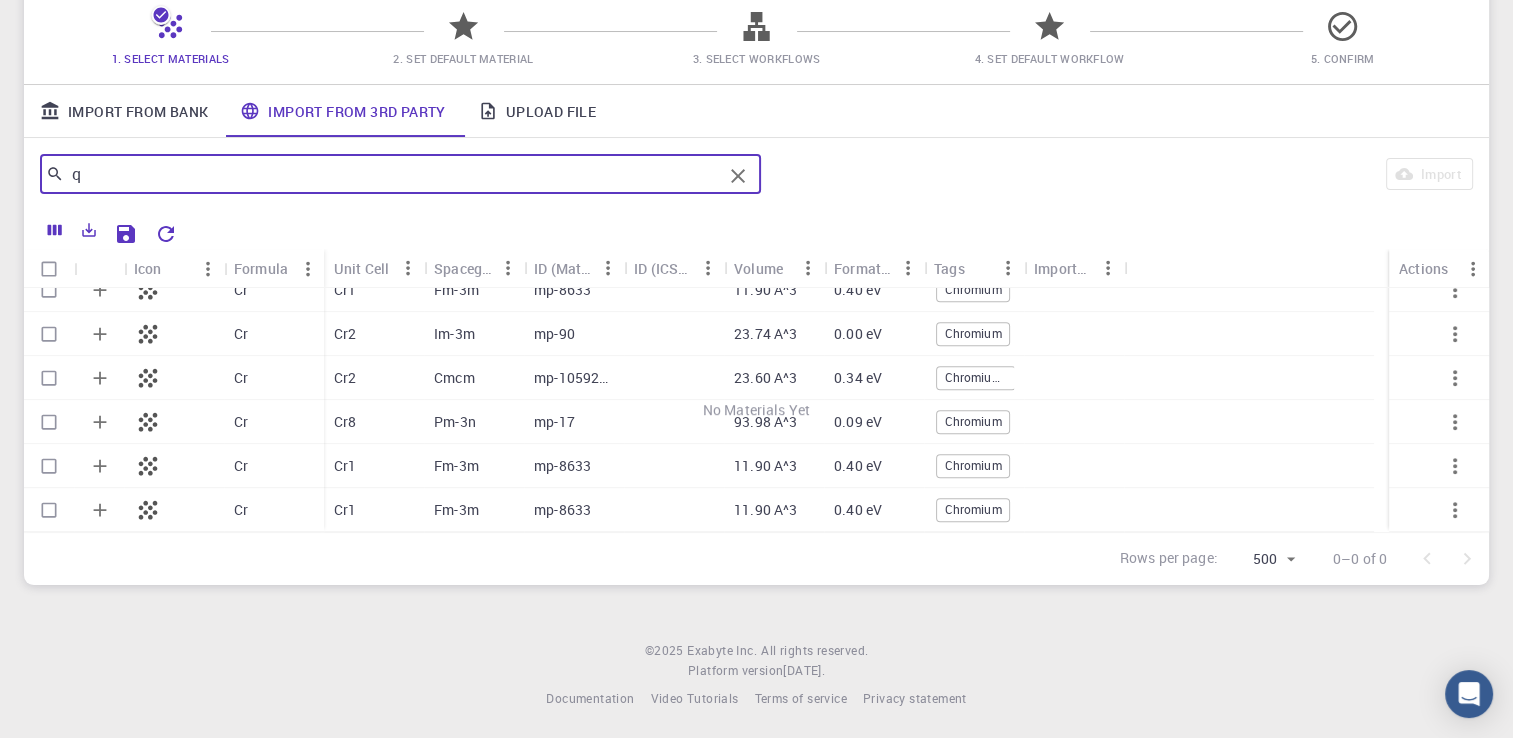 scroll, scrollTop: 1031, scrollLeft: 0, axis: vertical 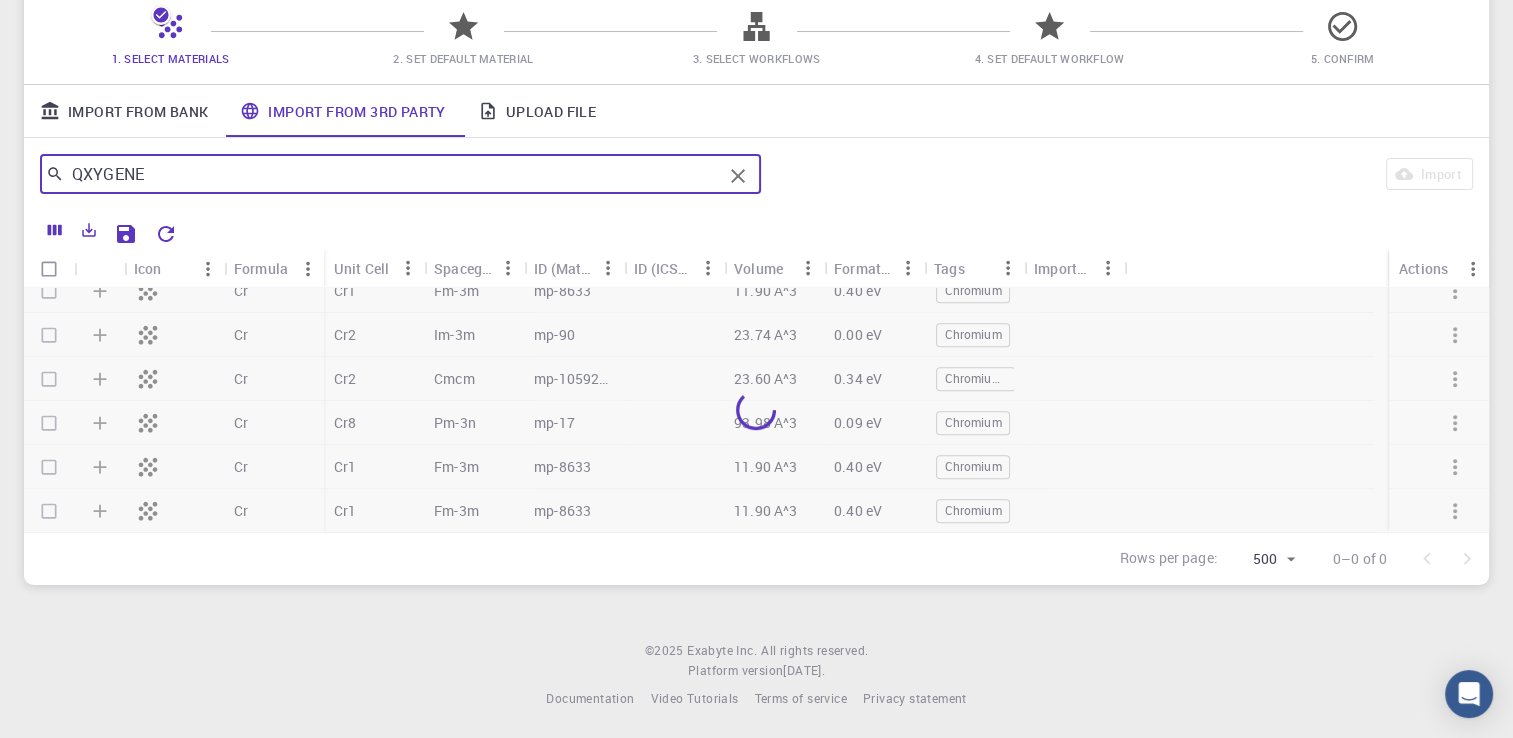type on "QXYGENE" 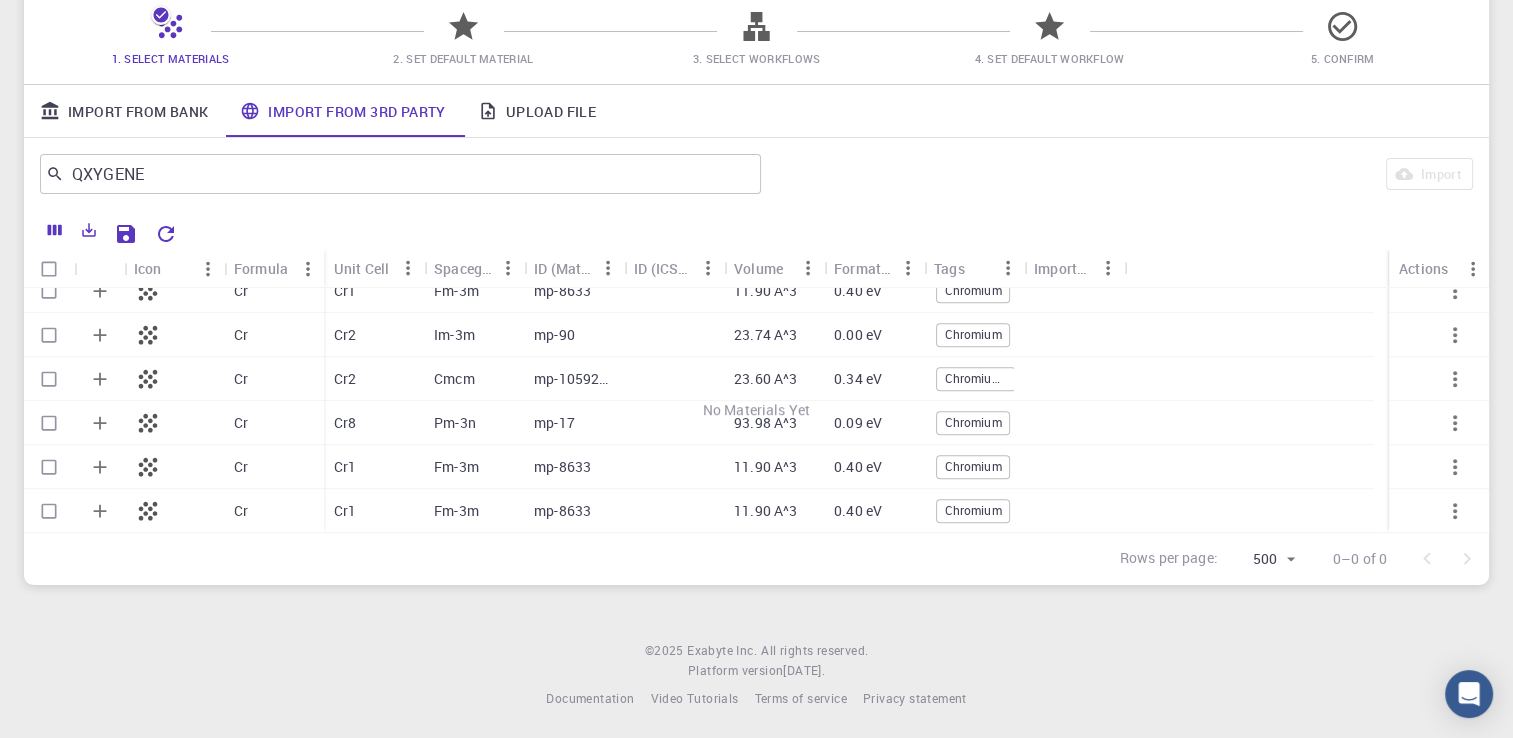 click on "No Materials Yet" at bounding box center (756, 410) 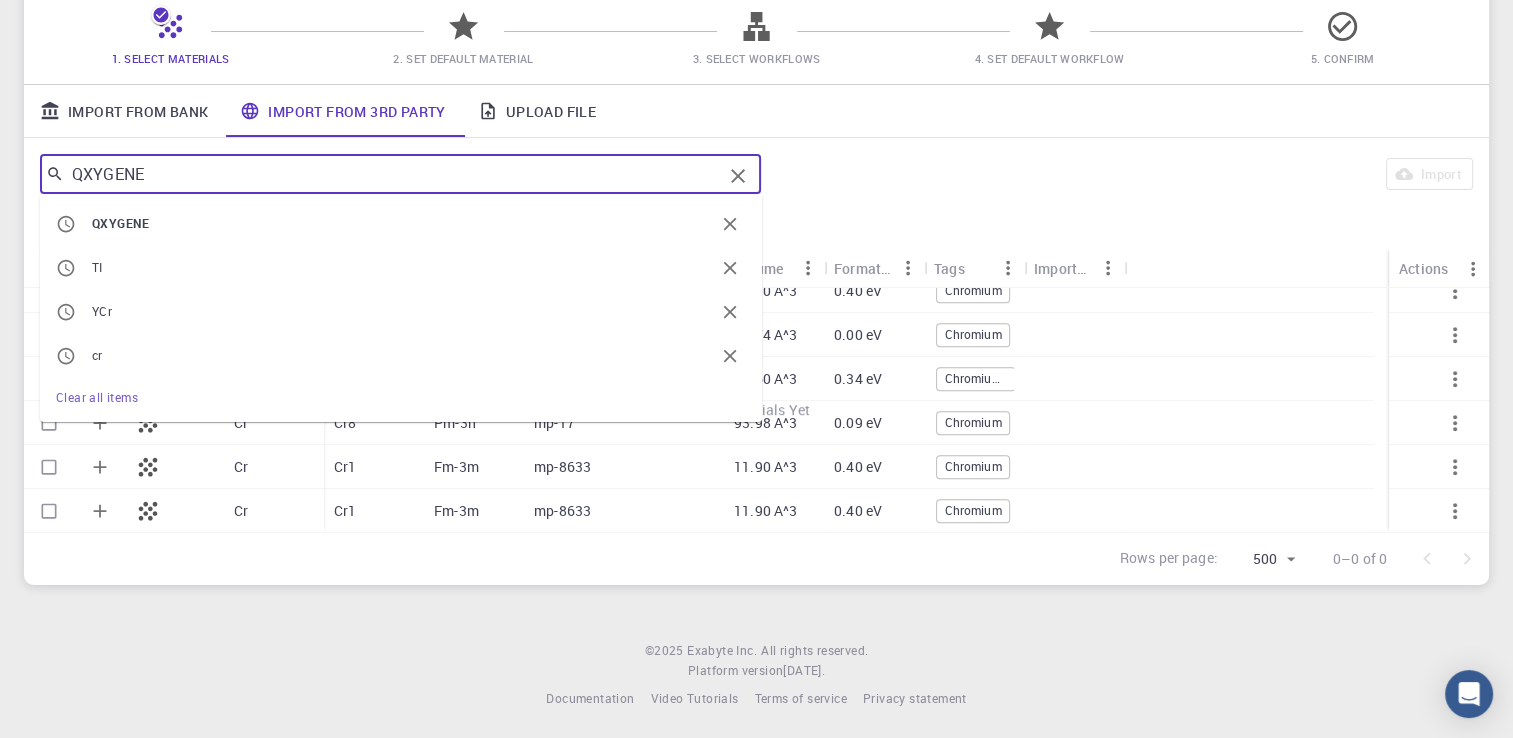 click on "QXYGENE" at bounding box center (393, 174) 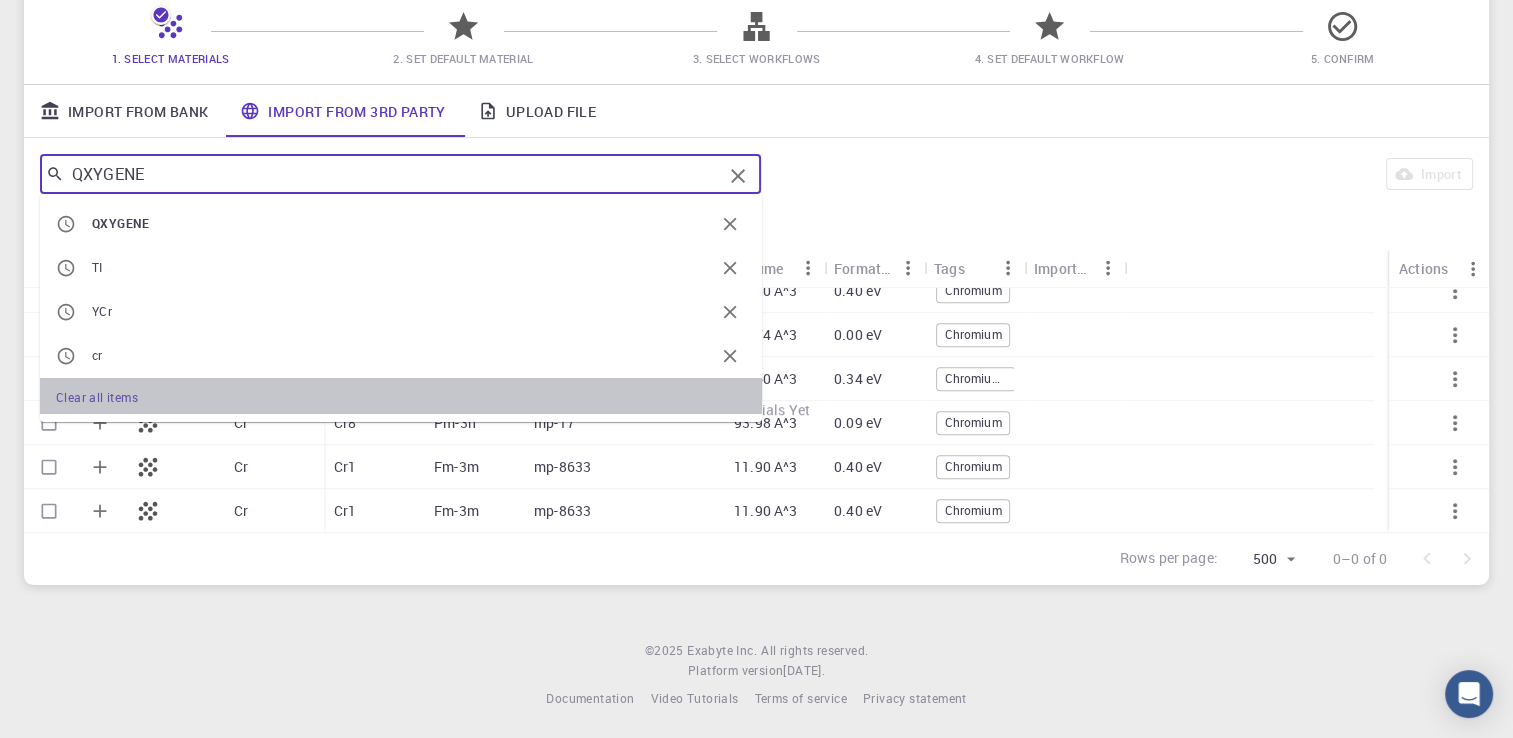 click on "Clear all items" at bounding box center [97, 397] 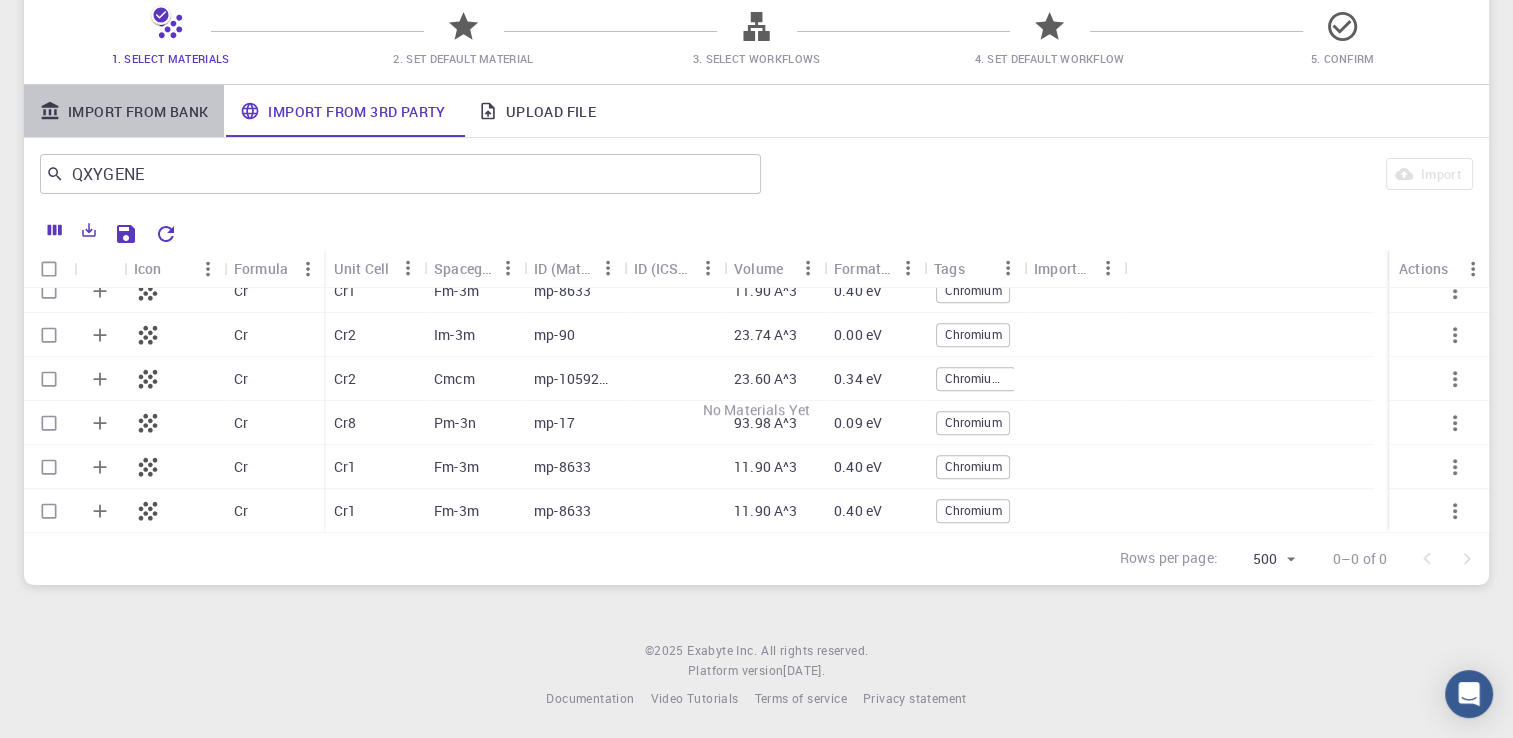 click on "Import From Bank" at bounding box center (124, 111) 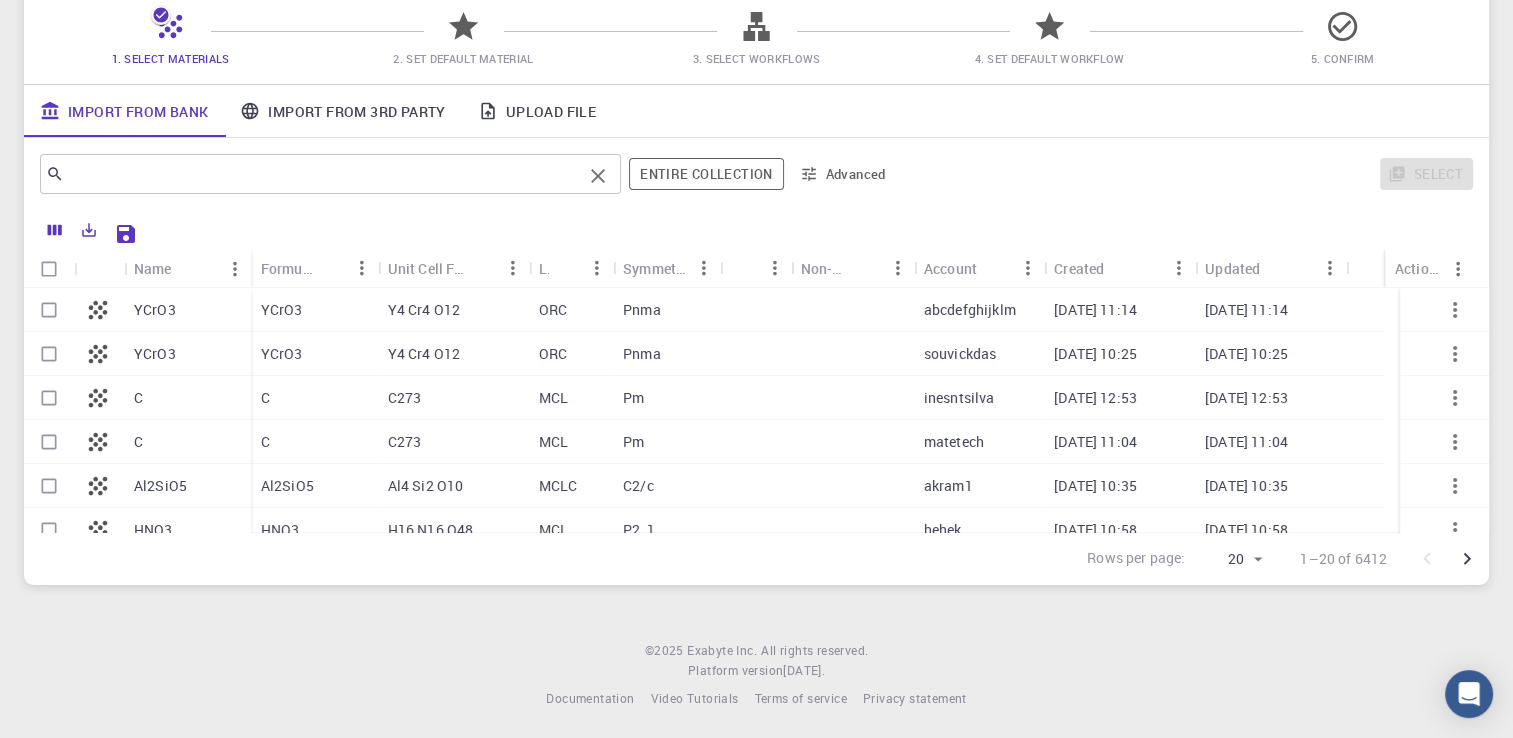 click at bounding box center [323, 174] 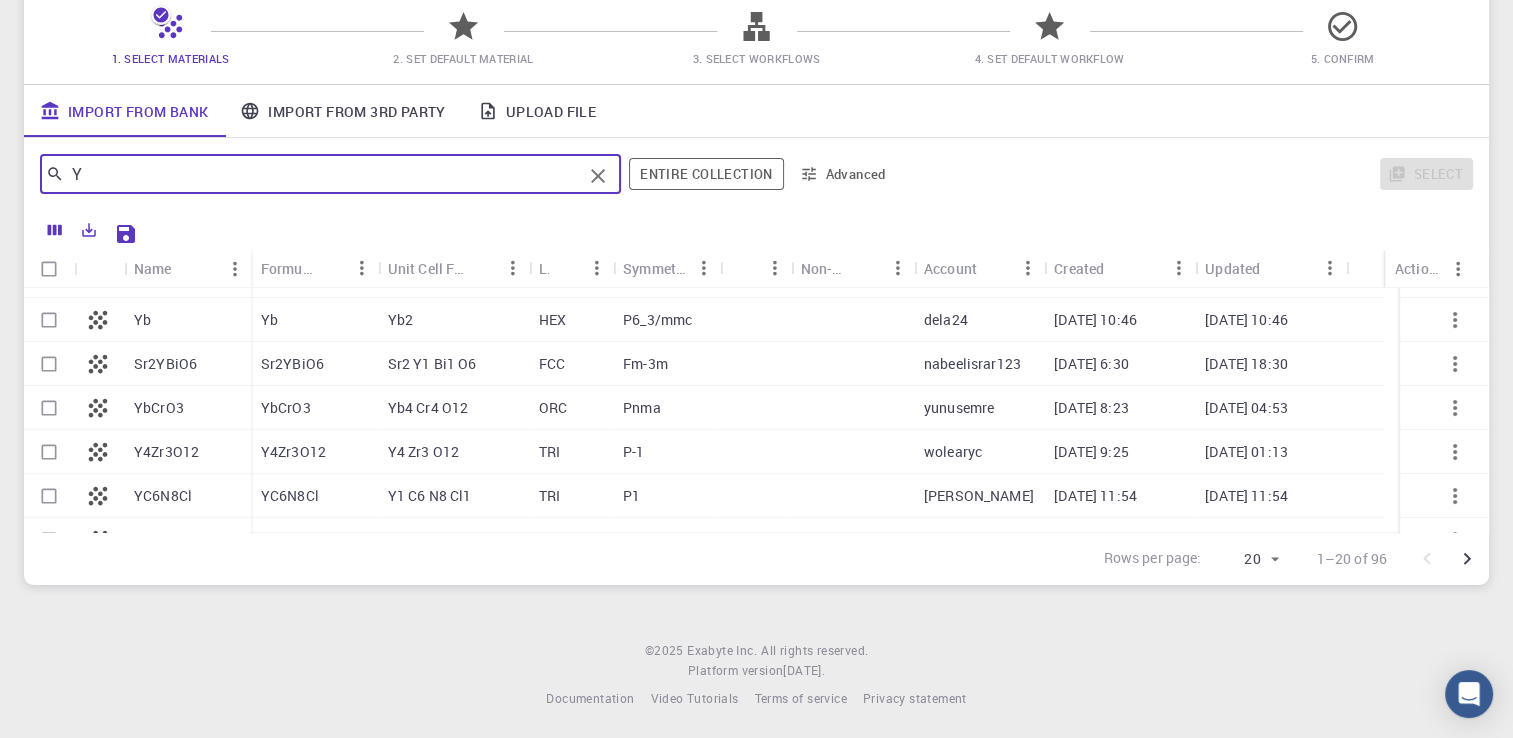 scroll, scrollTop: 635, scrollLeft: 0, axis: vertical 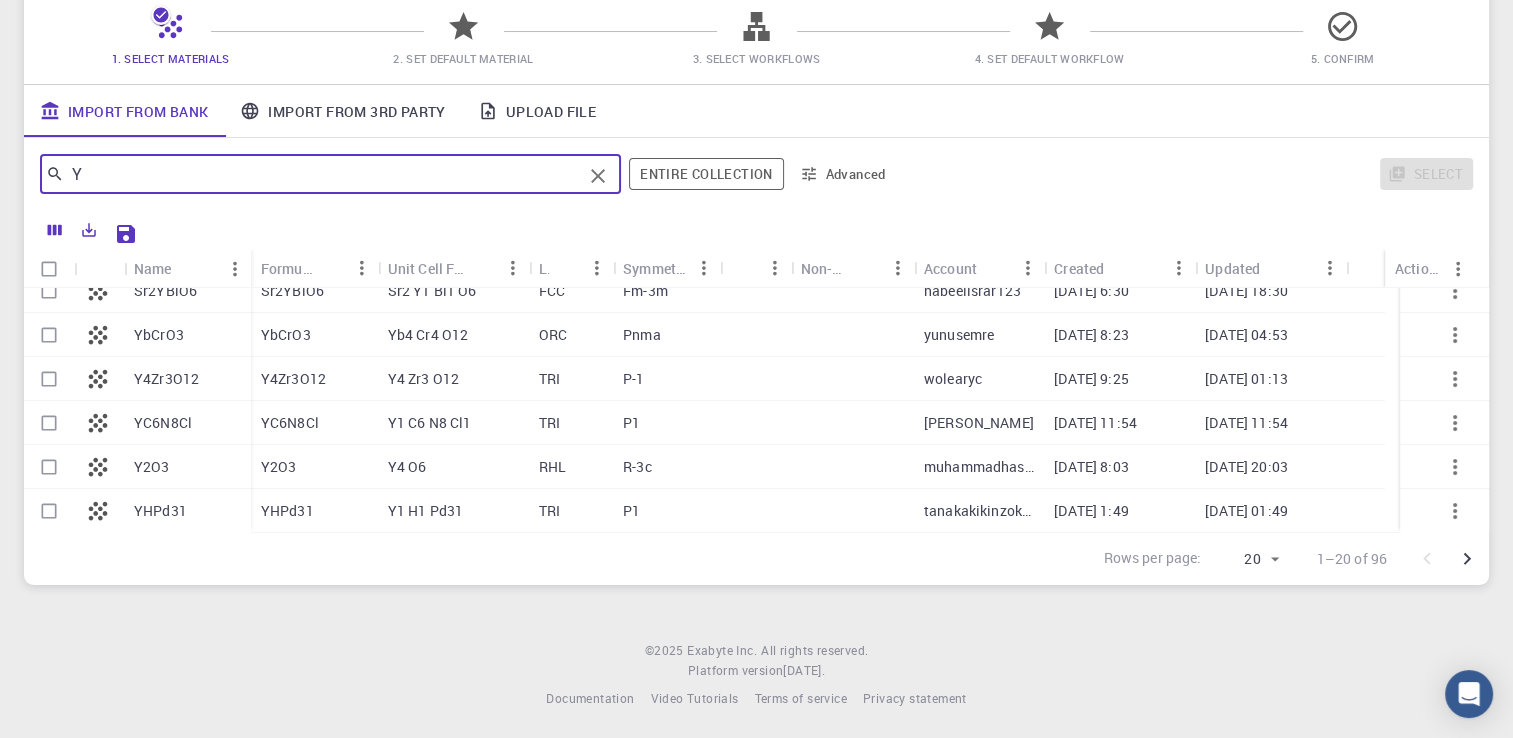 type on "Y" 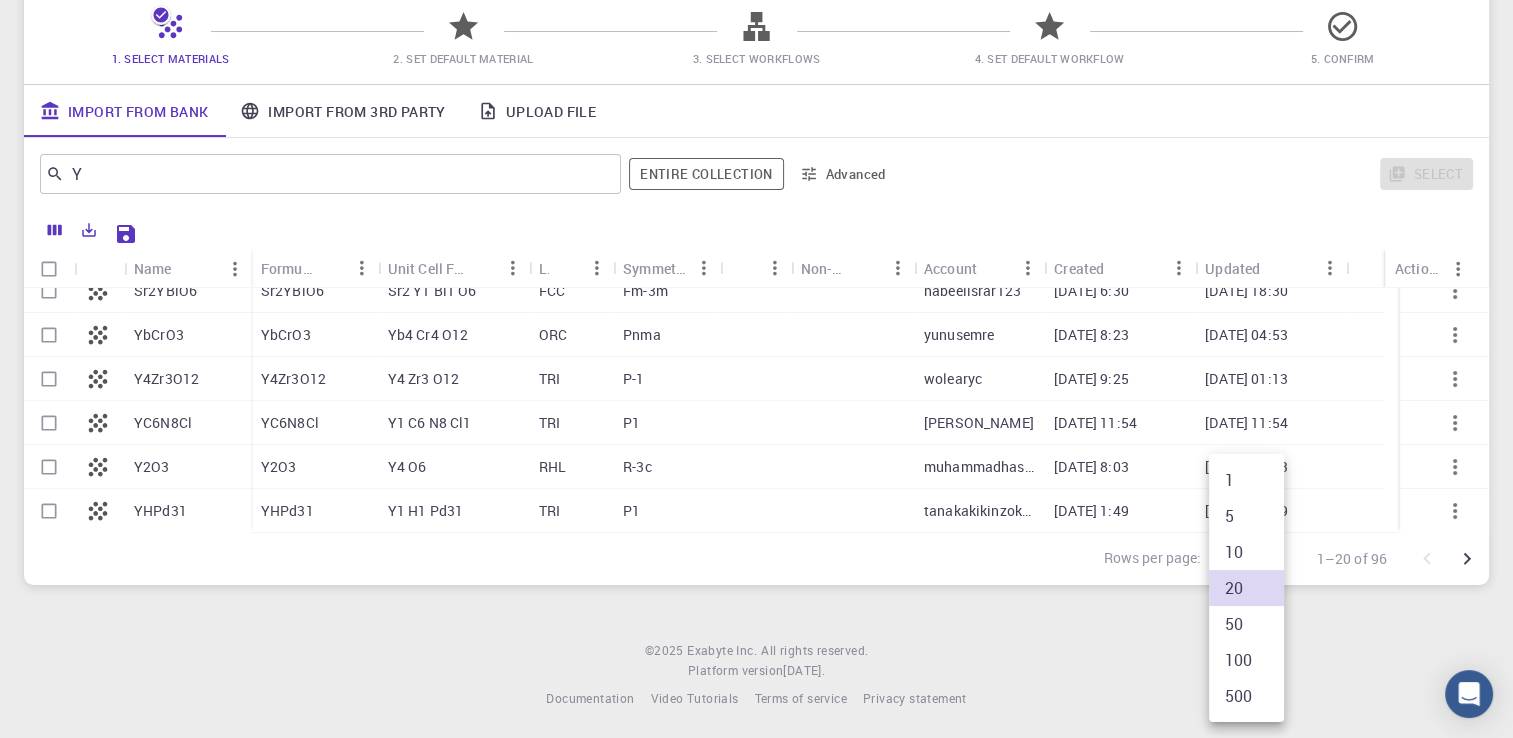 click on "Initial Account Setup for  [PERSON_NAME] Select Materials, Workflows and assign defaults Back Next 1. Select Materials 2. Set Default Material 3. Select Workflows 4. Set Default Workflow 5. Confirm Import From Bank Import From 3rd Party Upload File Y ​ Entire collection Advanced Select Name Formula Unit Cell Formula Lattice Symmetry Tags Non-periodic Account Created Updated Actions YbErCuBiPbSO YbErCuBiPbSO Yb14Er14Cu28Bi9Pb14(SO)14 Yb Sr2YBiO6 YbCrO3 Y4Zr3O12 YC6N8Cl Y2O3 YHPd31 YbErCuBiPbSO Yb1 Er1 Cu1 Bi1 Pb1 S1 O1 TRI P1 dela24 [DATE] 3:38 [DATE] 07:38 YbErCuBiPbSO Yb1 Er1 Cu1 Bi1 Pb1 S1 O1 TRI P1 dela24 [DATE] 8:53 [DATE] 08:54 Yb14Er14Cu28Bi9Pb14(SO)14 Yb14 Er14 Cu28 Bi9 Pb14 S14 O14 TRI P1 dela24 [DATE] 12:13 [DATE] 12:13 Yb Yb2 HEX P6_3/mmc dela24 [DATE] 10:46 [DATE] 10:46 Sr2YBiO6 Sr2 Y1 Bi1 O6 FCC Fm-3m nabeelisrar123 [DATE] 6:30 [DATE] 18:30 YbCrO3 Yb4 Cr4 O12 ORC Pnma yunusemre [DATE] 8:23 [DATE] 04:53 Y4Zr3O12 Y4 Zr3 O12 TRI P1" at bounding box center [756, 287] 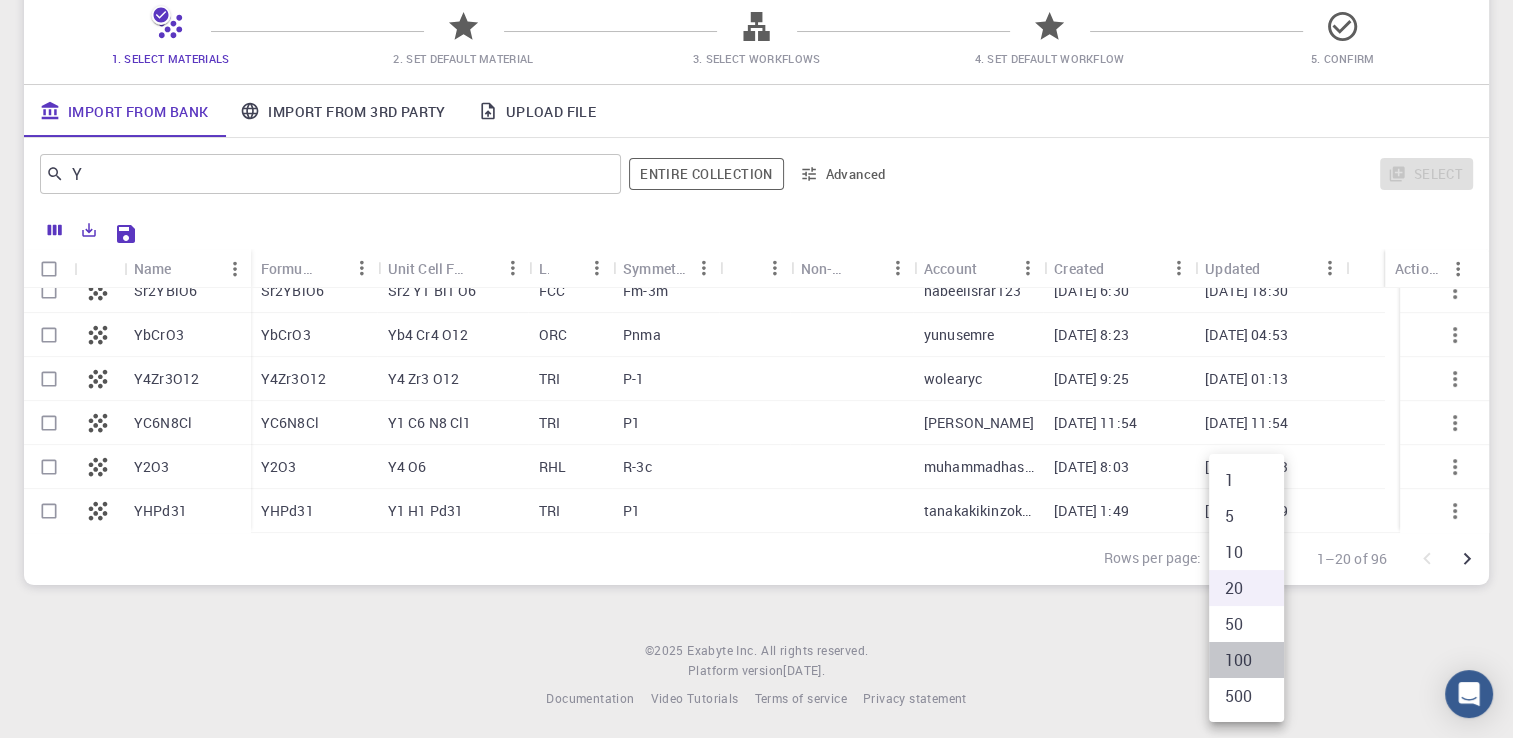 click on "100" at bounding box center (1246, 660) 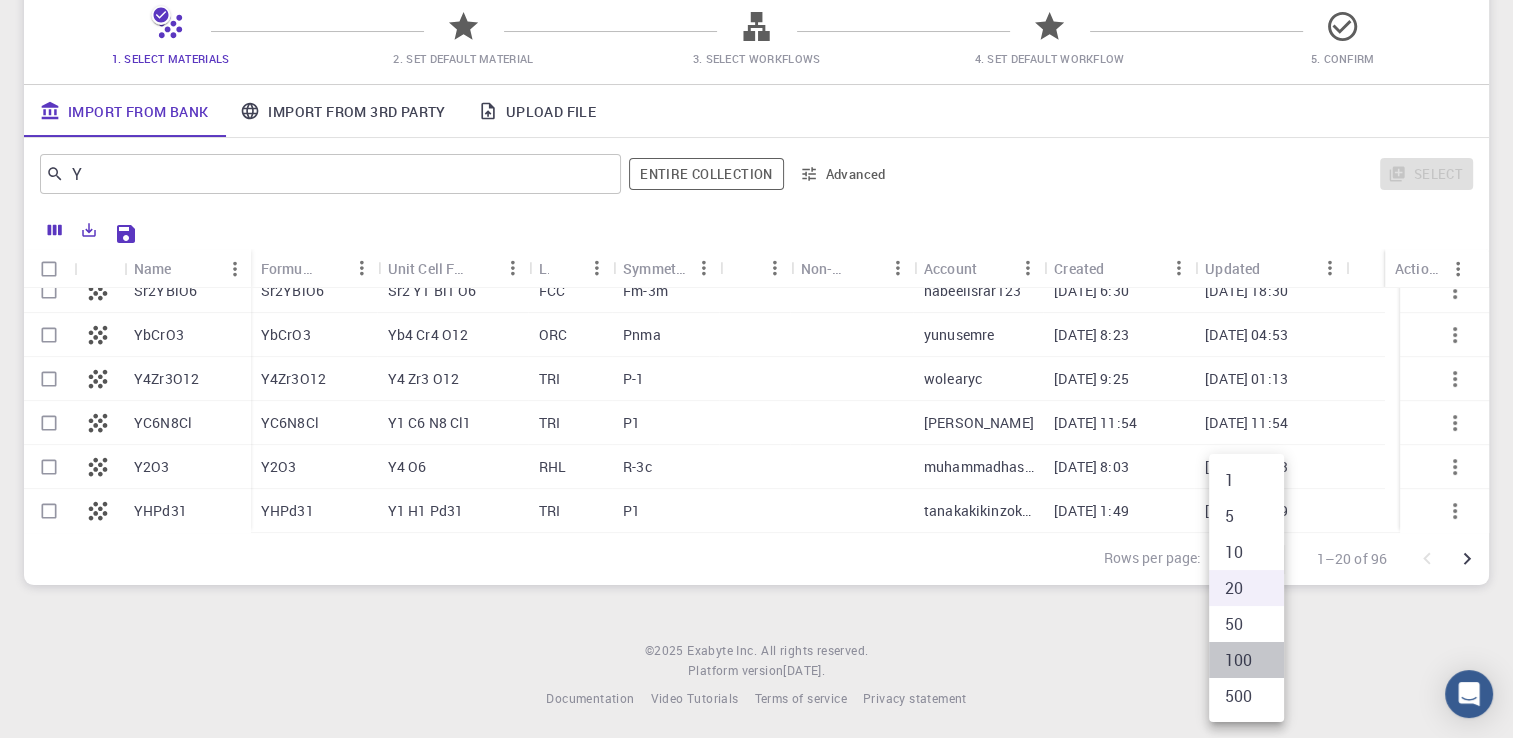 type on "100" 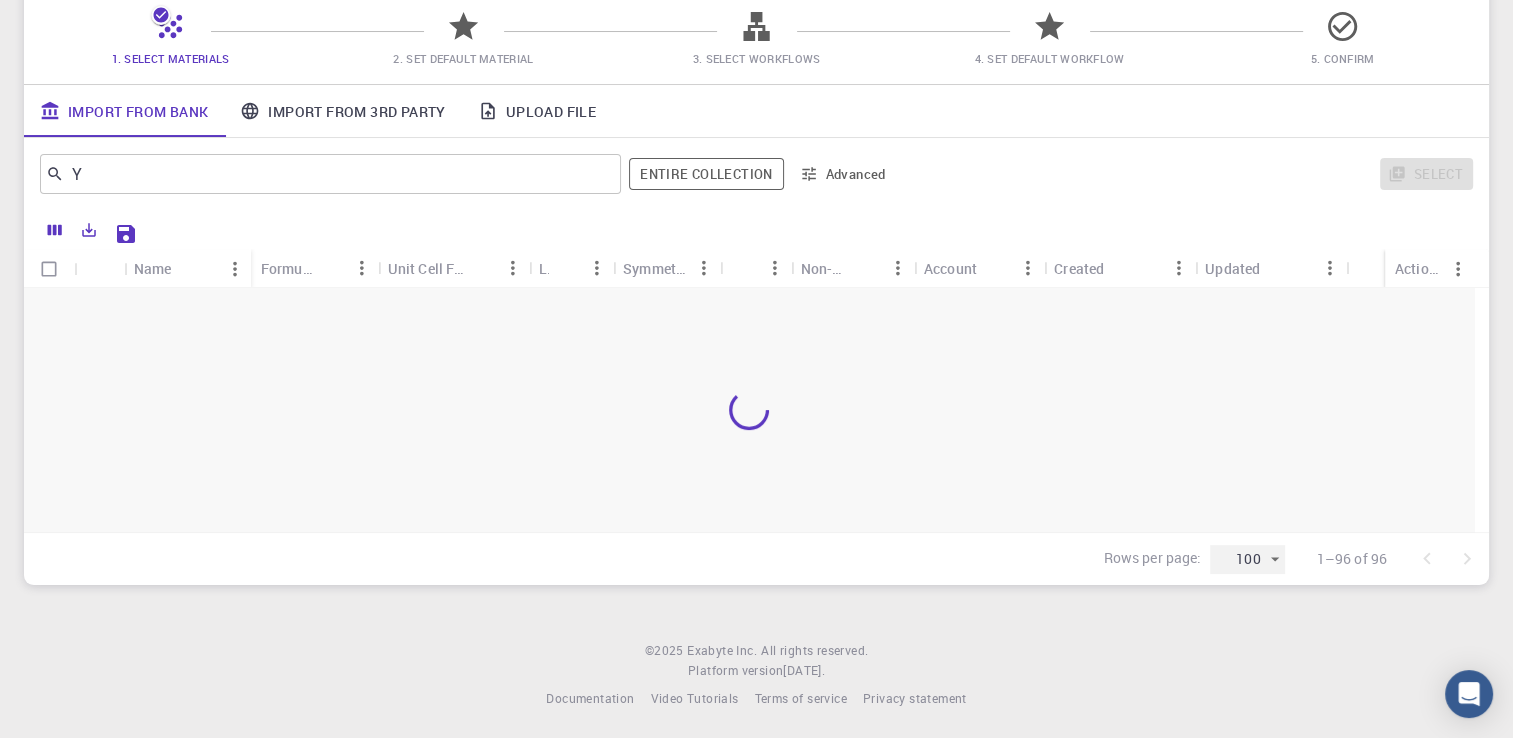 scroll, scrollTop: 0, scrollLeft: 0, axis: both 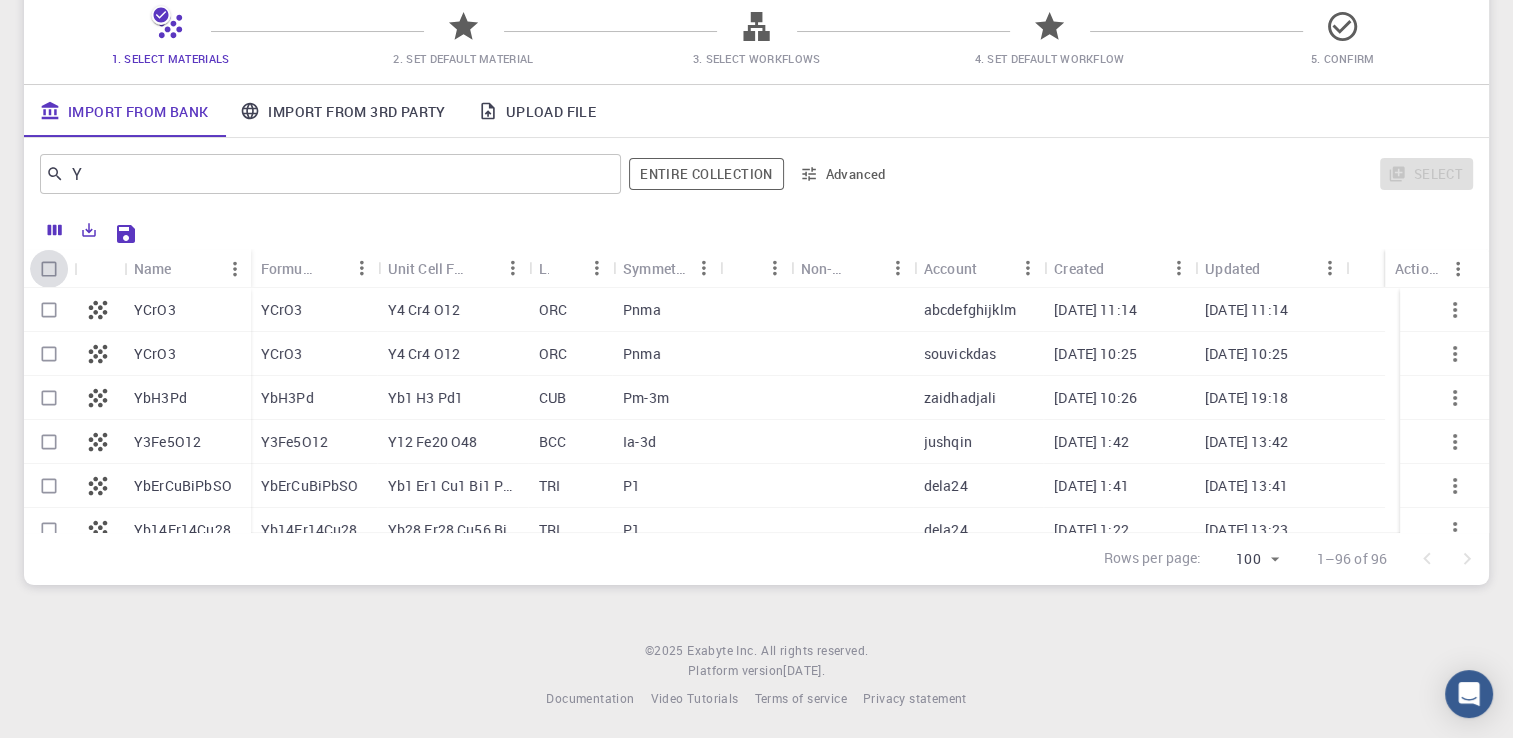 click at bounding box center (49, 269) 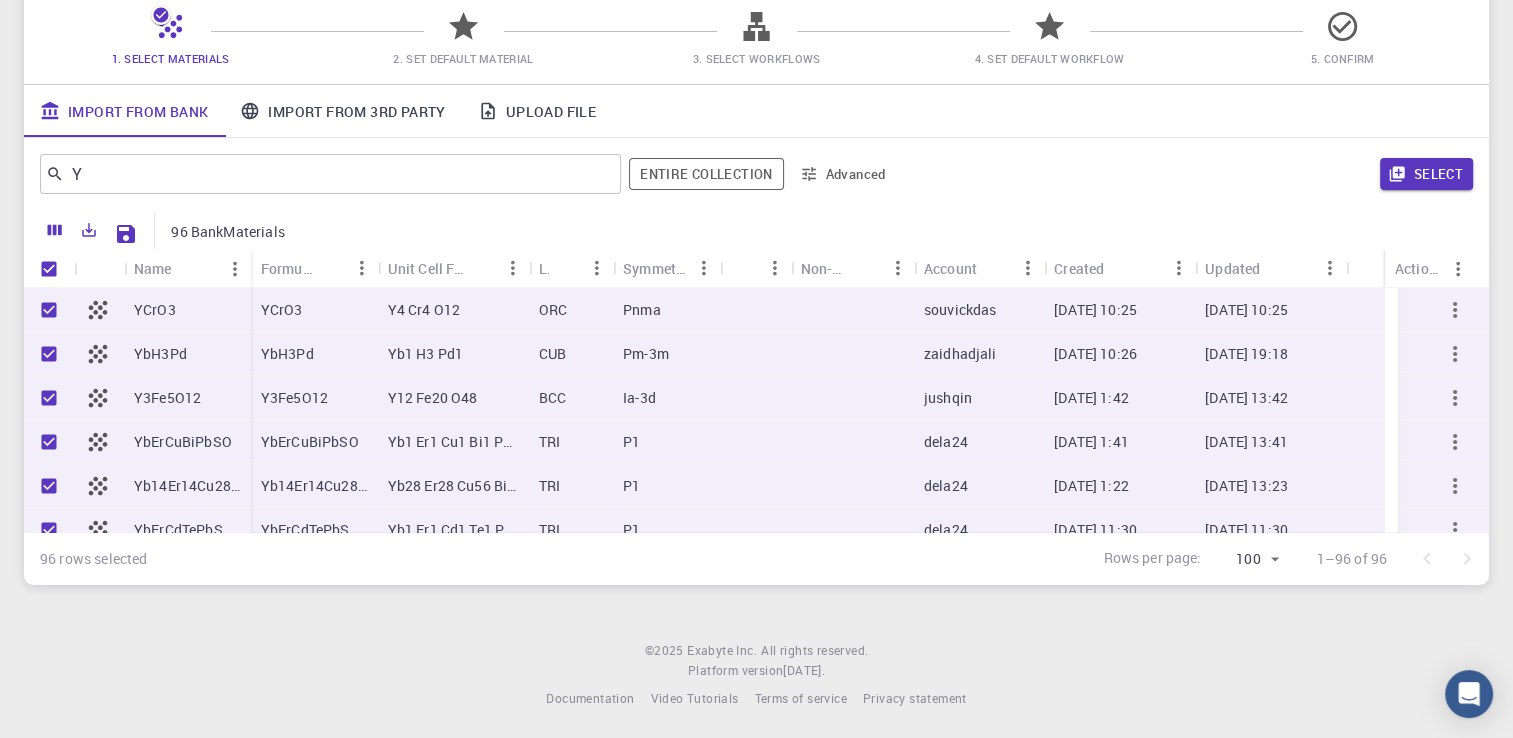 scroll, scrollTop: 0, scrollLeft: 0, axis: both 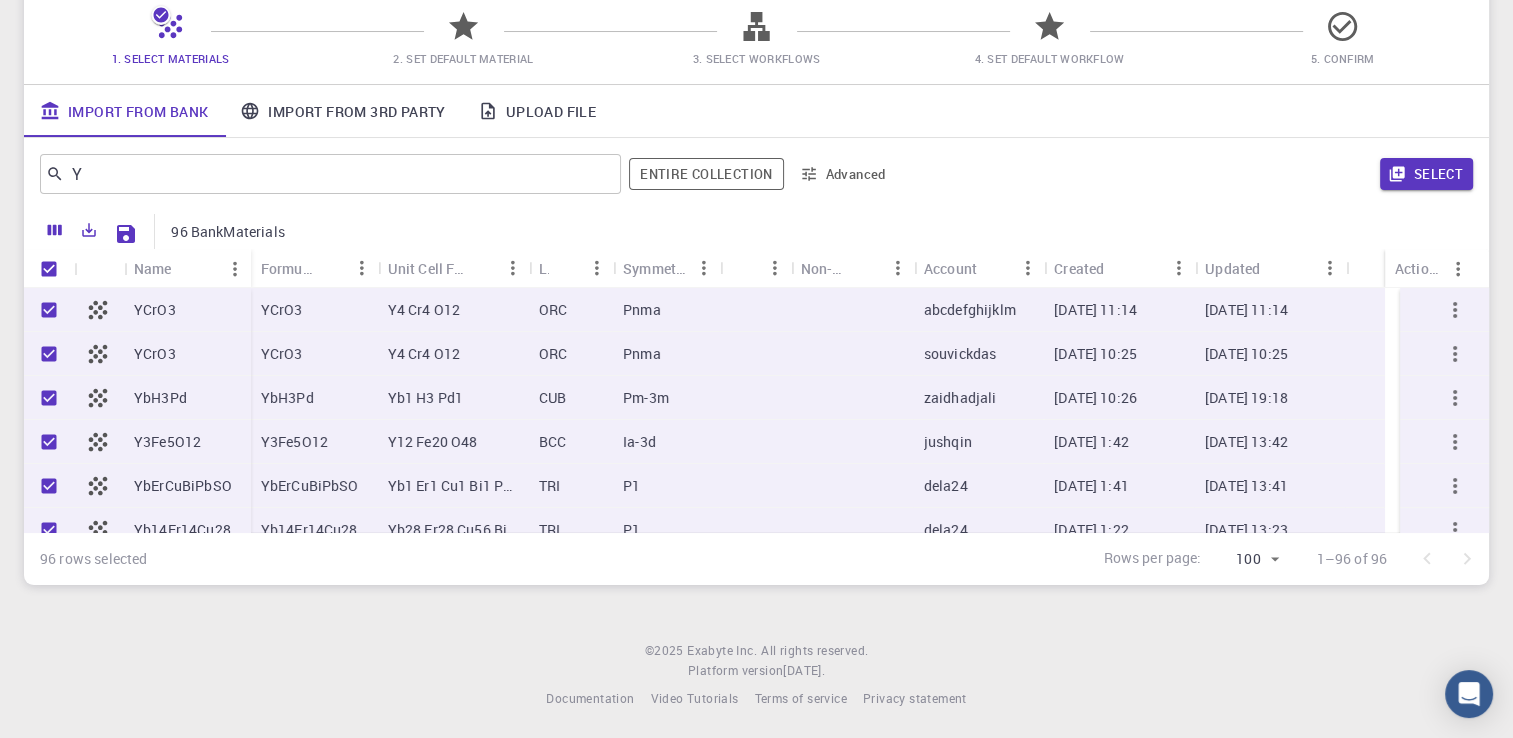 click on "Initial Account Setup for  [PERSON_NAME] Select Materials, Workflows and assign defaults Back Next 1. Select Materials 2. Set Default Material 3. Select Workflows 4. Set Default Workflow 5. Confirm Import From Bank Import From 3rd Party Upload File Y ​ Entire collection Advanced Select 96   BankMaterials Name Formula Unit Cell Formula Lattice Symmetry Tags Non-periodic Account Created Updated Actions YCrO3 YCrO3 YbH3Pd Y3Fe5O12 YbErCuBiPbSO Yb14Er14Cu28Bi9Pb14(SO)14 YbErCdTePbS YNiO2 YbErCuBiPbSO YbErCuBiPbSO YbErCuBiPbSO YCrO3 Y4 Cr4 O12 ORC Pnma abcdefghijklm [DATE] 11:14 [DATE] 11:14 YCrO3 Y4 Cr4 O12 ORC Pnma souvickdas [DATE] 10:25 [DATE] 10:25 YbH3Pd Yb1 H3 Pd1 CUB Pm-3m zaidhadjali [DATE] 10:26 [DATE] 19:18 Y3Fe5O12 Y12 Fe20 O48 BCC Ia-3d jushqin [DATE] 1:42 [DATE] 13:42 YbErCuBiPbSO Yb1 Er1 Cu1 Bi1 Pb1 S1 O1 TRI P1 dela24 [DATE] 1:41 [DATE] 13:41 Yb14Er14Cu28Bi9Pb14(SO)14 Yb28 Er28 Cu56 Bi18 Pb28 S28 O28 TRI P1 dela24 [DATE] 1:22 [DATE] 13:23 TRI P1 TRI" at bounding box center (756, 221) 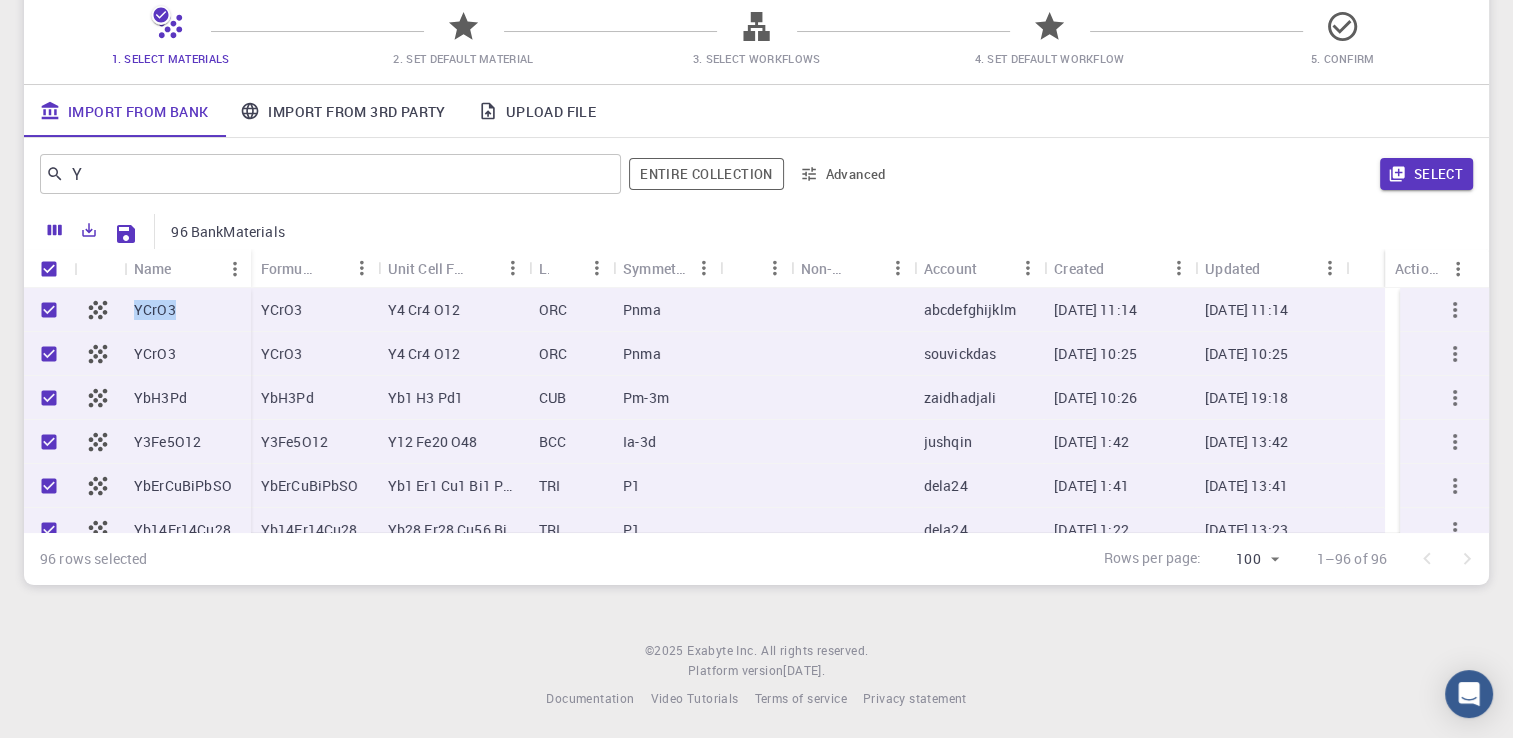 click on "Initial Account Setup for  [PERSON_NAME] Select Materials, Workflows and assign defaults Back Next 1. Select Materials 2. Set Default Material 3. Select Workflows 4. Set Default Workflow 5. Confirm Import From Bank Import From 3rd Party Upload File Y ​ Entire collection Advanced Select 96   BankMaterials Name Formula Unit Cell Formula Lattice Symmetry Tags Non-periodic Account Created Updated Actions YCrO3 YCrO3 YbH3Pd Y3Fe5O12 YbErCuBiPbSO Yb14Er14Cu28Bi9Pb14(SO)14 YbErCdTePbS YNiO2 YbErCuBiPbSO YbErCuBiPbSO YbErCuBiPbSO YCrO3 Y4 Cr4 O12 ORC Pnma abcdefghijklm [DATE] 11:14 [DATE] 11:14 YCrO3 Y4 Cr4 O12 ORC Pnma souvickdas [DATE] 10:25 [DATE] 10:25 YbH3Pd Yb1 H3 Pd1 CUB Pm-3m zaidhadjali [DATE] 10:26 [DATE] 19:18 Y3Fe5O12 Y12 Fe20 O48 BCC Ia-3d jushqin [DATE] 1:42 [DATE] 13:42 YbErCuBiPbSO Yb1 Er1 Cu1 Bi1 Pb1 S1 O1 TRI P1 dela24 [DATE] 1:41 [DATE] 13:41 Yb14Er14Cu28Bi9Pb14(SO)14 Yb28 Er28 Cu56 Bi18 Pb28 S28 O28 TRI P1 dela24 [DATE] 1:22 [DATE] 13:23 TRI P1 TRI" at bounding box center (756, 221) 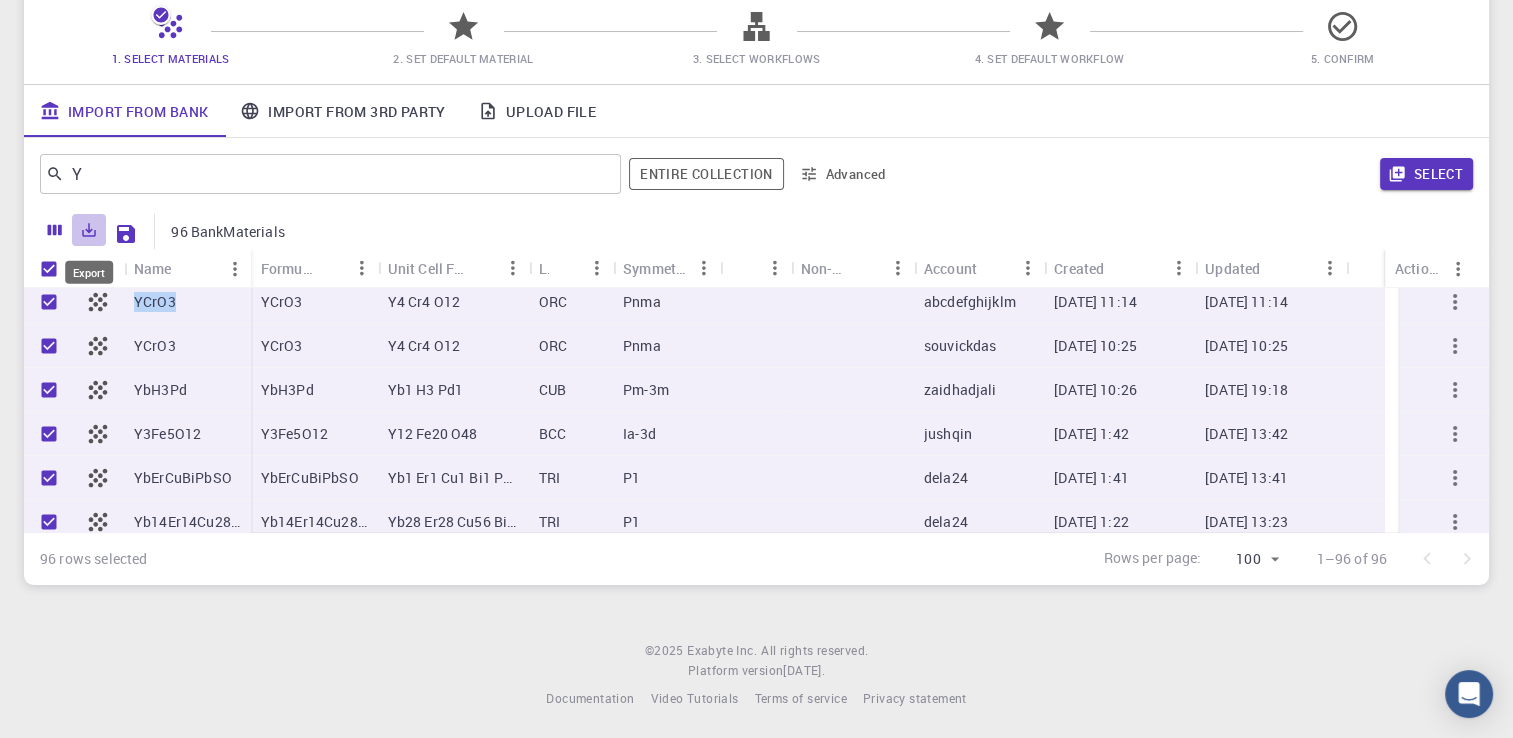 click 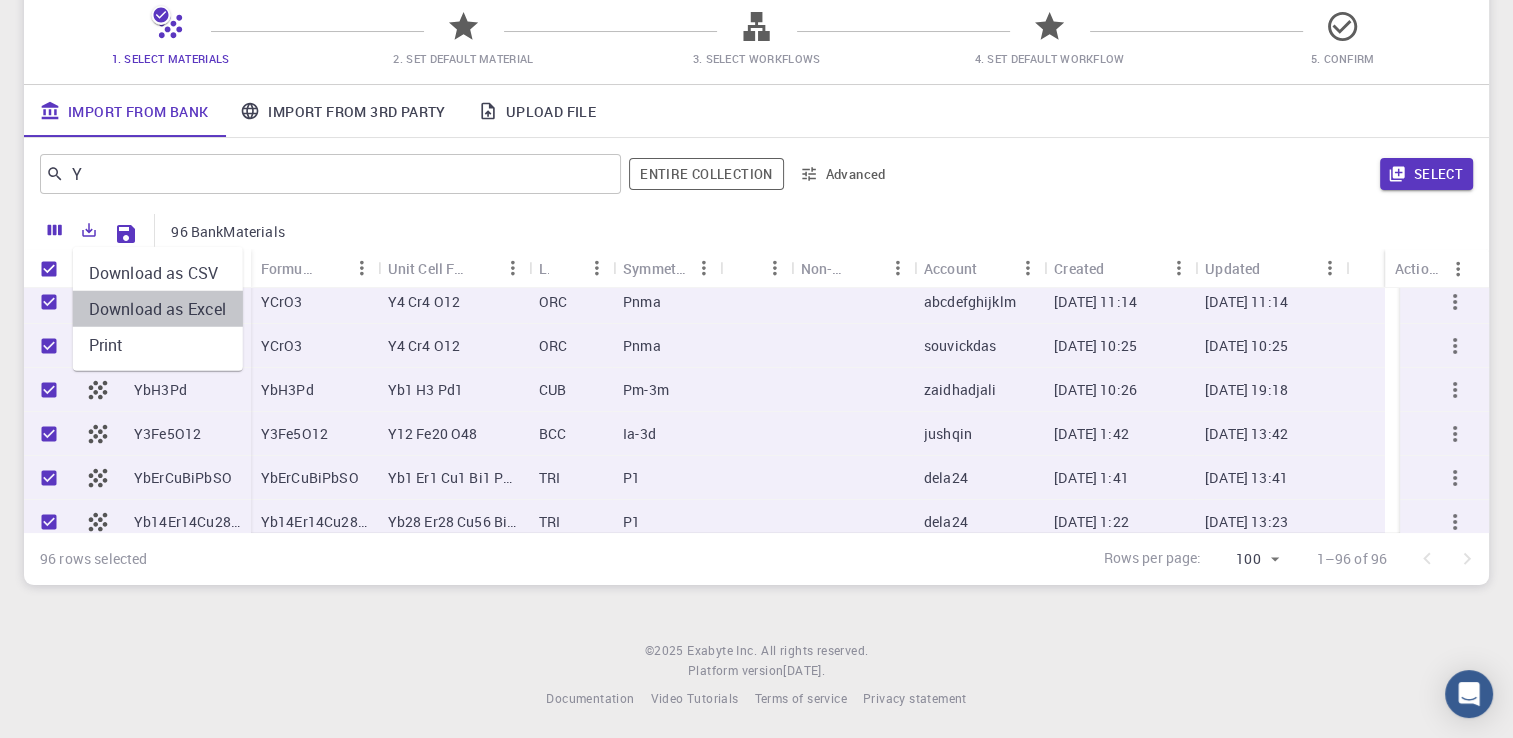 click on "Download as Excel" at bounding box center (158, 309) 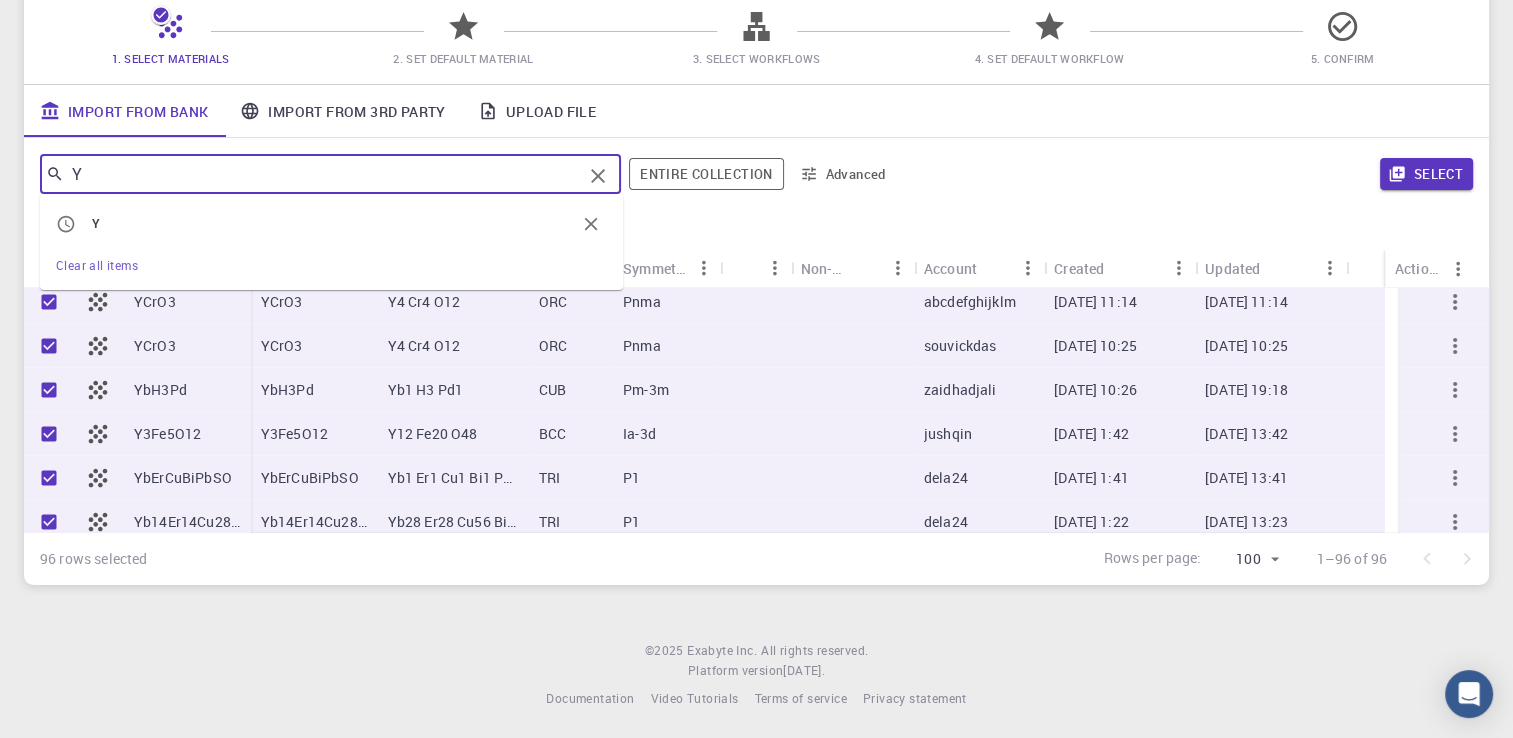 click on "Y" at bounding box center [323, 174] 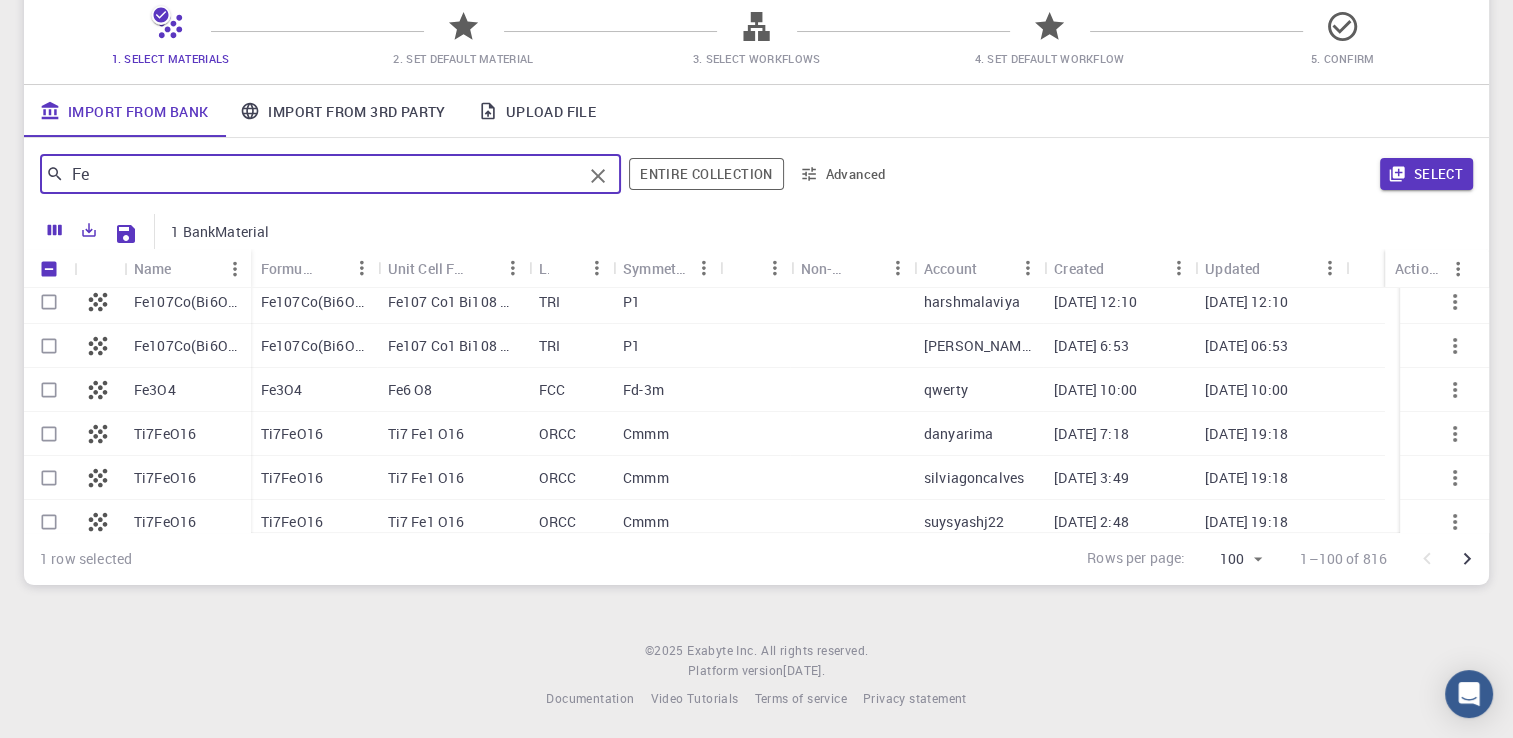 type on "Fe" 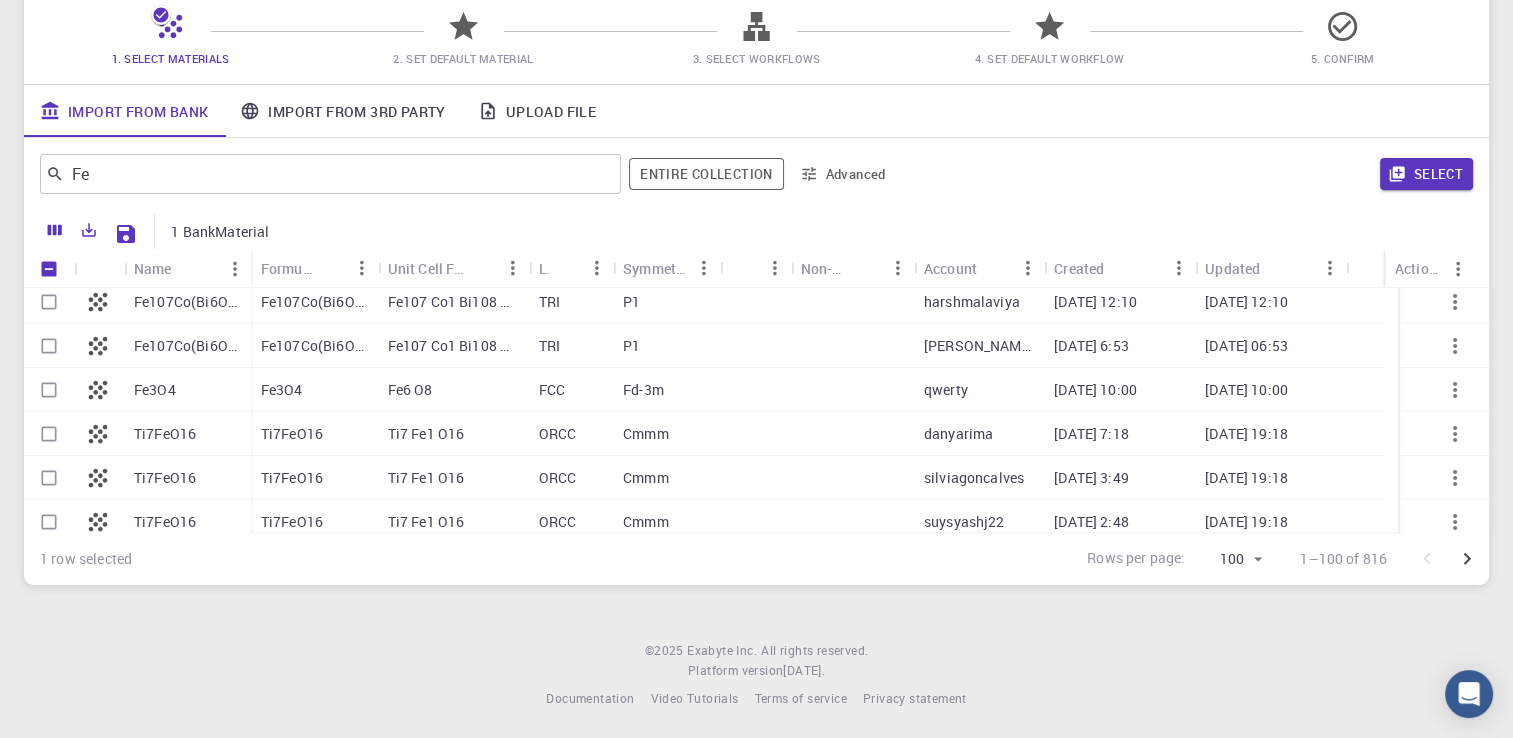 click on "Fe107Co(Bi6O17)18" at bounding box center [187, 302] 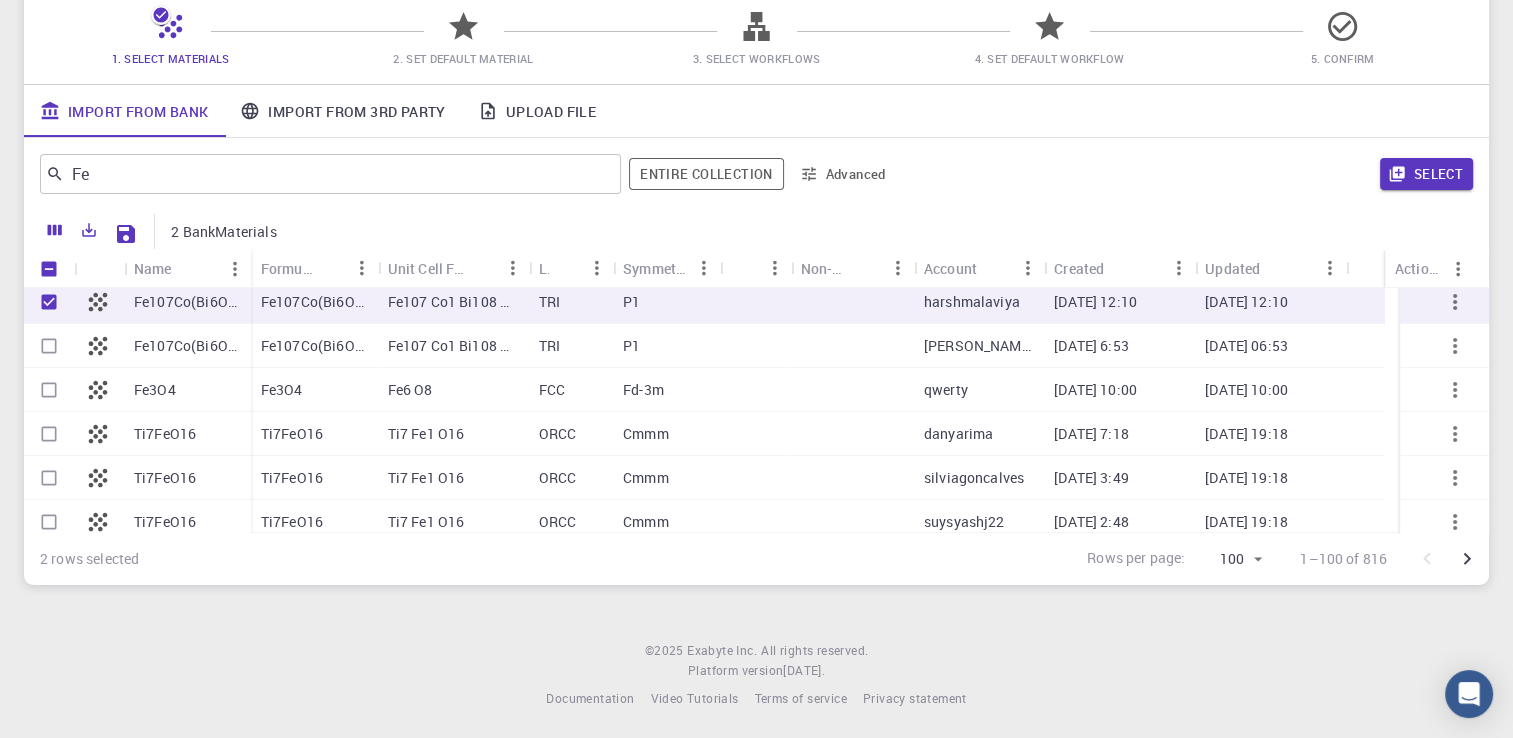 click on "Fe107Co(Bi6O17)18" at bounding box center [314, 302] 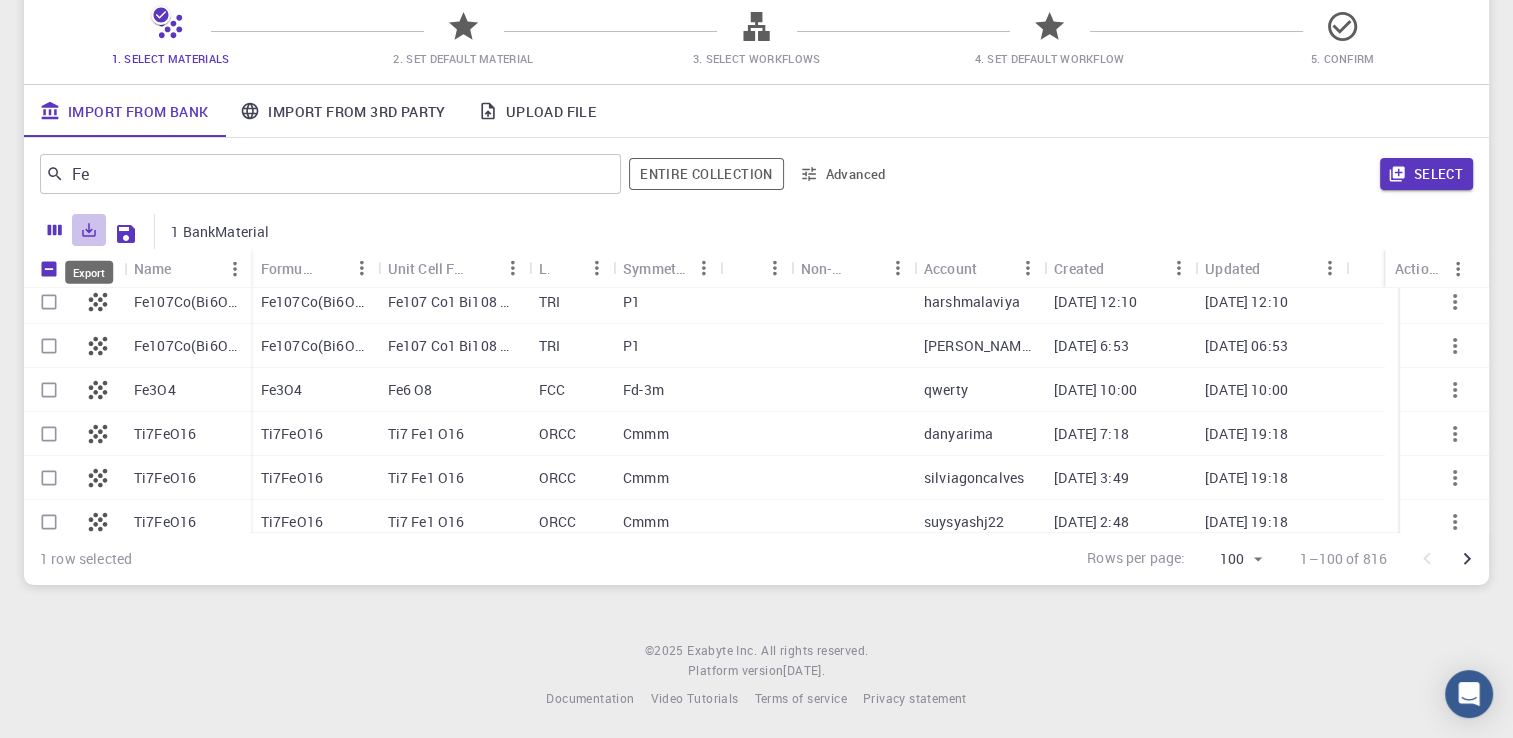 click 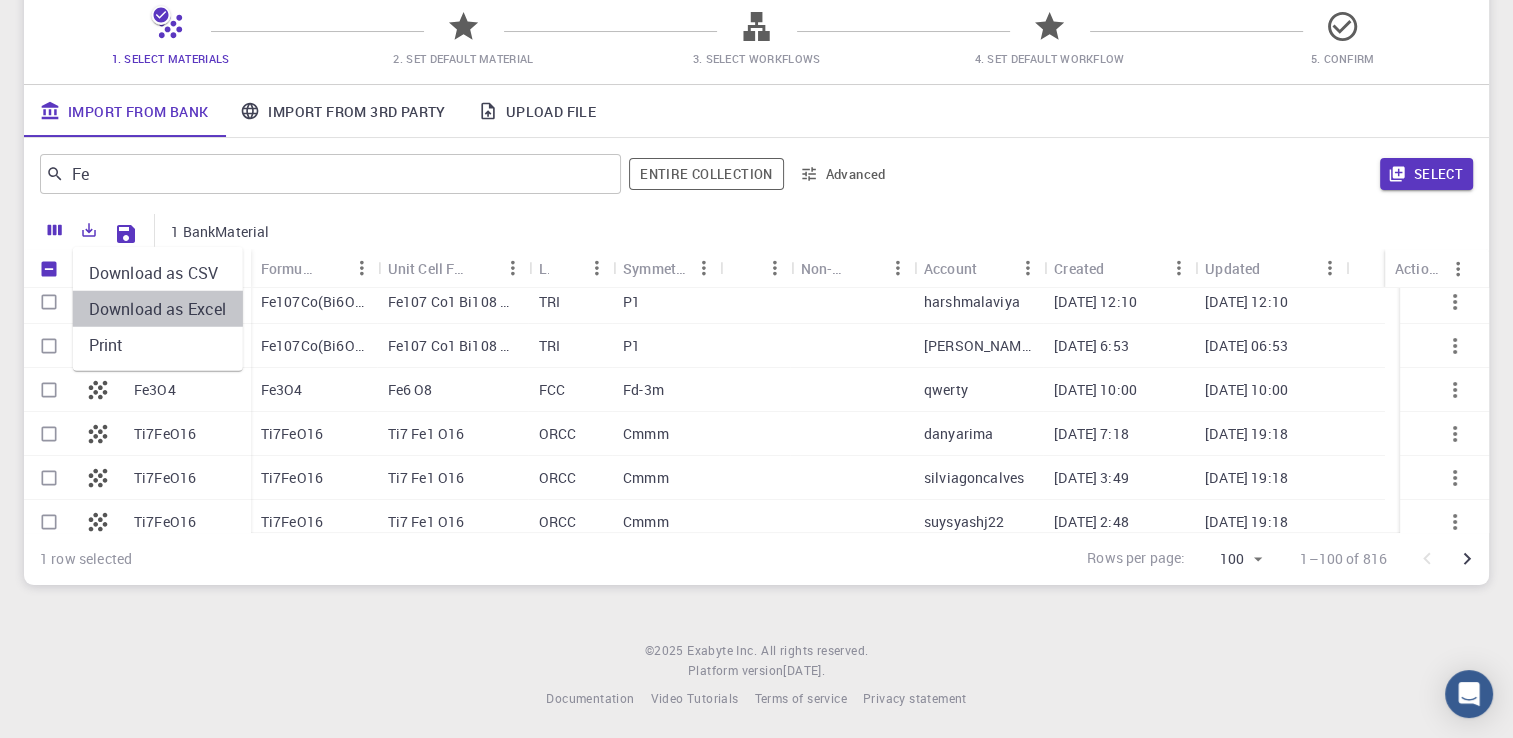 click on "Download as Excel" at bounding box center (158, 309) 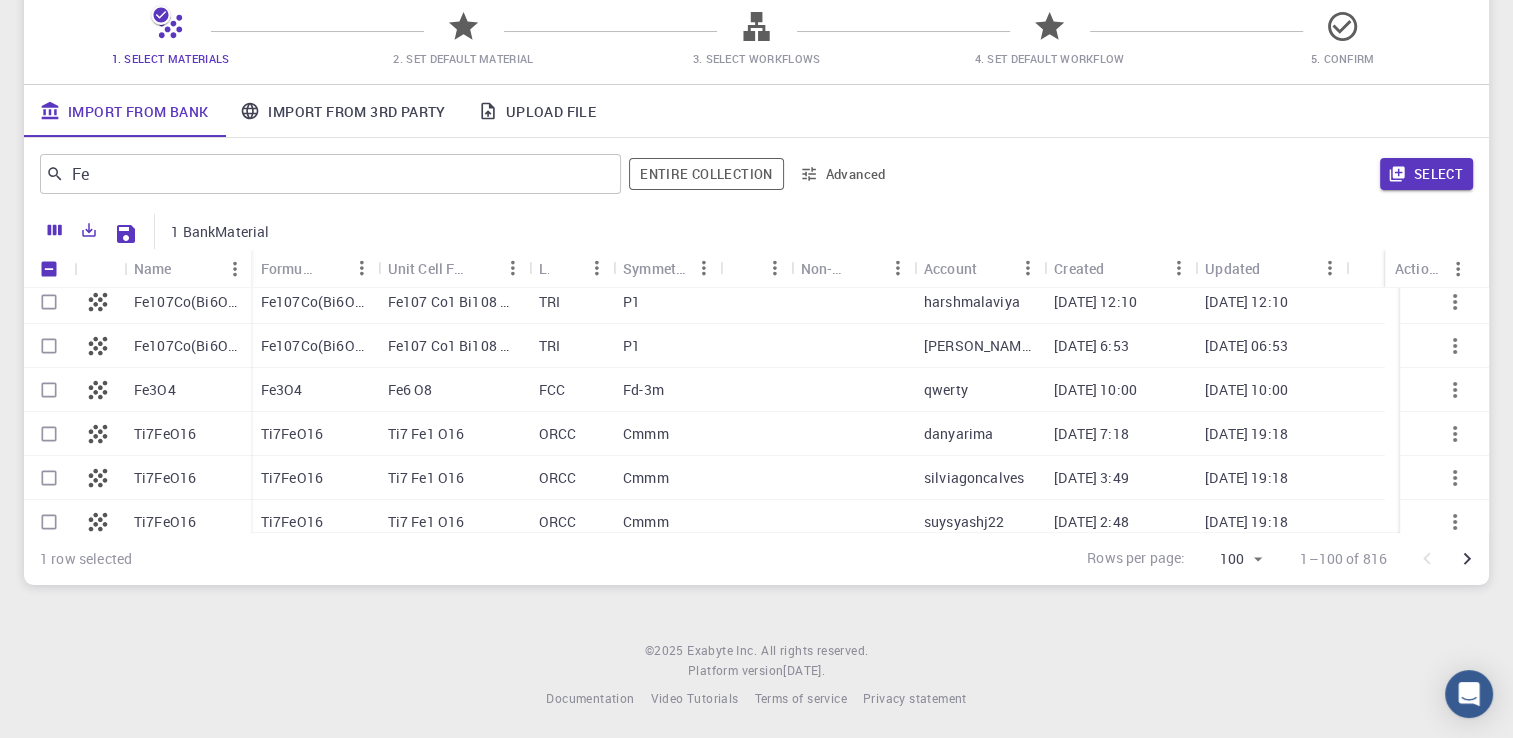 click on "Import From Bank" at bounding box center (124, 111) 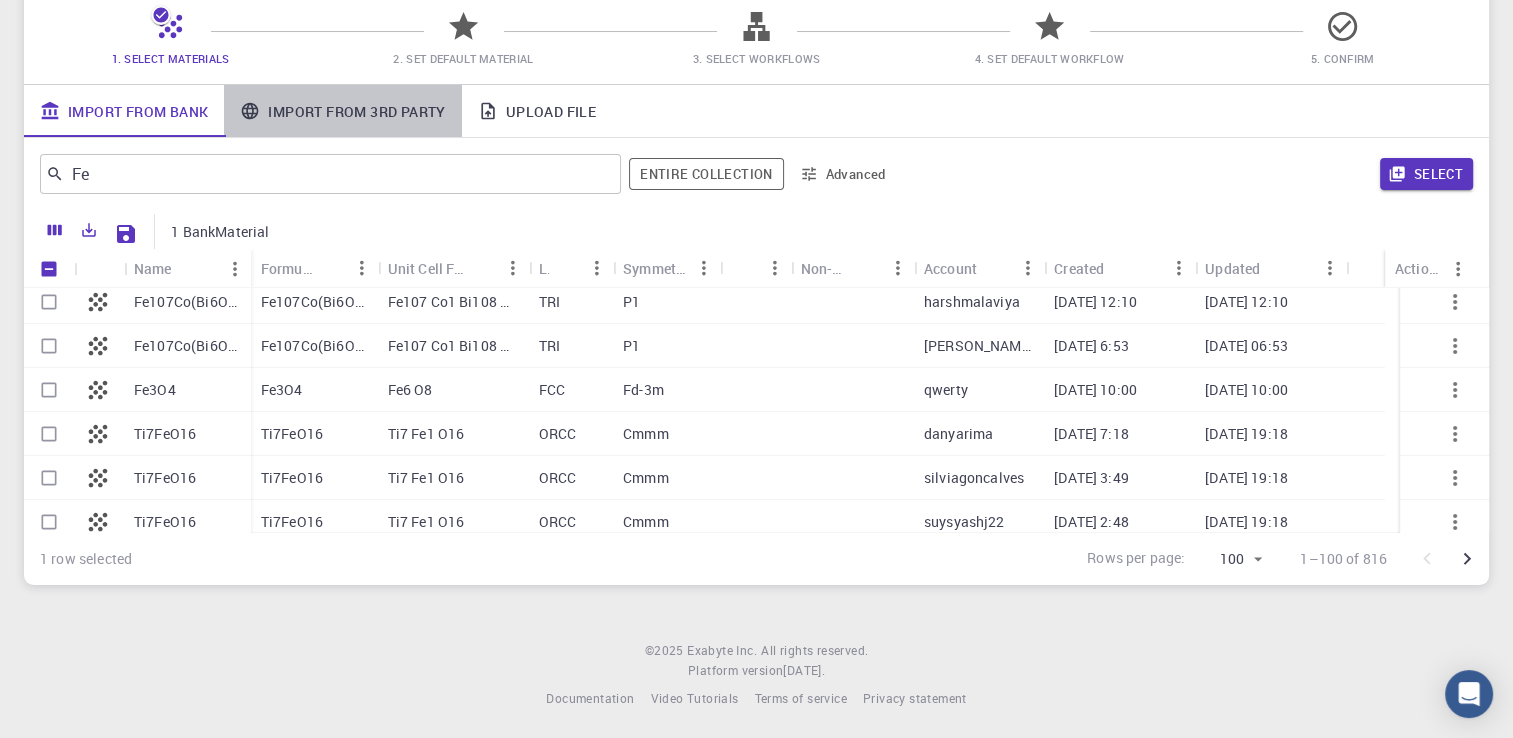 click on "Import From 3rd Party" at bounding box center [342, 111] 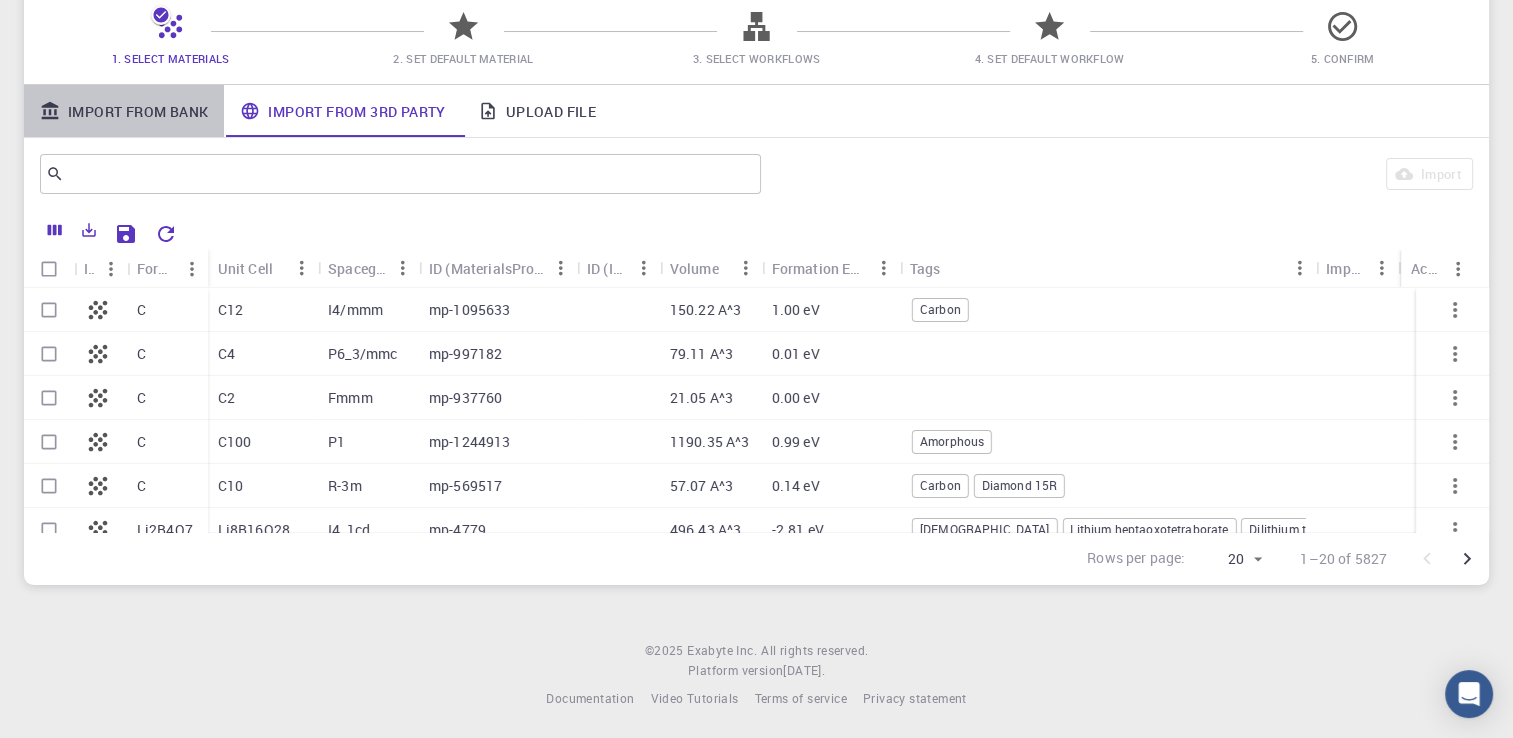 click on "Import From Bank" at bounding box center [124, 111] 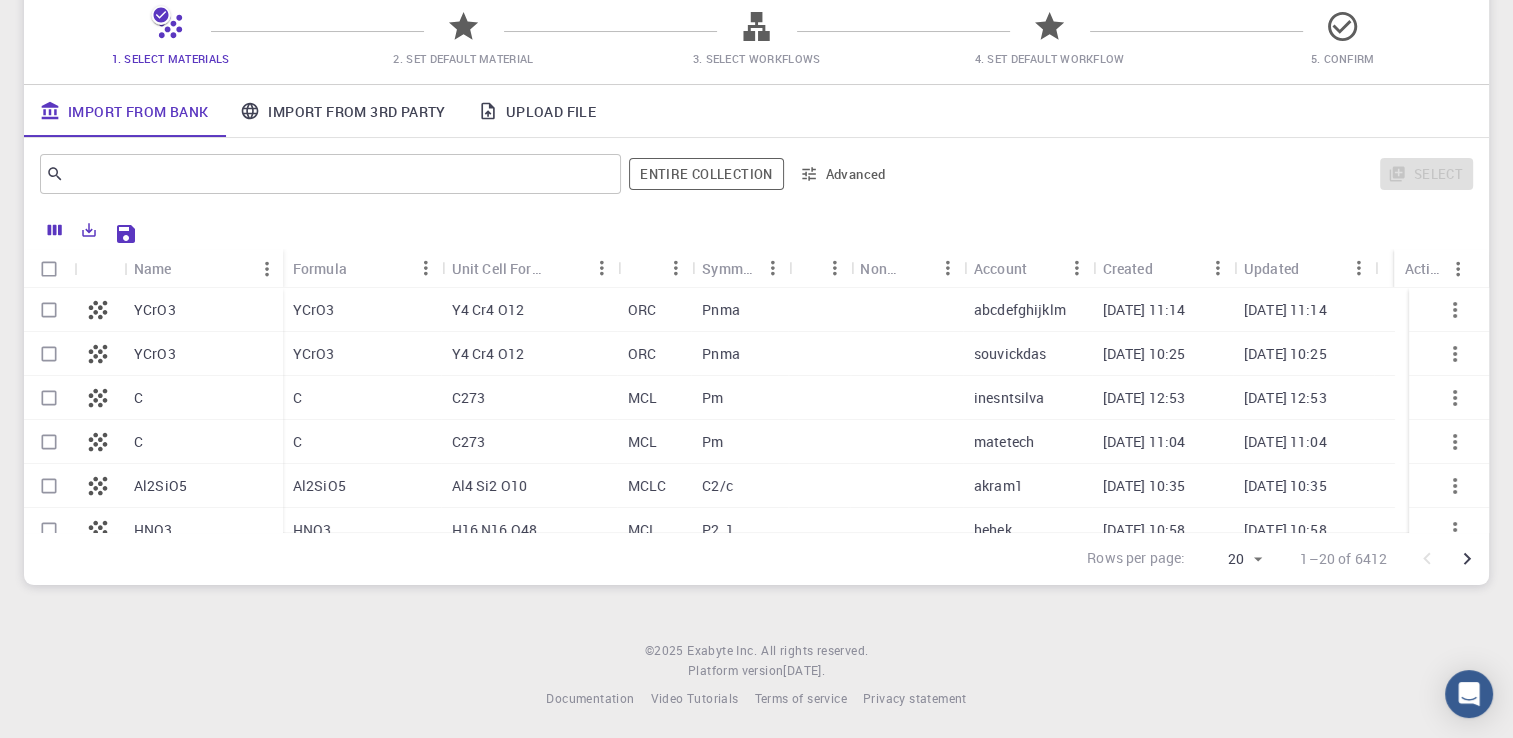 click on "Import From 3rd Party" at bounding box center [342, 111] 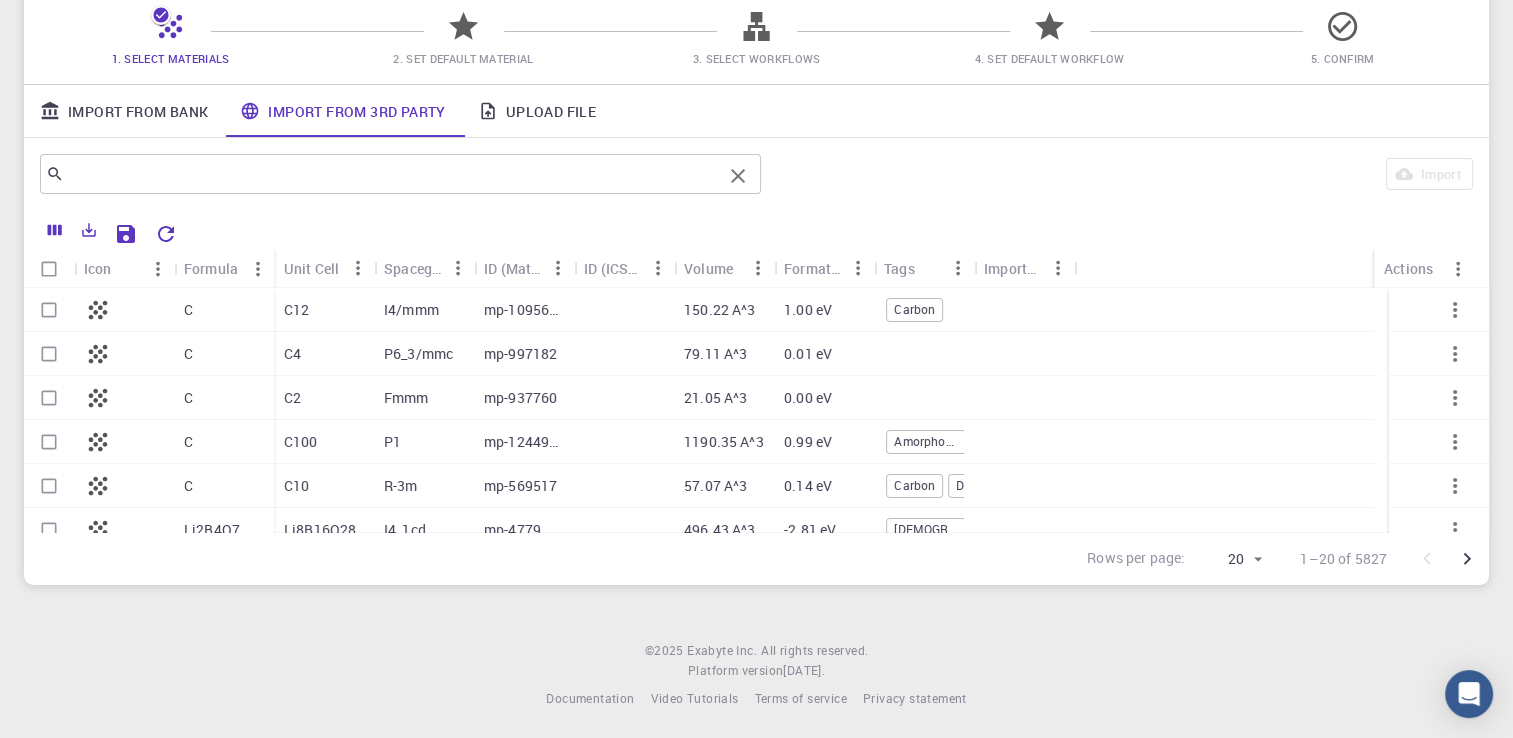 click at bounding box center [393, 174] 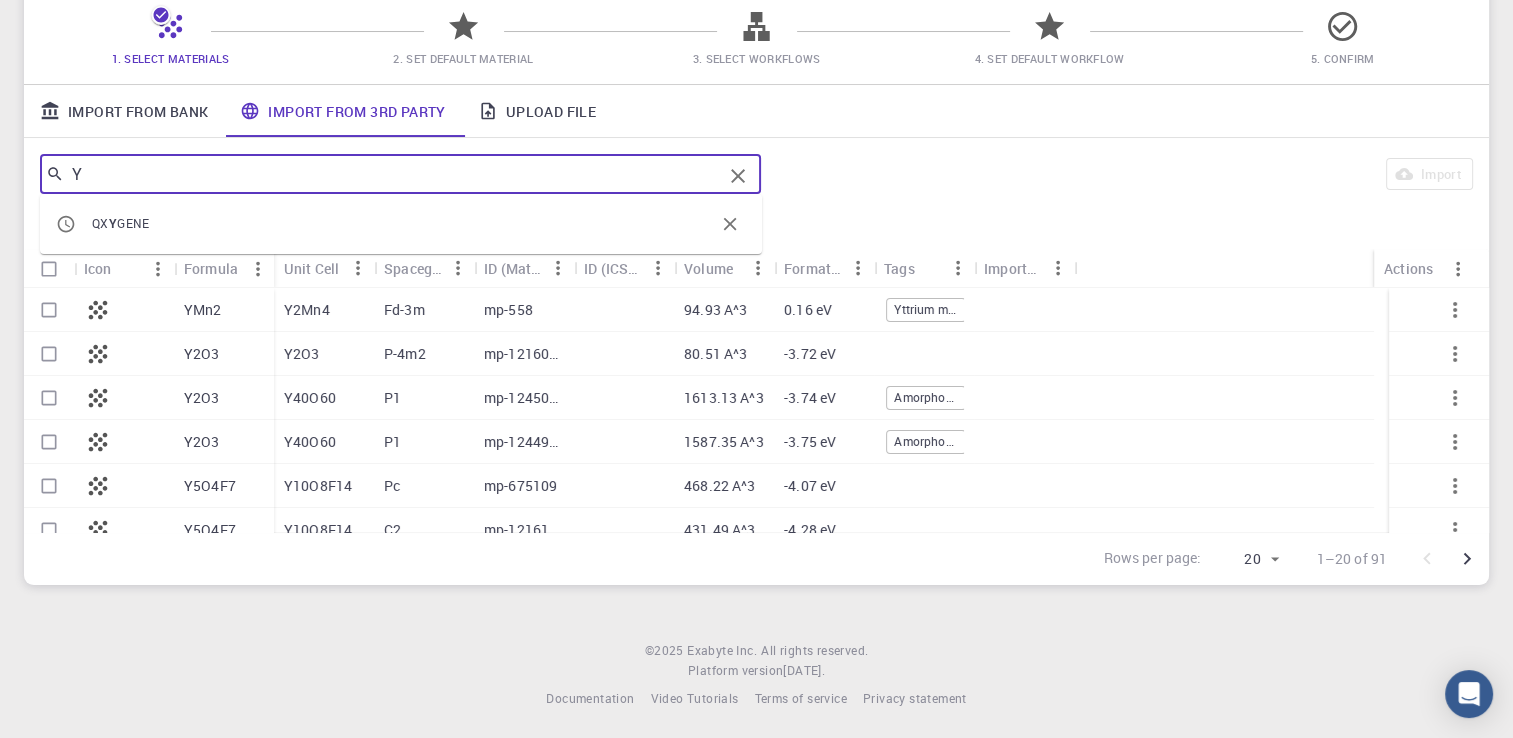 type on "Y" 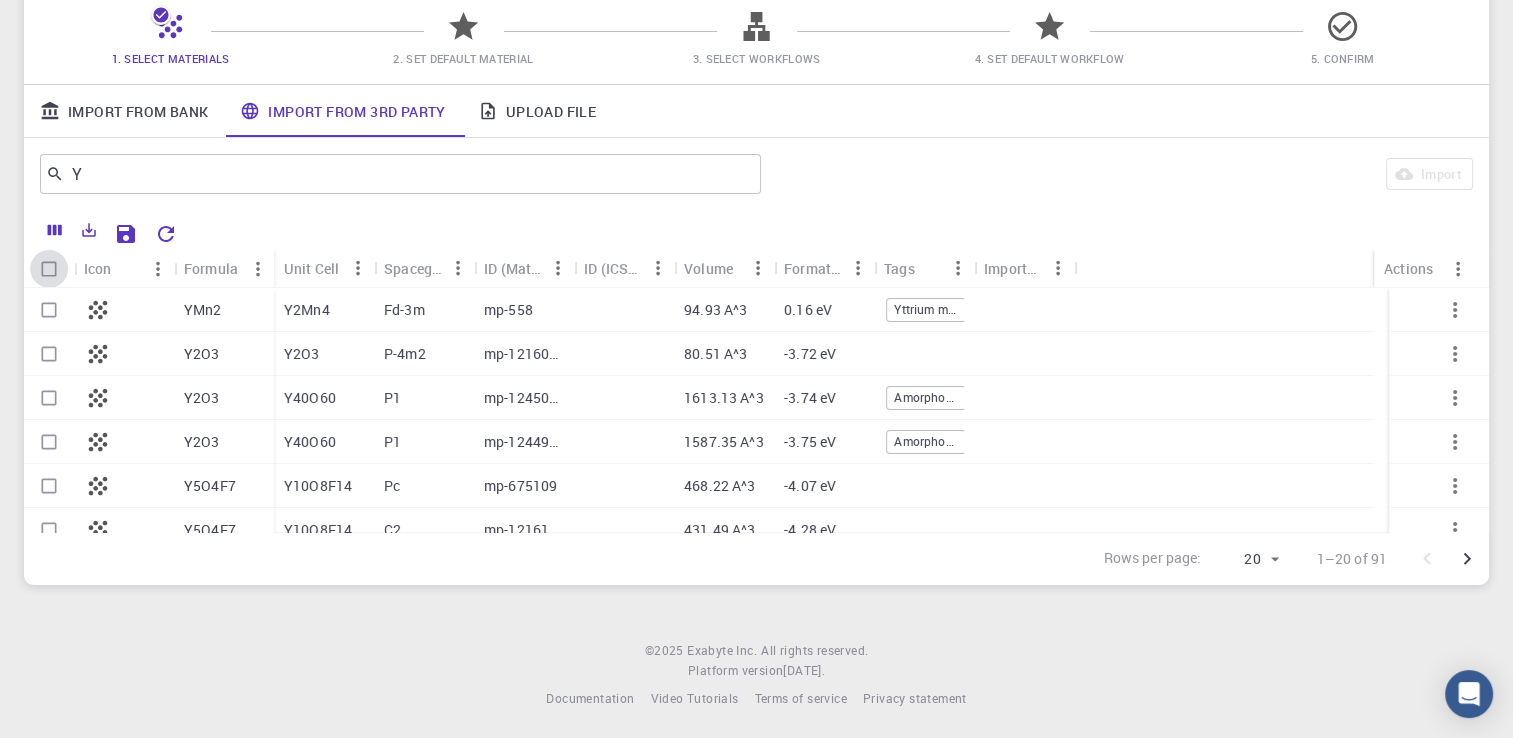 click at bounding box center [49, 269] 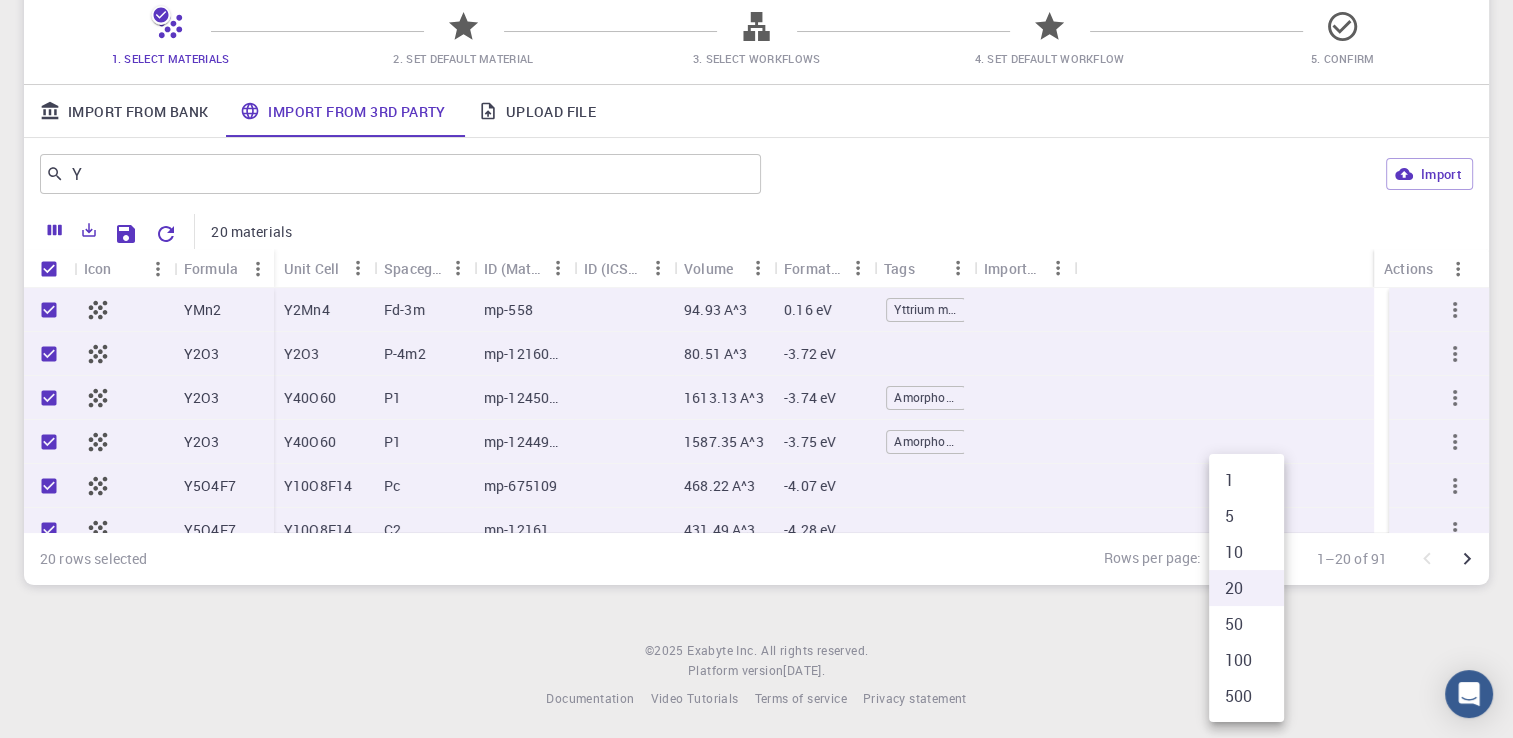 click on "Initial Account Setup for  [PERSON_NAME] Select Materials, Workflows and assign defaults Back Next 1. Select Materials 2. Set Default Material 3. Select Workflows 4. Set Default Workflow 5. Confirm Import From Bank Import From 3rd Party Upload File Y ​ Import 20   materials Icon Formula Unit Cell Spacegroup ID (MaterialsProject) ID (ICSD) Volume Formation Energy Tags Imported Actions YMn2 Y2O3 Y2O3 Y2O3 Y5O4F7 Y5O4F7 Y5O4F7 Y5O4F7 Y2O3 Y2Mn4 Fd-3m mp-558 94.93 A^3 0.16 eV Yttrium manganese hydride (1/2/4.3)  Manganese yttrium (2/1) - LT  Manganese yttrium (2/1)  Yttrium manganese (1/2) Y2O3 P-4m2 mp-1216050 80.51 A^3 -3.72 eV Y40O60 P1 mp-1245017 1613.13 A^3 -3.74 eV Amorphous Y40O60 P1 mp-1244949 1587.35 A^3 -3.75 eV Amorphous Y10O8F14 Pc mp-675109 468.22 A^3 -4.07 eV Y10O8F14 C2 mp-1216168 431.49 A^3 -4.28 eV Y10O8F14 Pc mp-1100895 510.90 A^3 -4.09 eV Y20O16F28 Aea2 mp-766345 861.67 A^3 -4.28 eV Y8O12 P2_1/m mp-777514 282.35 A^3 -3.88 eV 20 rows selected Rows per page: 20 20 ©  2025 ." at bounding box center (756, 287) 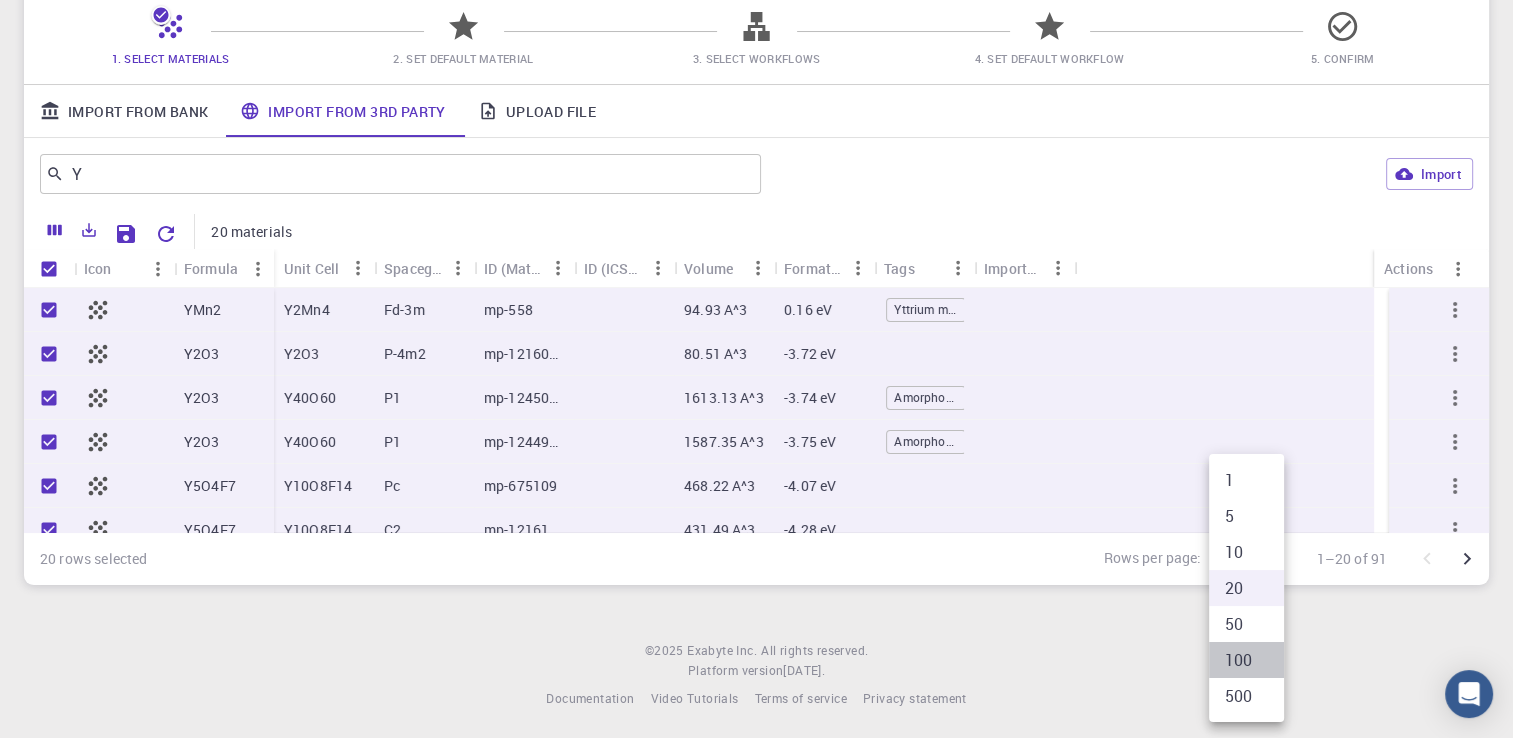 click on "100" at bounding box center (1246, 660) 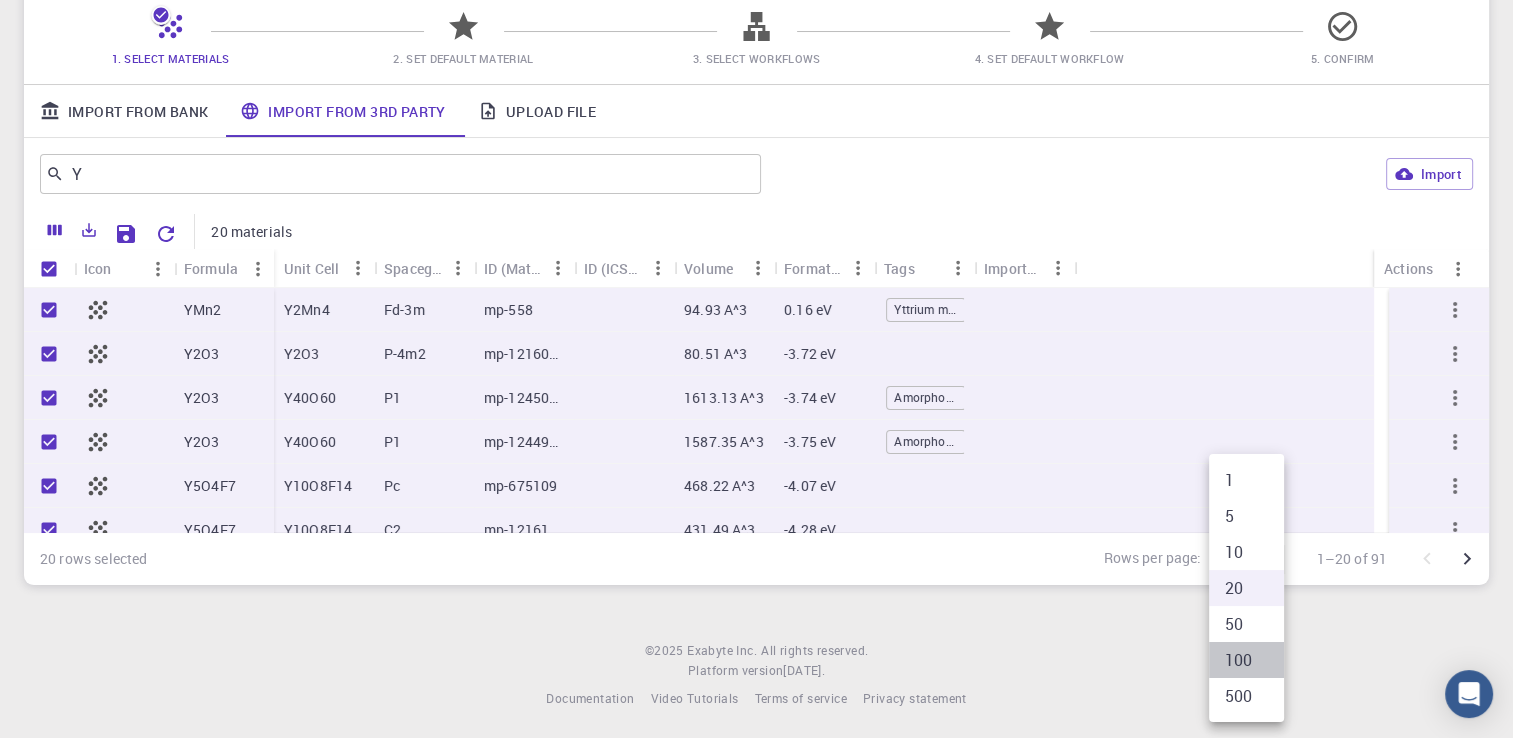 type on "100" 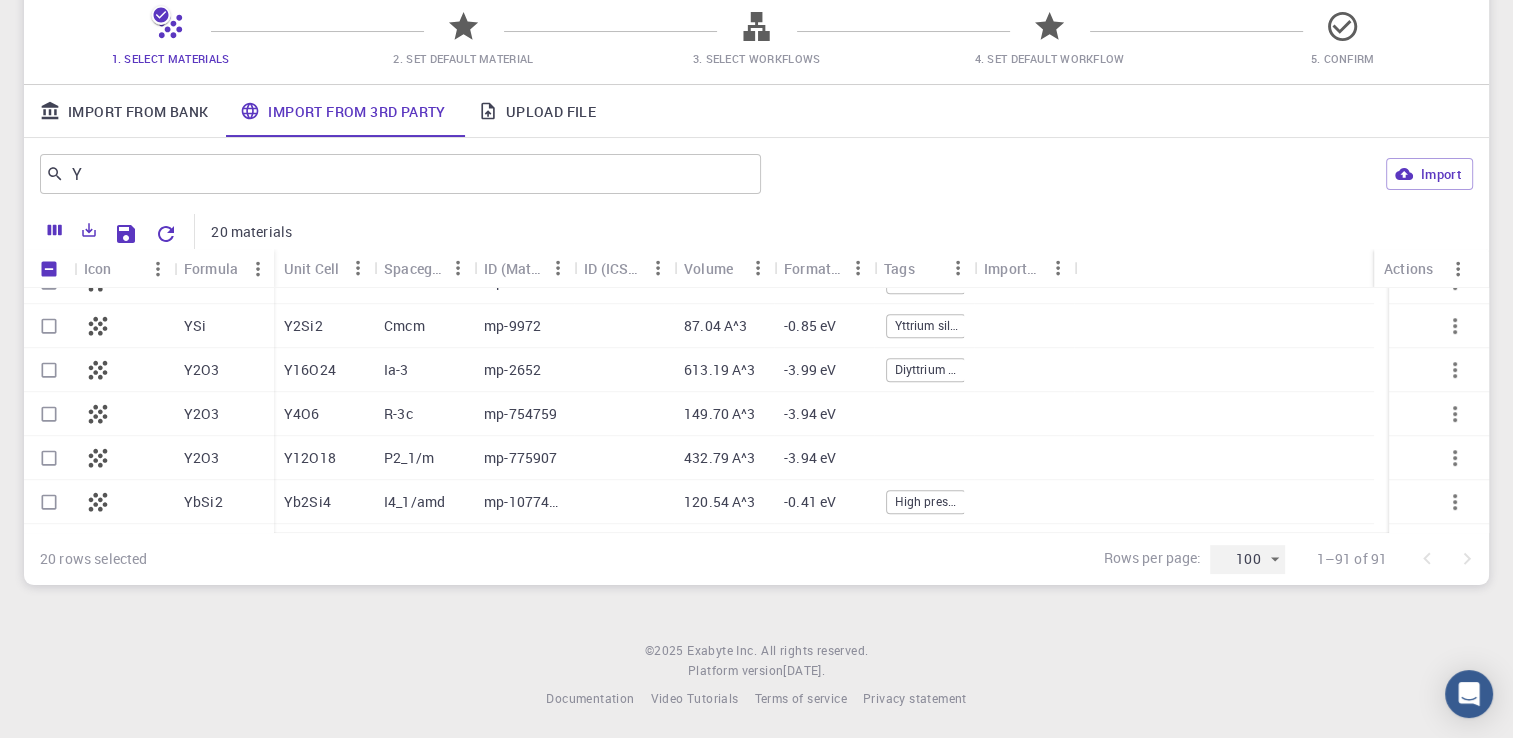 scroll, scrollTop: 1331, scrollLeft: 0, axis: vertical 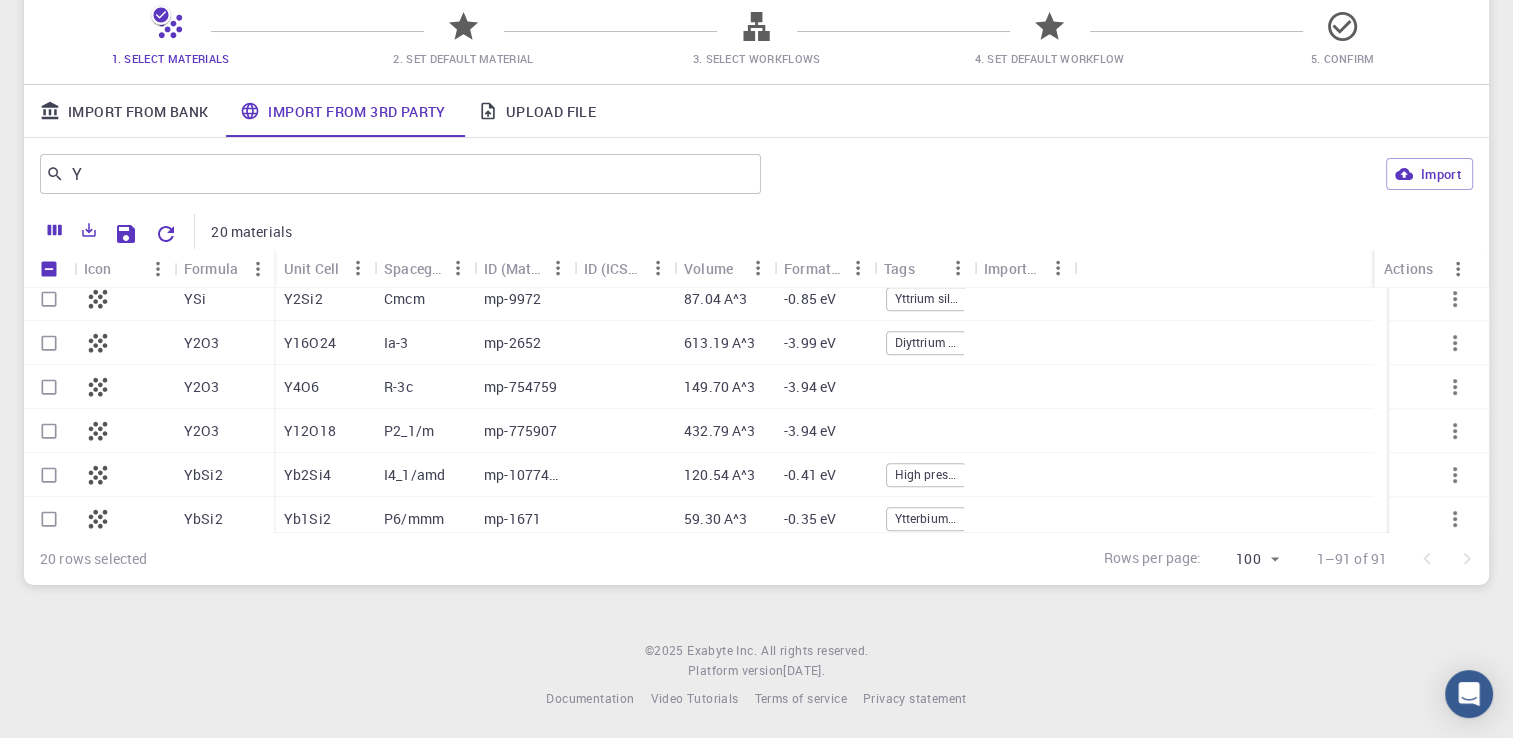 click at bounding box center (49, 269) 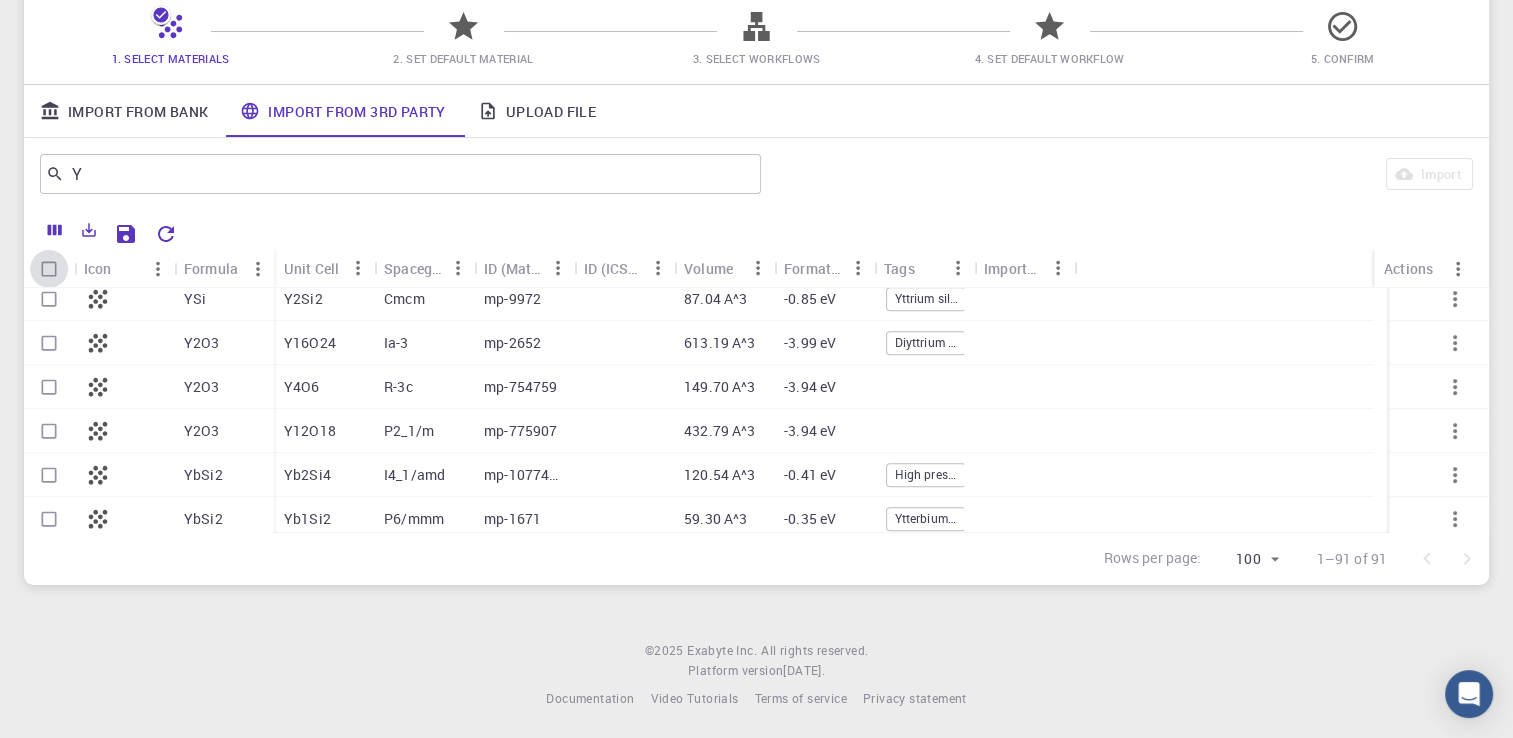 click at bounding box center [49, 269] 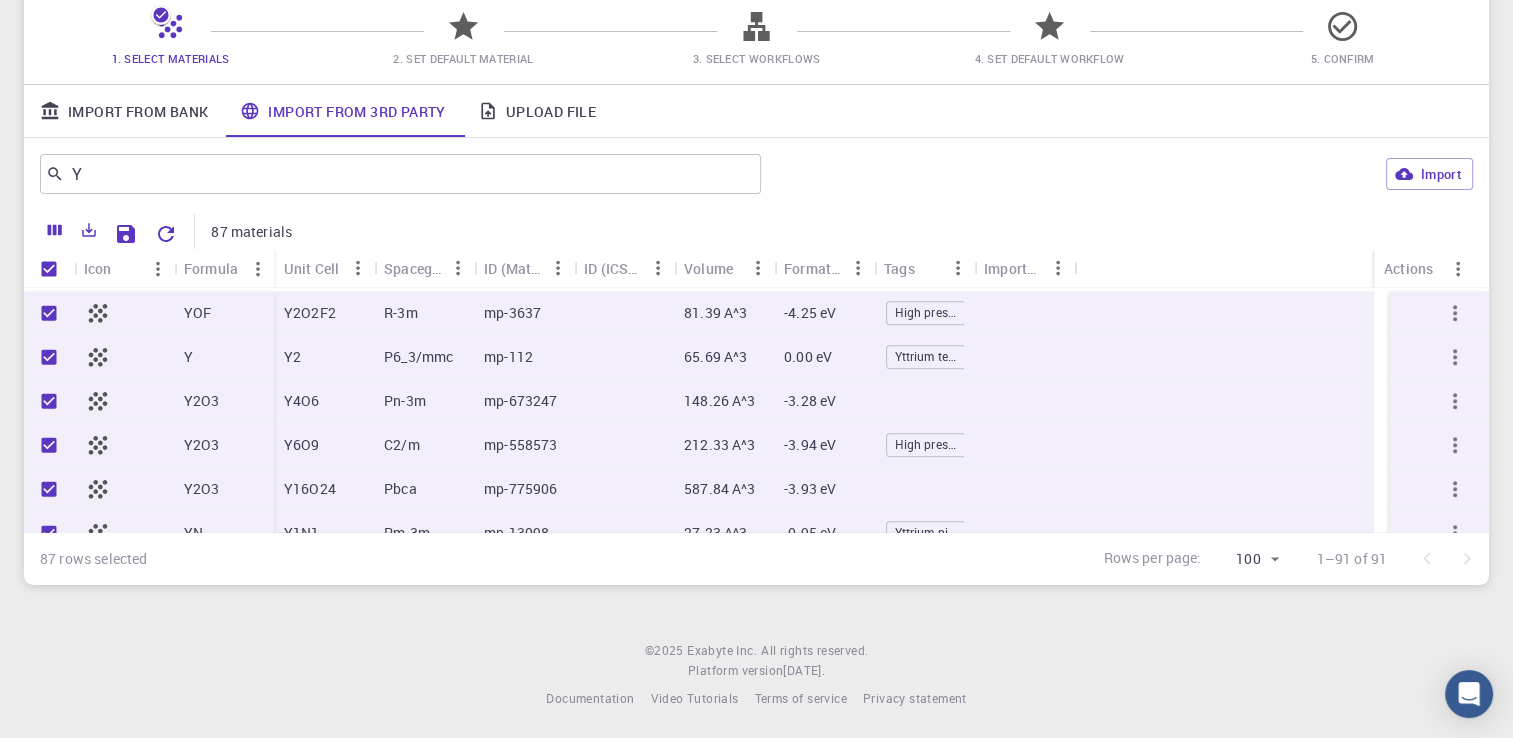 scroll, scrollTop: 2185, scrollLeft: 0, axis: vertical 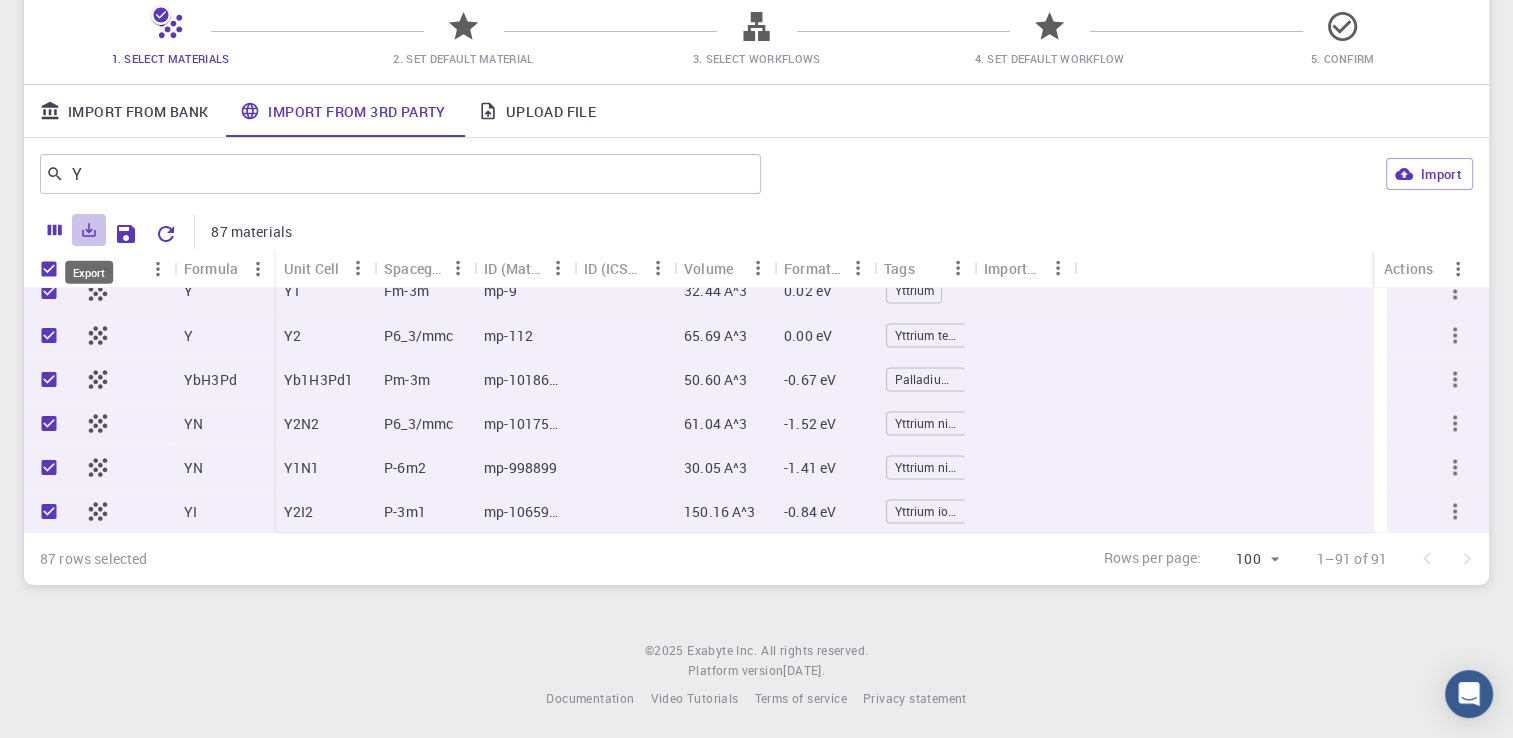 click 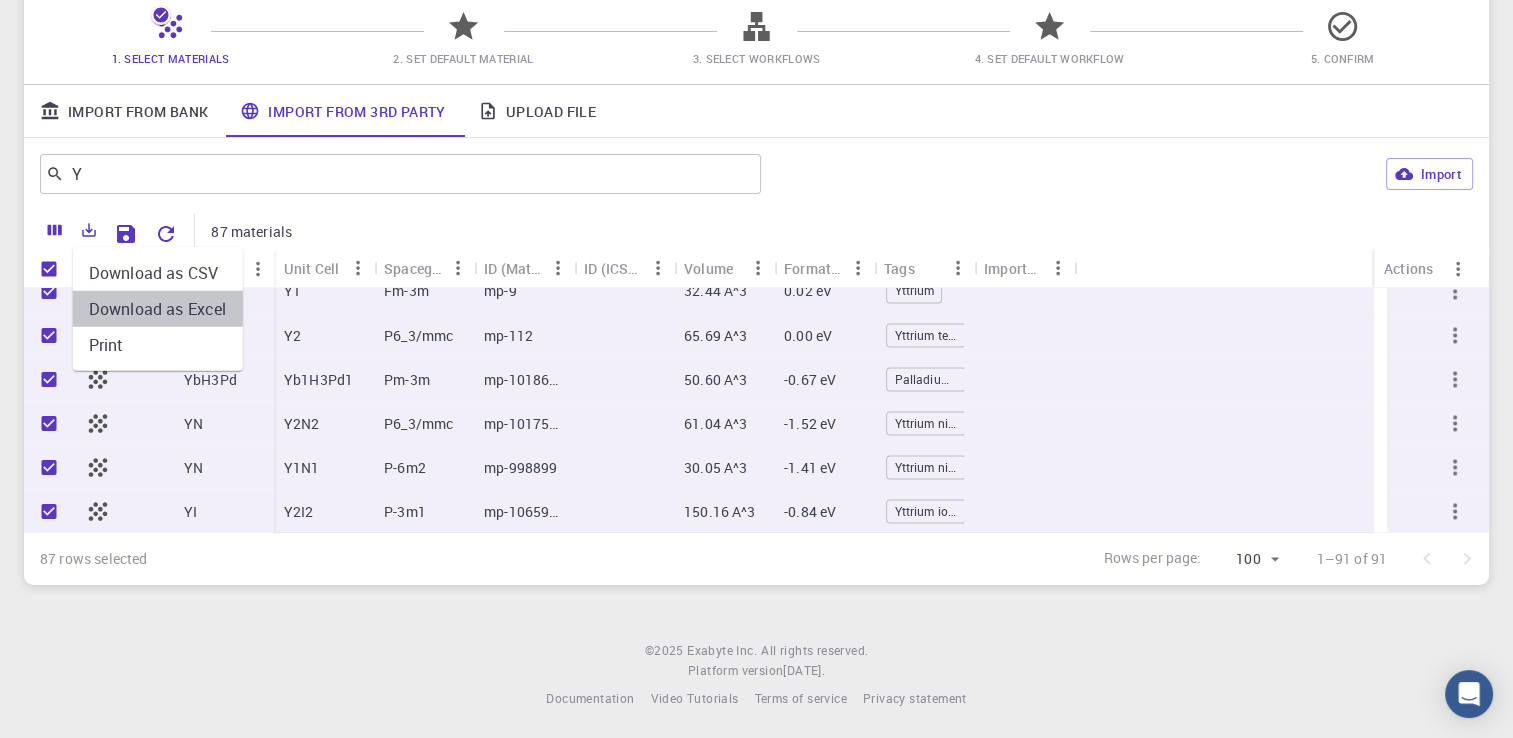 click on "Download as Excel" at bounding box center (158, 309) 